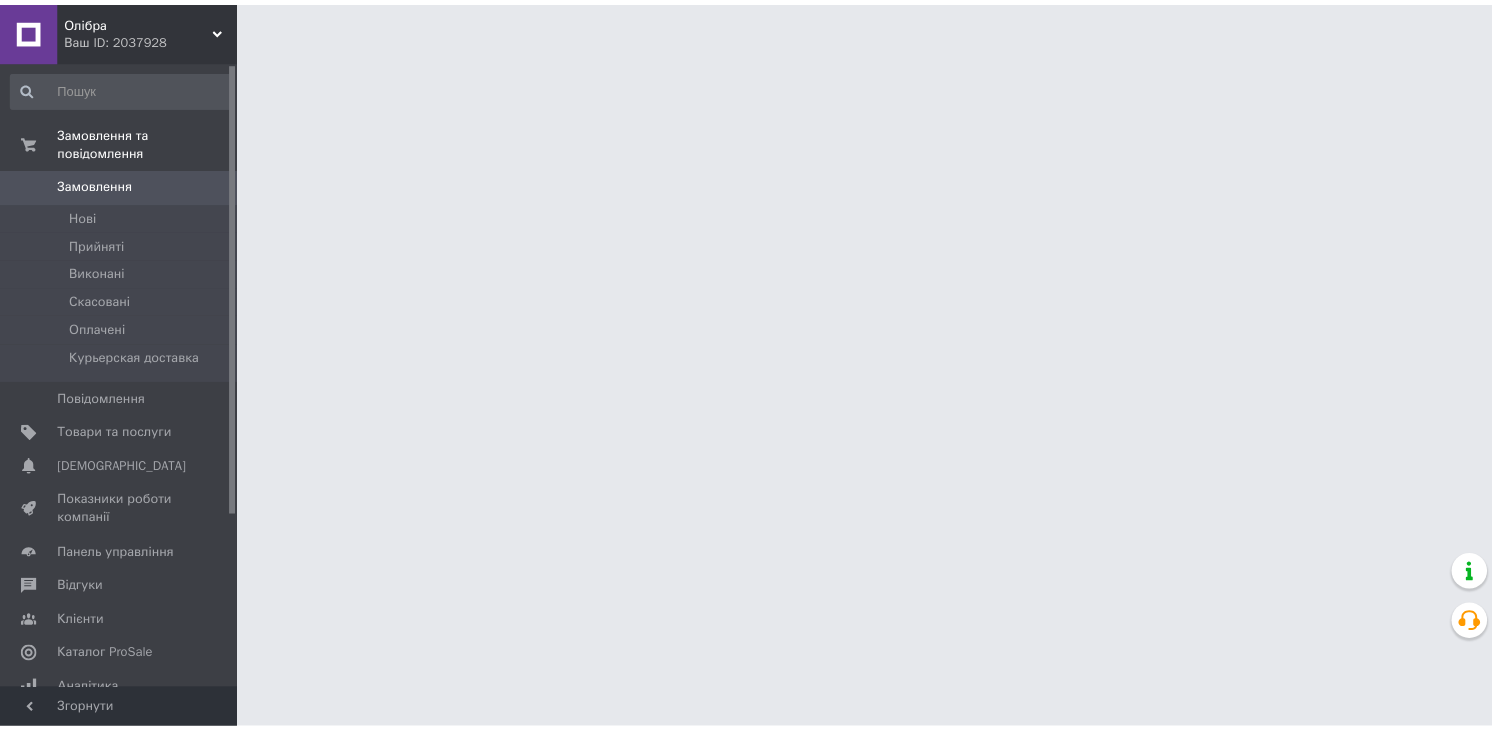 scroll, scrollTop: 0, scrollLeft: 0, axis: both 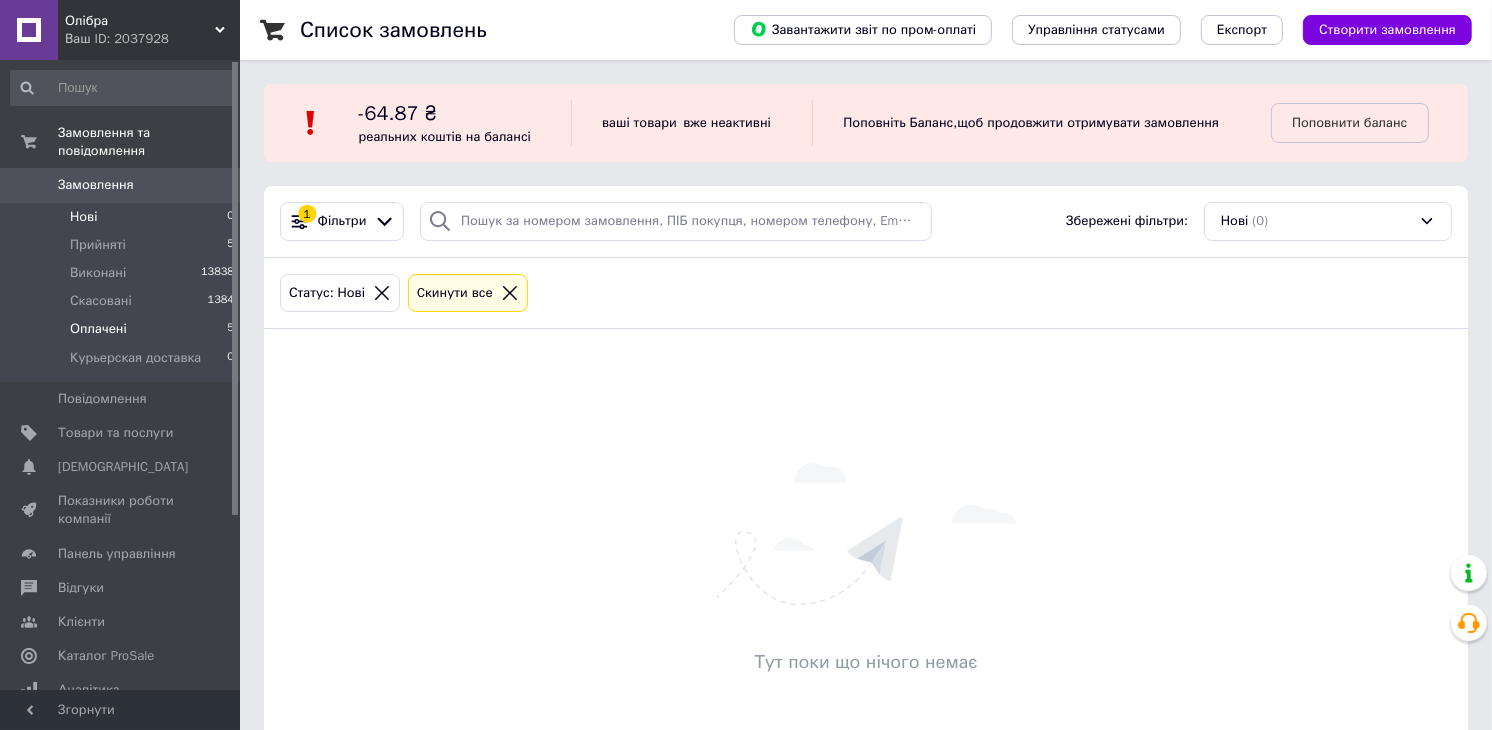click on "Оплачені 5" at bounding box center [123, 329] 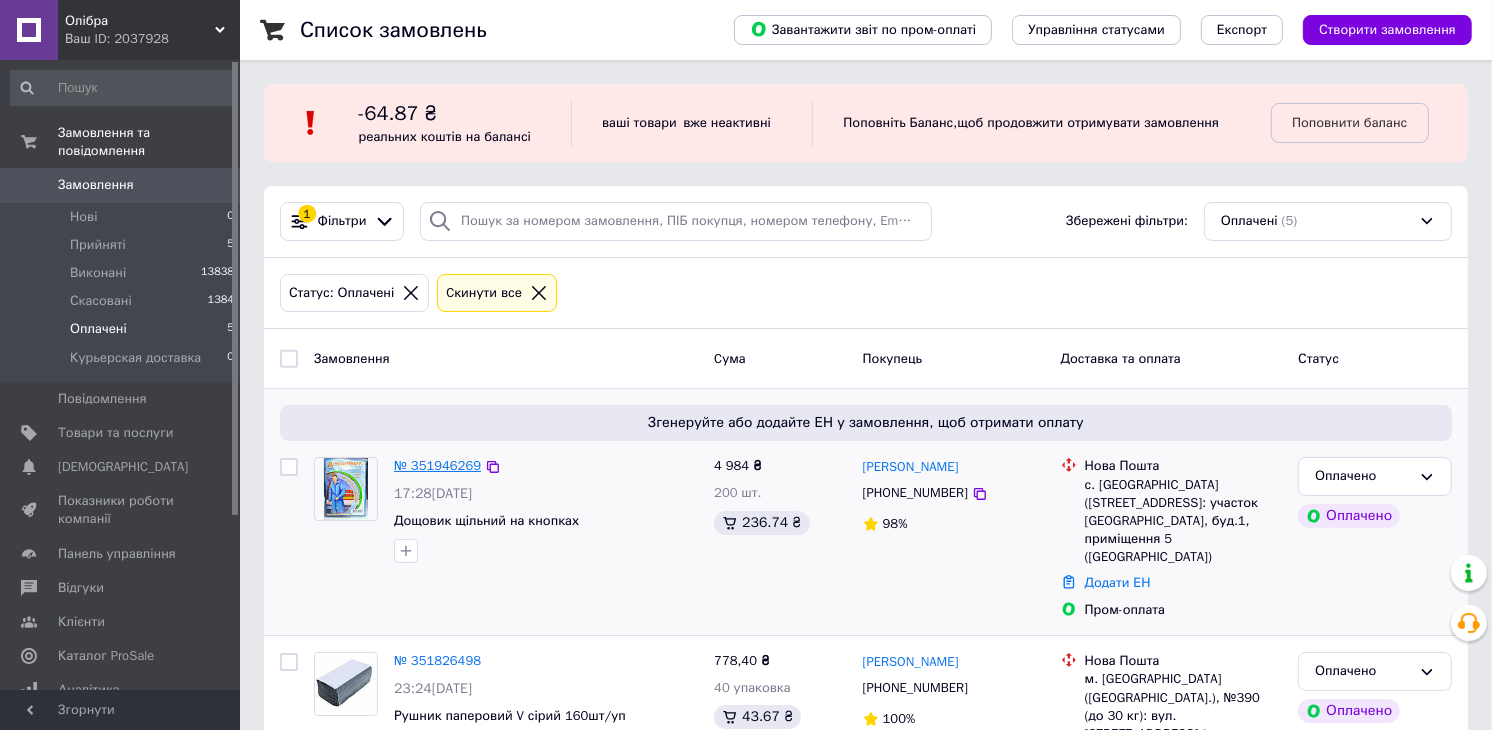 click on "№ 351946269" at bounding box center (437, 465) 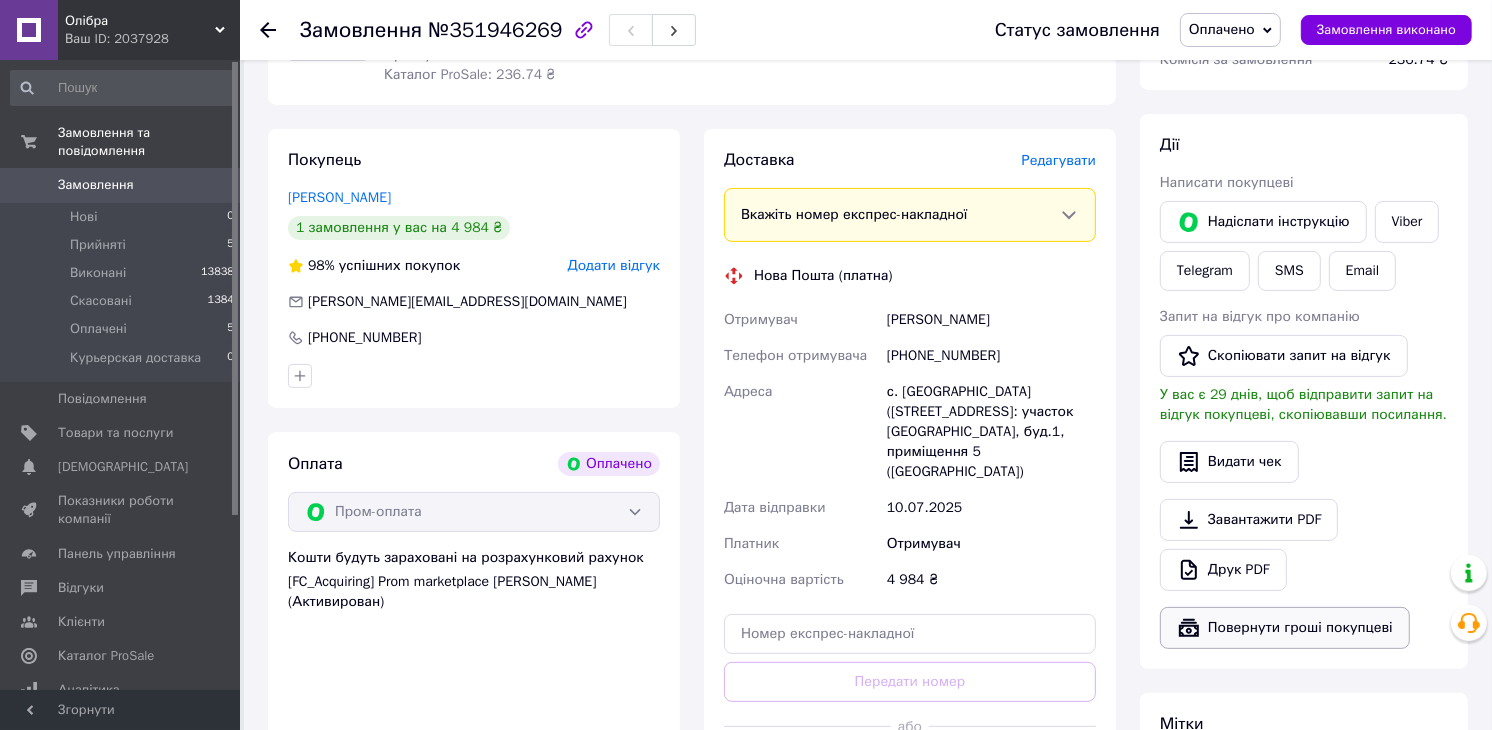 scroll, scrollTop: 444, scrollLeft: 0, axis: vertical 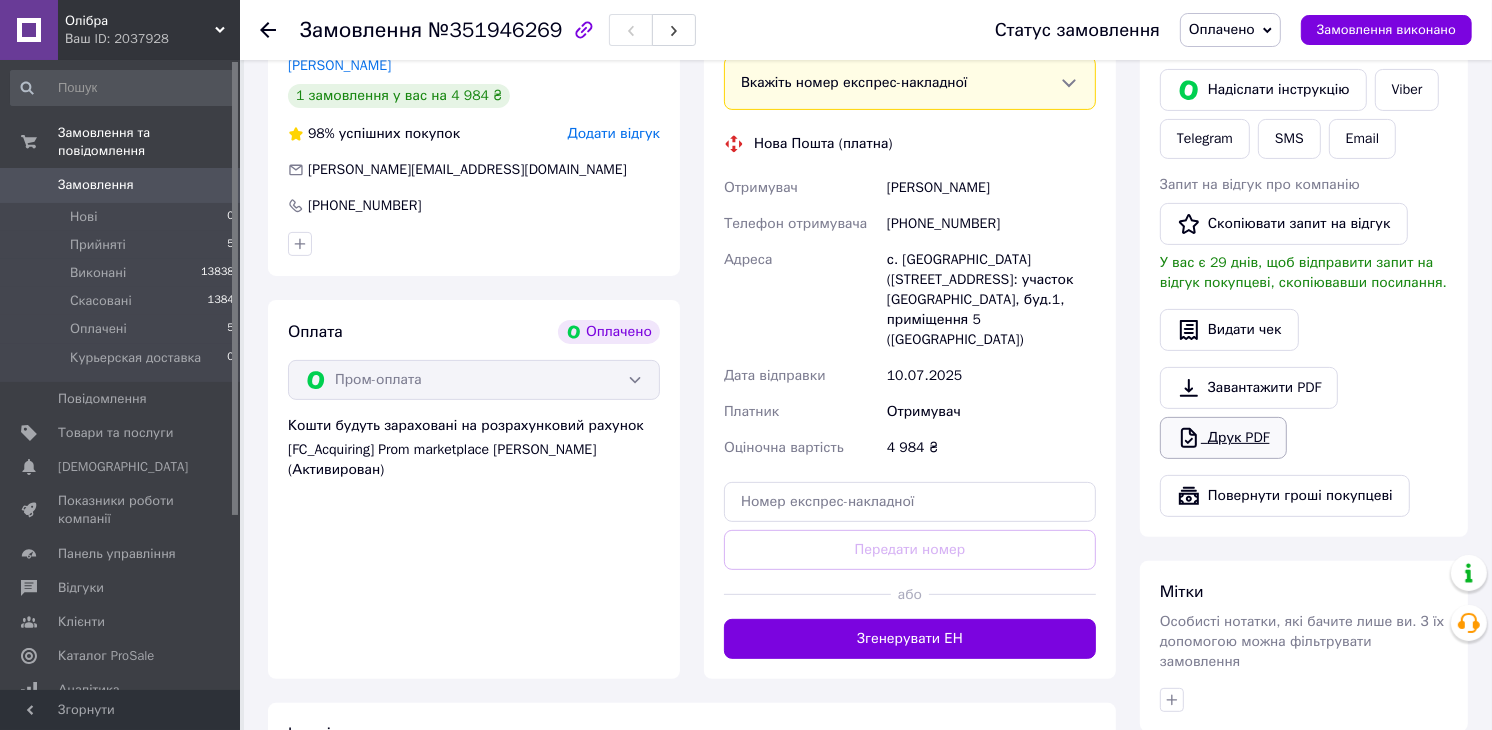 click on "Друк PDF" at bounding box center [1223, 438] 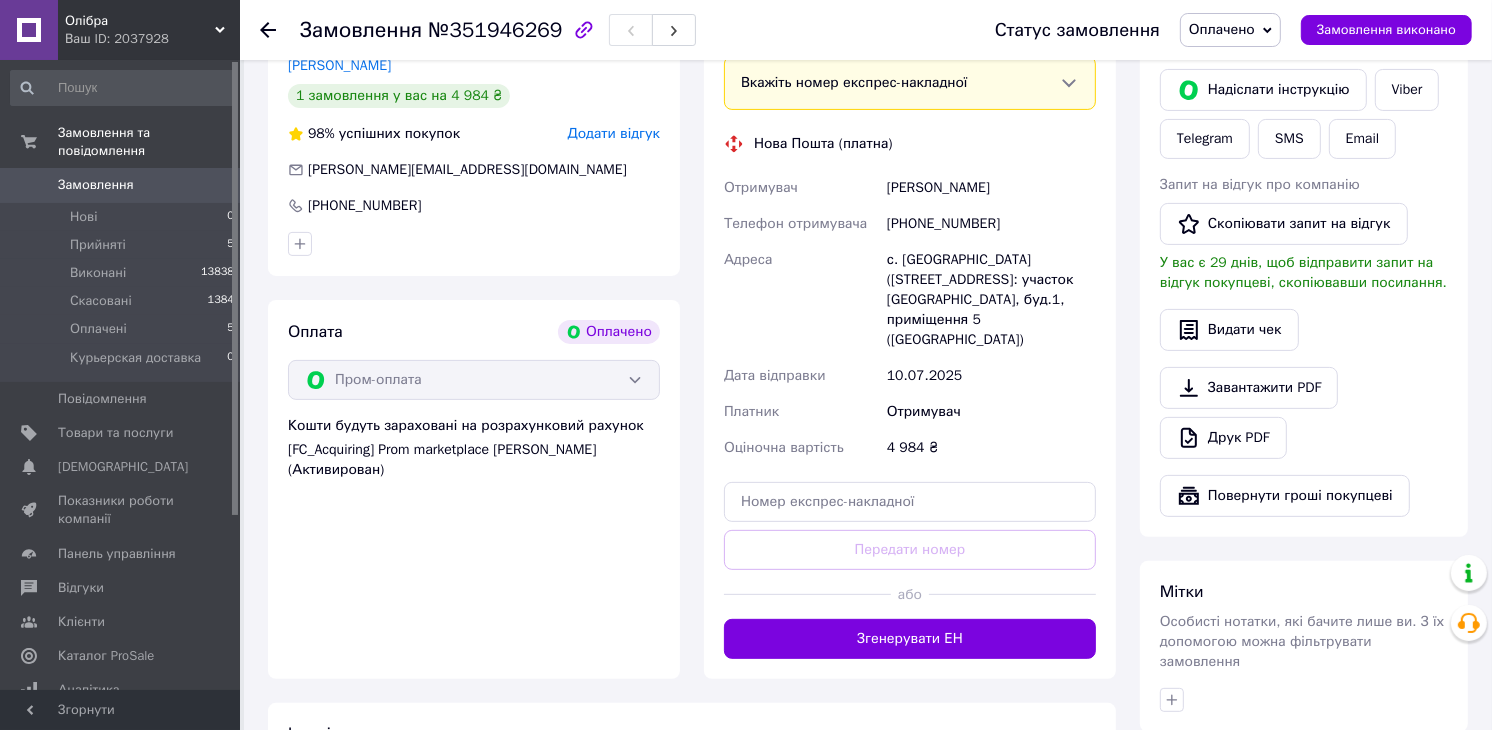 click 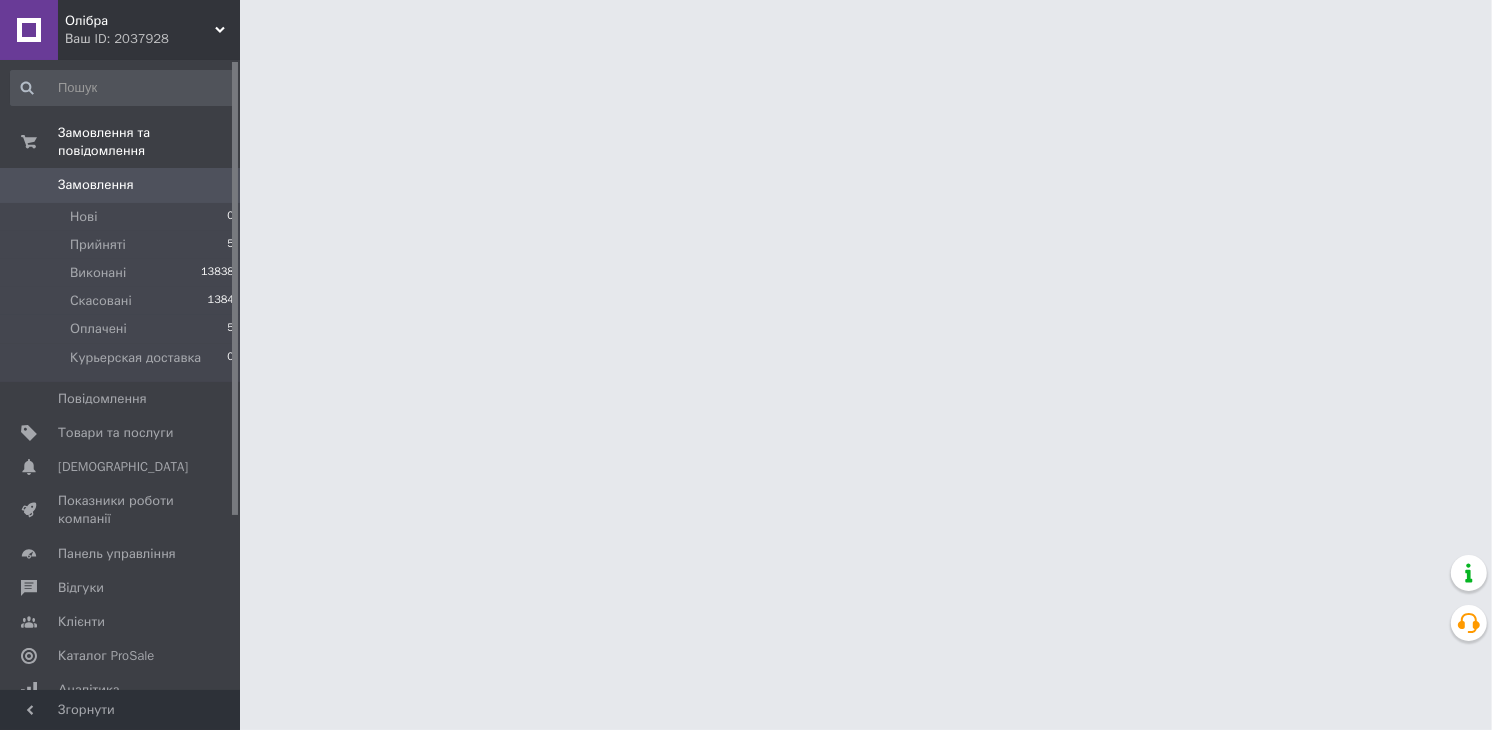 scroll, scrollTop: 0, scrollLeft: 0, axis: both 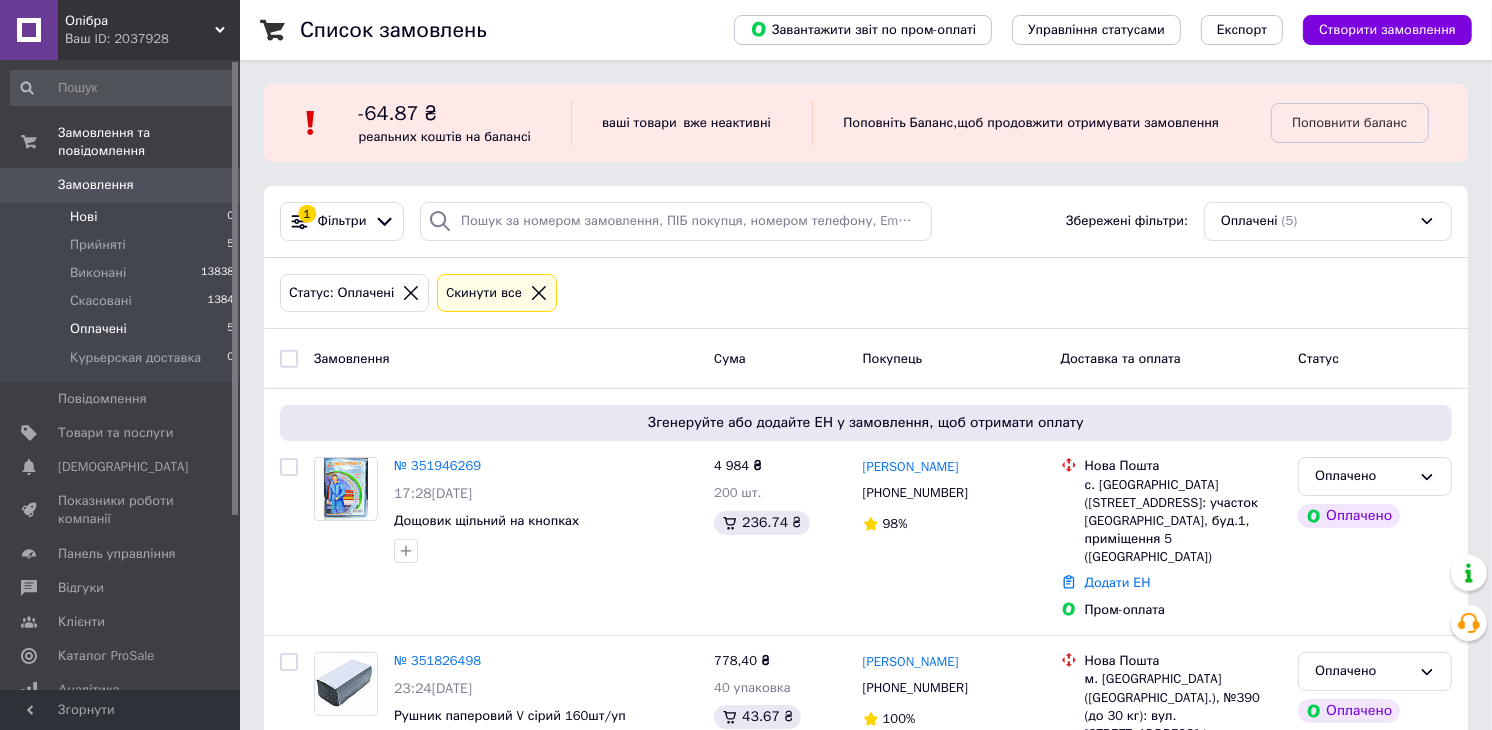 click on "Нові 0" at bounding box center (123, 217) 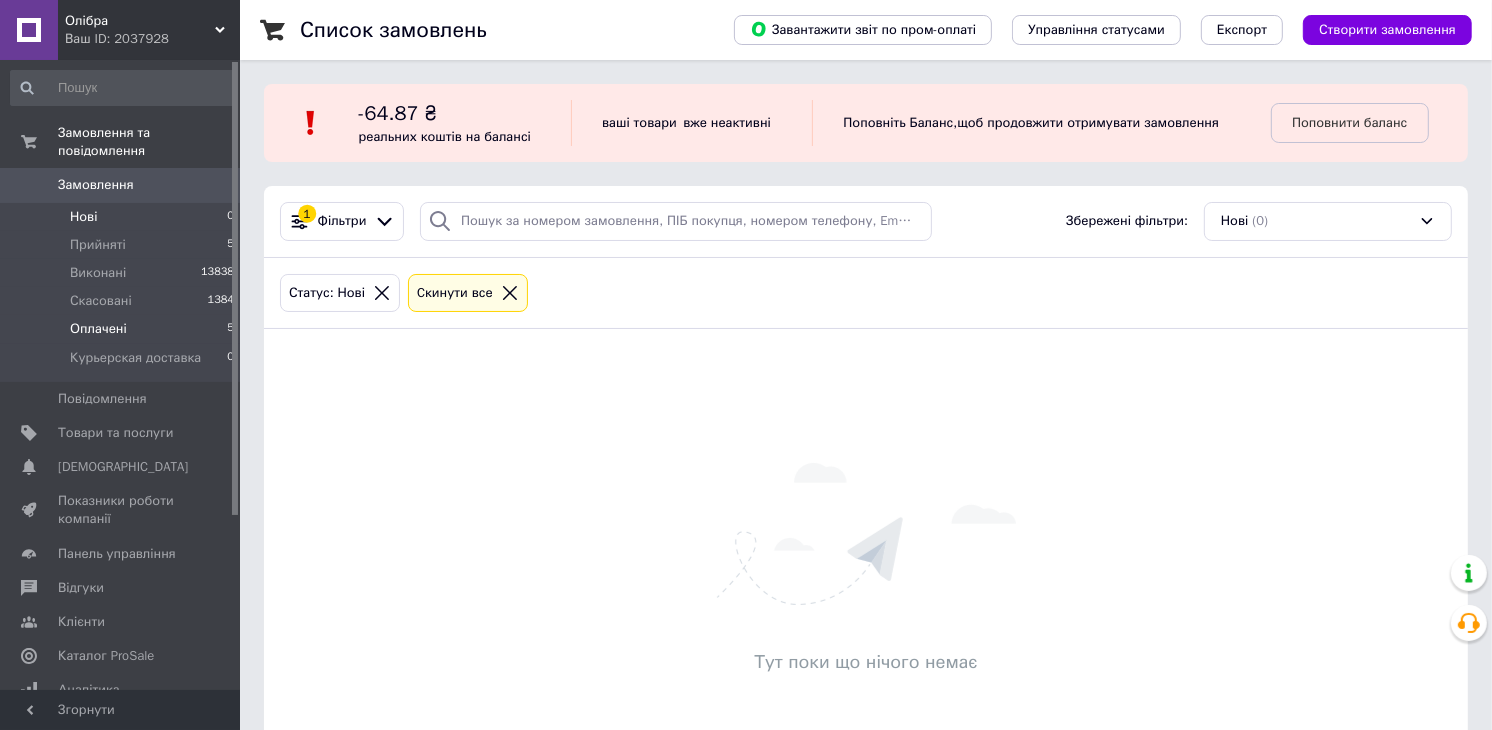 click on "Оплачені" at bounding box center (98, 329) 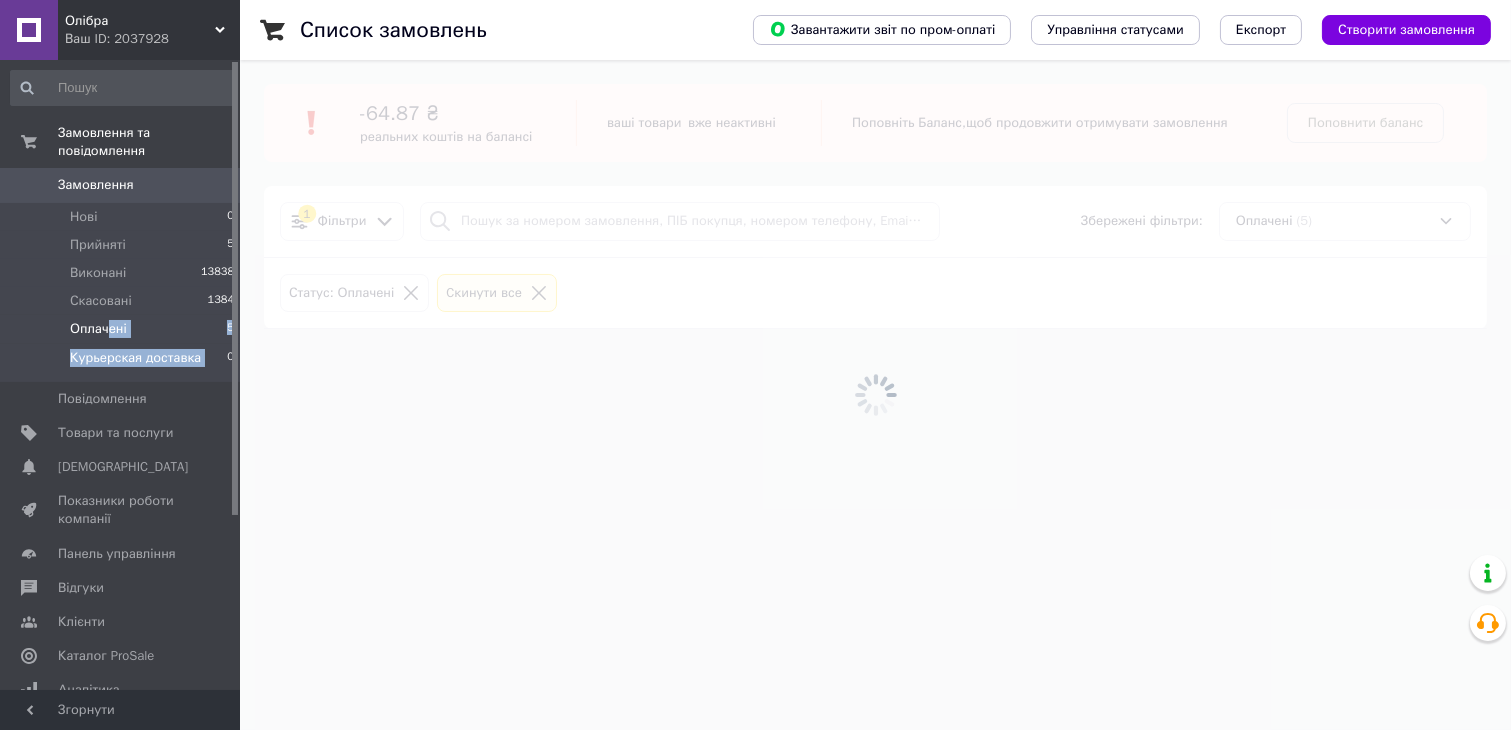 click on "Курьерская доставка 0" at bounding box center (123, 363) 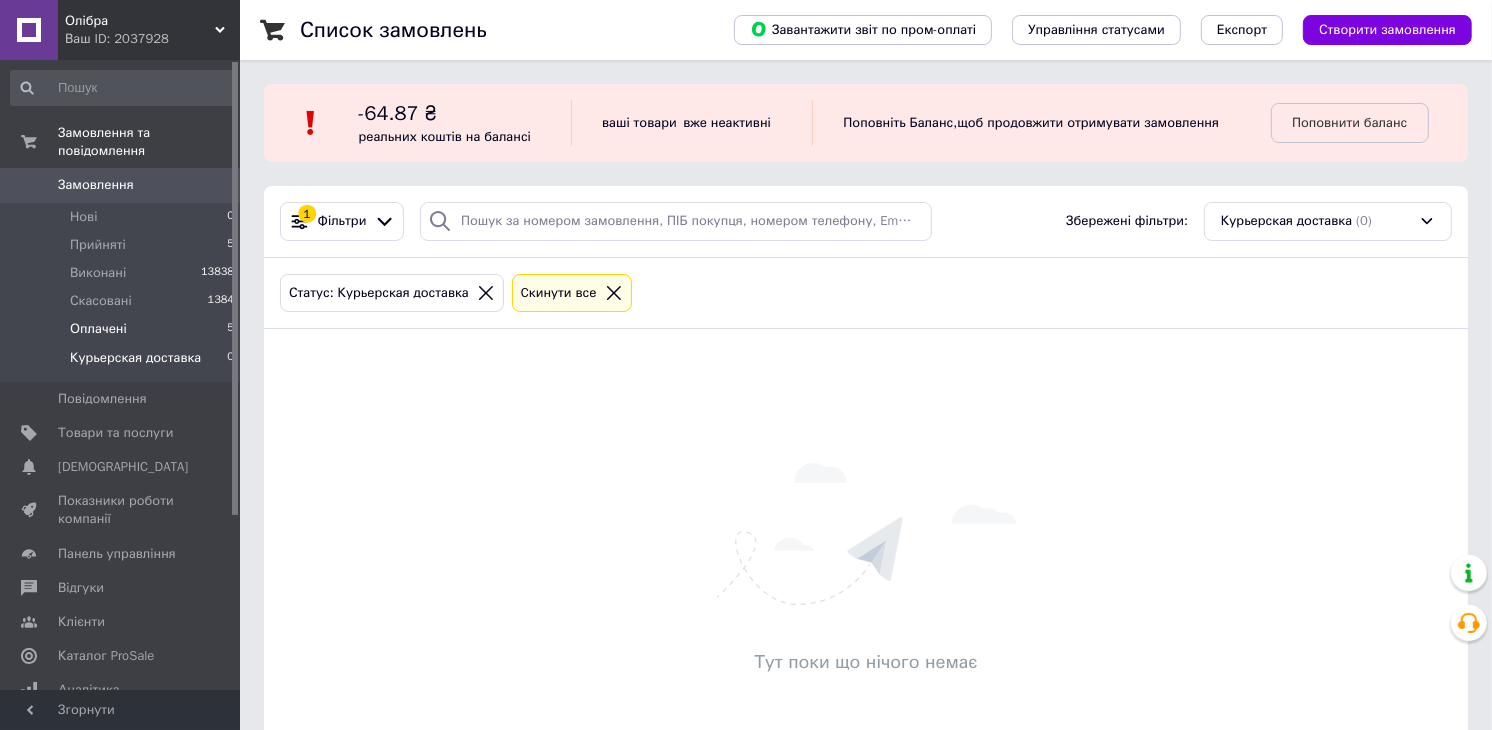 click on "Оплачені" at bounding box center (98, 329) 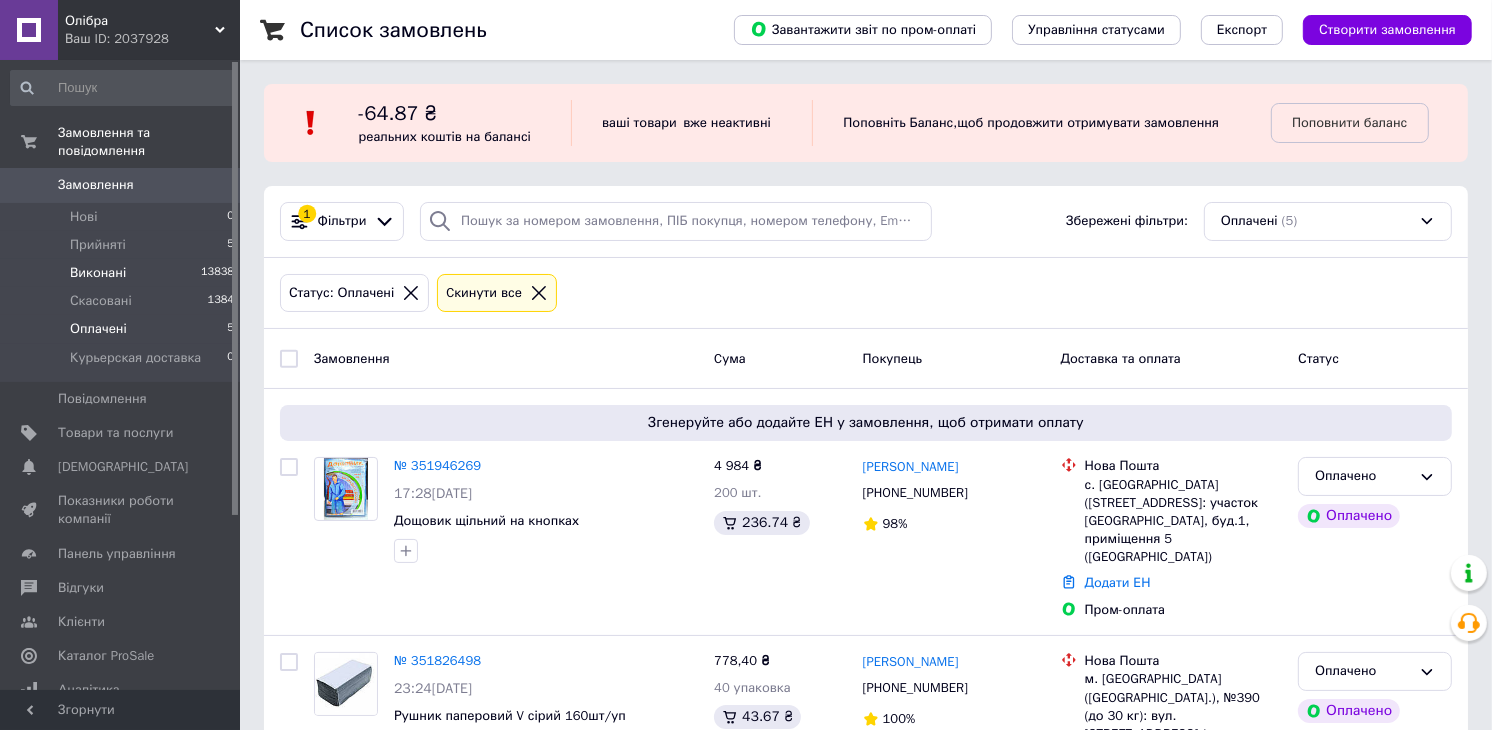 click on "Виконані 13838" at bounding box center [123, 273] 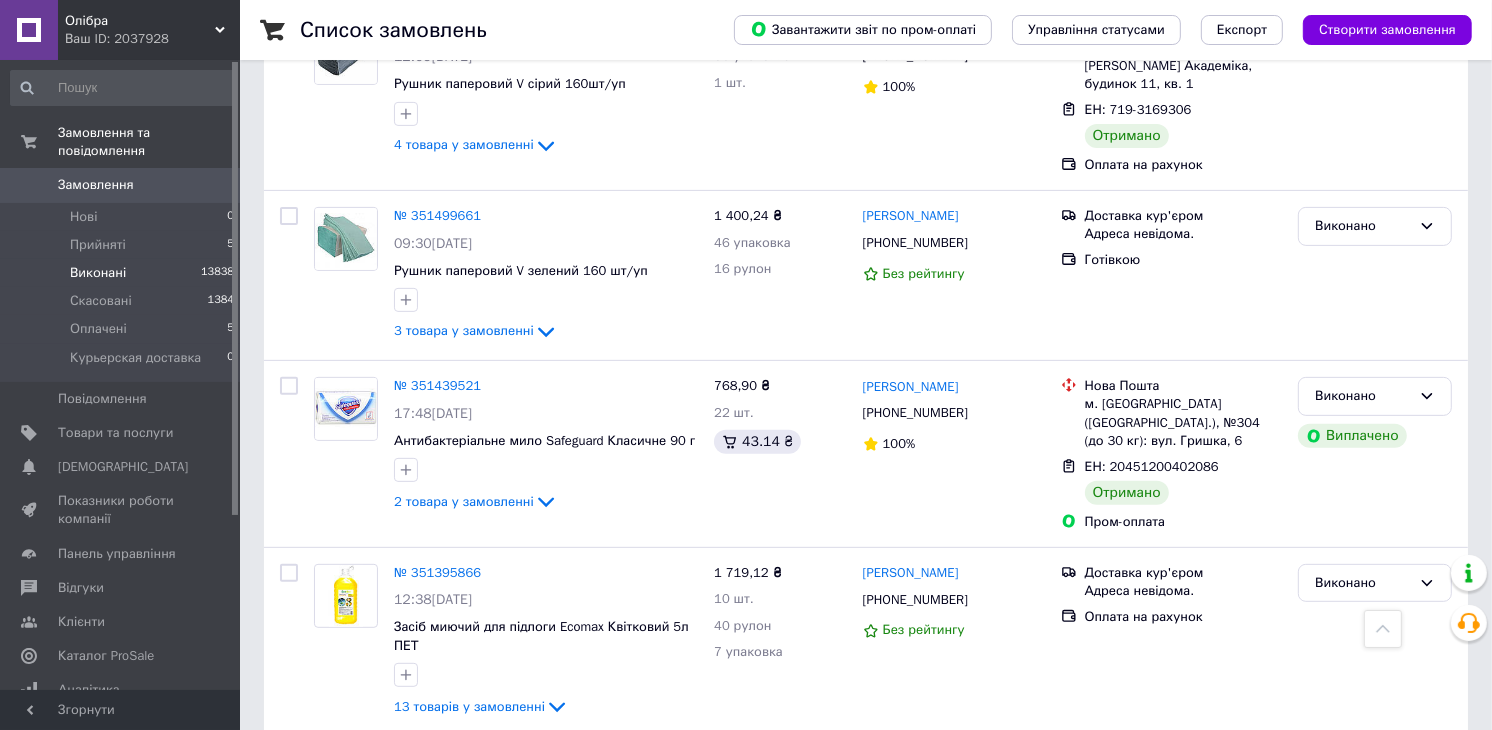 scroll, scrollTop: 666, scrollLeft: 0, axis: vertical 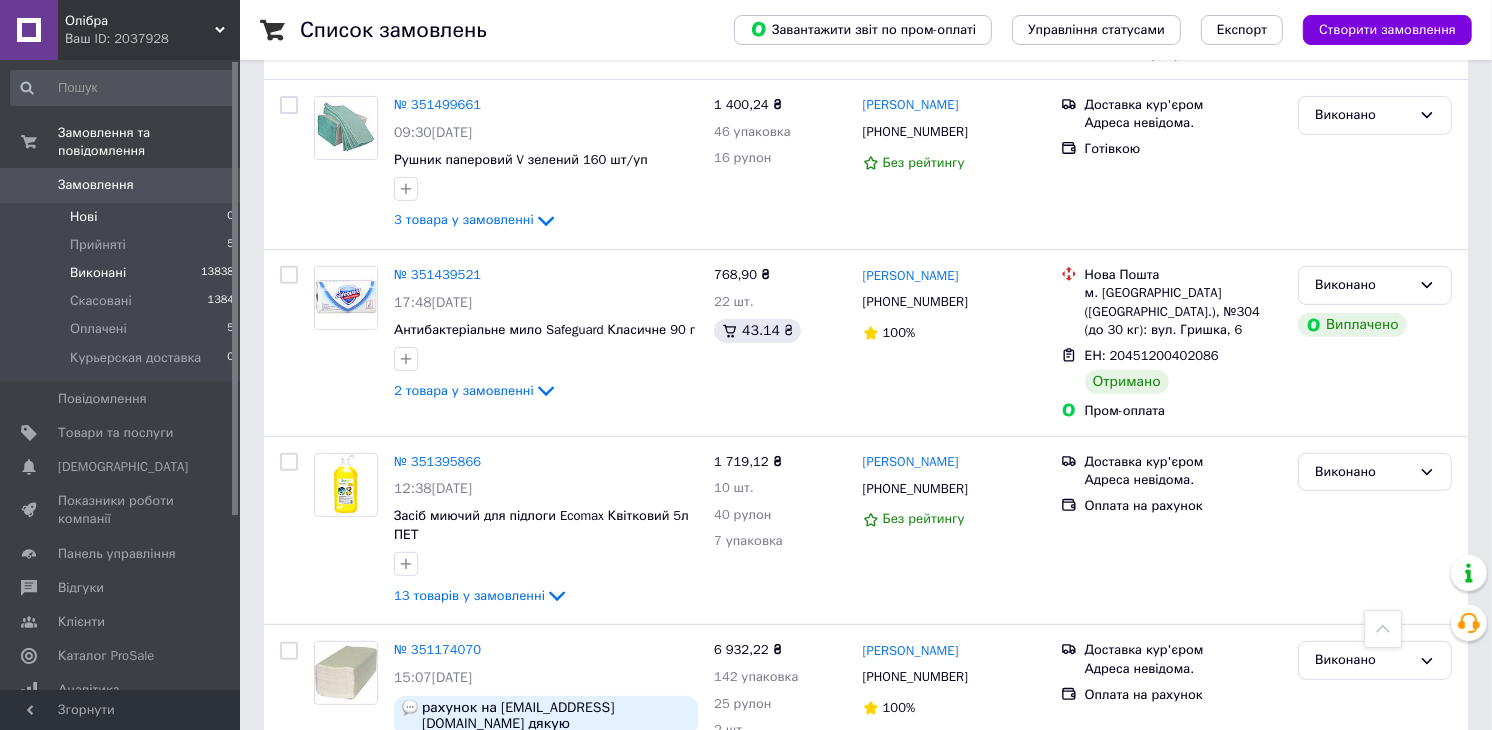 click on "Нові 0" at bounding box center [123, 217] 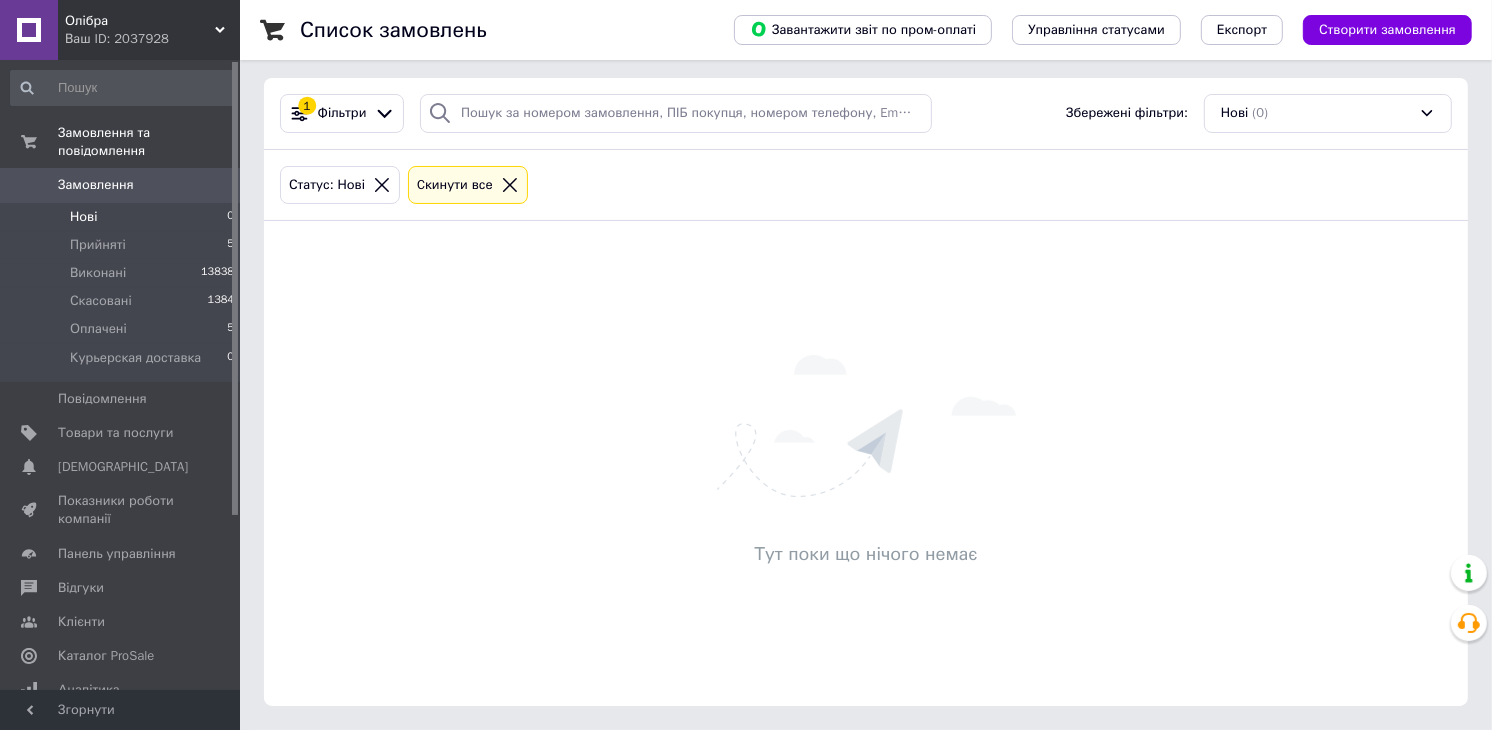 scroll, scrollTop: 0, scrollLeft: 0, axis: both 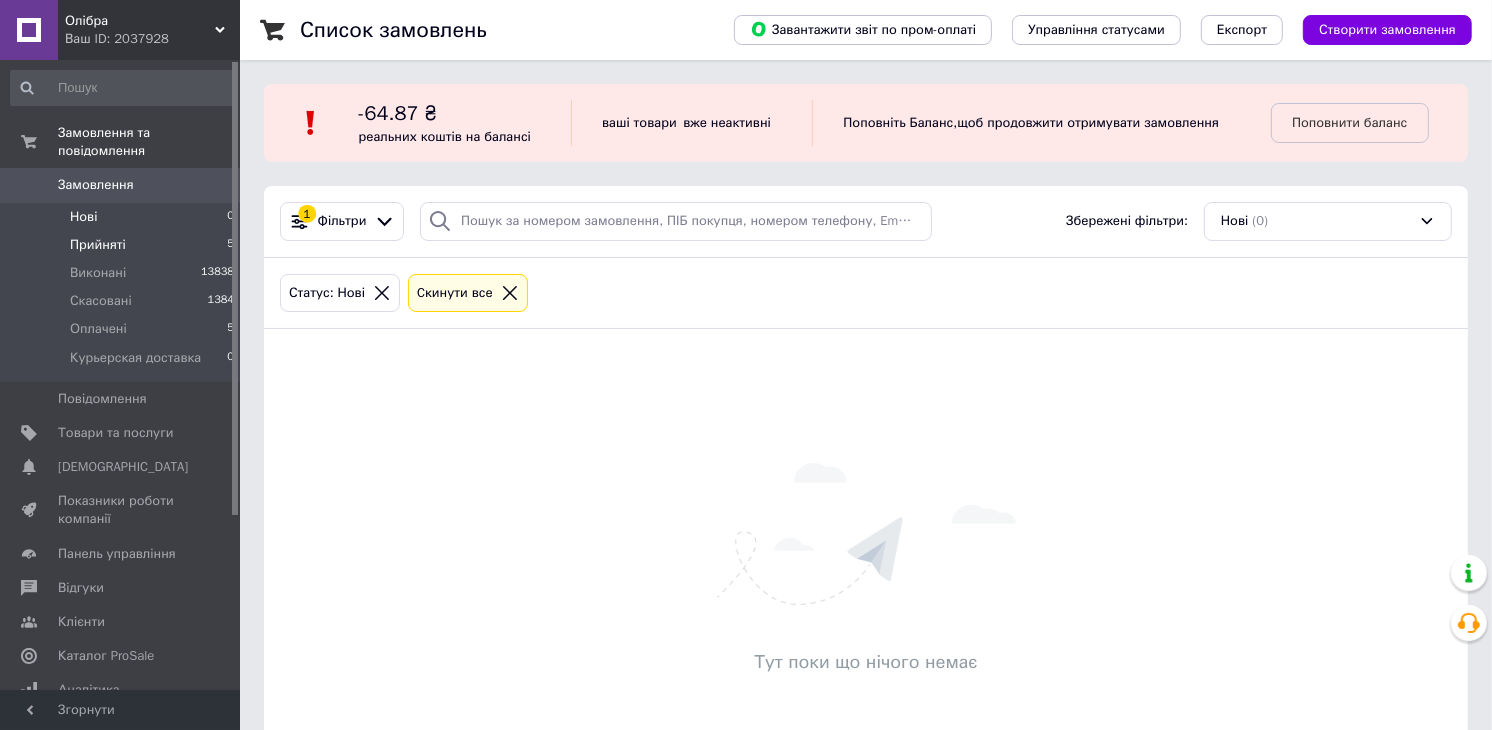 click on "Прийняті 5" at bounding box center (123, 245) 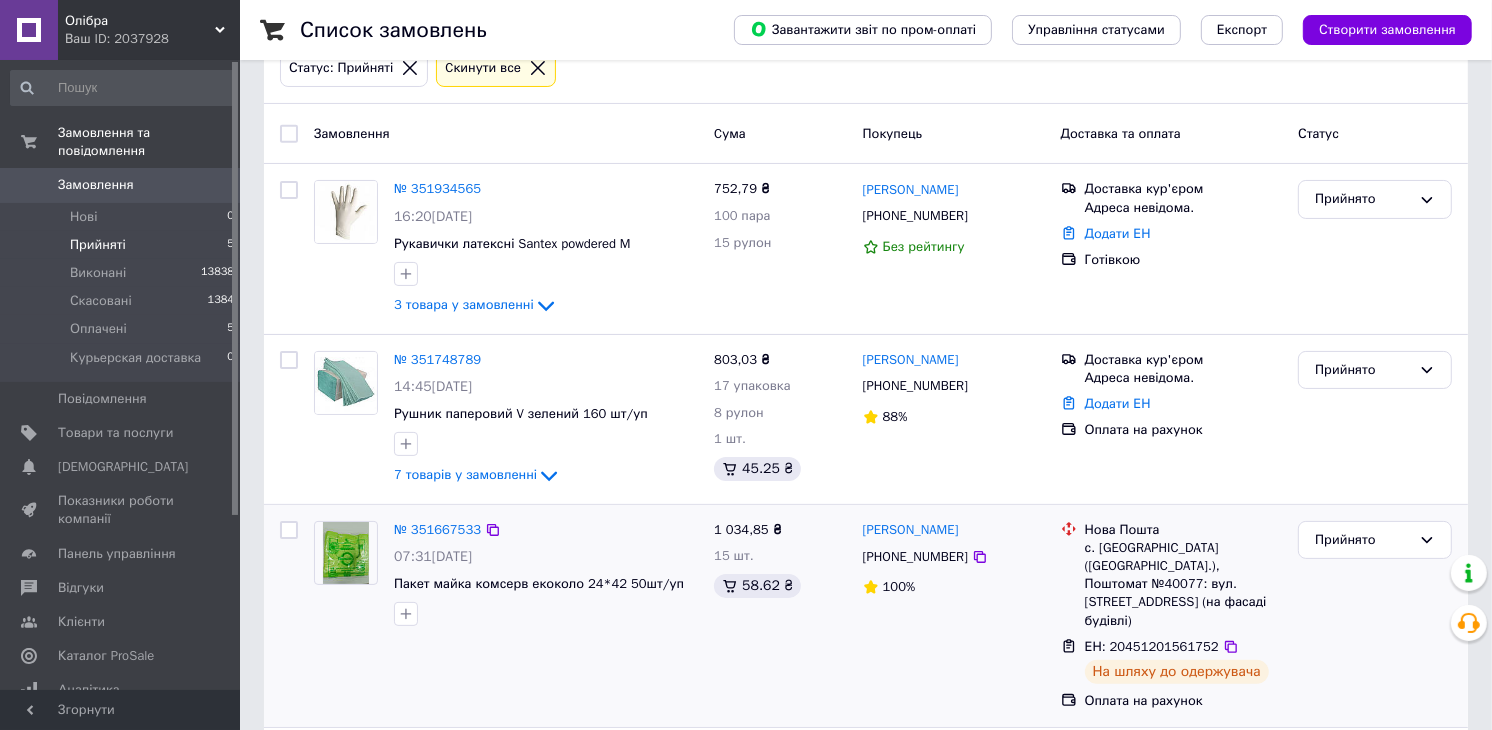 scroll, scrollTop: 333, scrollLeft: 0, axis: vertical 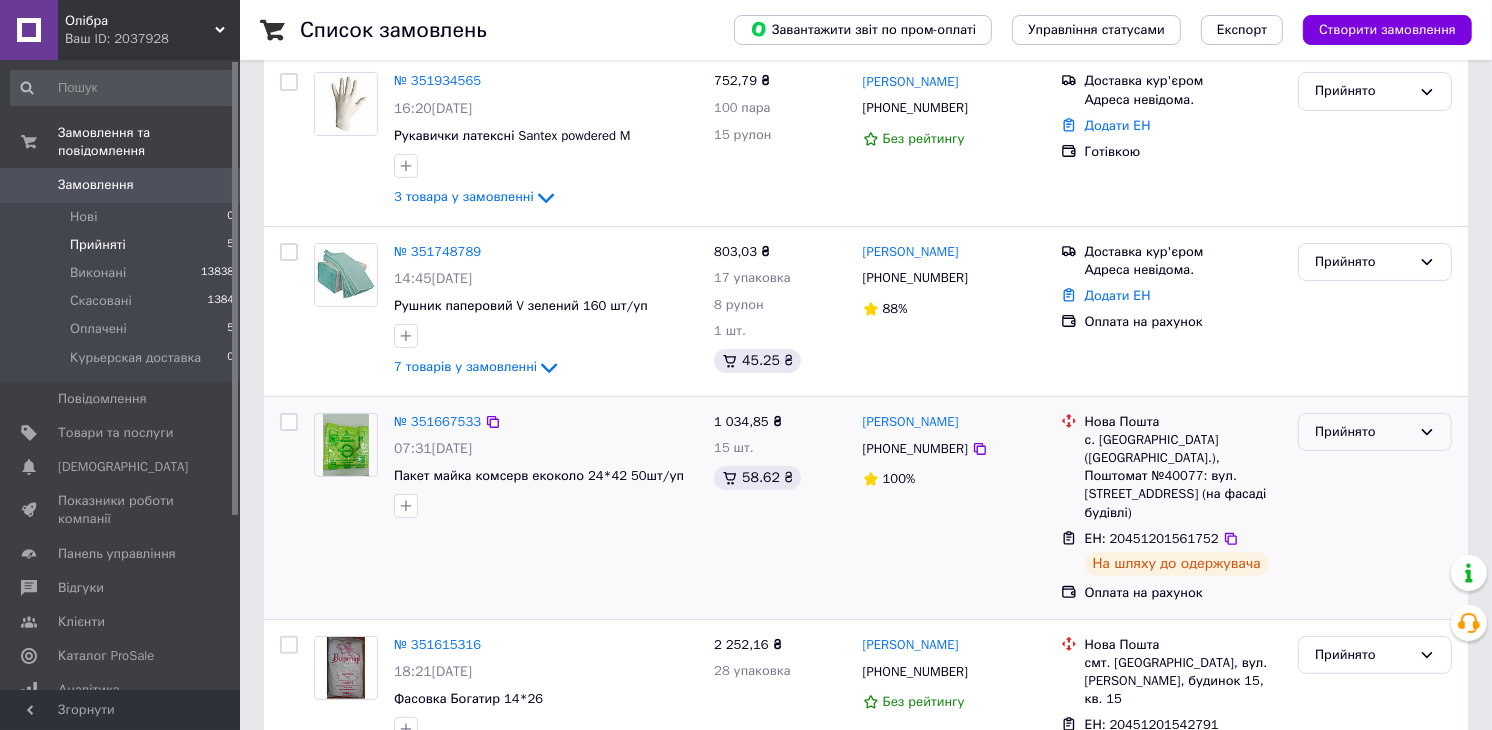click 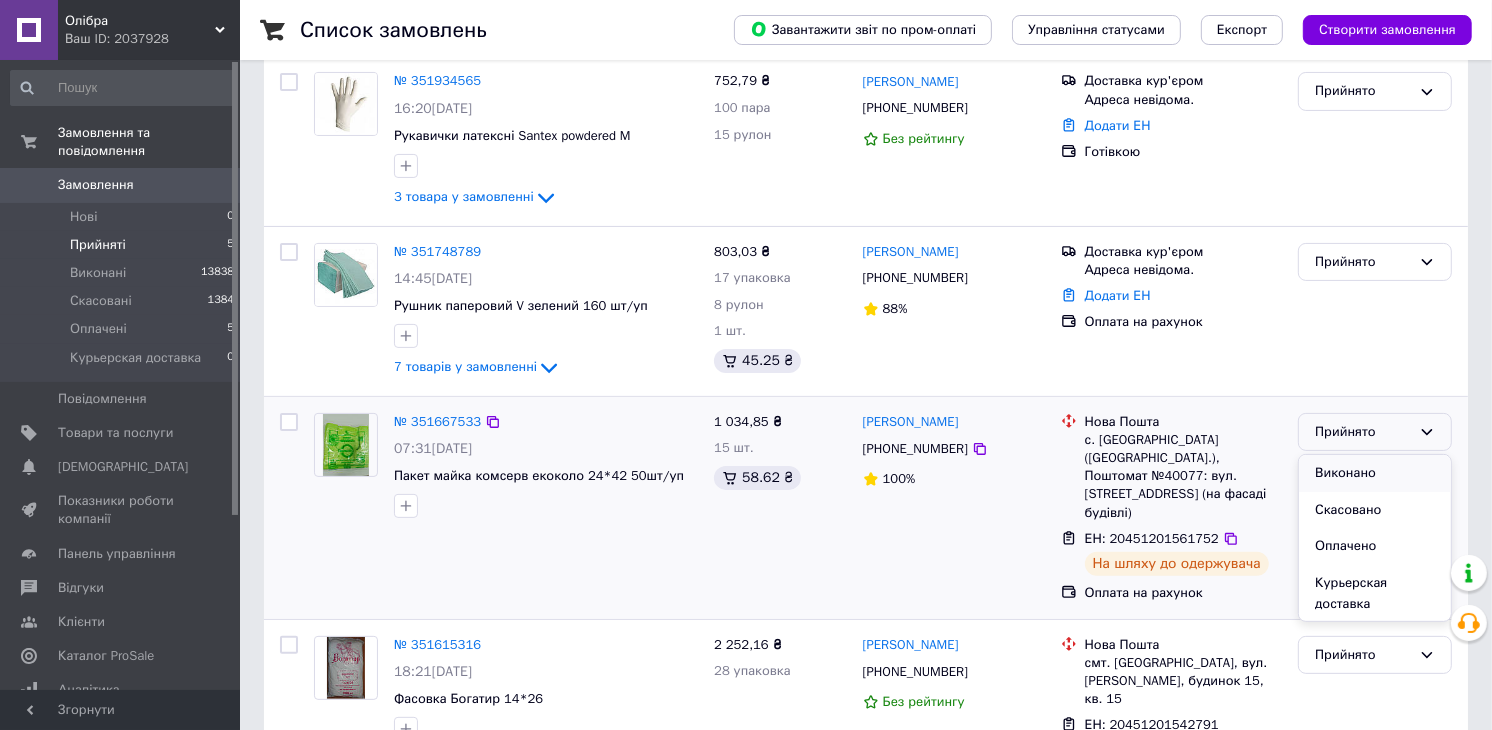 click on "Виконано" at bounding box center [1375, 473] 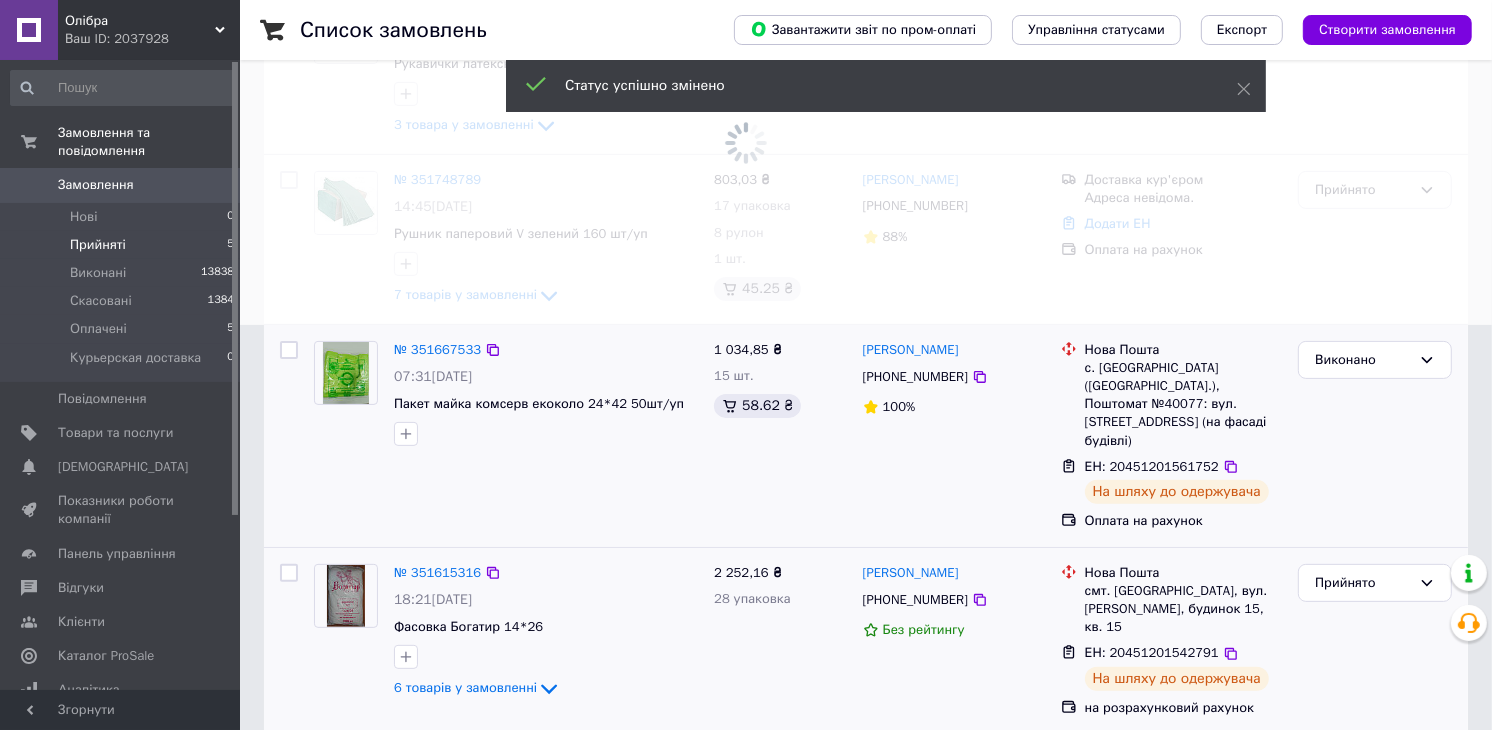 scroll, scrollTop: 555, scrollLeft: 0, axis: vertical 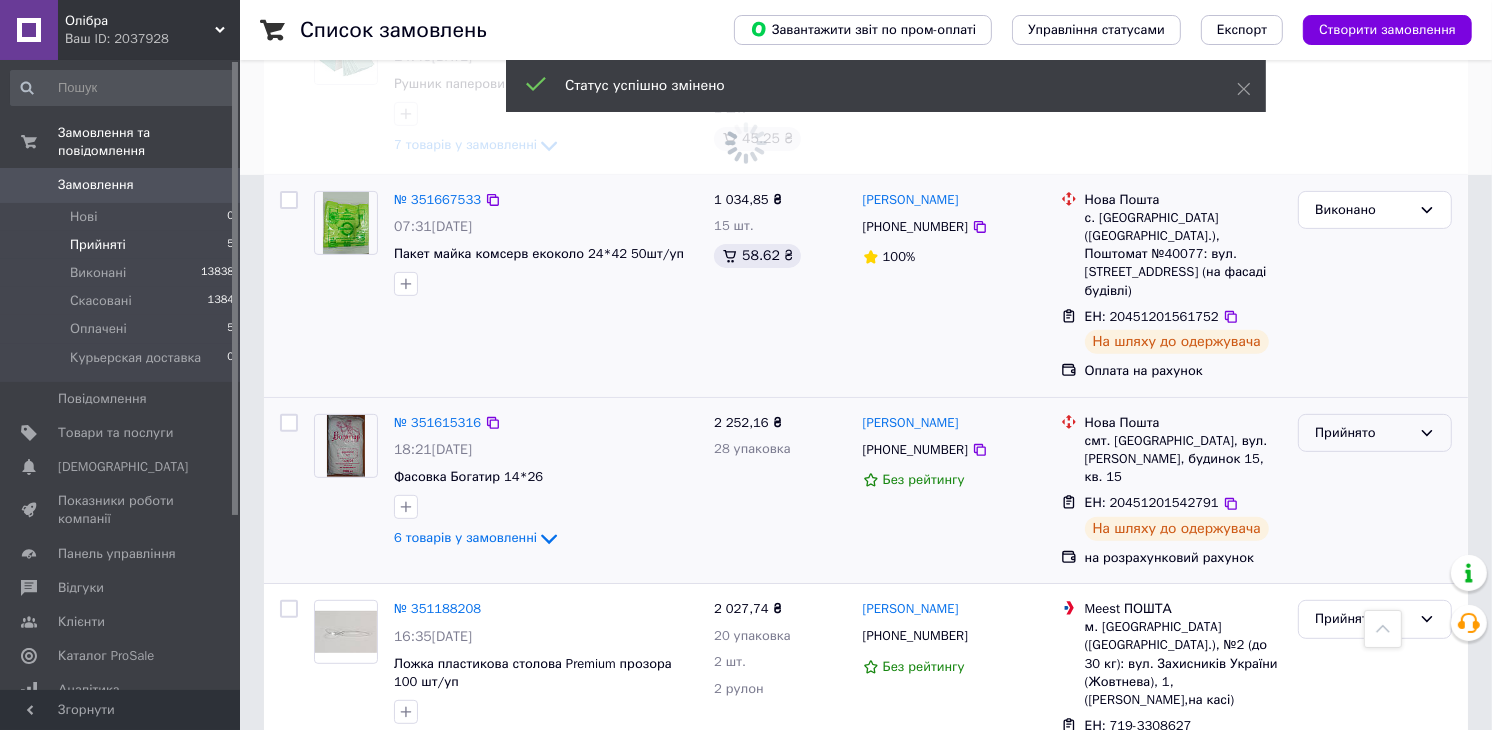 click 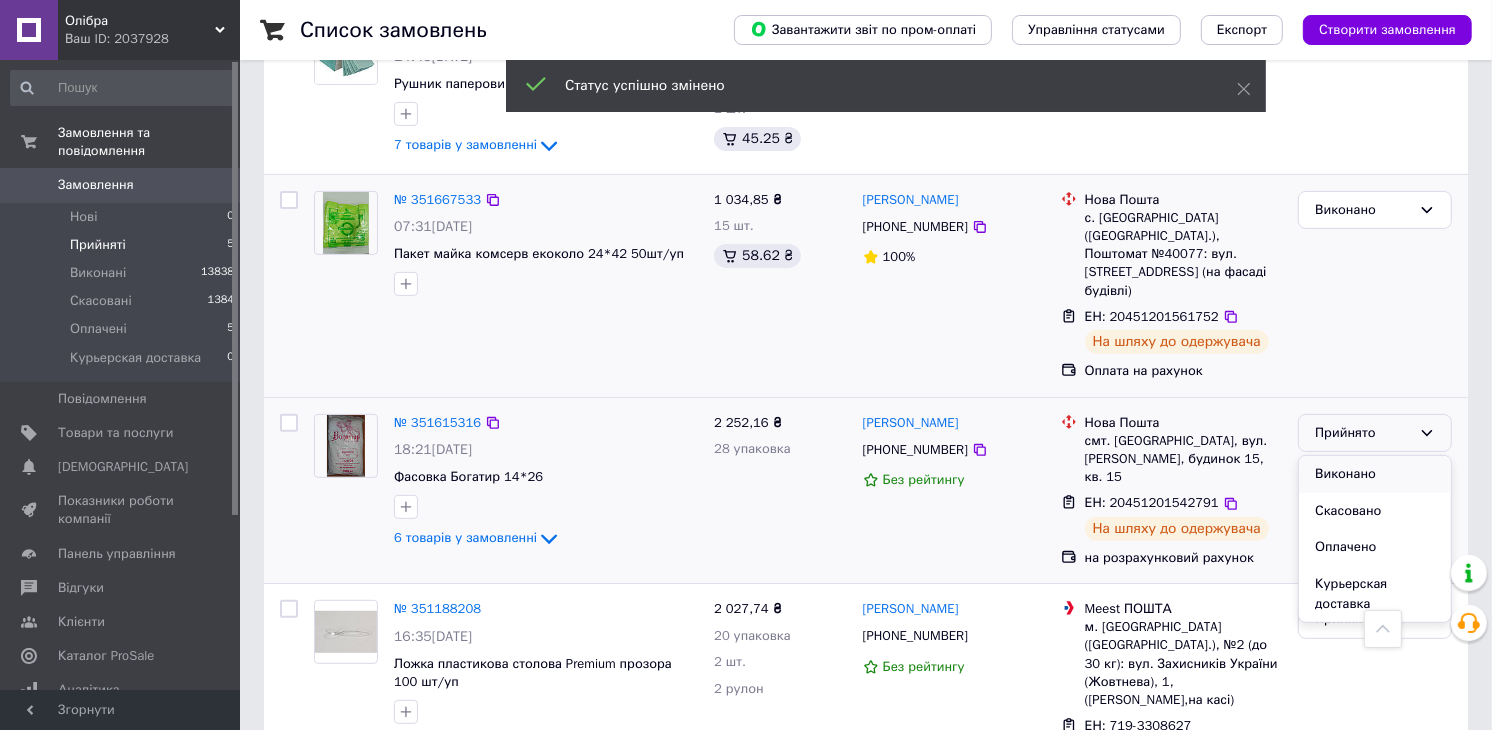 click on "Виконано" at bounding box center [1375, 474] 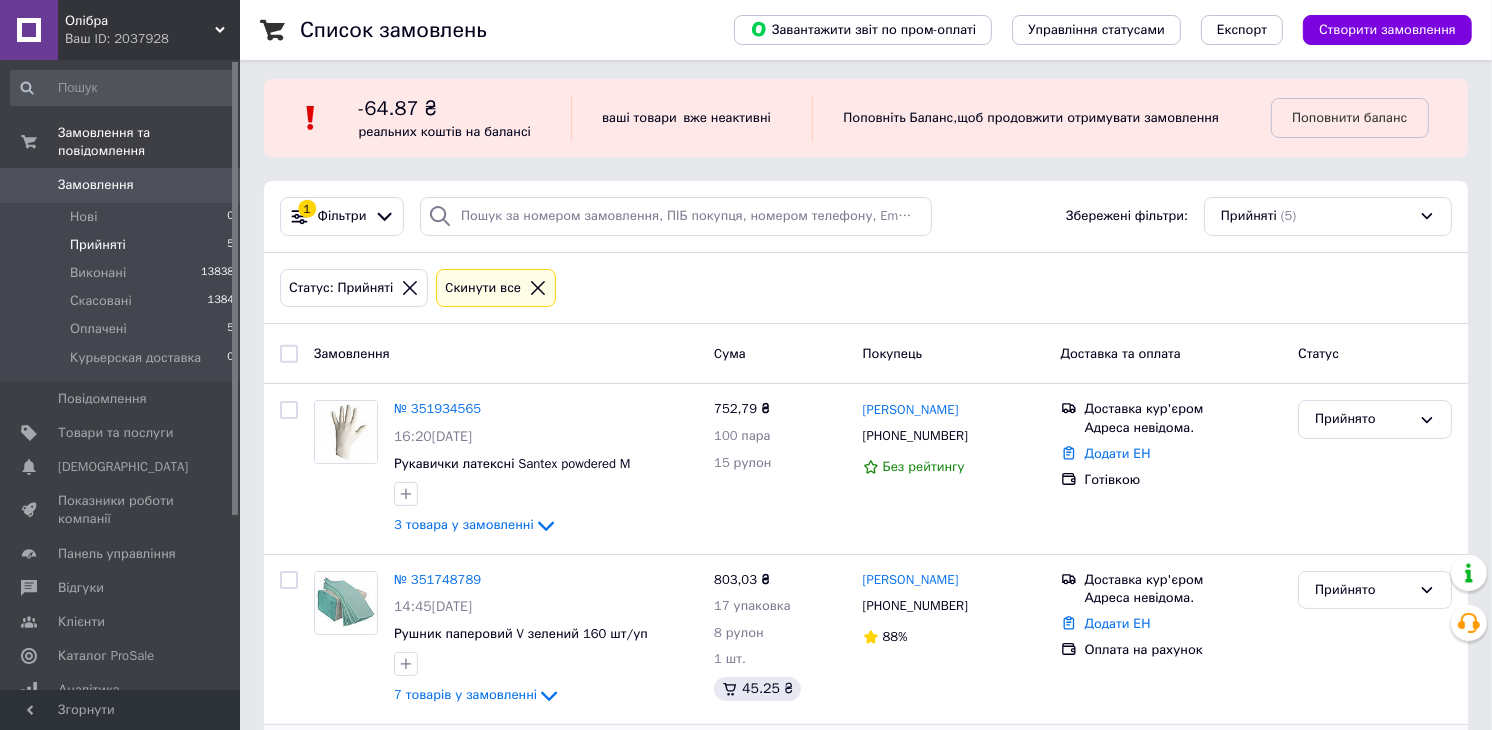 scroll, scrollTop: 0, scrollLeft: 0, axis: both 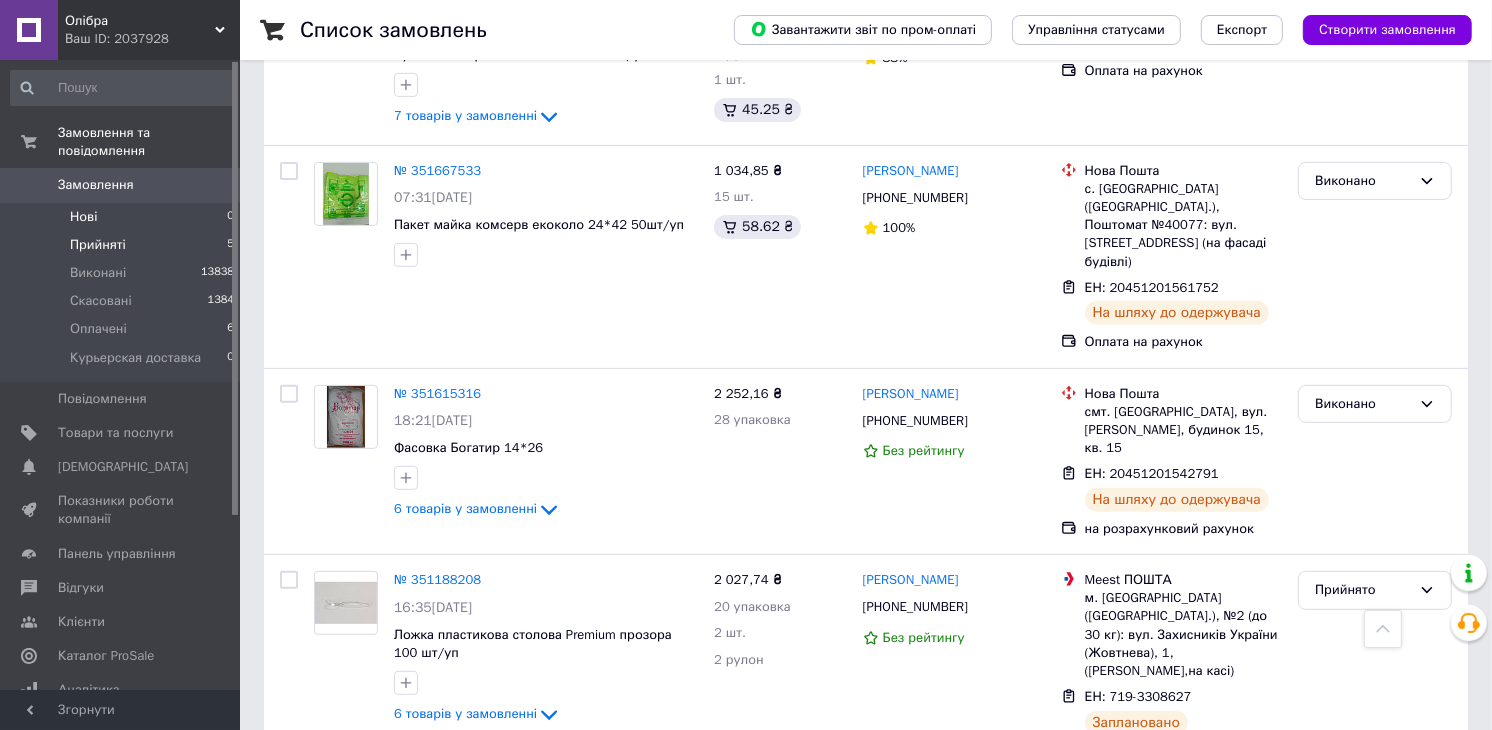 click on "Нові 0" at bounding box center [123, 217] 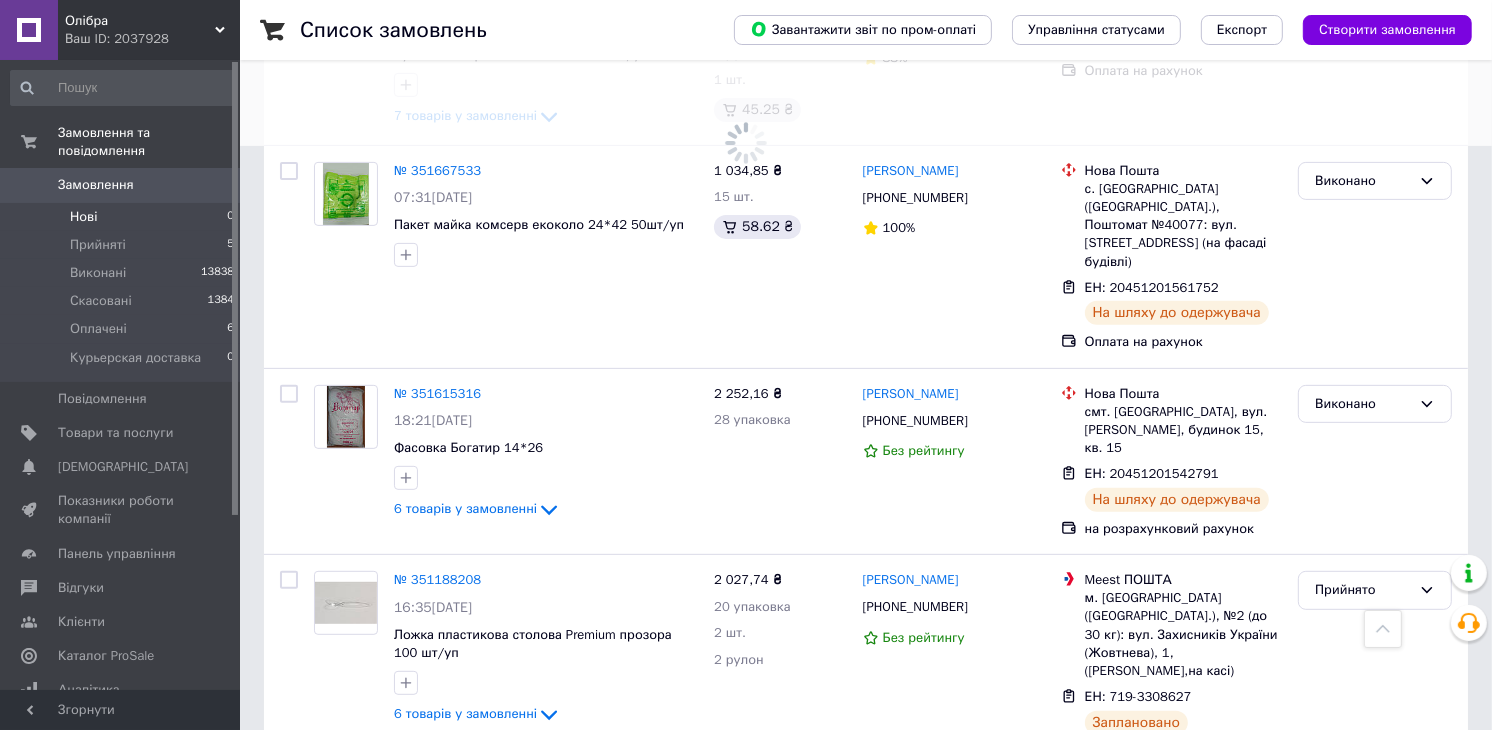 scroll, scrollTop: 0, scrollLeft: 0, axis: both 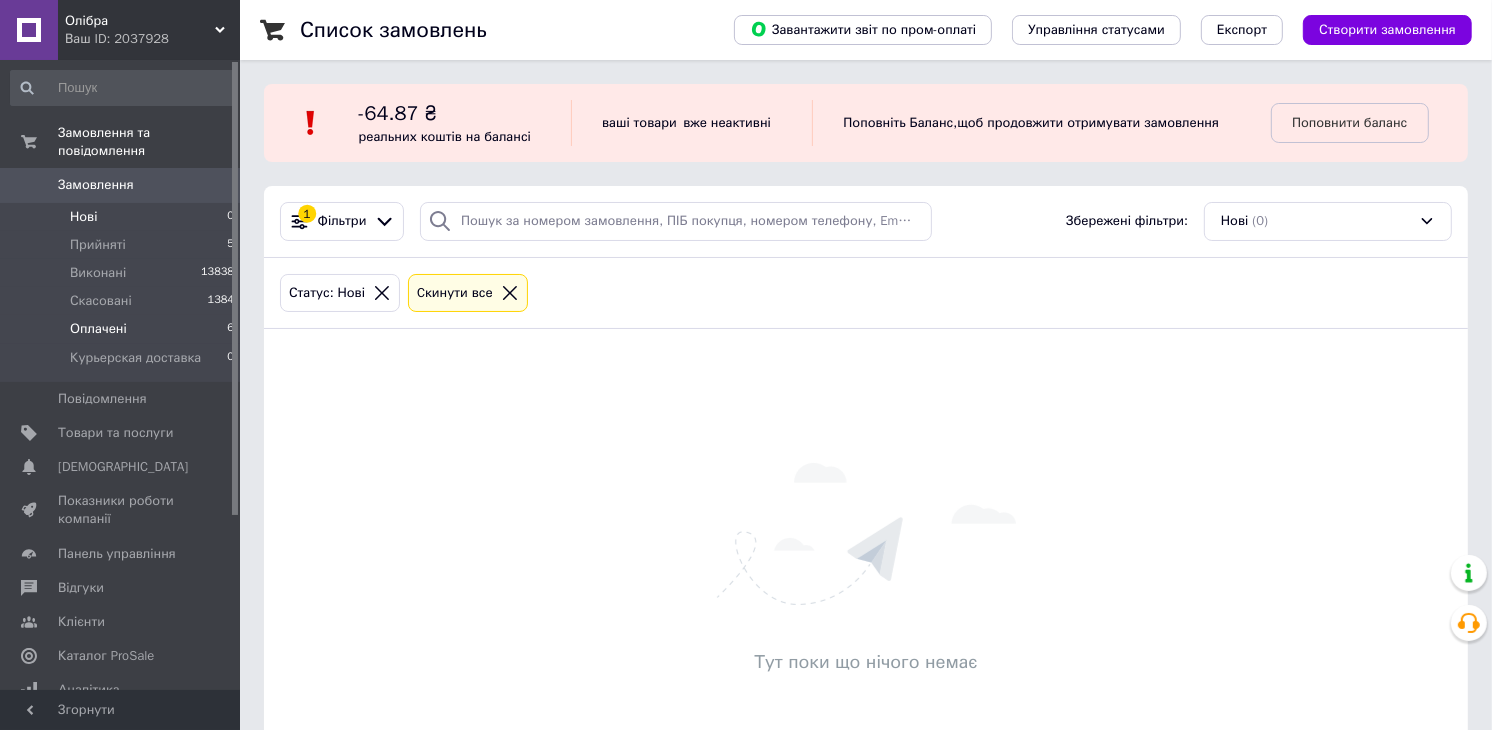 click on "Оплачені" at bounding box center (98, 329) 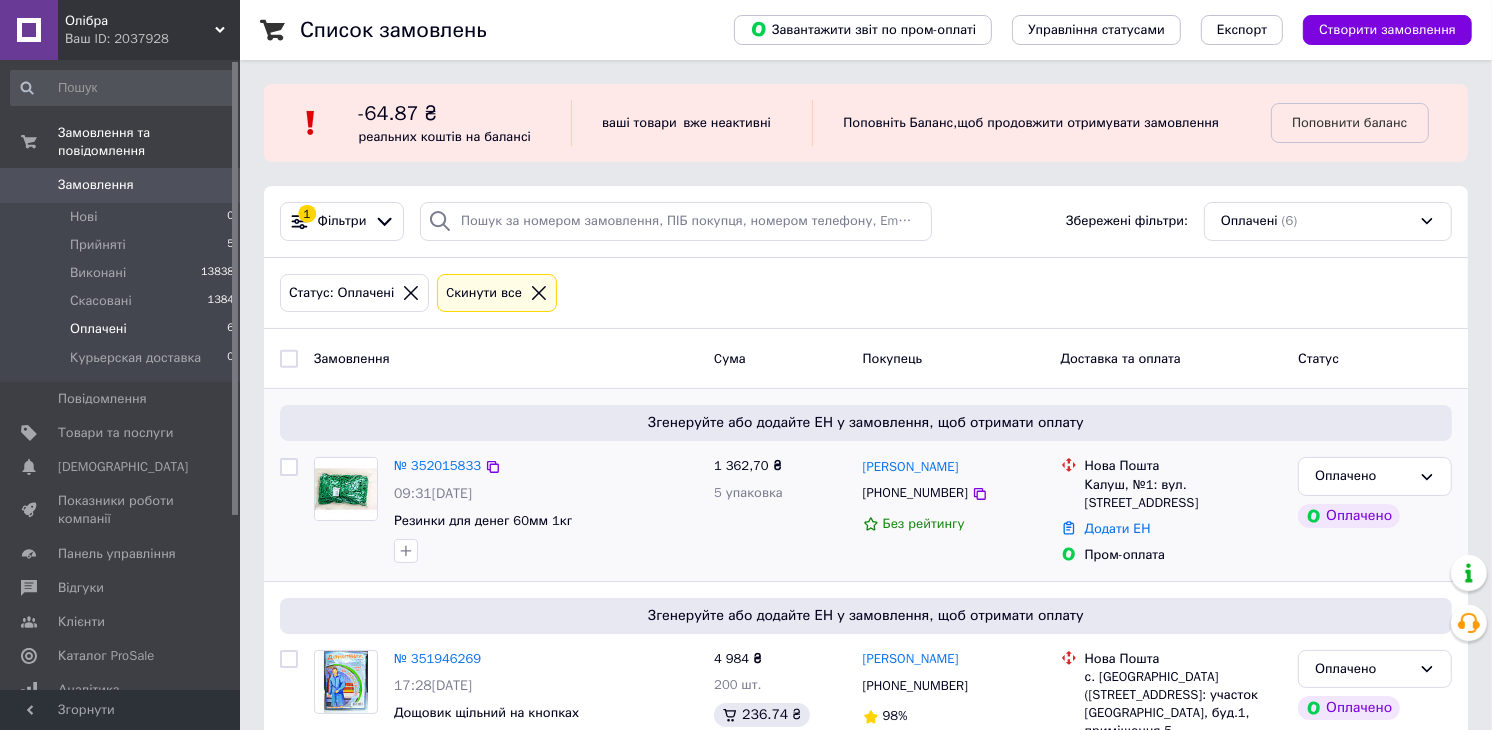 scroll, scrollTop: 111, scrollLeft: 0, axis: vertical 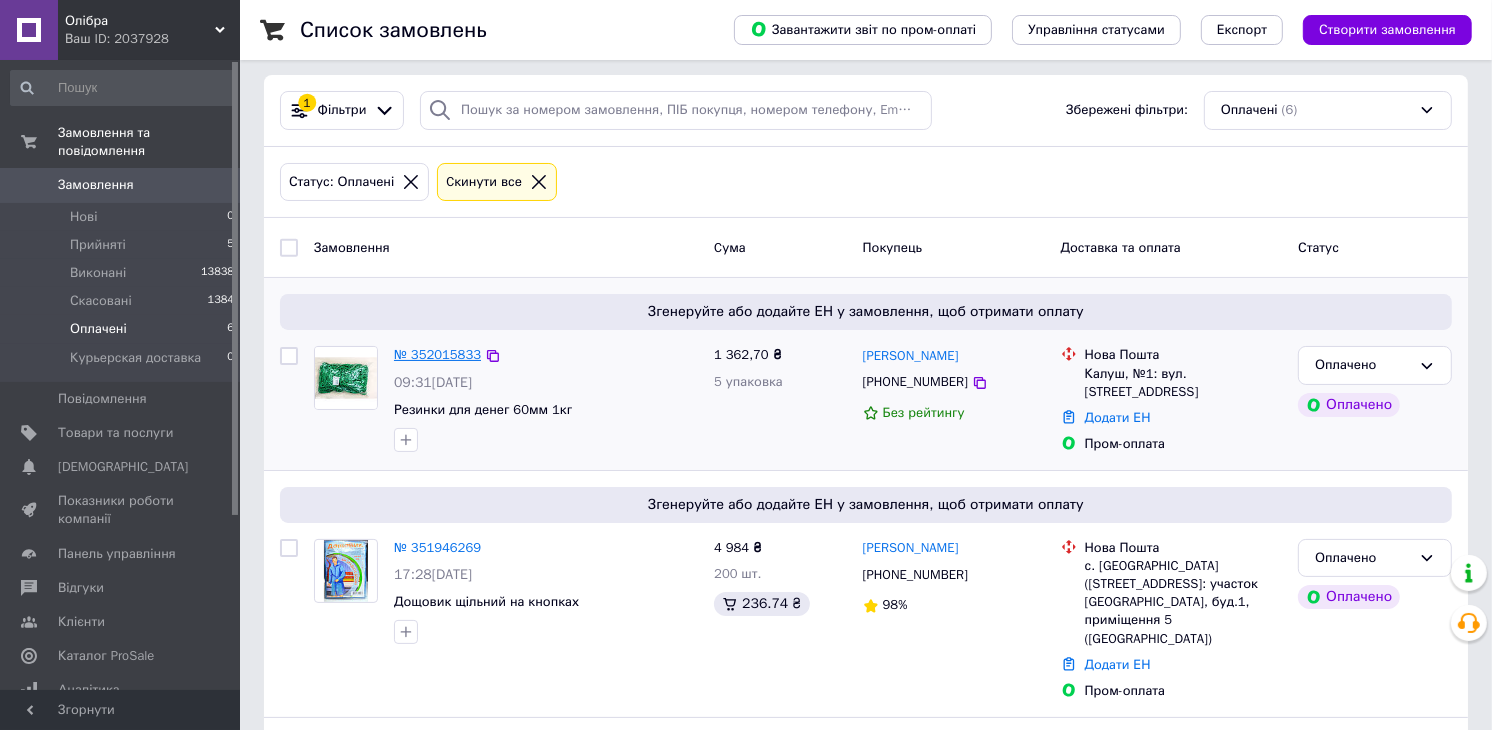 click on "№ 352015833" at bounding box center (437, 354) 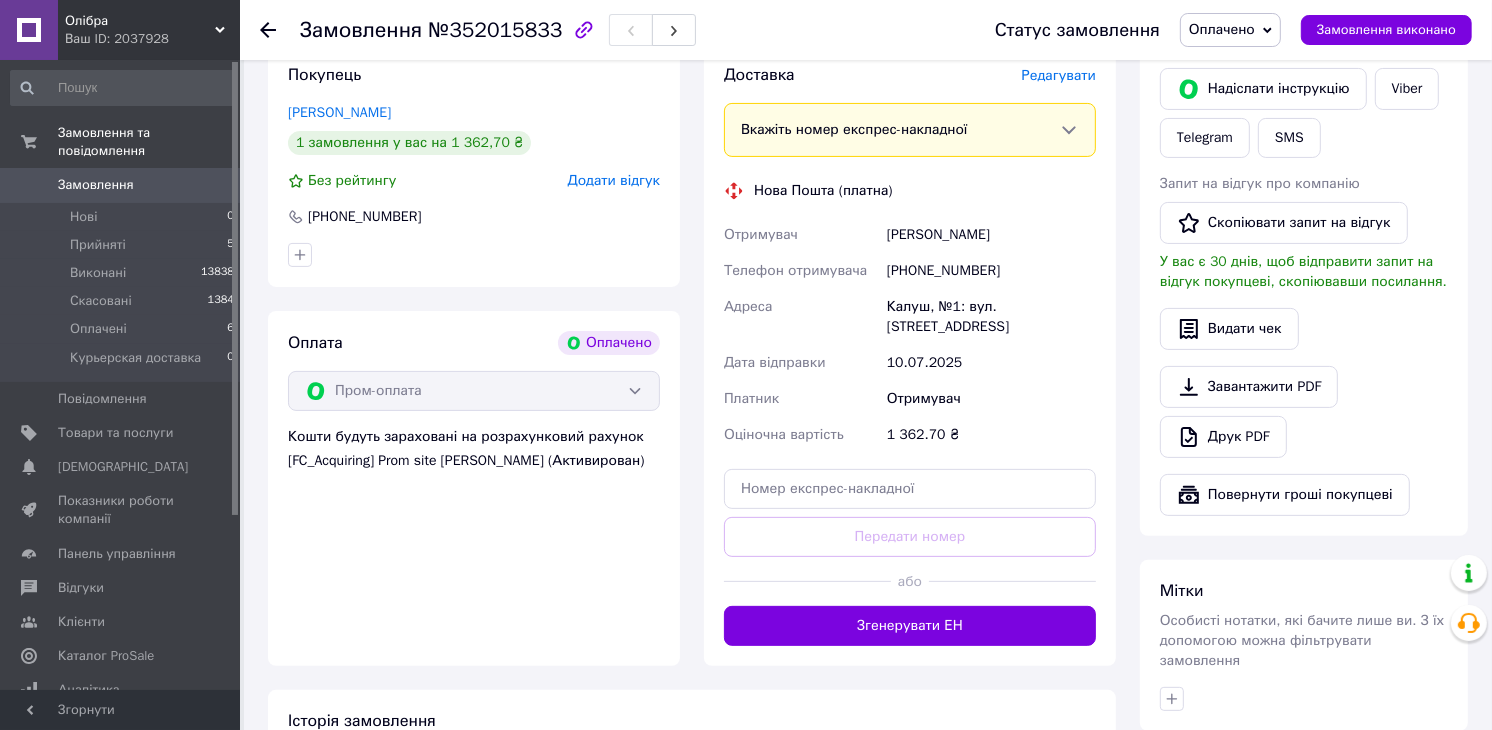 scroll, scrollTop: 444, scrollLeft: 0, axis: vertical 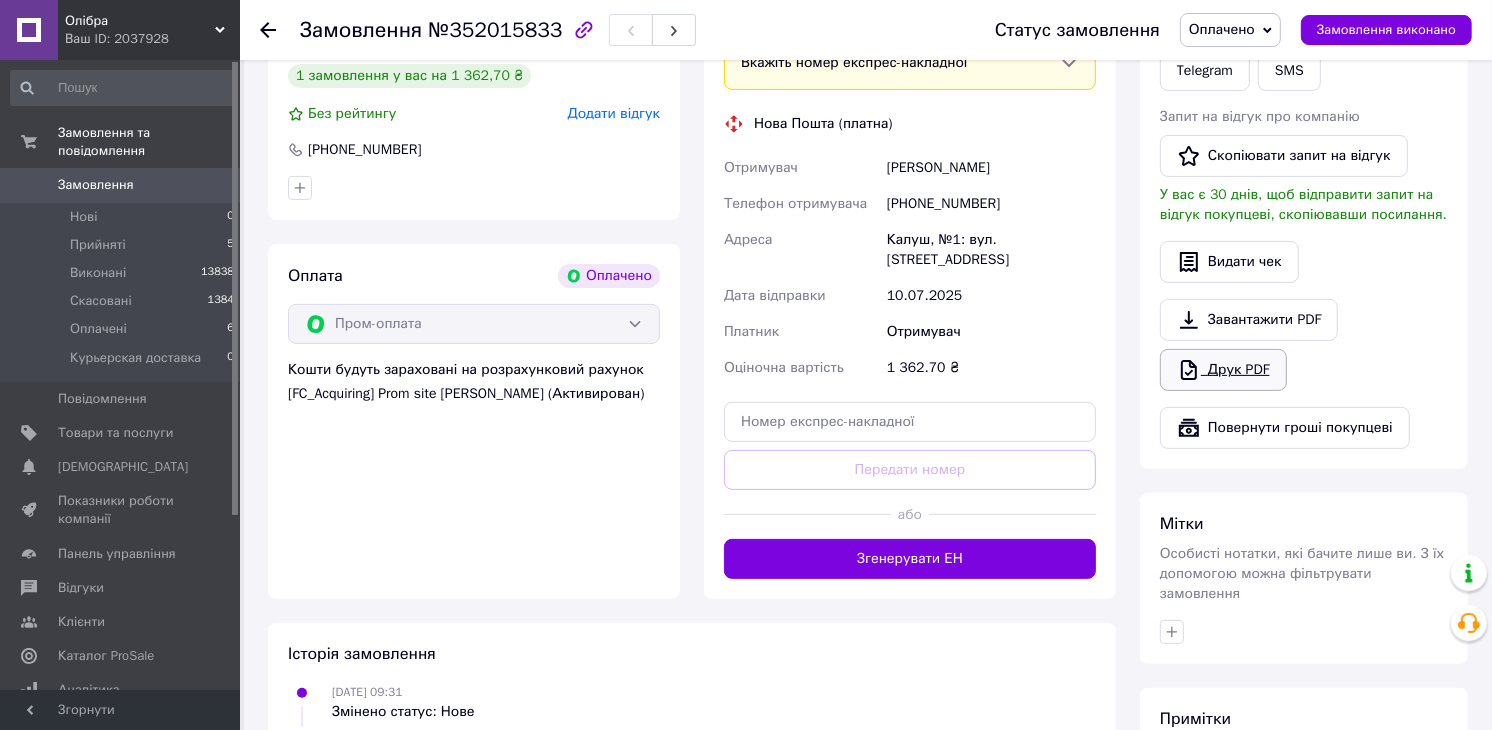 click on "Друк PDF" at bounding box center (1223, 370) 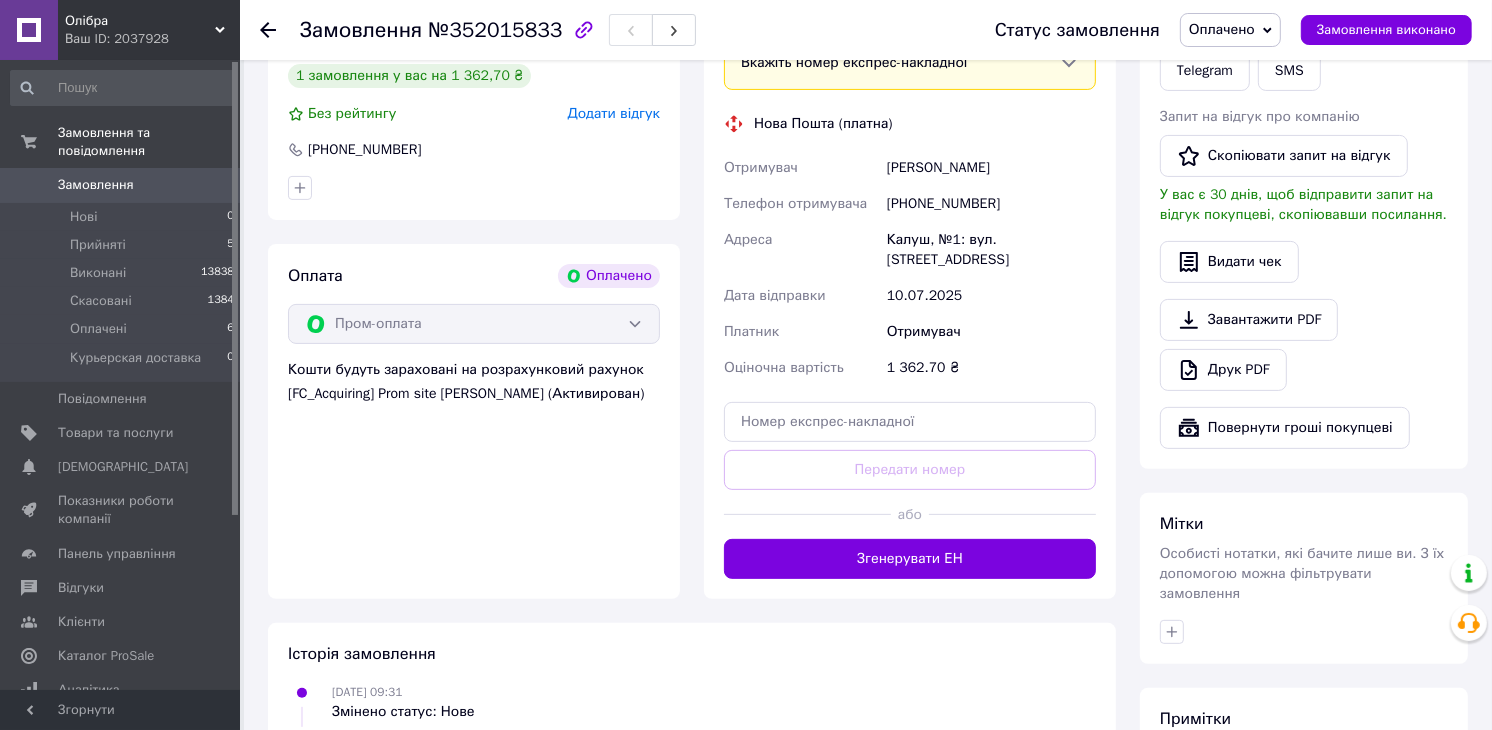 click 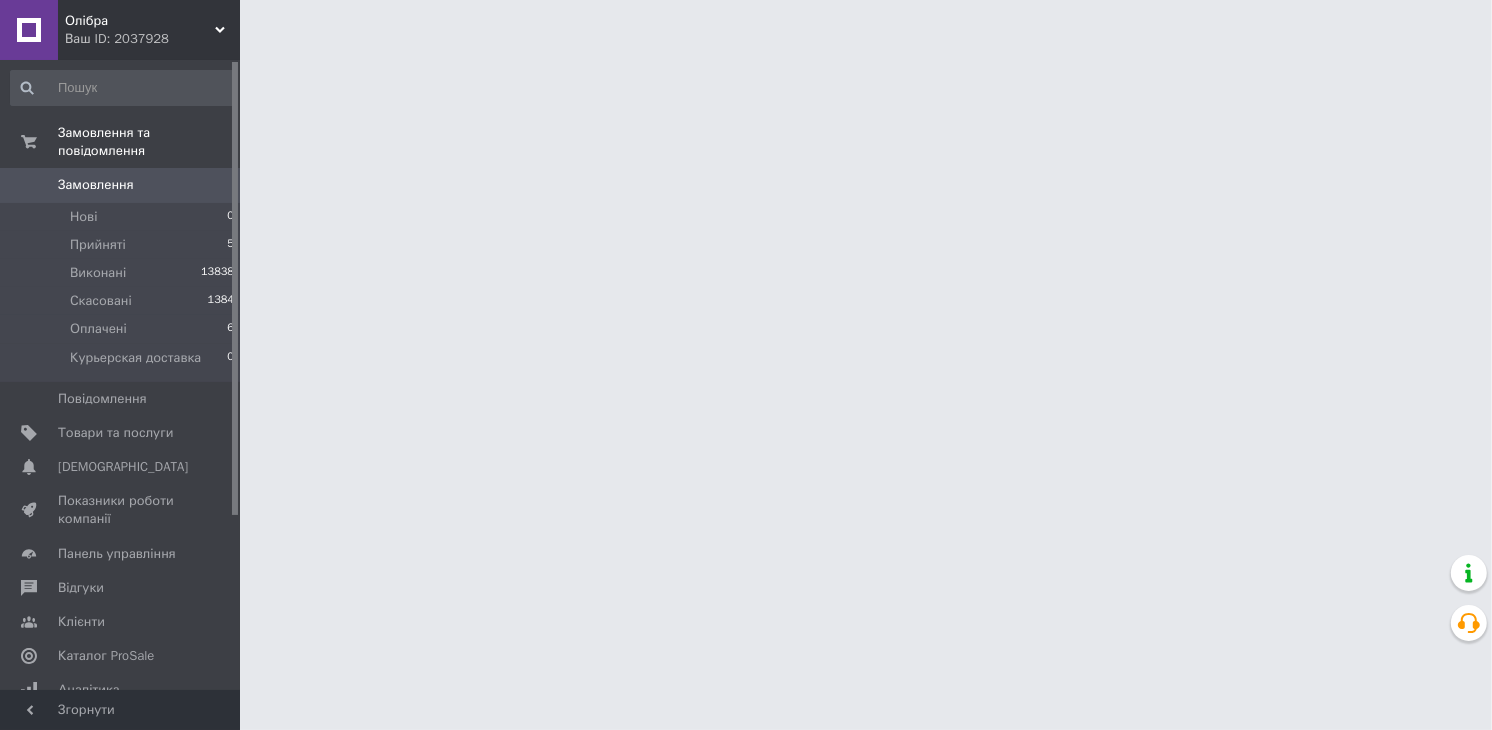 scroll, scrollTop: 0, scrollLeft: 0, axis: both 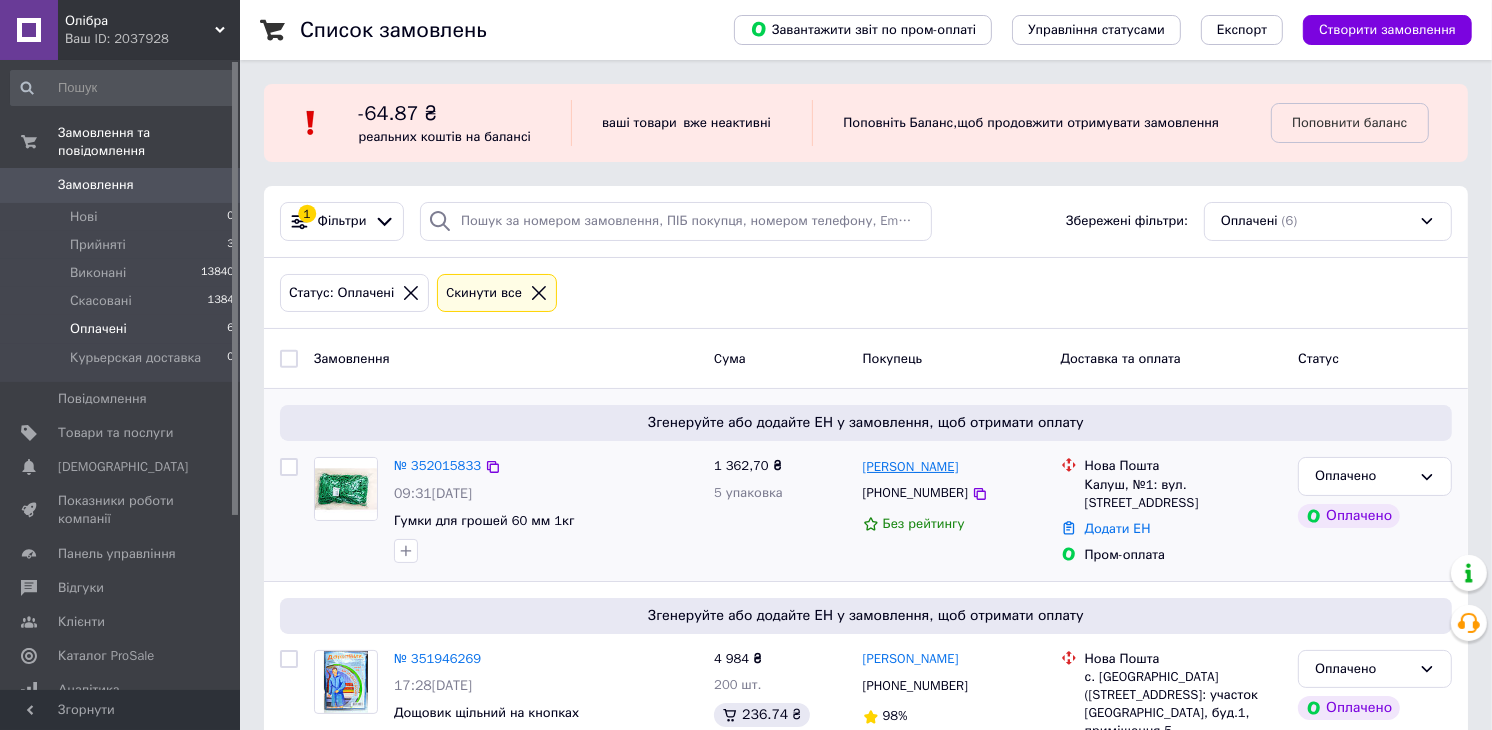 click on "[PERSON_NAME]" at bounding box center (911, 467) 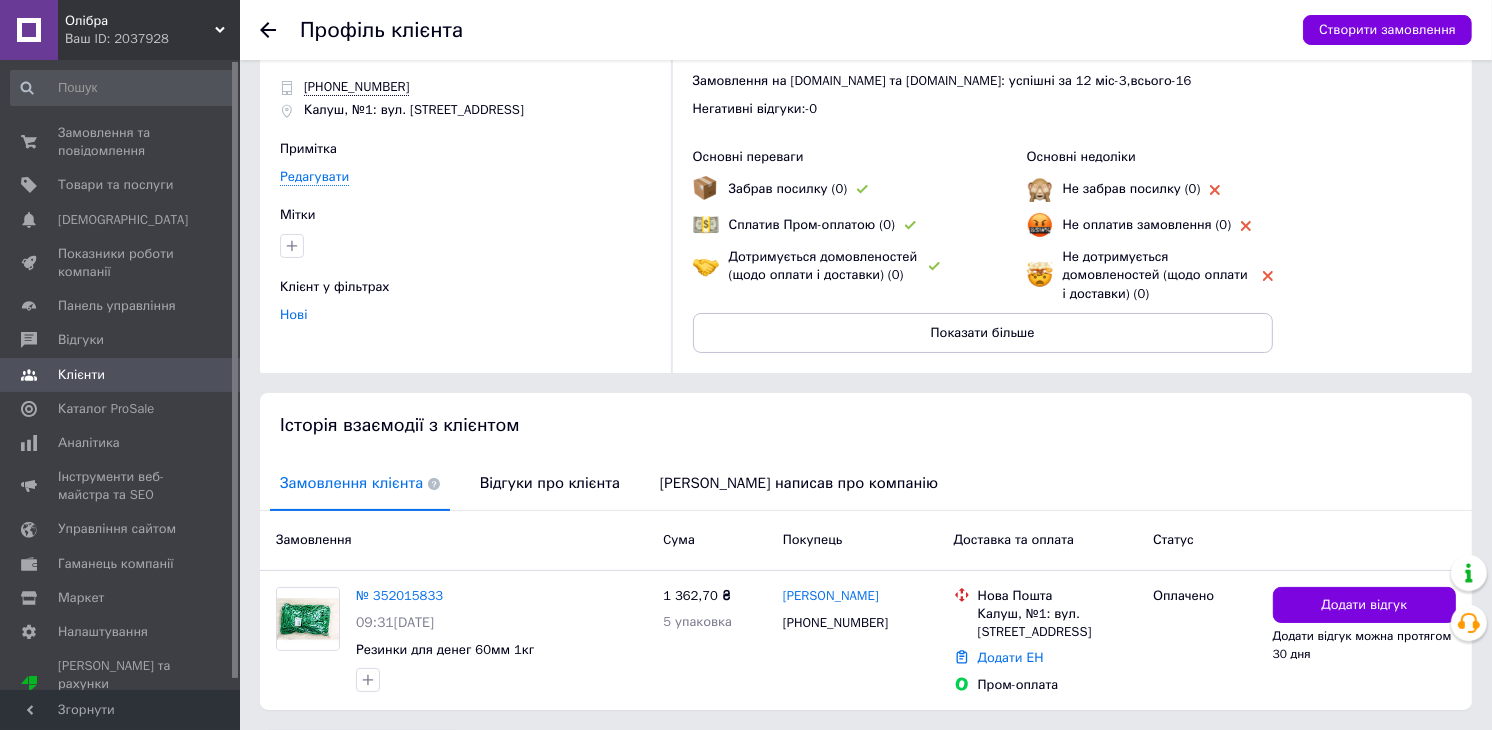 scroll, scrollTop: 121, scrollLeft: 0, axis: vertical 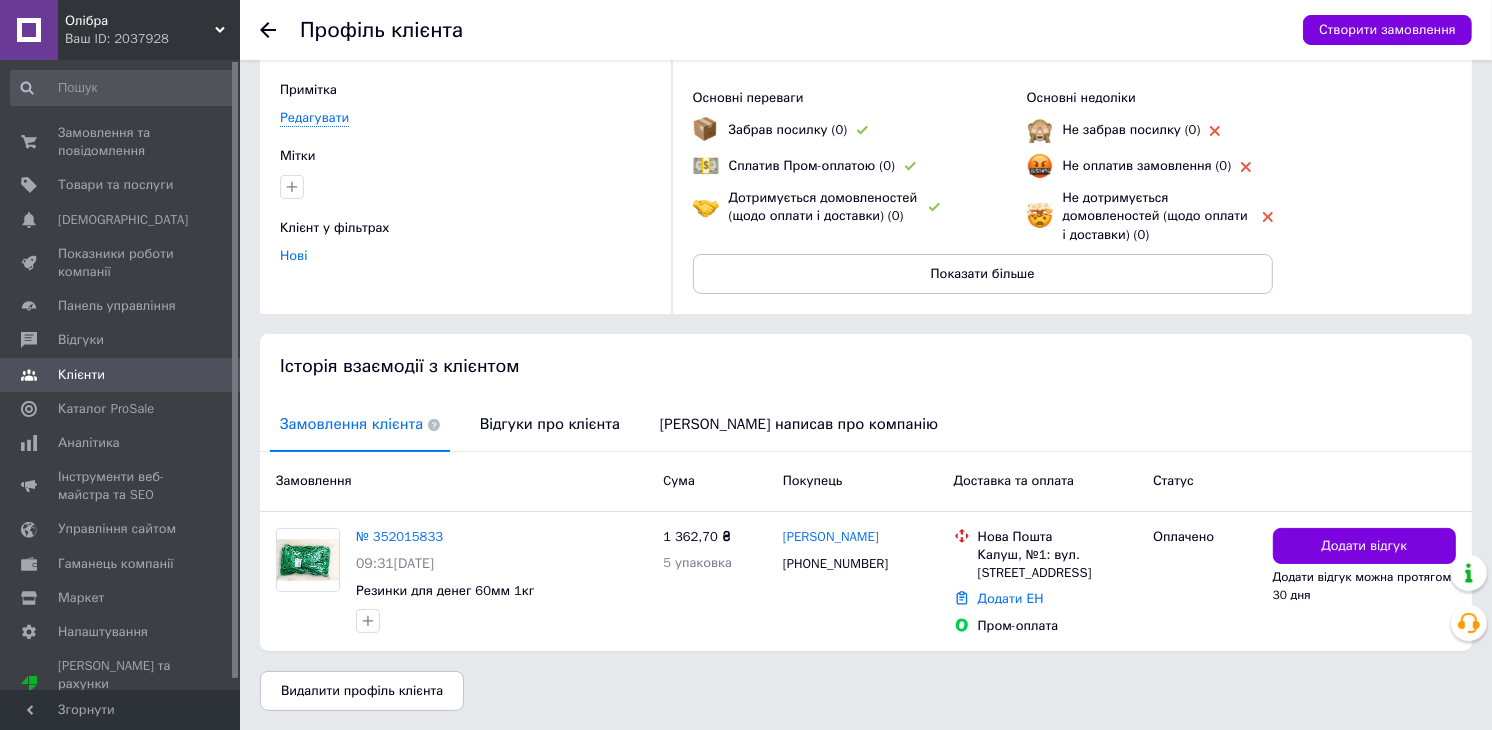 click 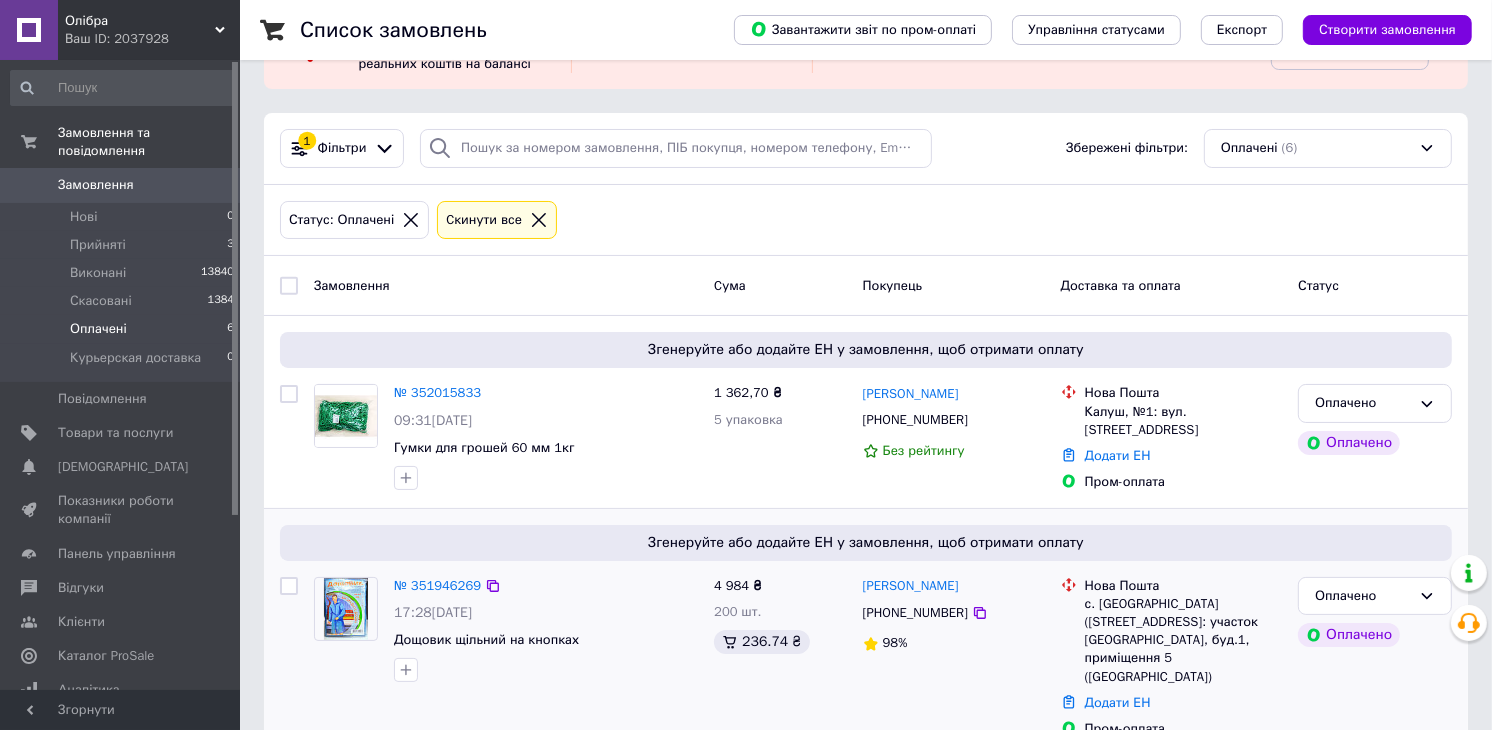 scroll, scrollTop: 111, scrollLeft: 0, axis: vertical 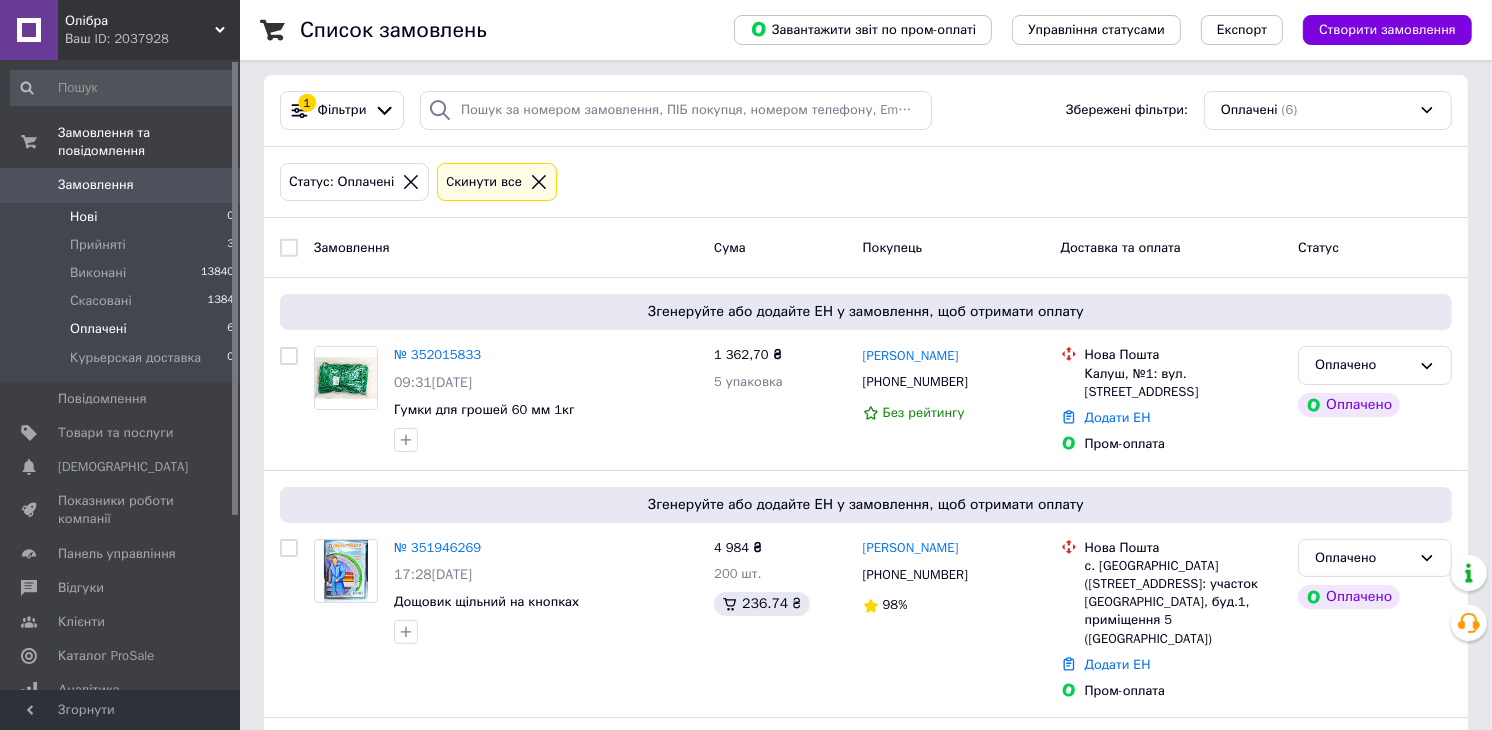 click on "Нові 0" at bounding box center (123, 217) 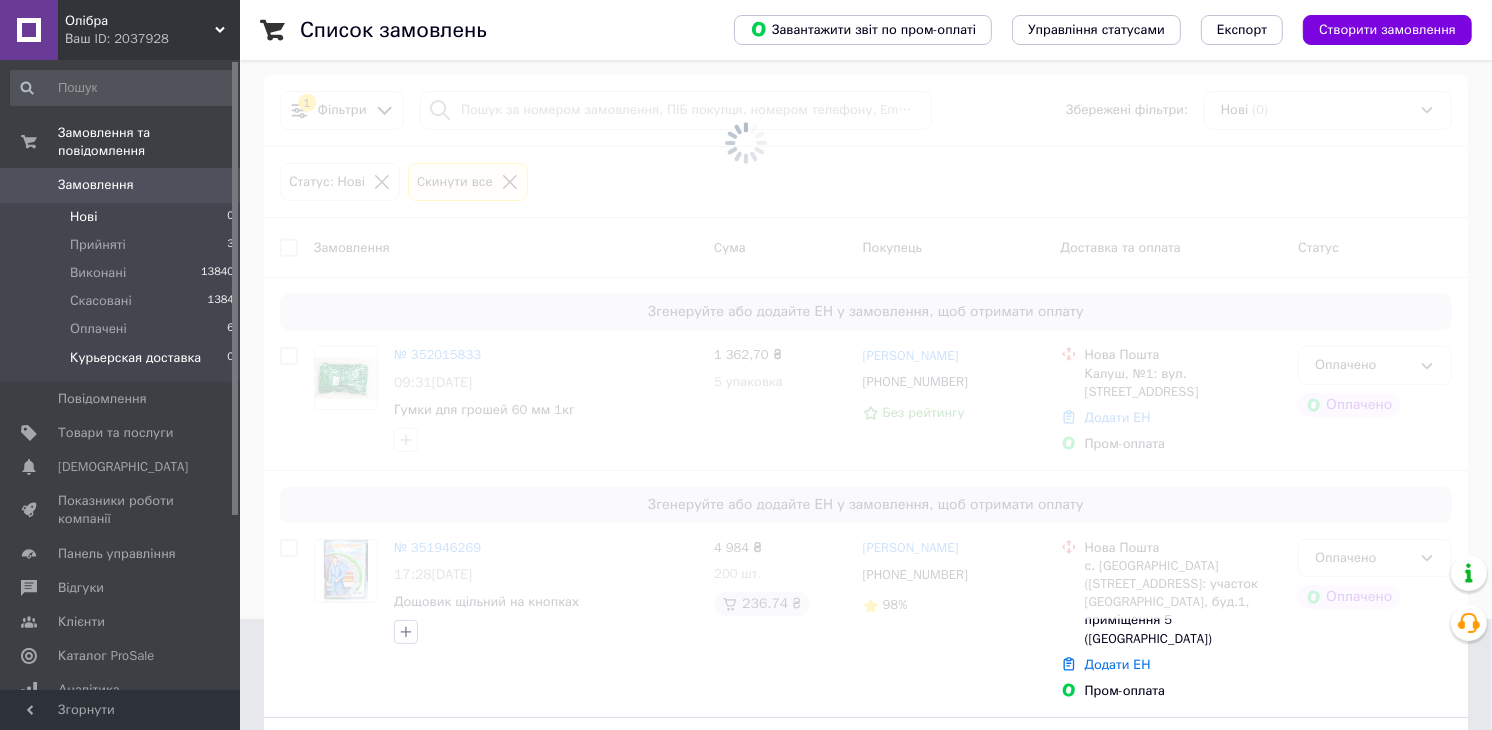 scroll, scrollTop: 0, scrollLeft: 0, axis: both 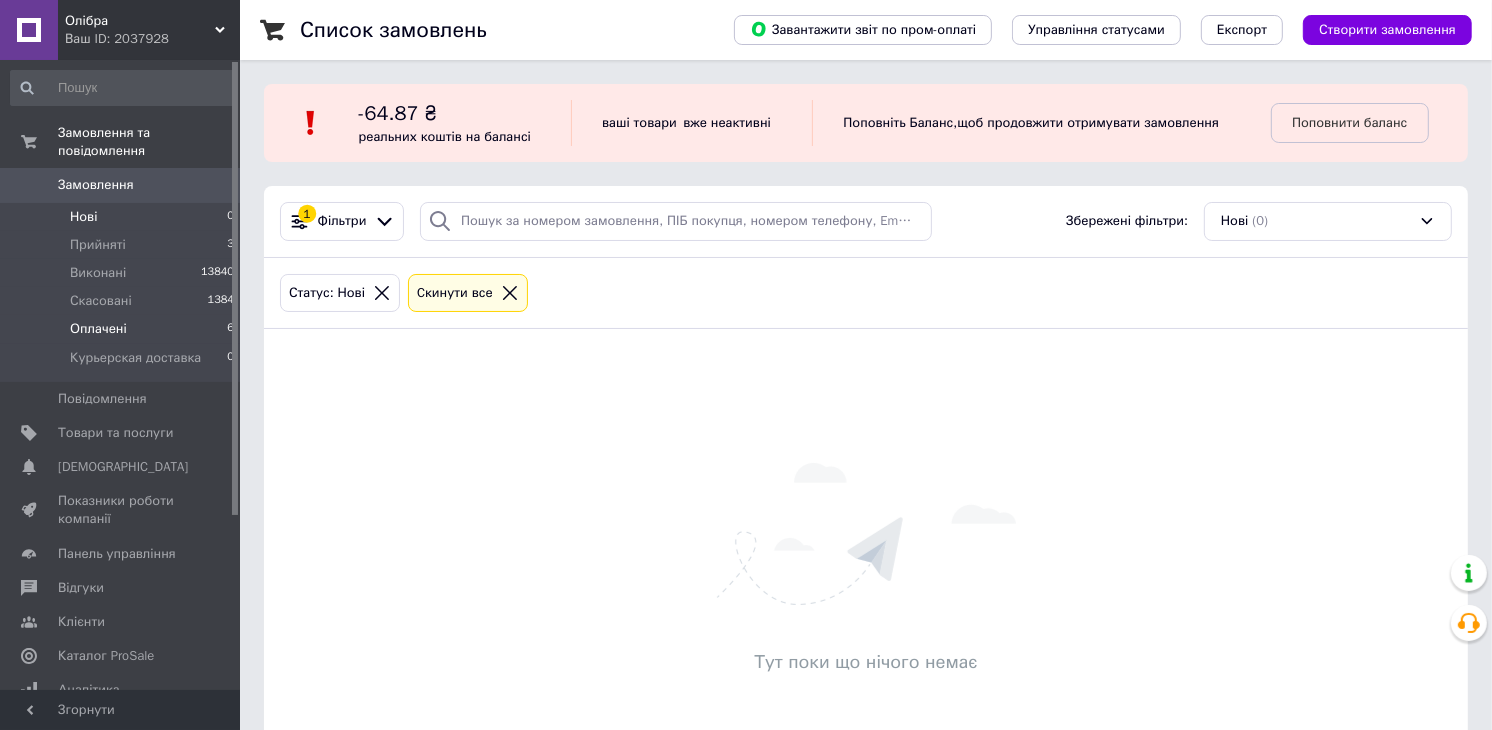 click on "Оплачені 6" at bounding box center (123, 329) 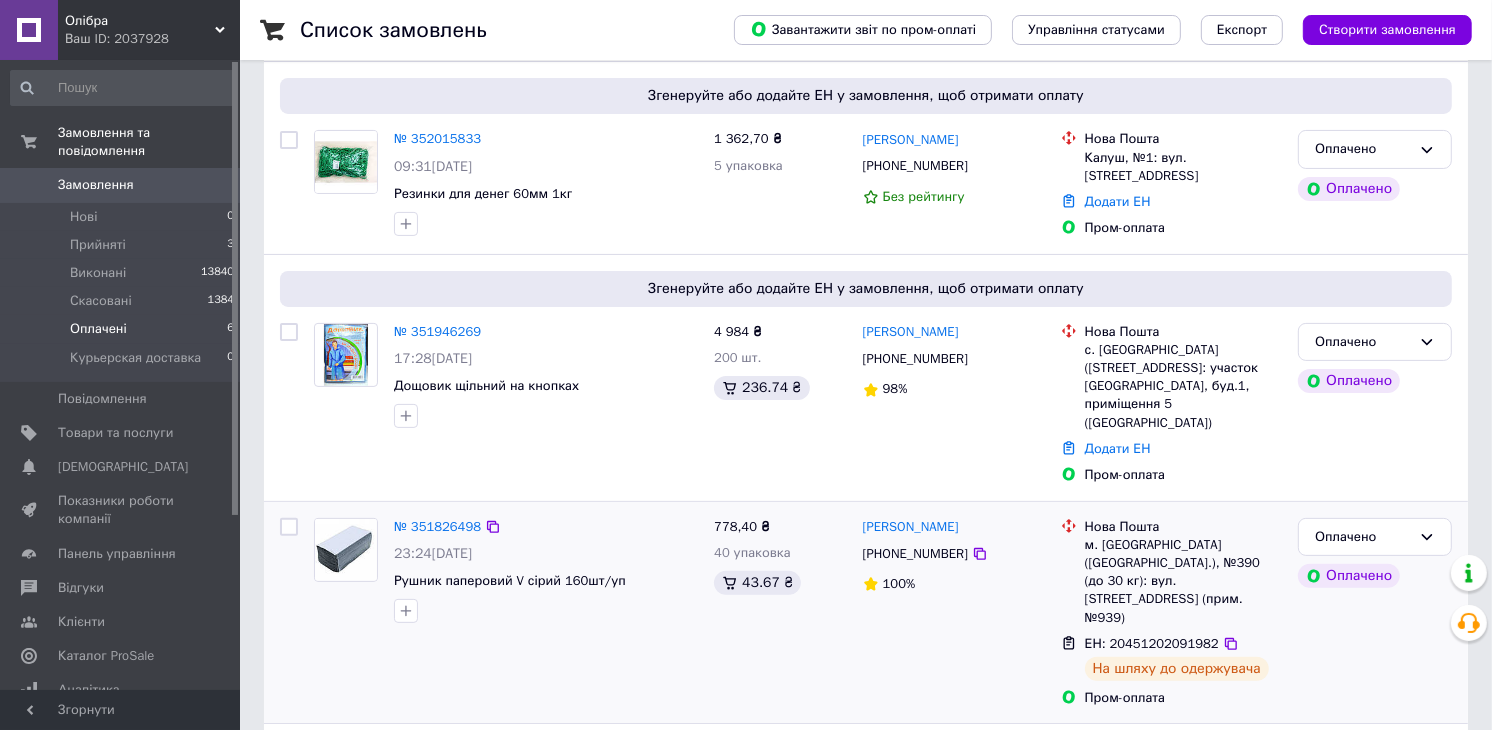 scroll, scrollTop: 216, scrollLeft: 0, axis: vertical 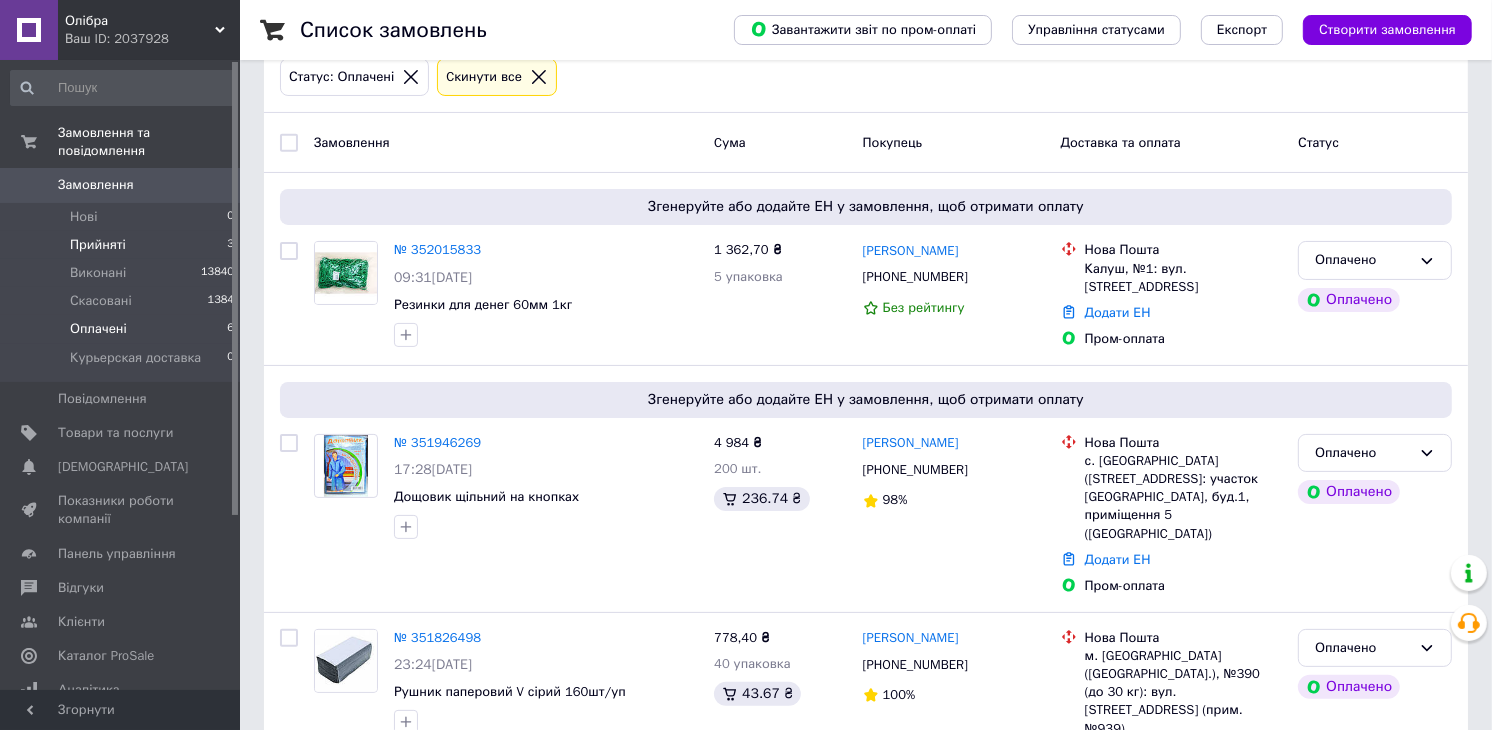 click on "Прийняті 3" at bounding box center [123, 245] 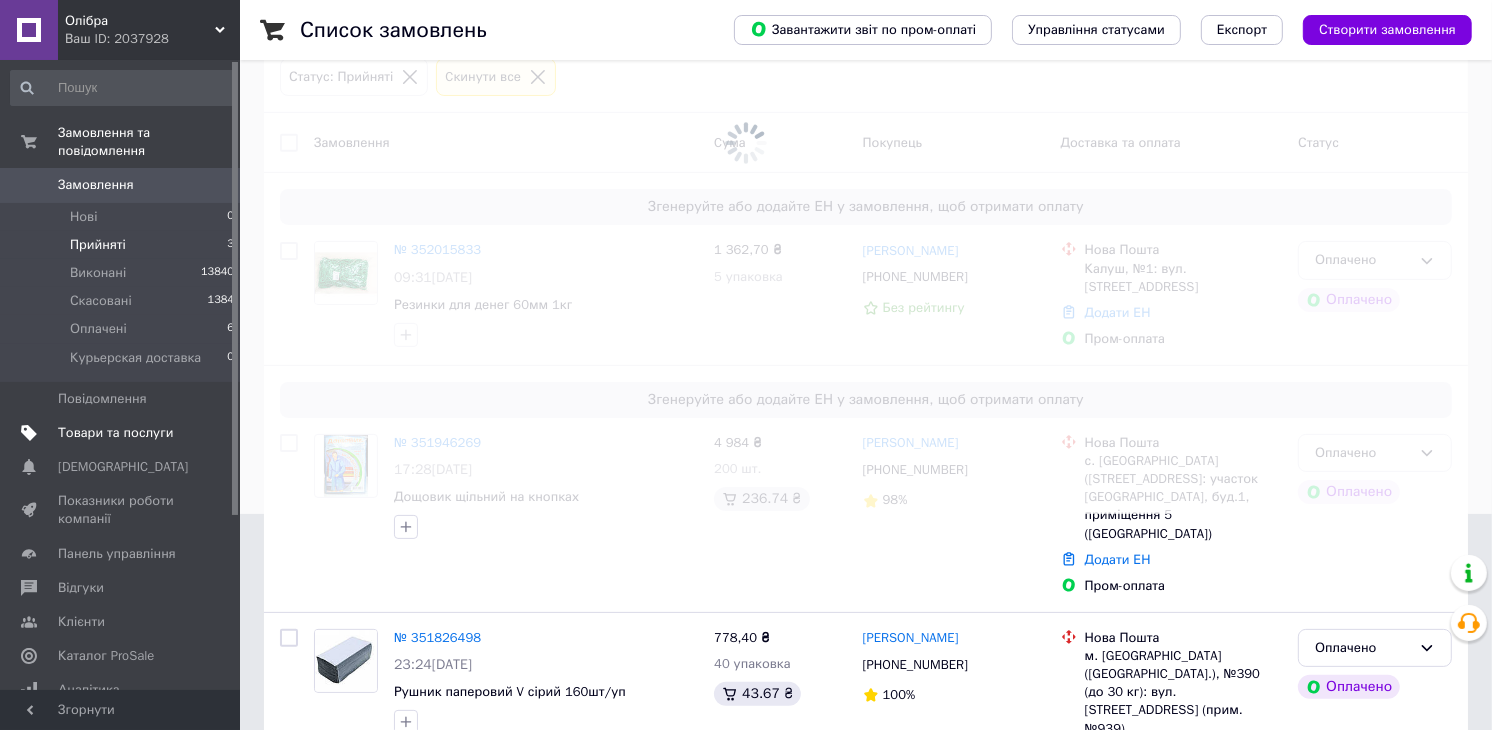 click on "Товари та послуги" at bounding box center [115, 433] 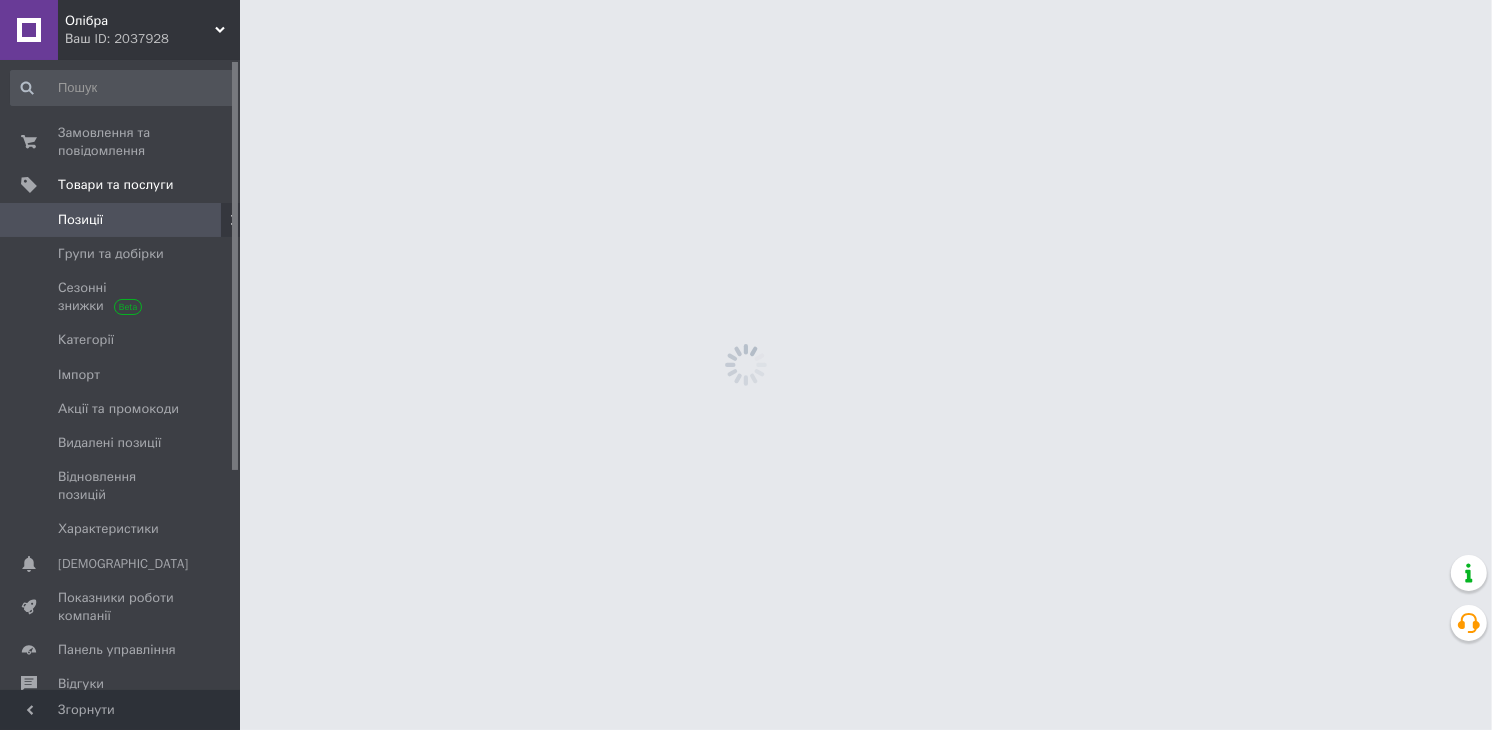 scroll, scrollTop: 0, scrollLeft: 0, axis: both 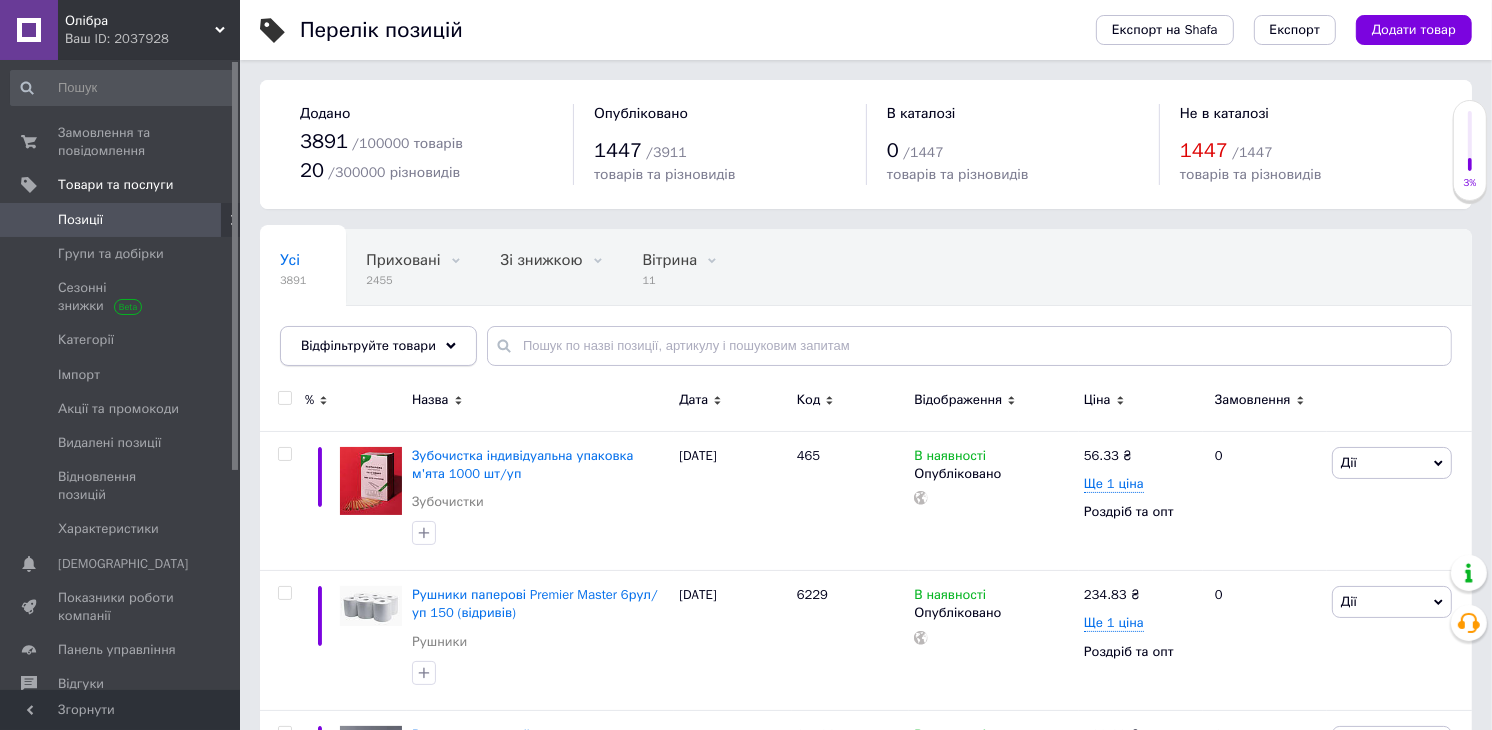 click 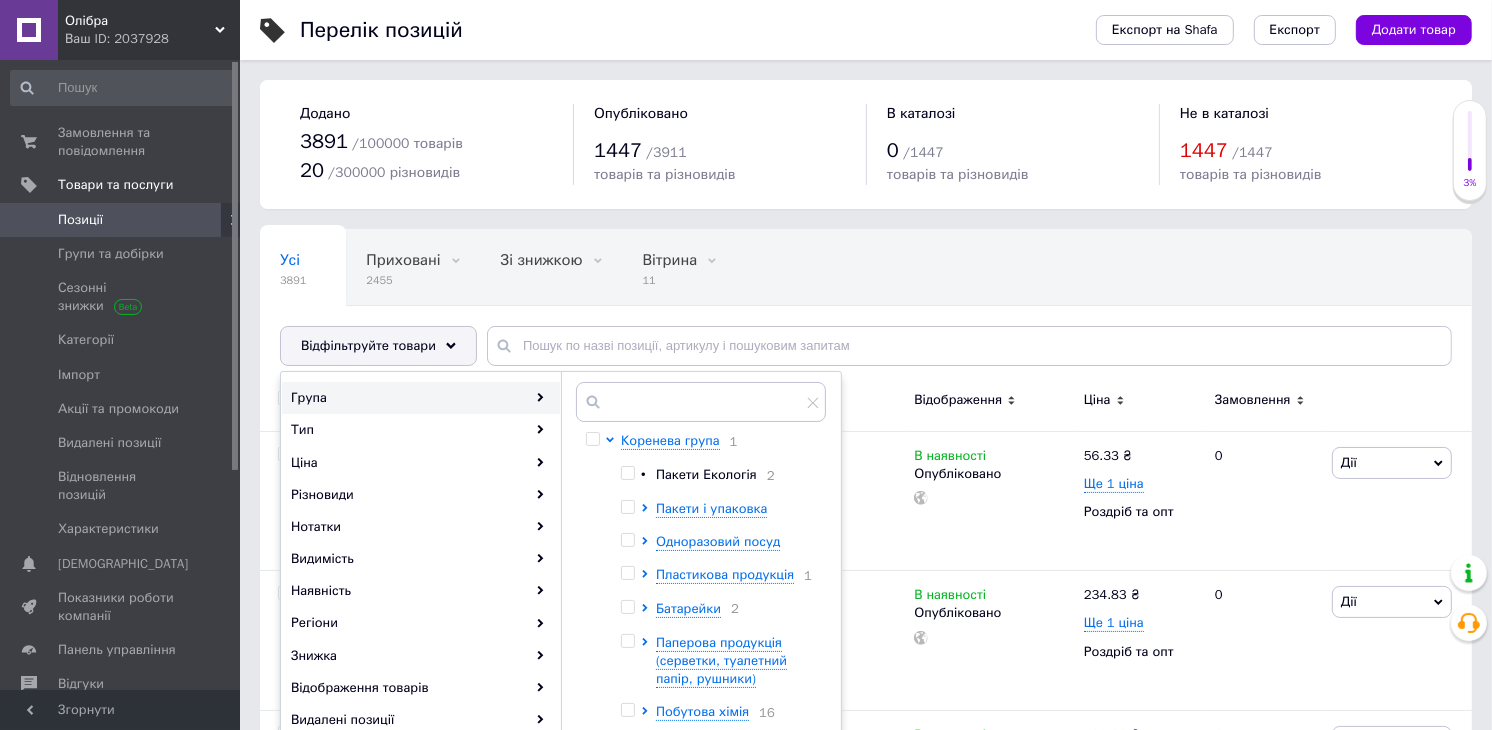 scroll, scrollTop: 111, scrollLeft: 0, axis: vertical 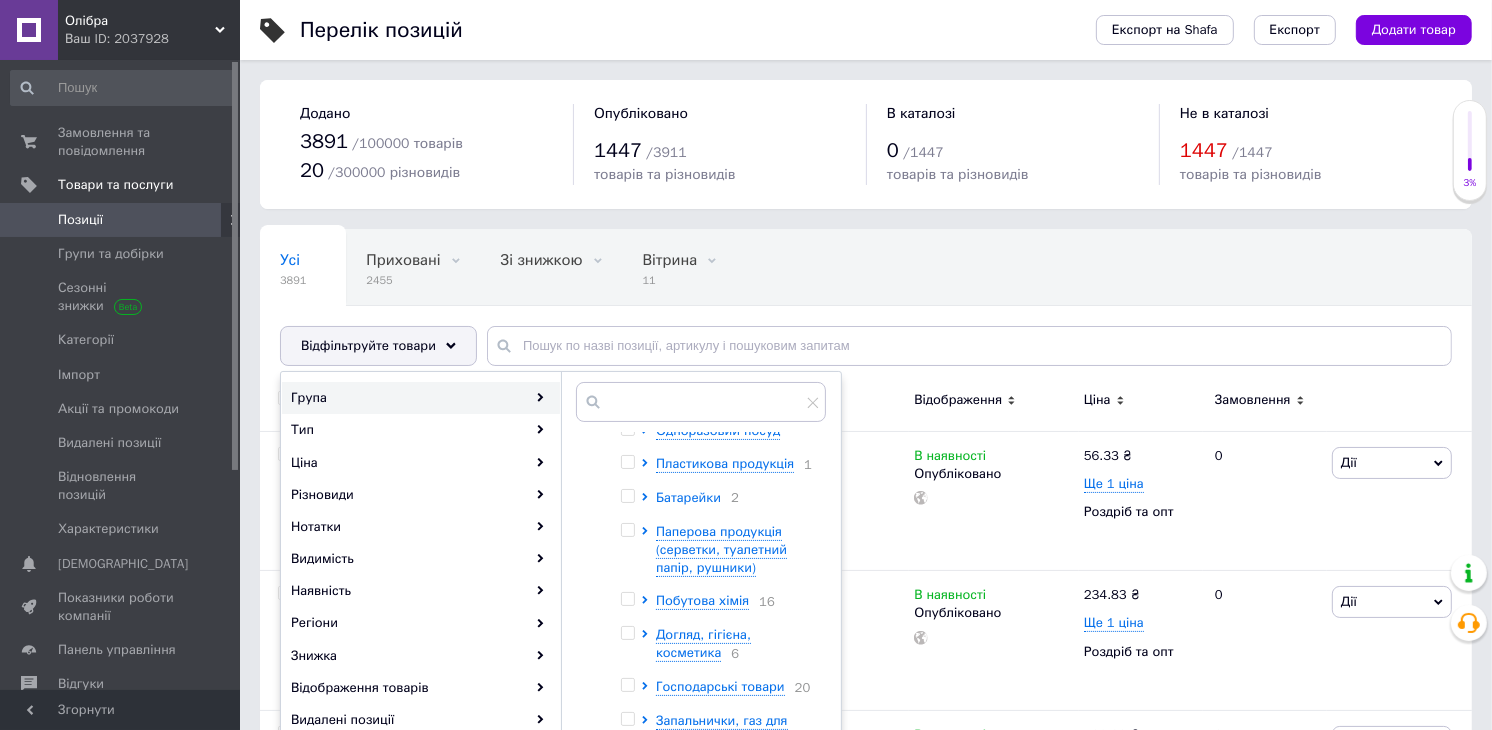 click on "Батарейки" at bounding box center (688, 497) 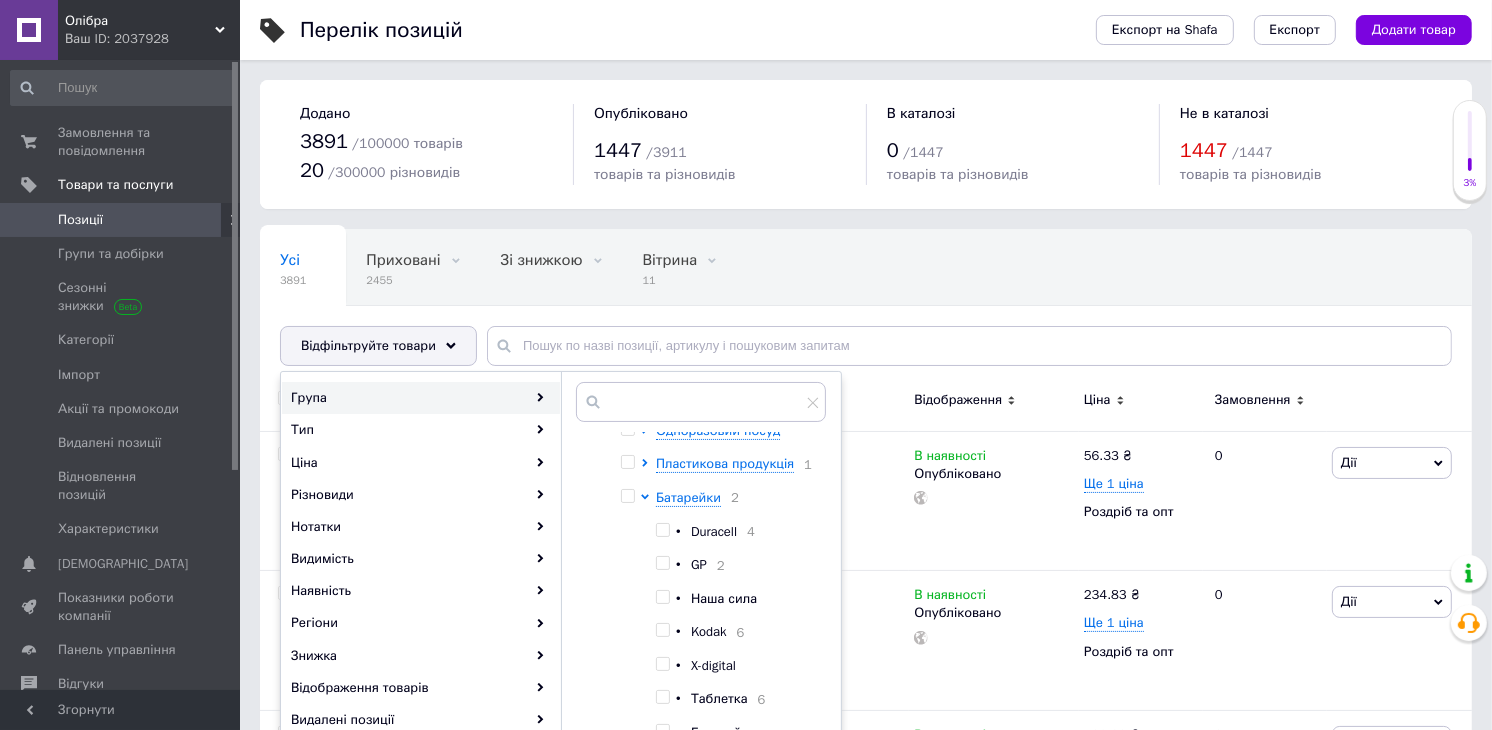 click at bounding box center [627, 496] 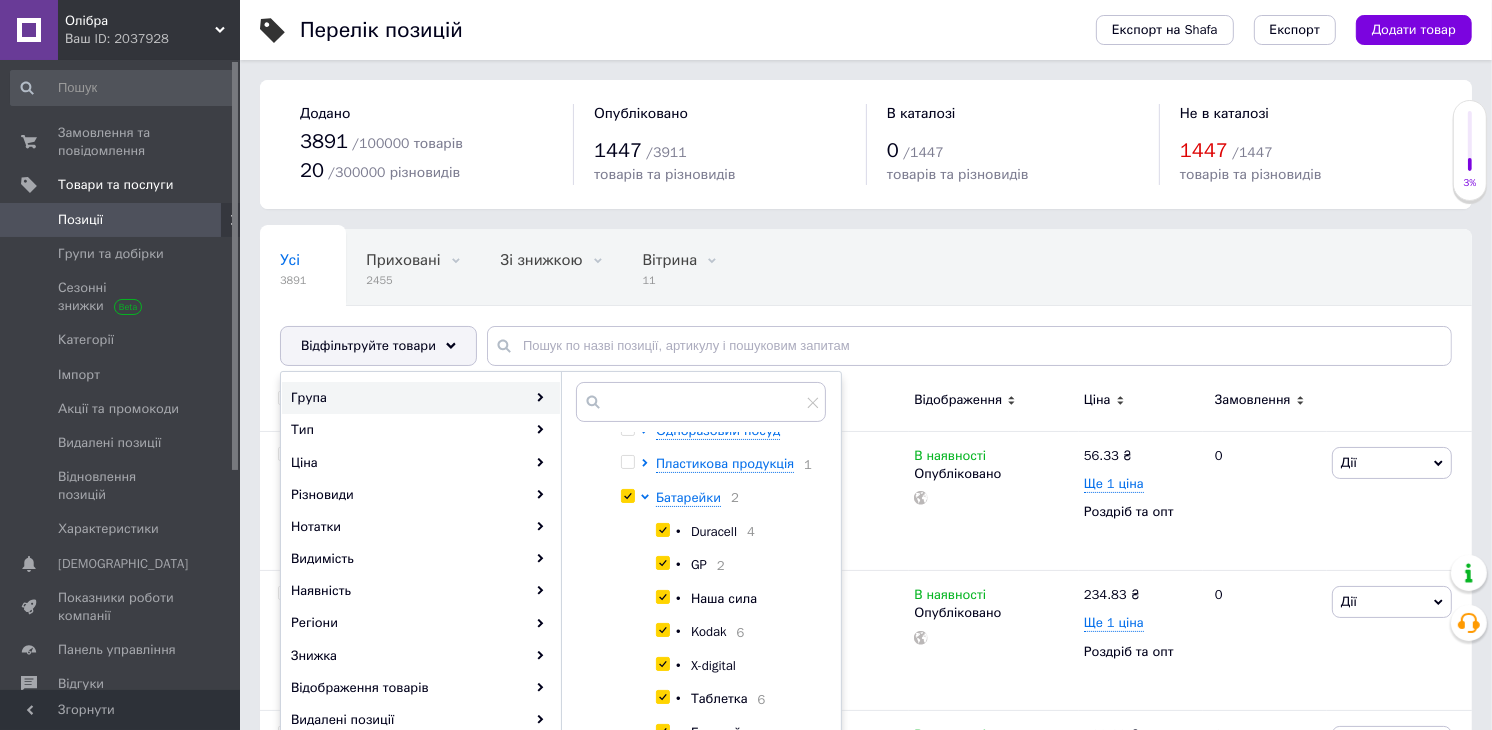 checkbox on "true" 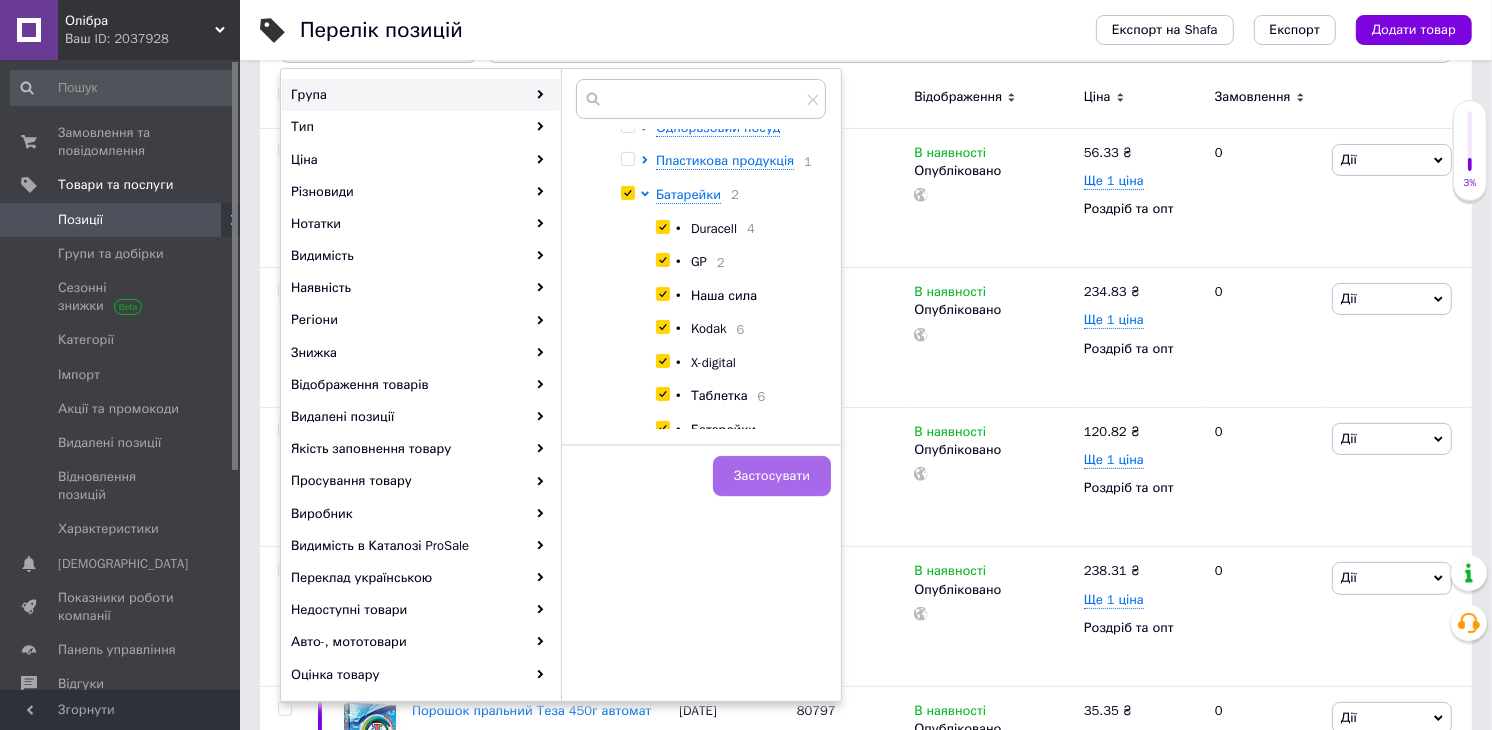 scroll, scrollTop: 333, scrollLeft: 0, axis: vertical 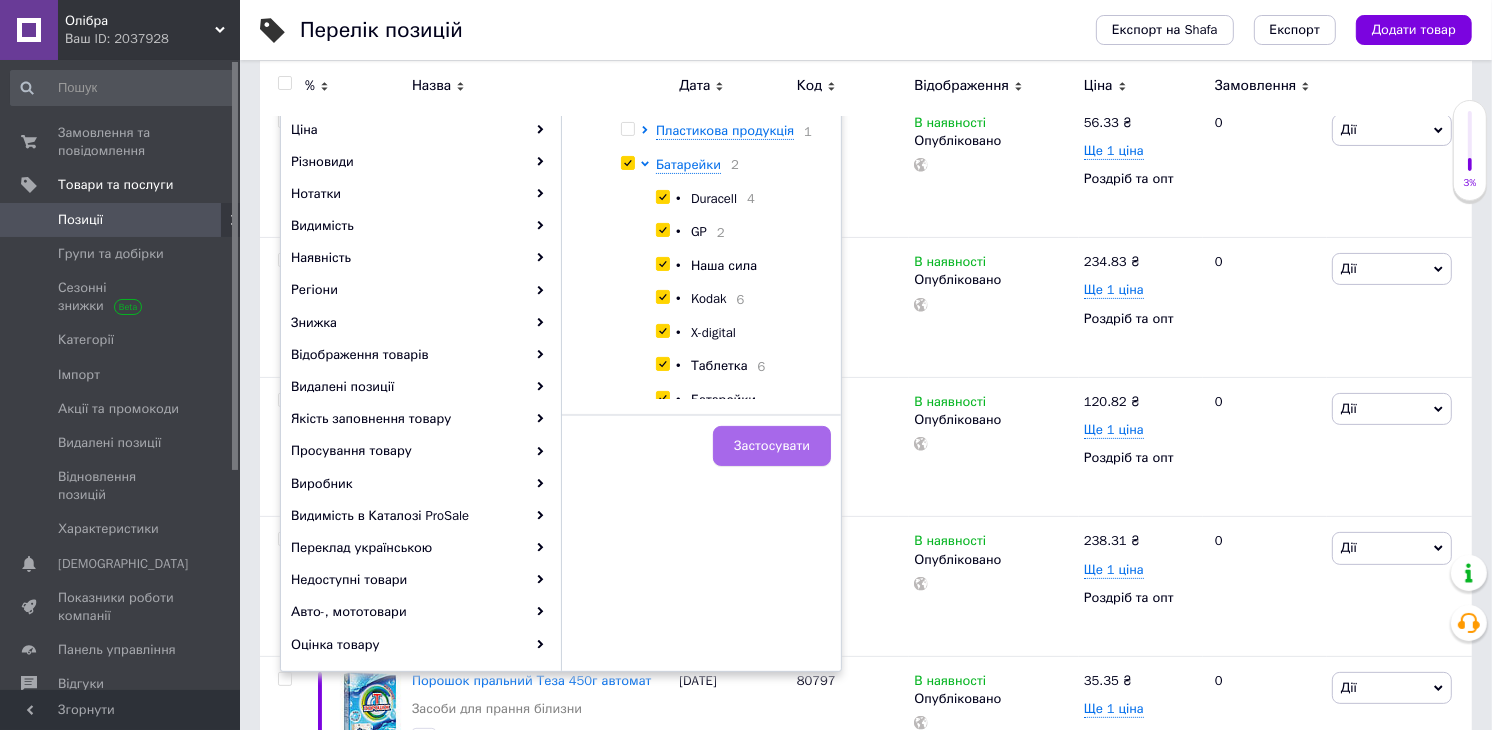click on "Застосувати" at bounding box center (772, 446) 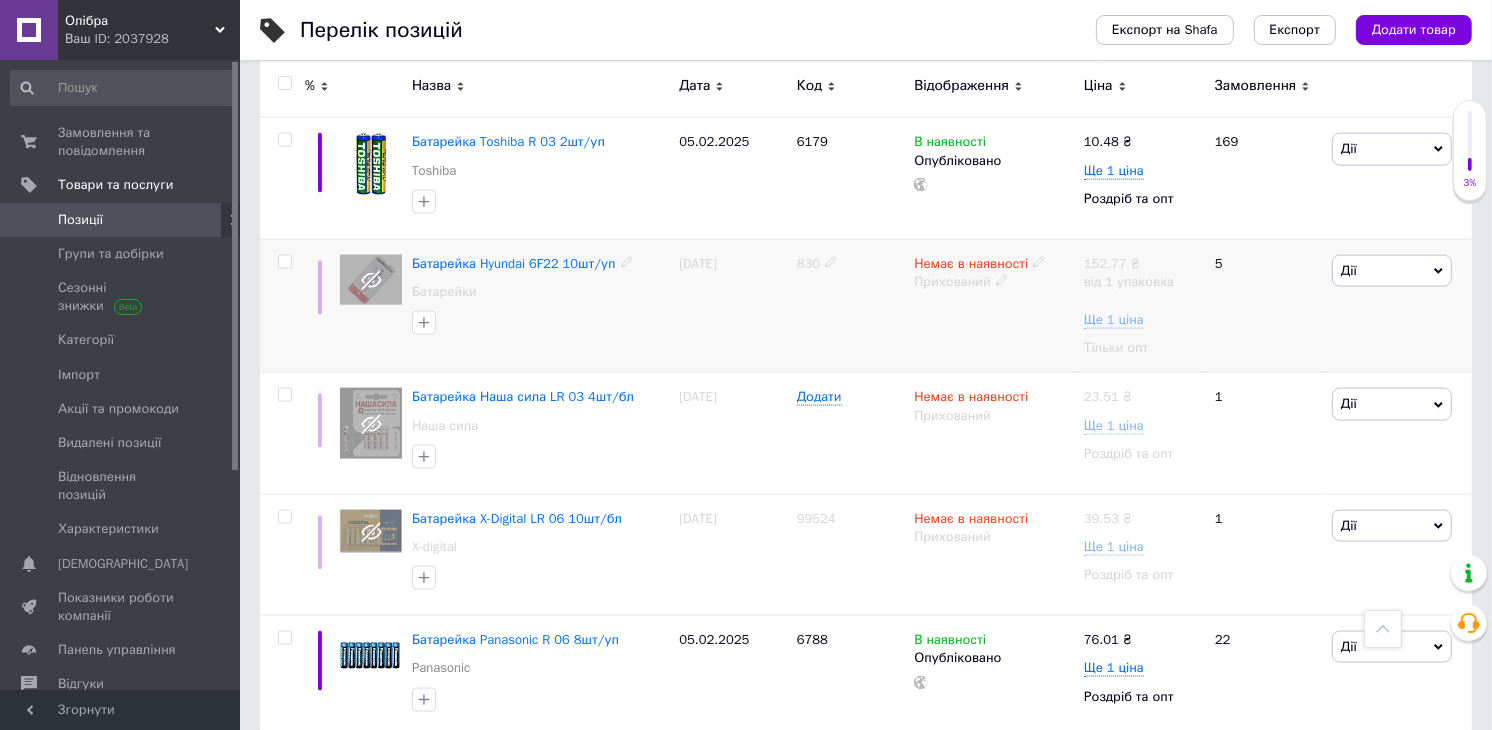 scroll, scrollTop: 2414, scrollLeft: 0, axis: vertical 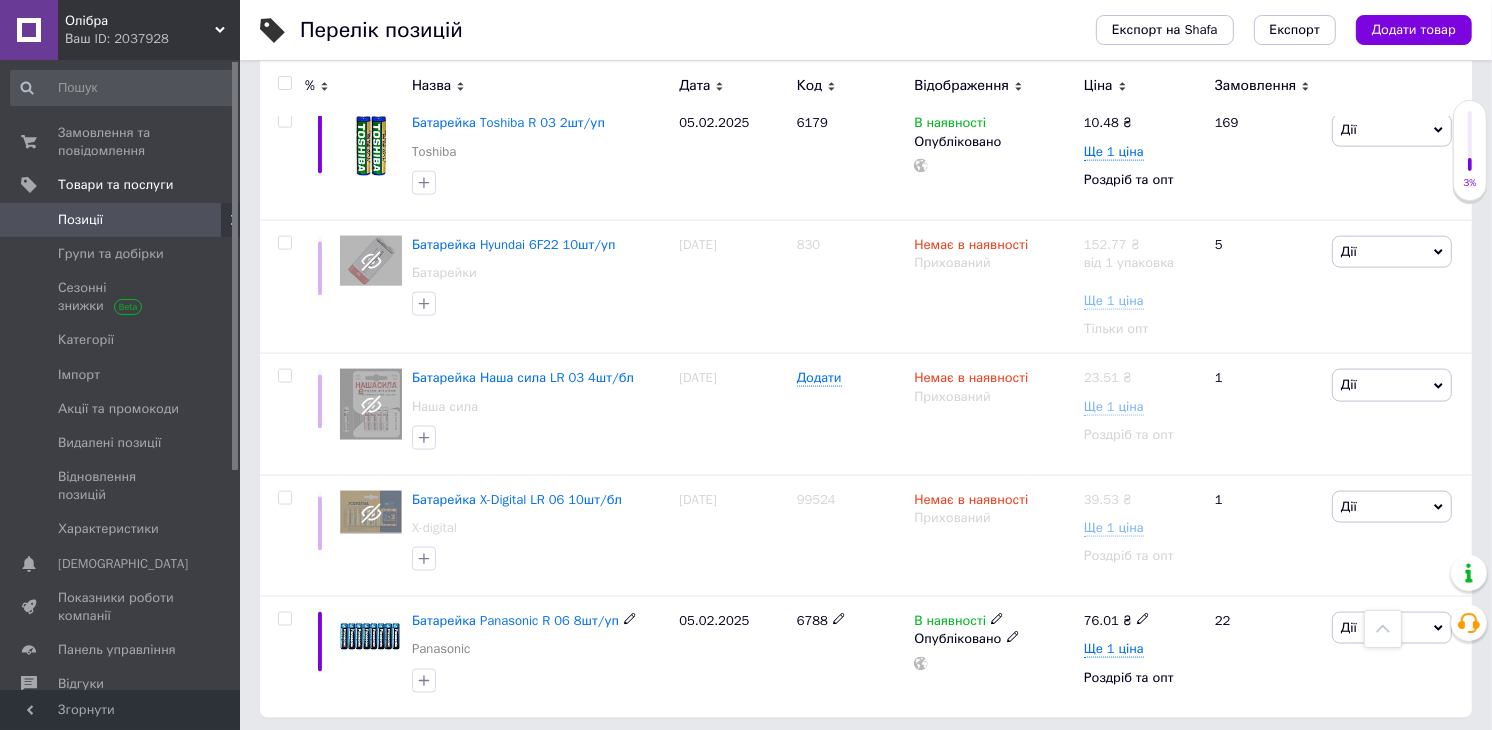 click on "Батарейка Panasonic R 06 8шт/уп" at bounding box center (515, 620) 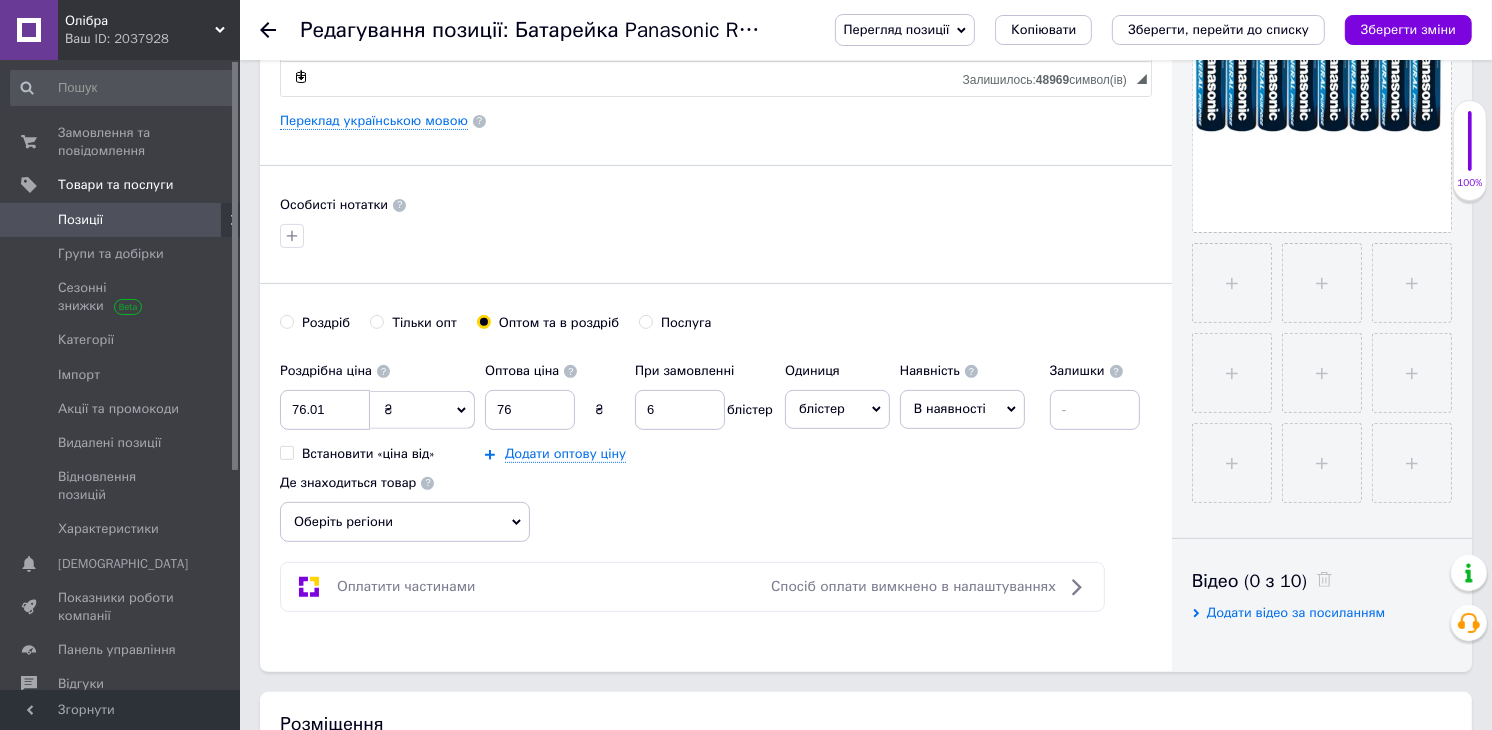 scroll, scrollTop: 555, scrollLeft: 0, axis: vertical 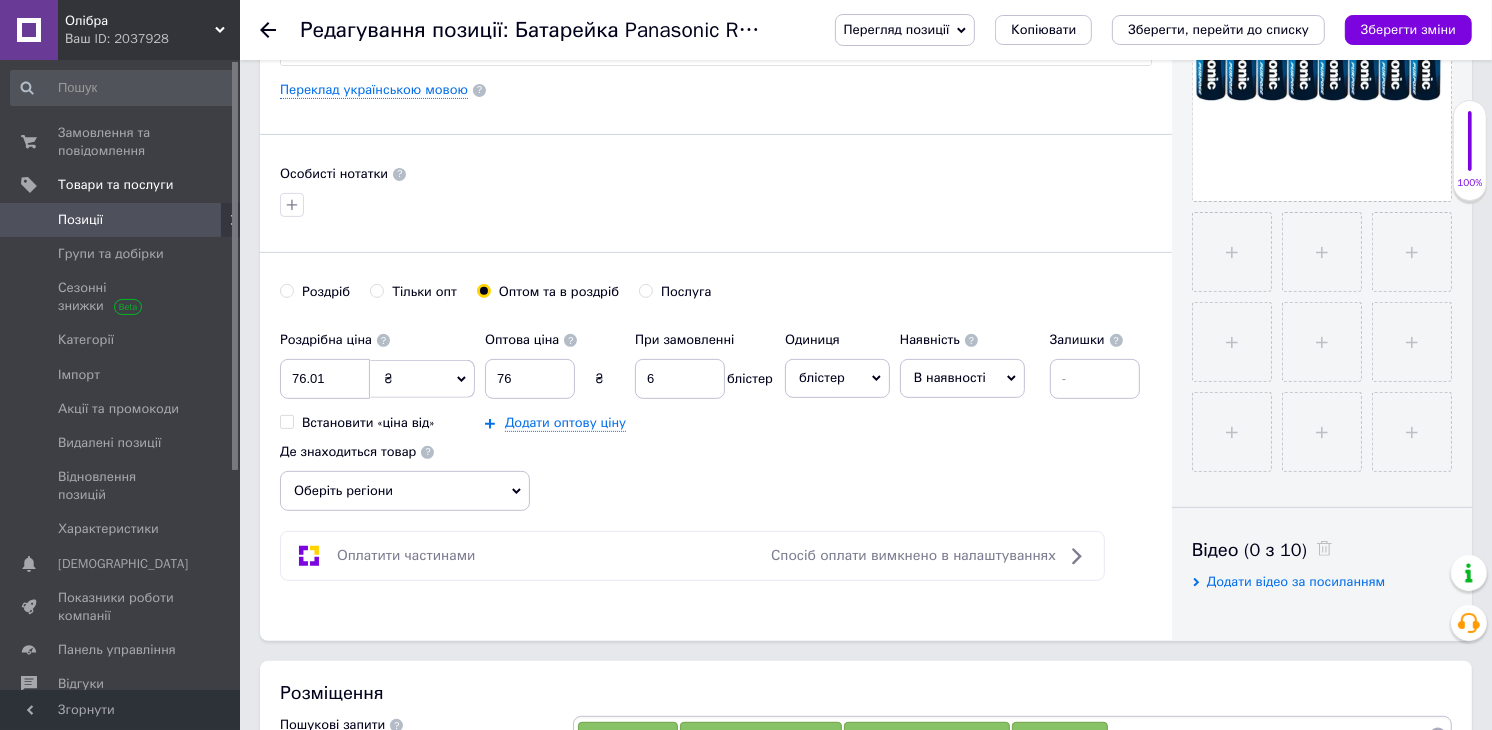 click on "В наявності" at bounding box center [962, 378] 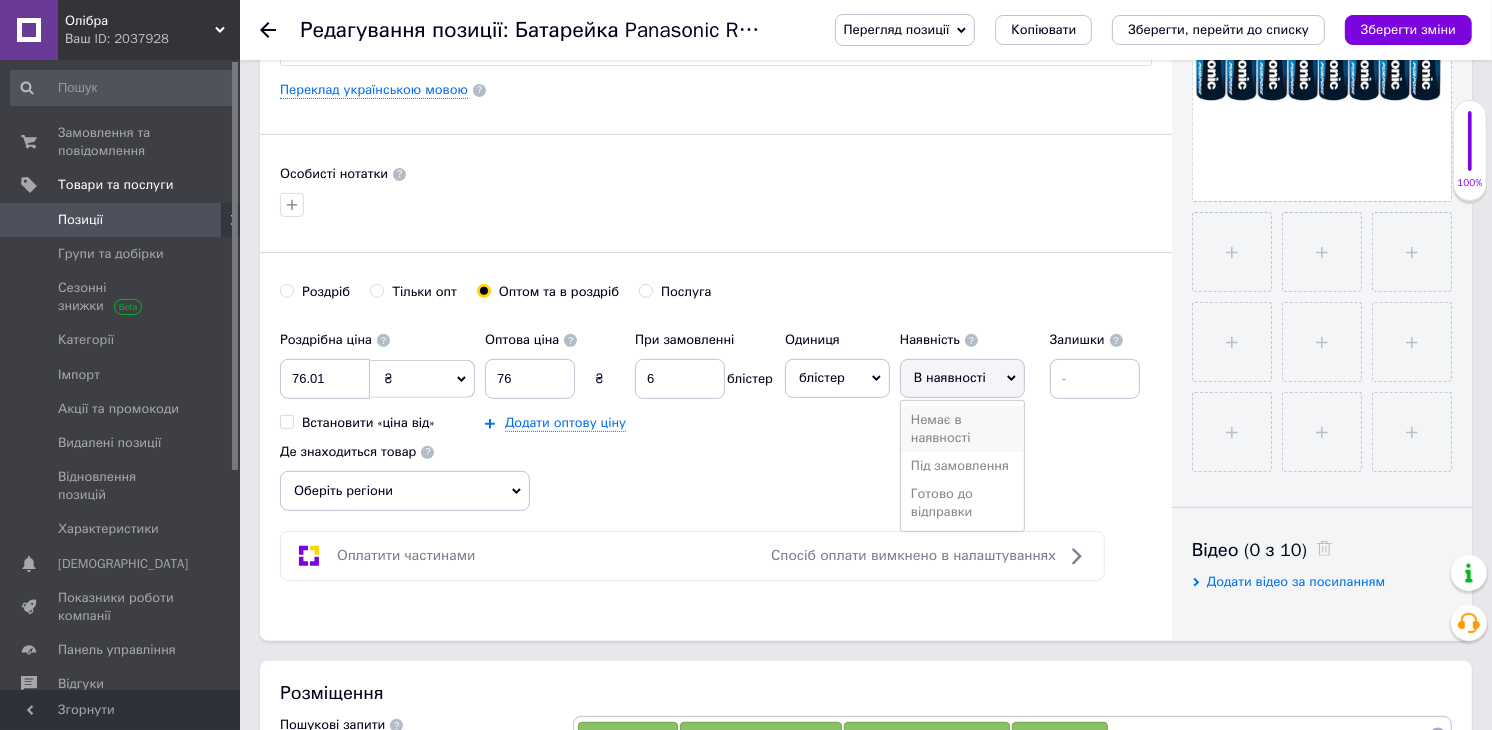 click on "Немає в наявності" at bounding box center [962, 429] 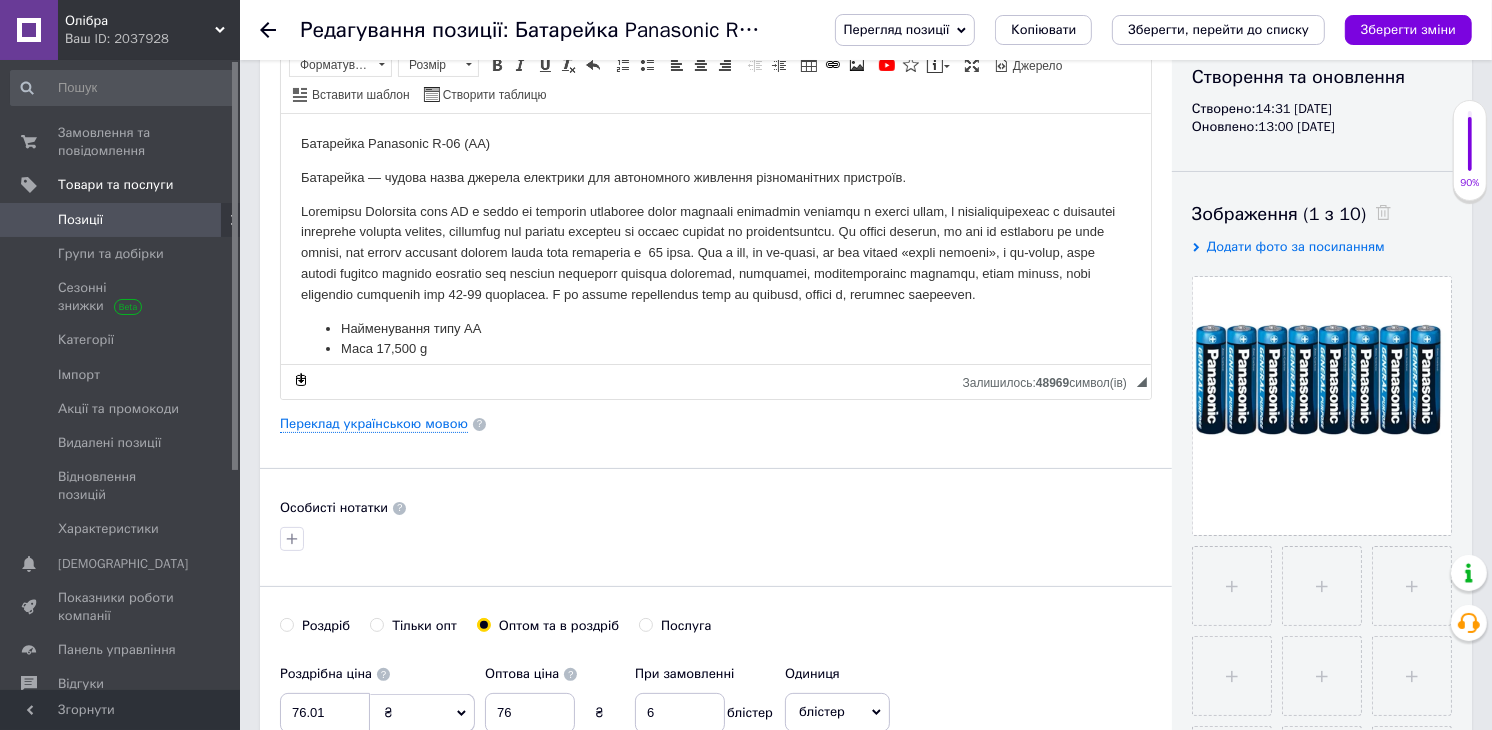 scroll, scrollTop: 0, scrollLeft: 0, axis: both 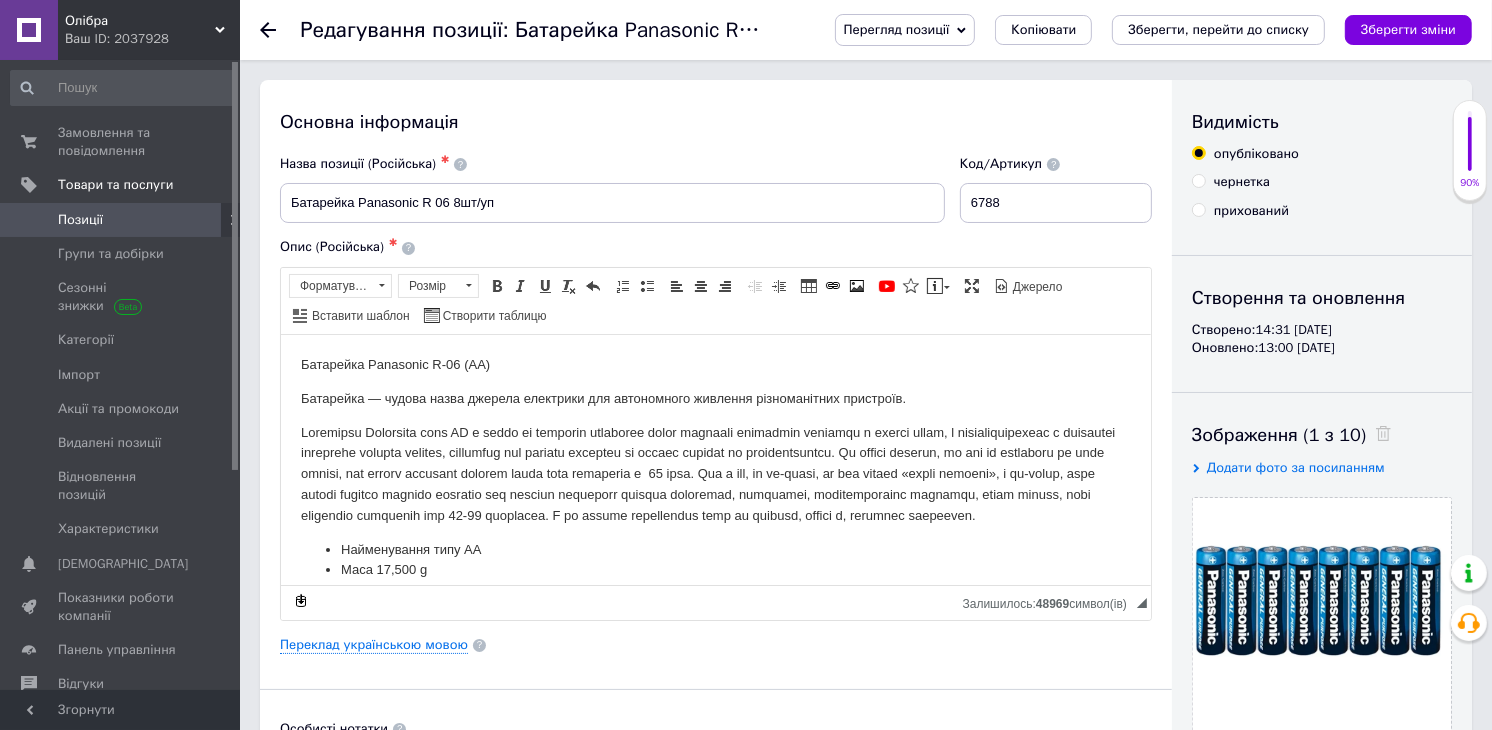 click on "прихований" at bounding box center [1198, 209] 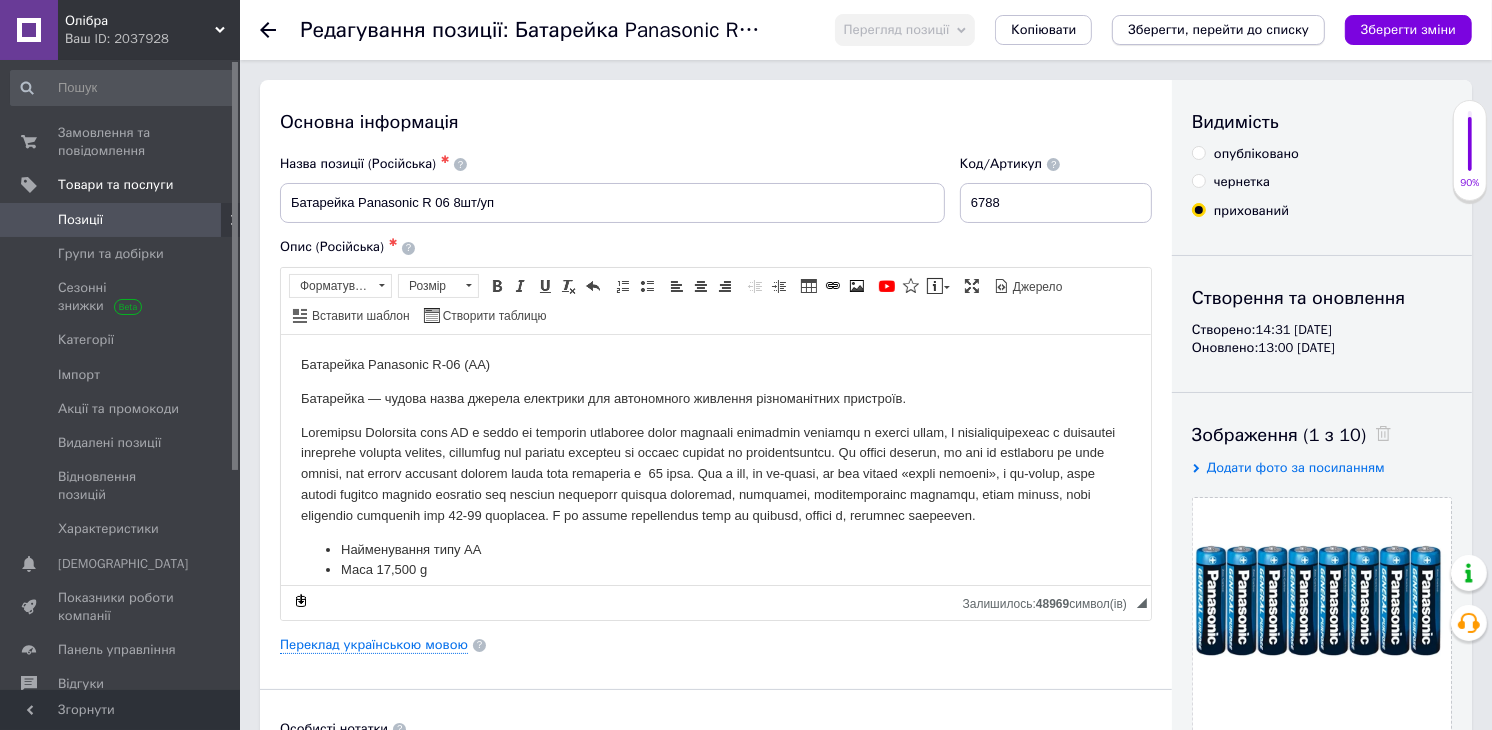 click on "Зберегти, перейти до списку" at bounding box center (1218, 29) 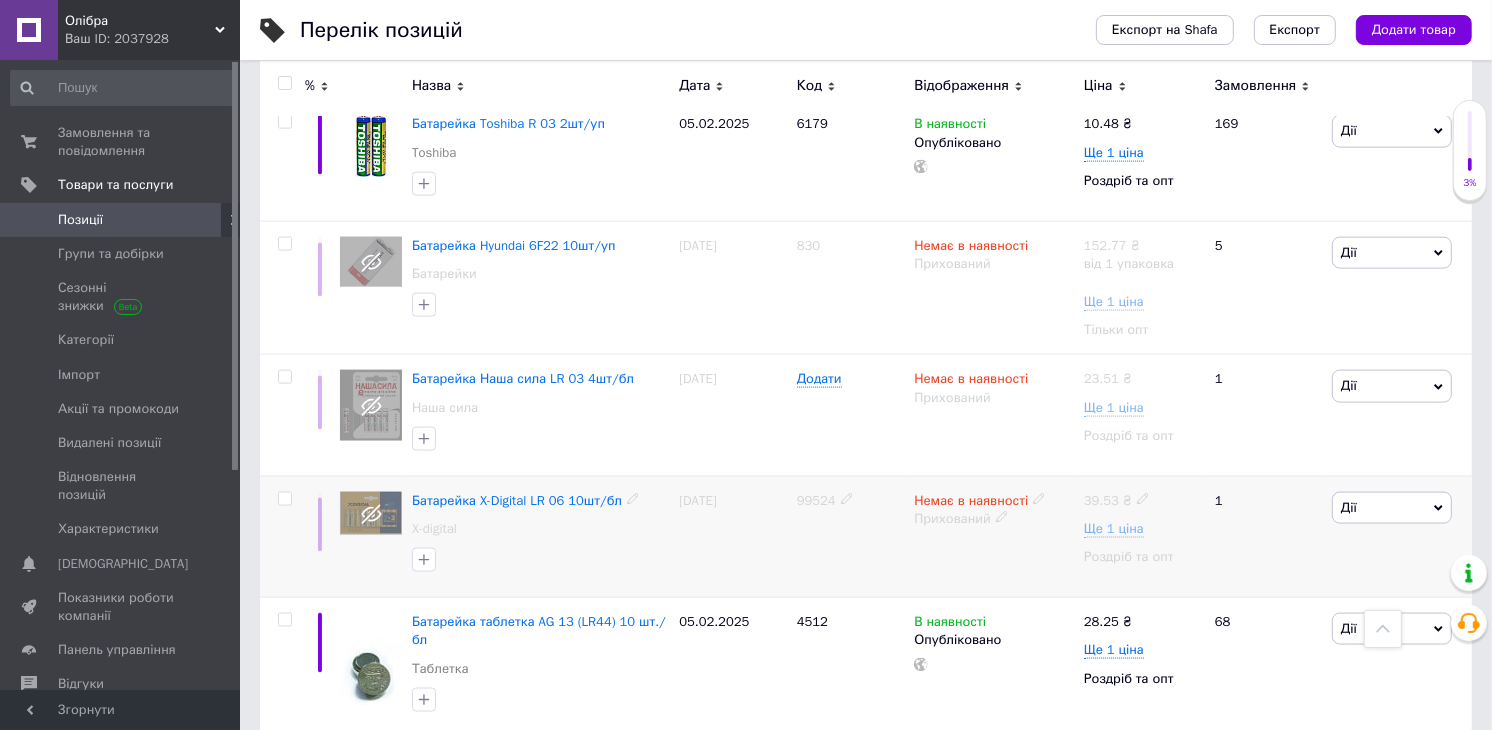 scroll, scrollTop: 2417, scrollLeft: 0, axis: vertical 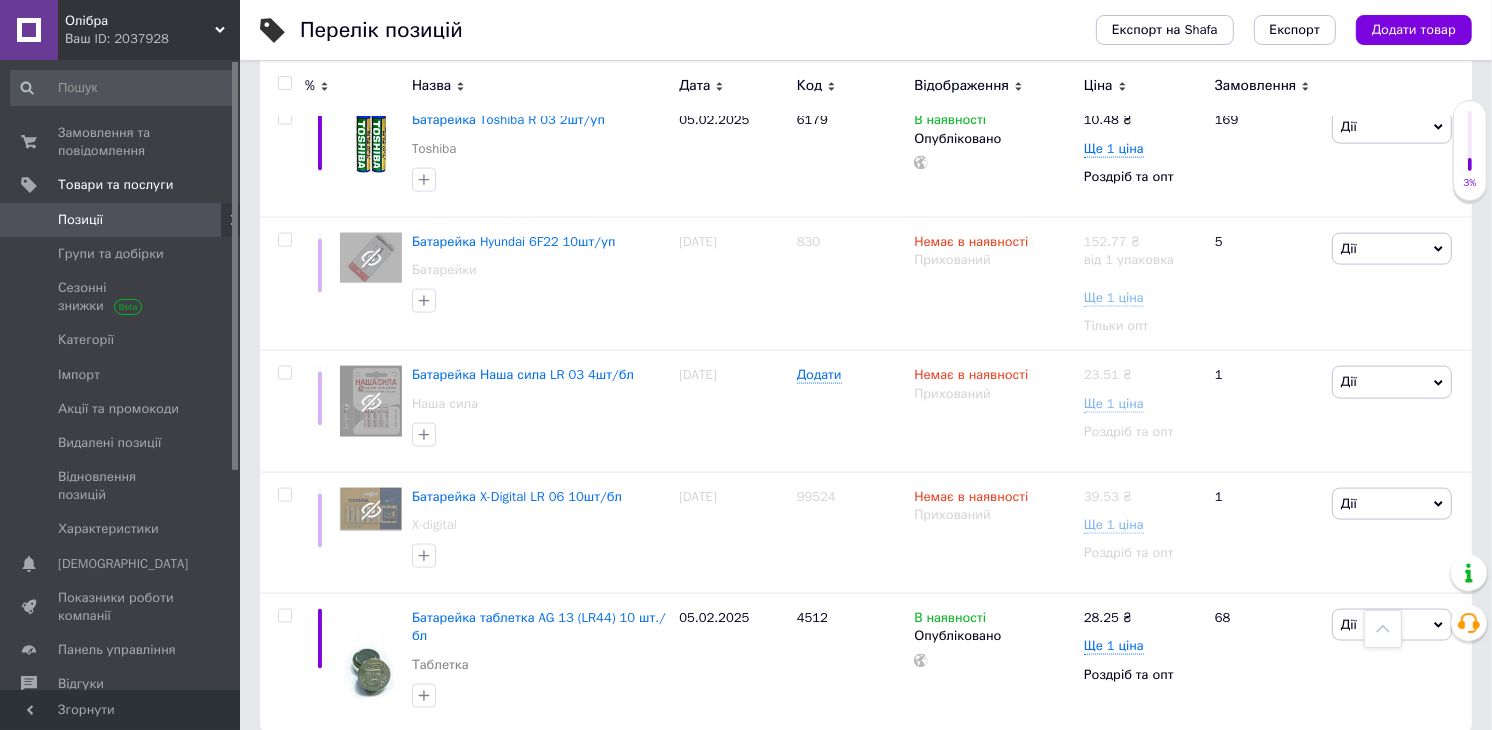click on "2" at bounding box center (327, 774) 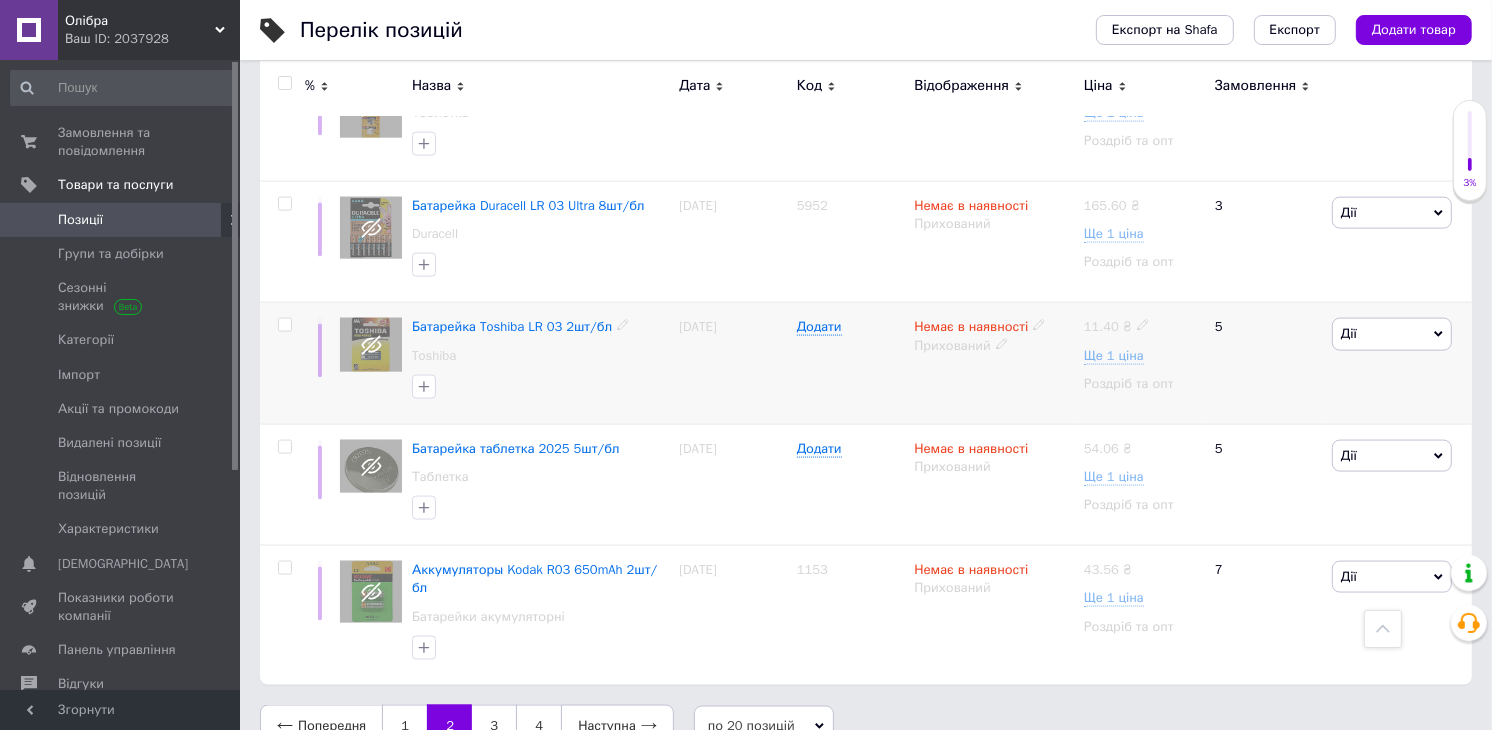 scroll, scrollTop: 2424, scrollLeft: 0, axis: vertical 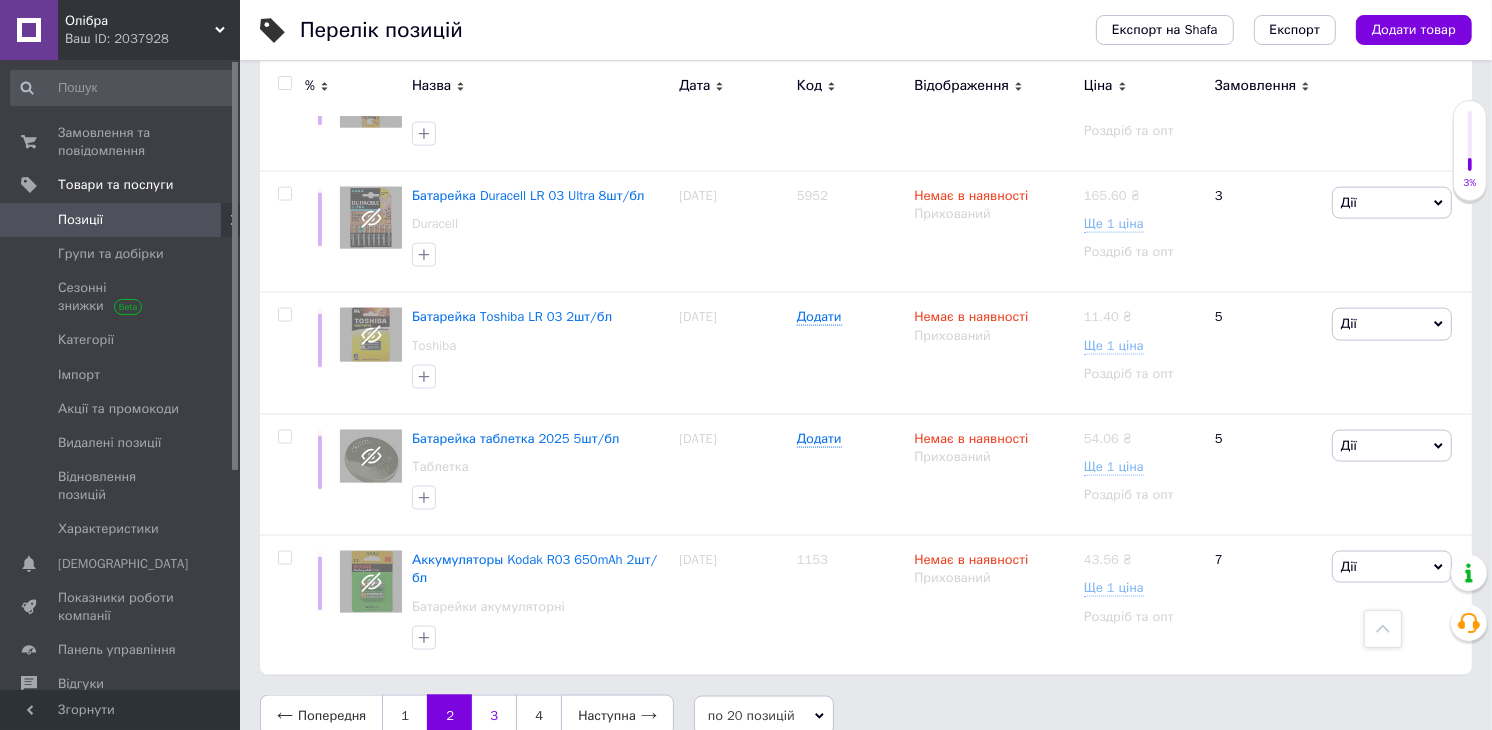 click on "3" at bounding box center (494, 716) 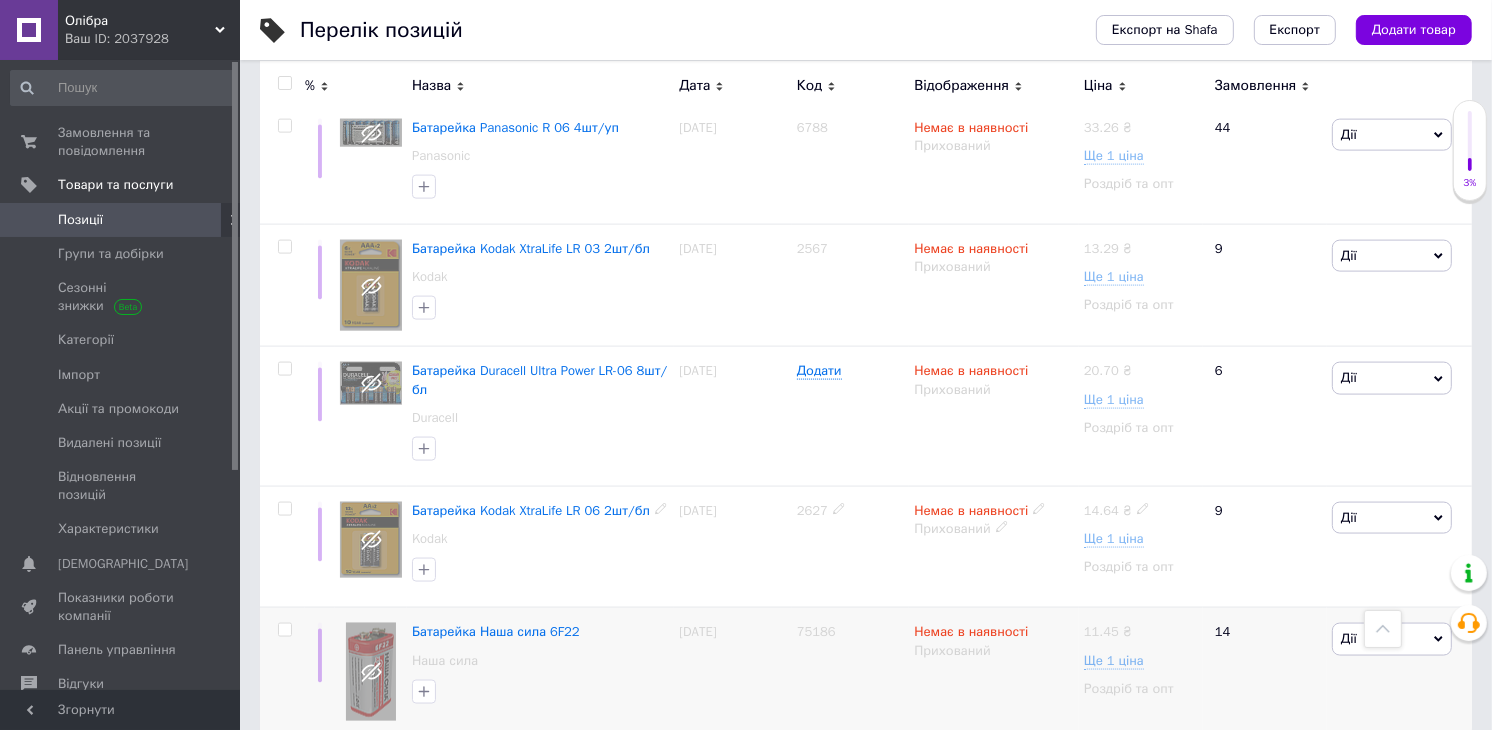scroll, scrollTop: 2412, scrollLeft: 0, axis: vertical 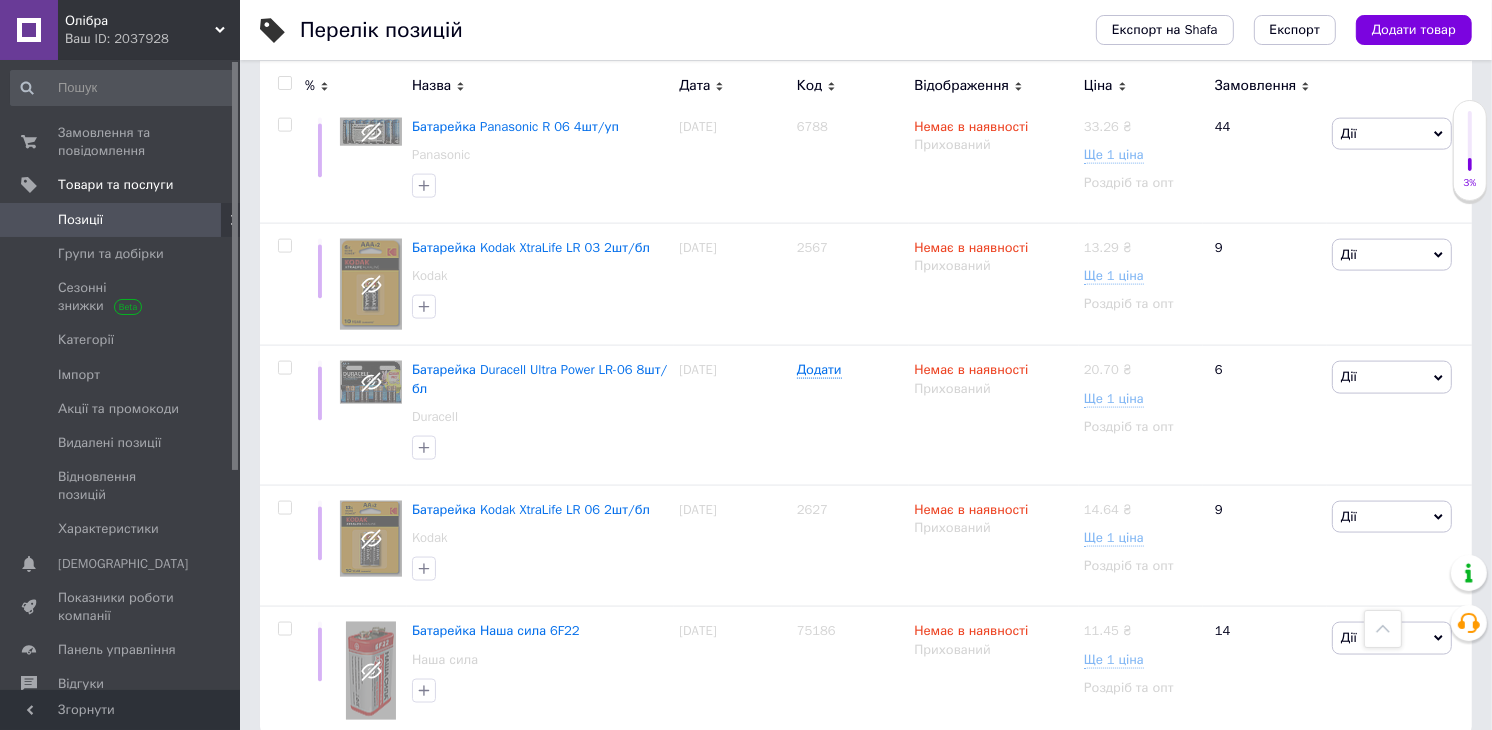 click on "4" at bounding box center (539, 776) 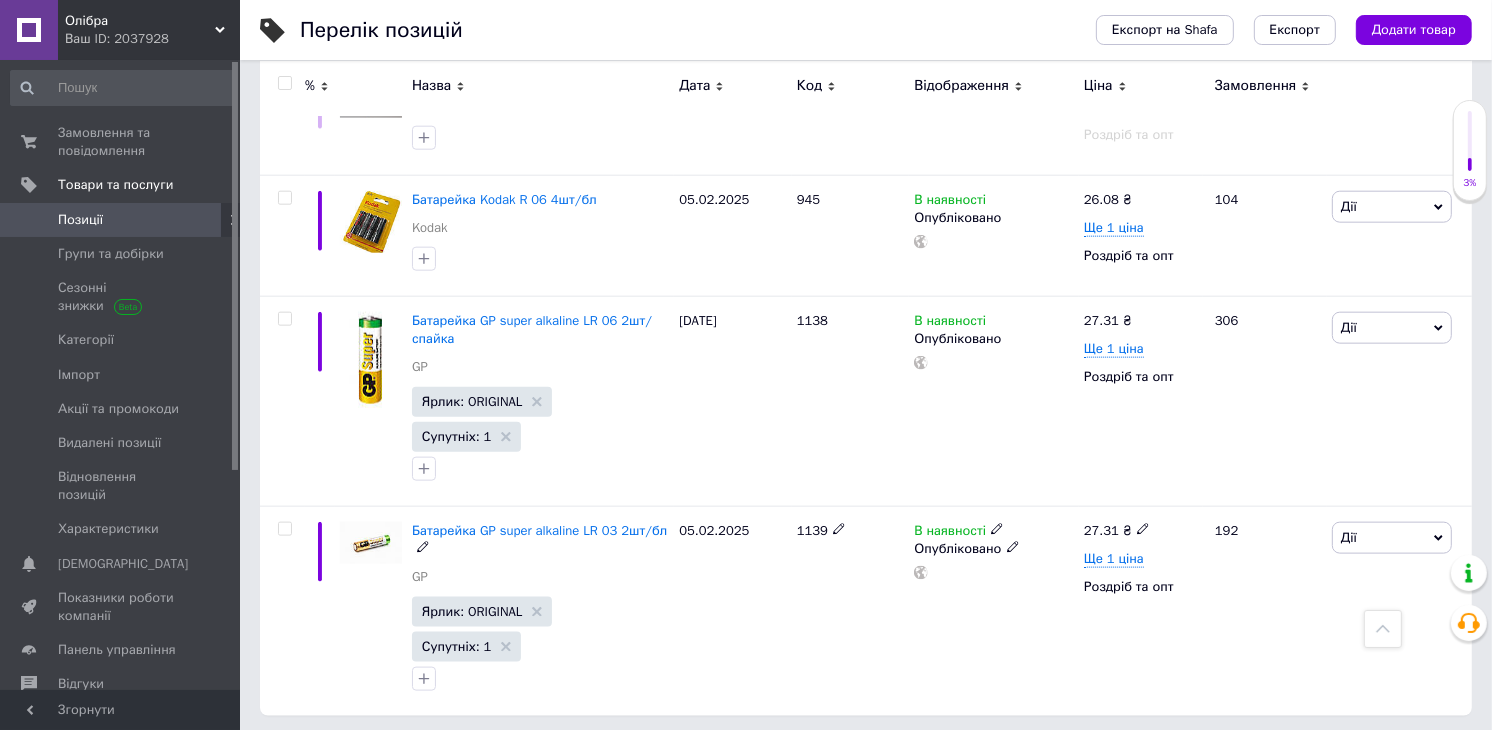 scroll, scrollTop: 1970, scrollLeft: 0, axis: vertical 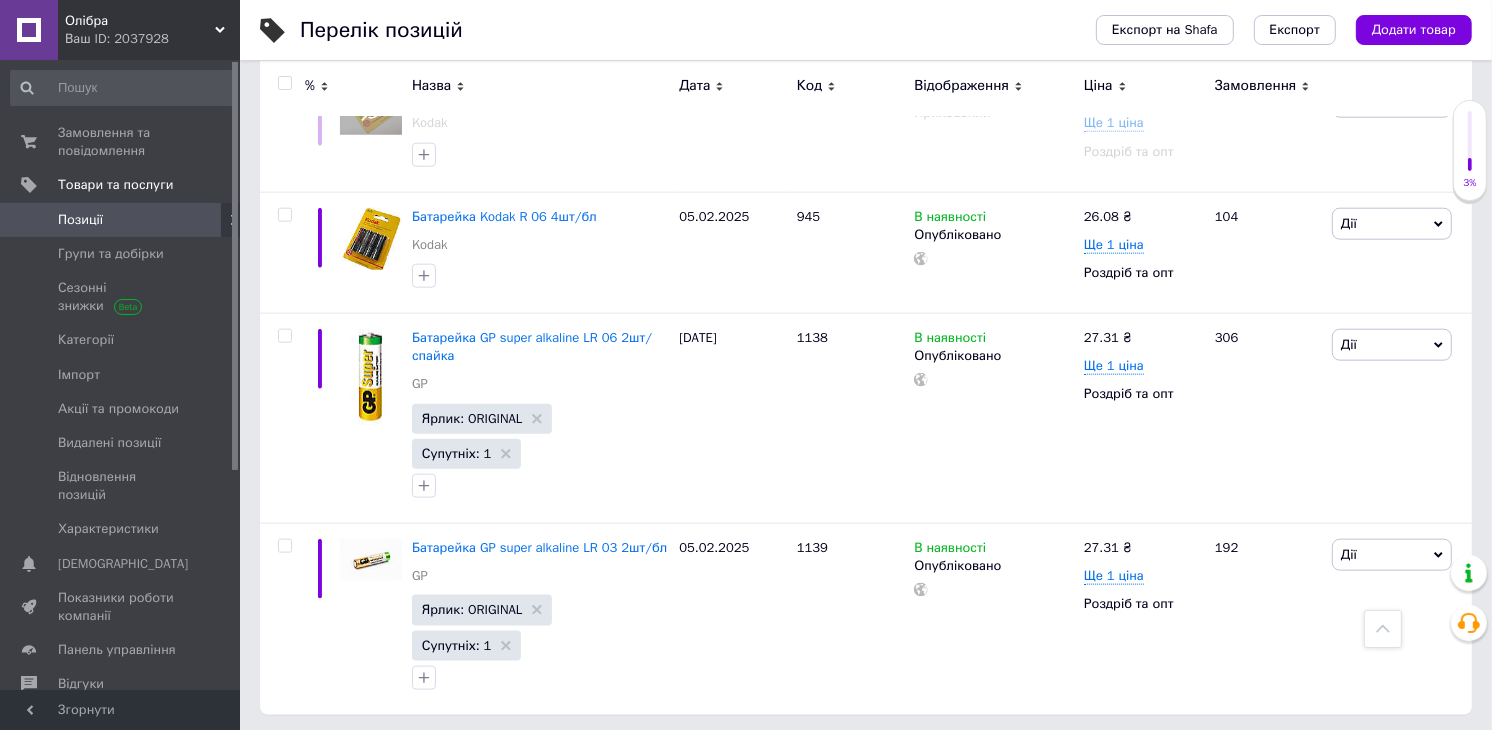 click on "Попередня" at bounding box center (321, 756) 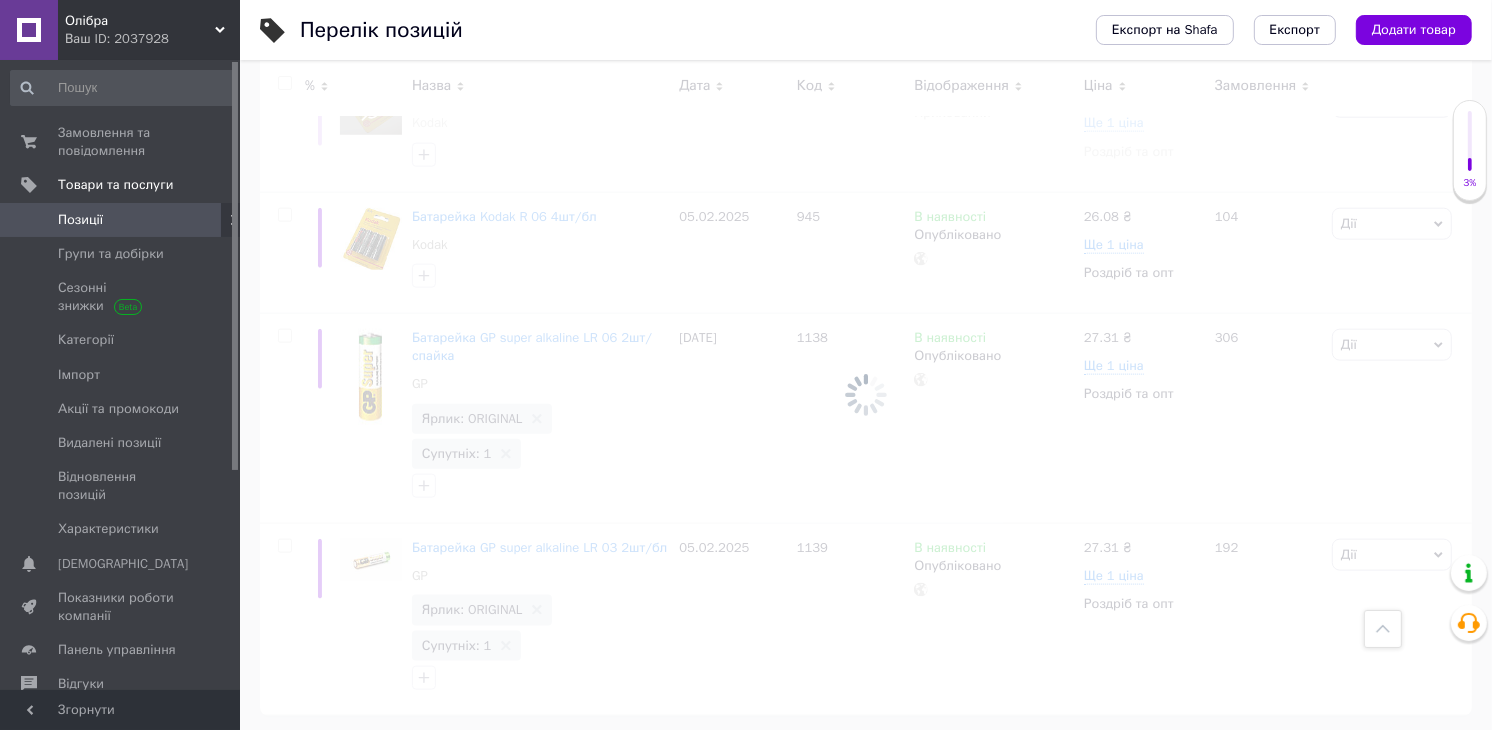 scroll, scrollTop: 1971, scrollLeft: 0, axis: vertical 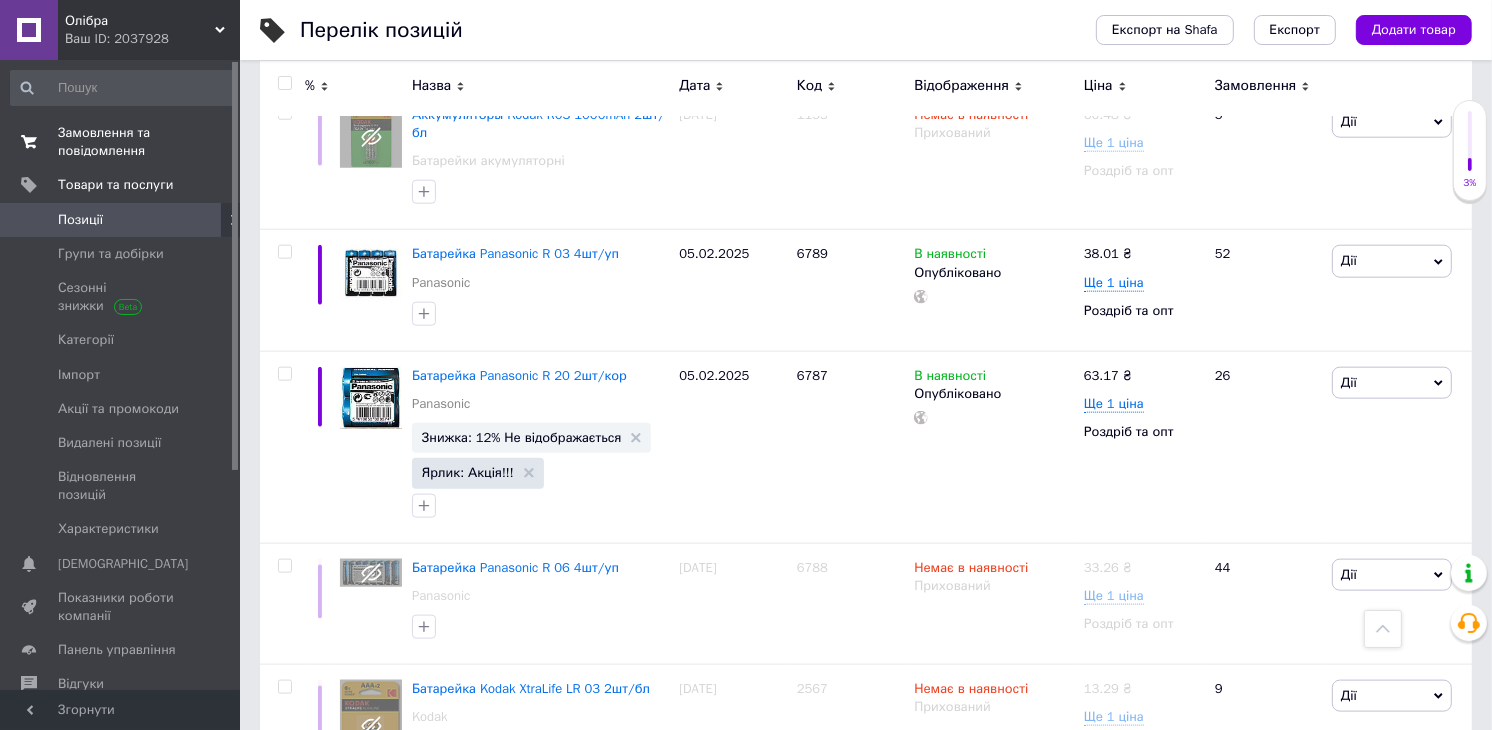 click on "Замовлення та повідомлення" at bounding box center [121, 142] 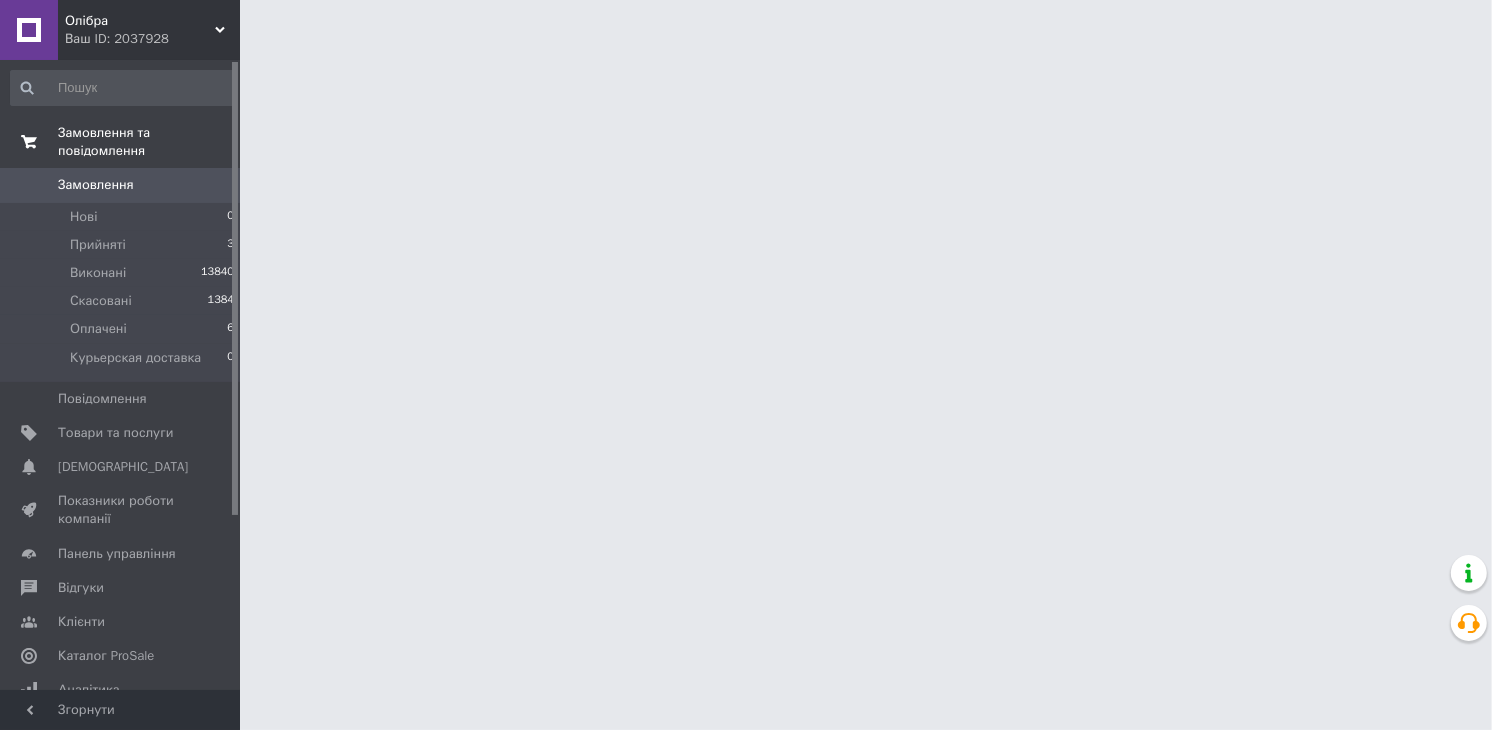 scroll, scrollTop: 0, scrollLeft: 0, axis: both 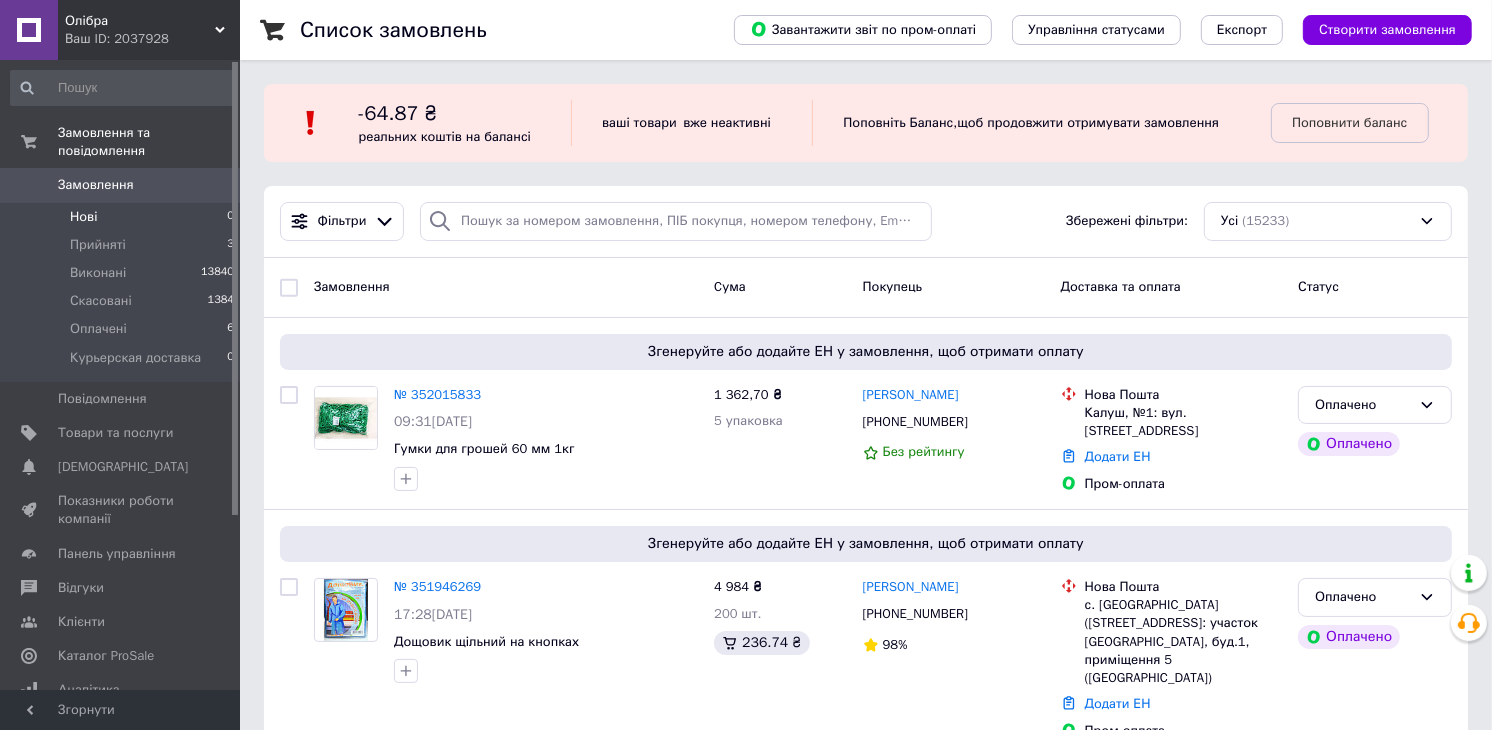 click on "Нові 0" at bounding box center (123, 217) 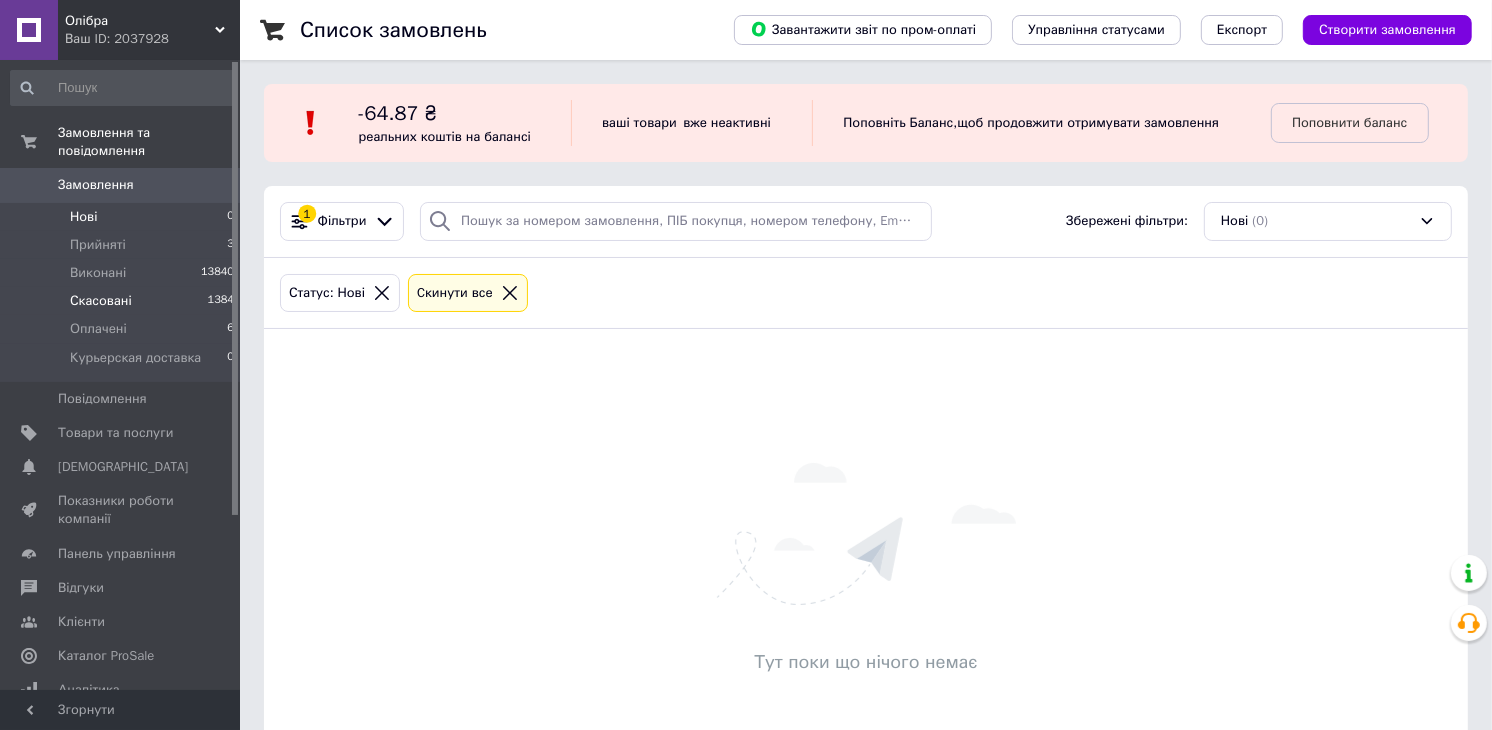 drag, startPoint x: 101, startPoint y: 315, endPoint x: 176, endPoint y: 293, distance: 78.160095 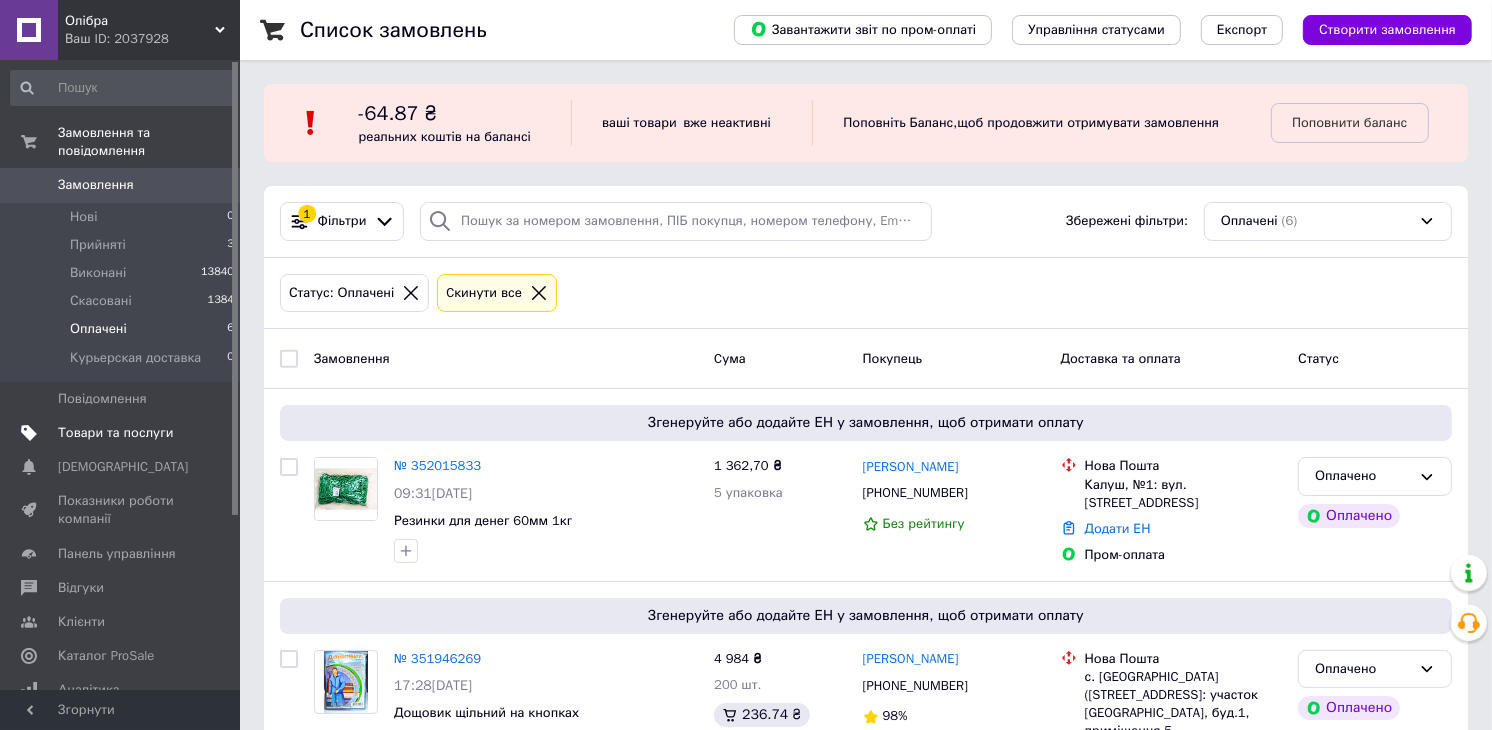 click on "Товари та послуги" at bounding box center (115, 433) 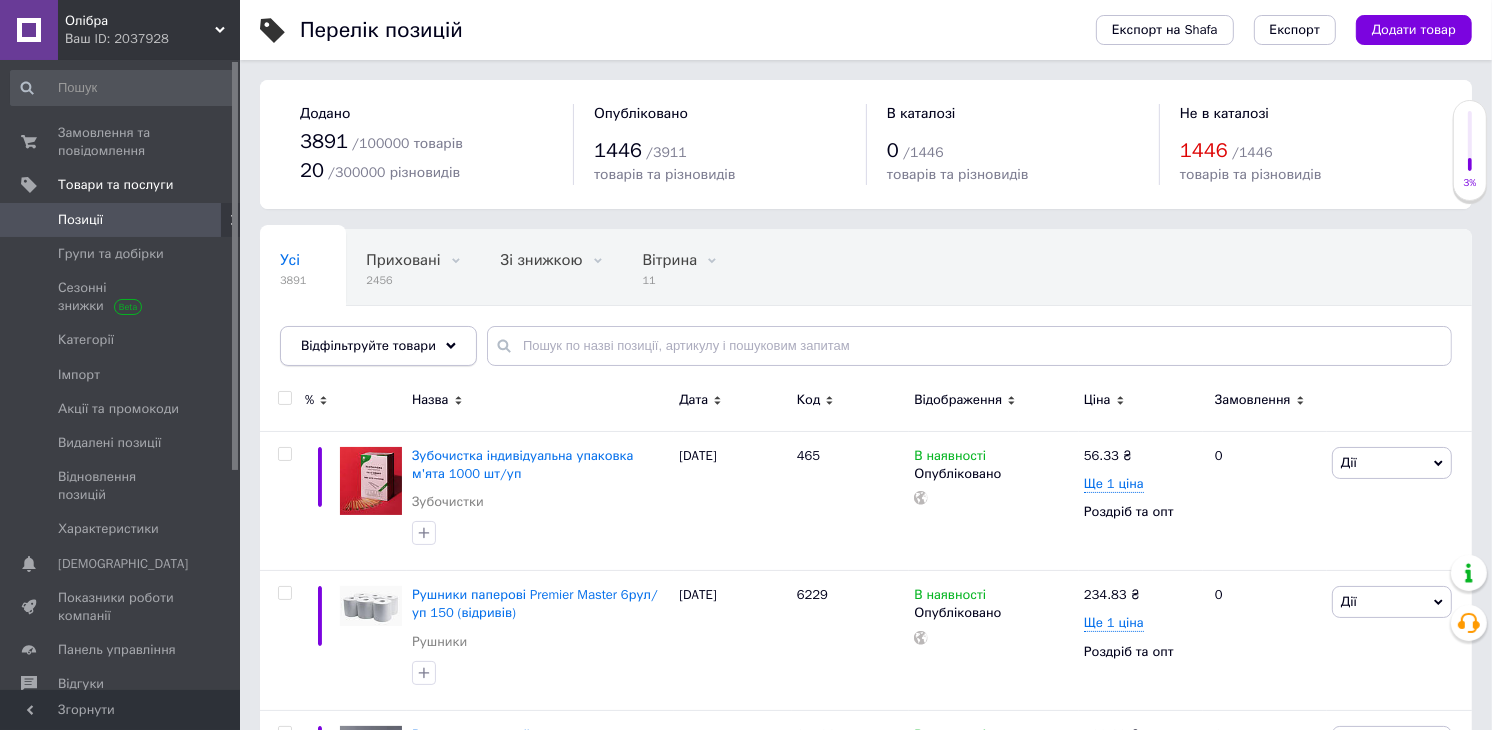 click on "Відфільтруйте товари" at bounding box center (378, 346) 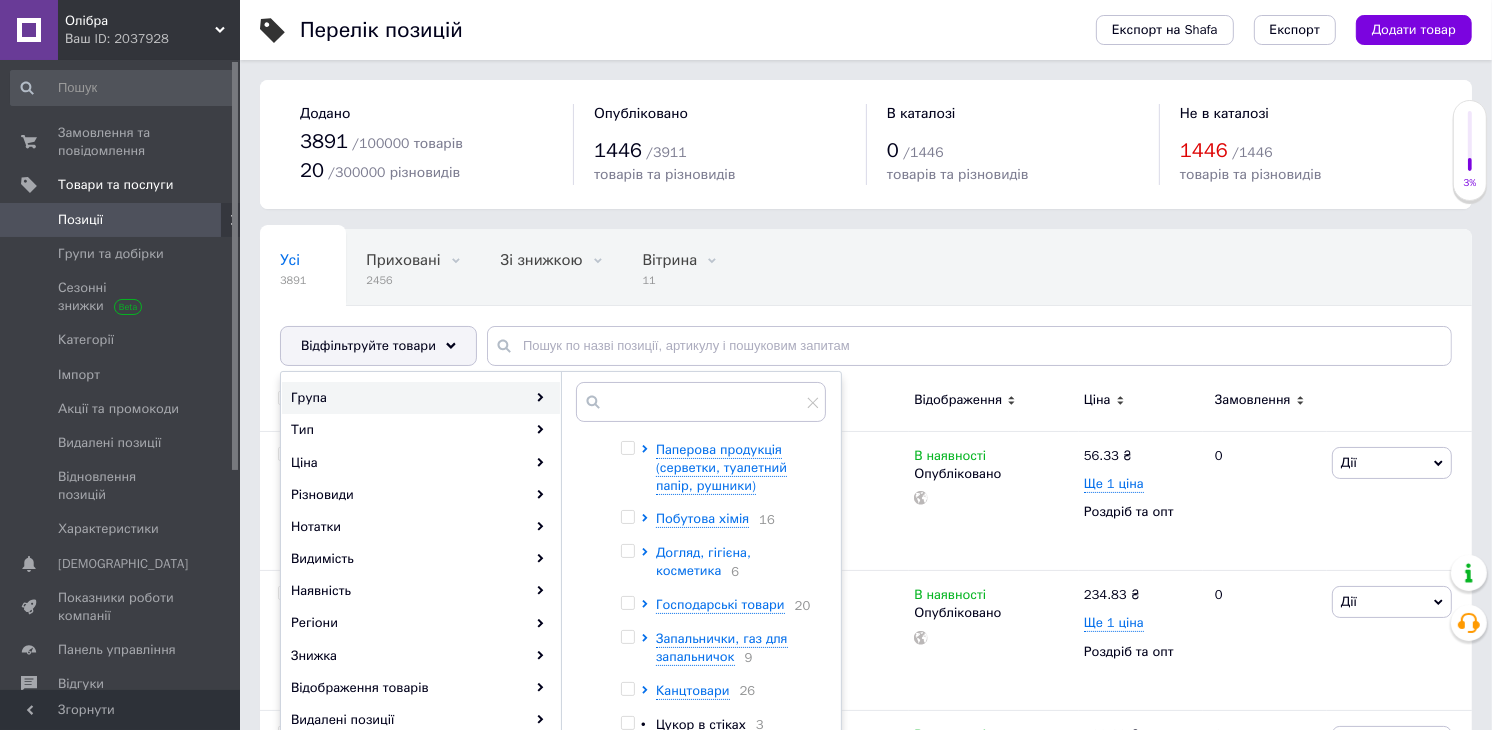 scroll, scrollTop: 222, scrollLeft: 0, axis: vertical 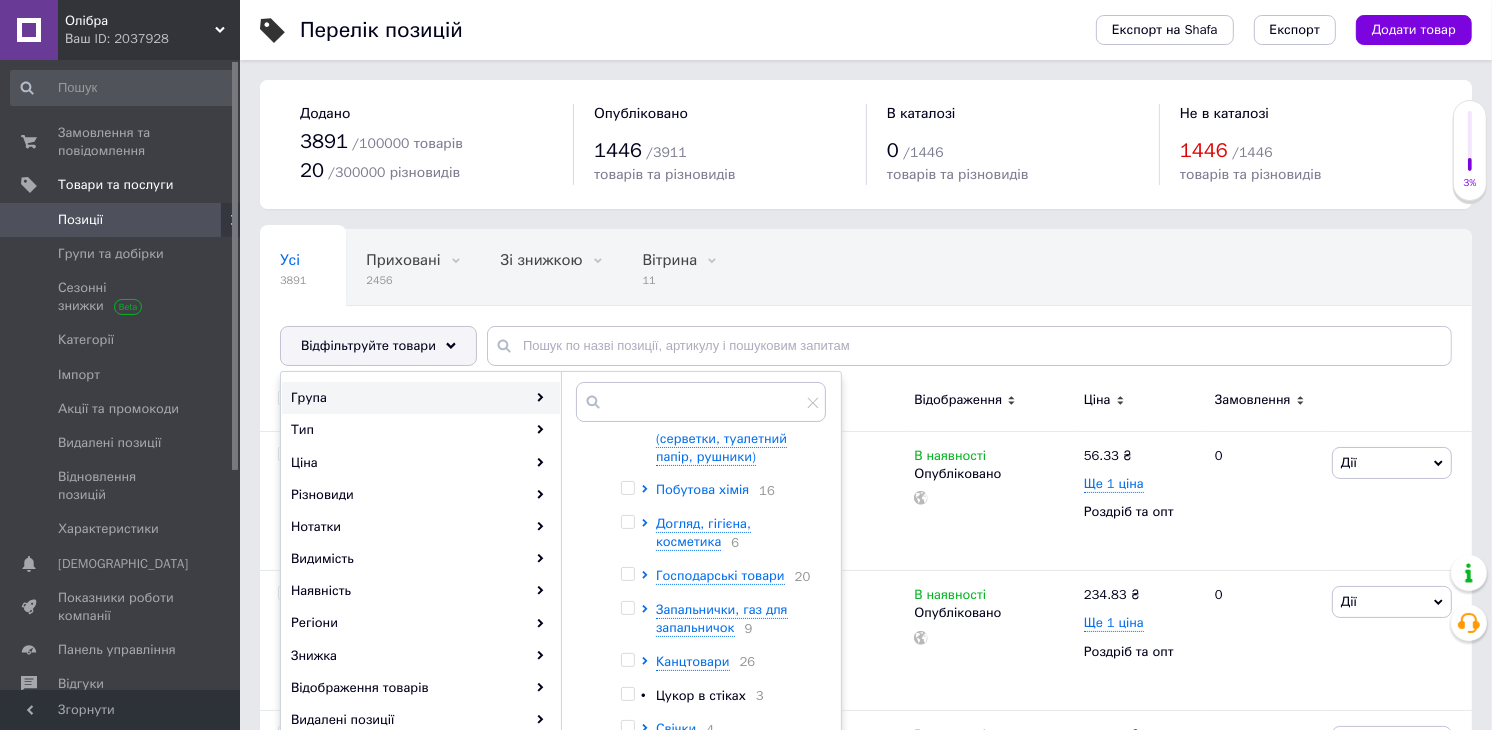 click on "Побутова хімія" at bounding box center [702, 489] 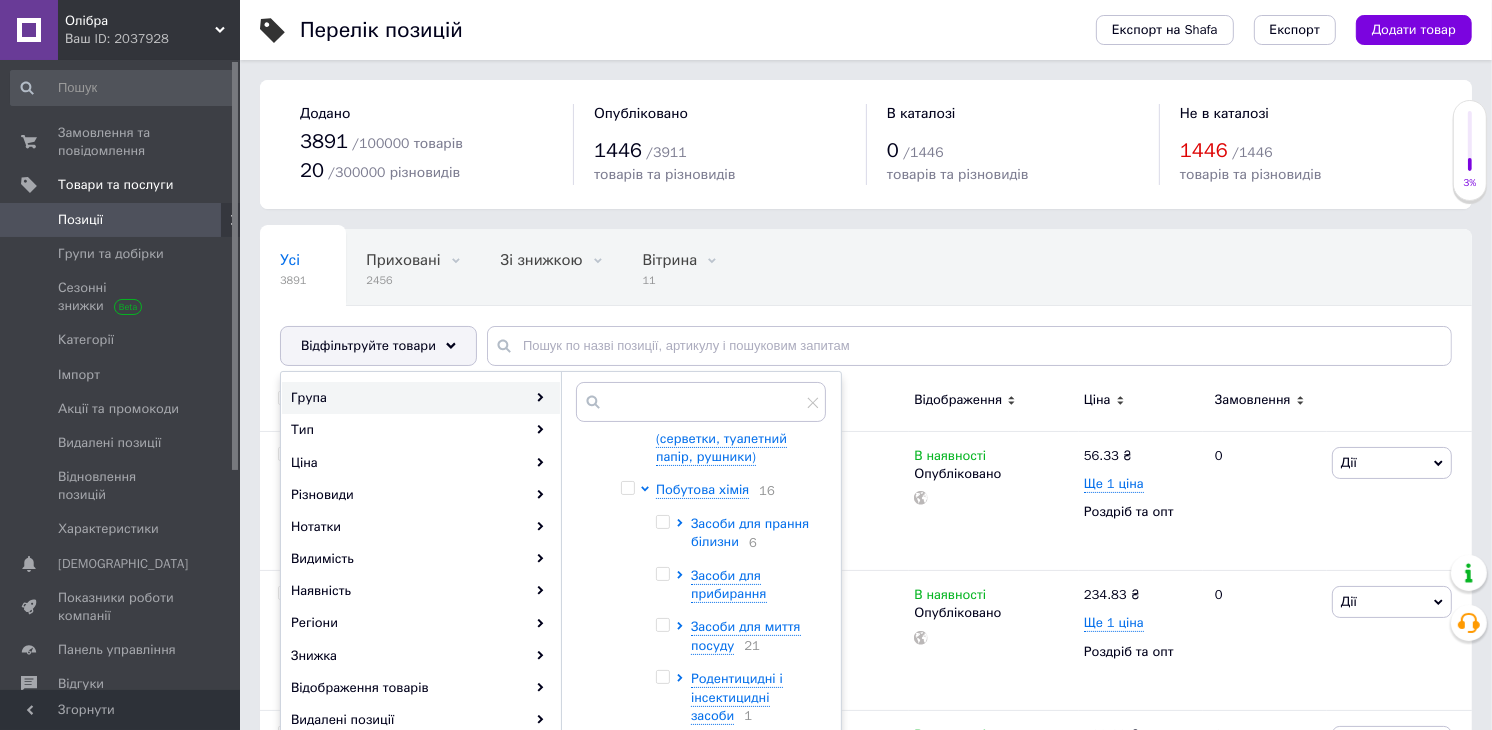 click on "Засоби для прання білизни" at bounding box center [750, 532] 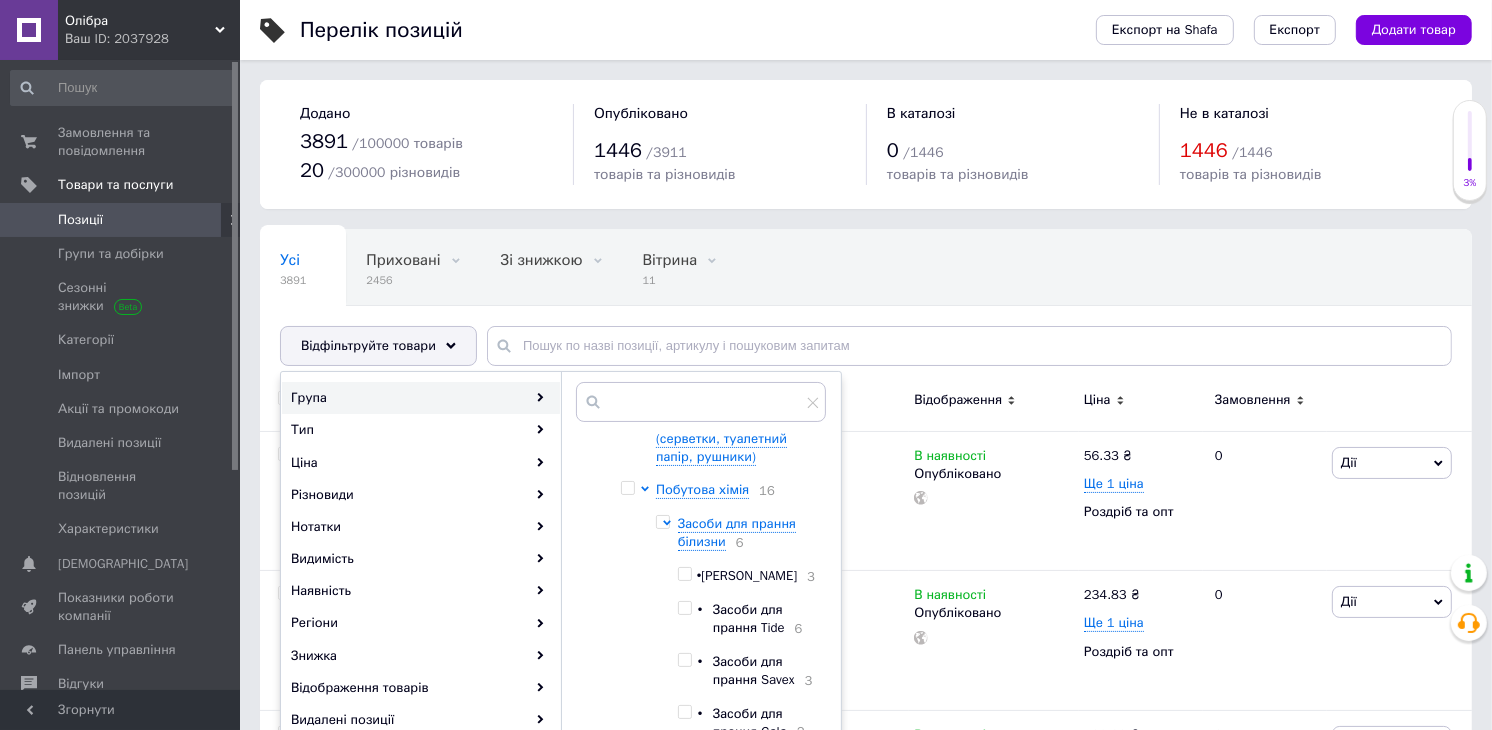 click at bounding box center [662, 522] 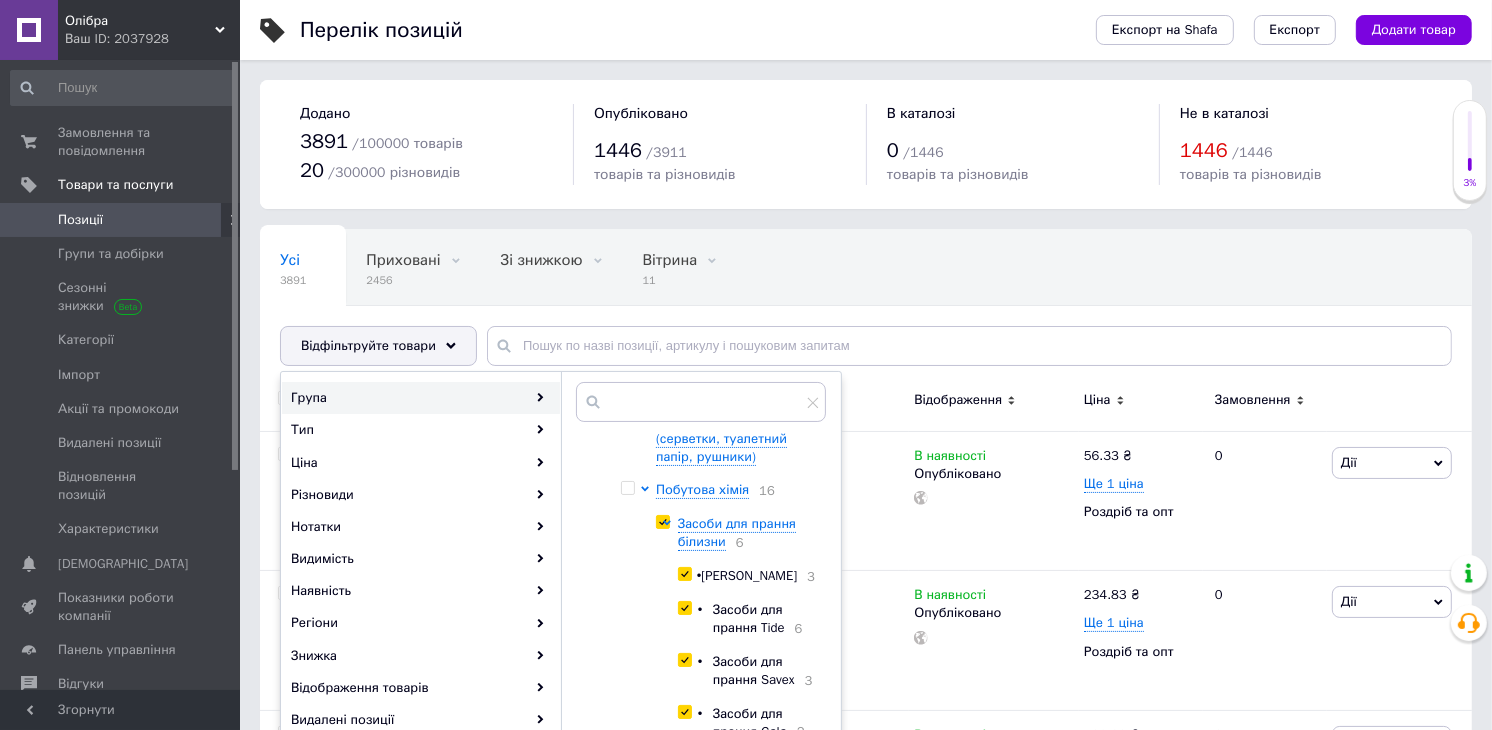checkbox on "true" 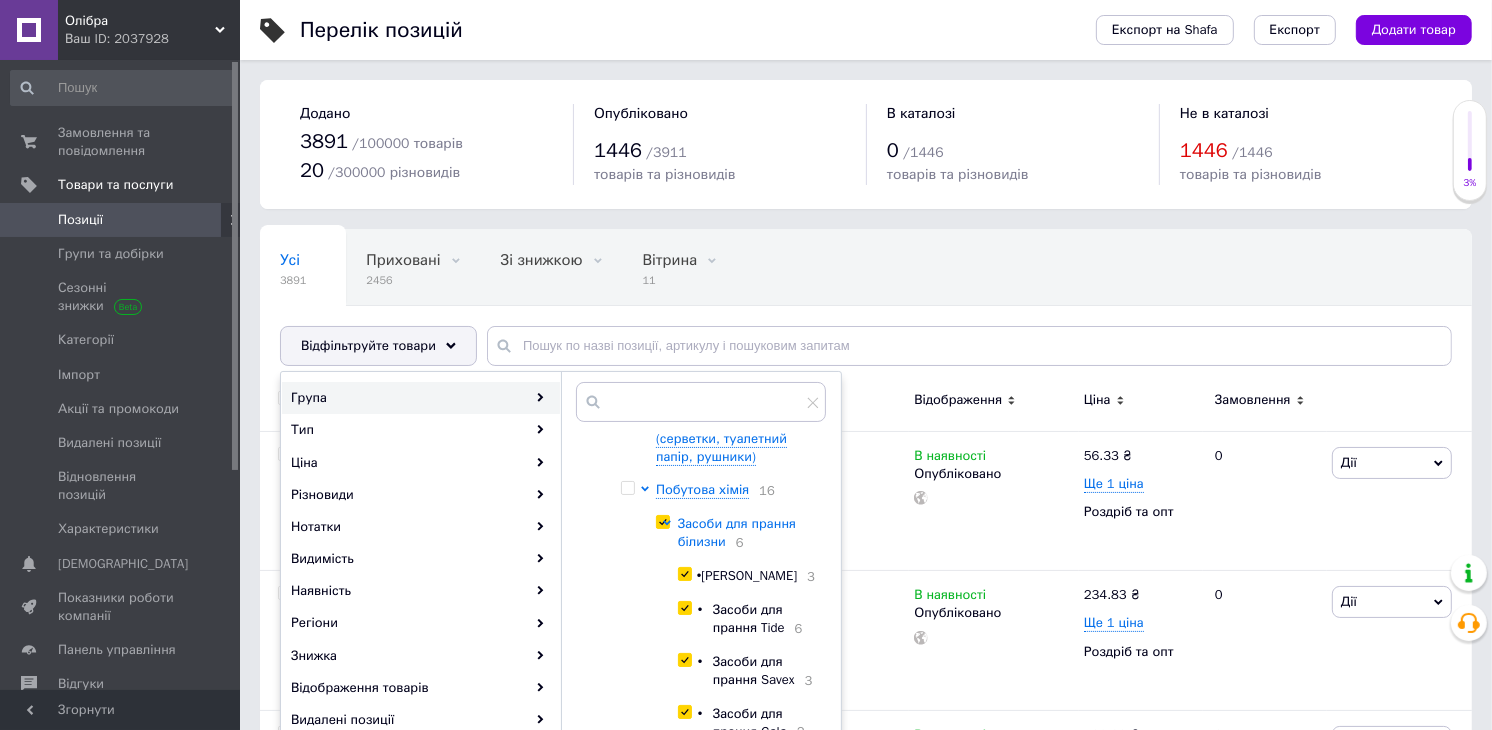 checkbox on "true" 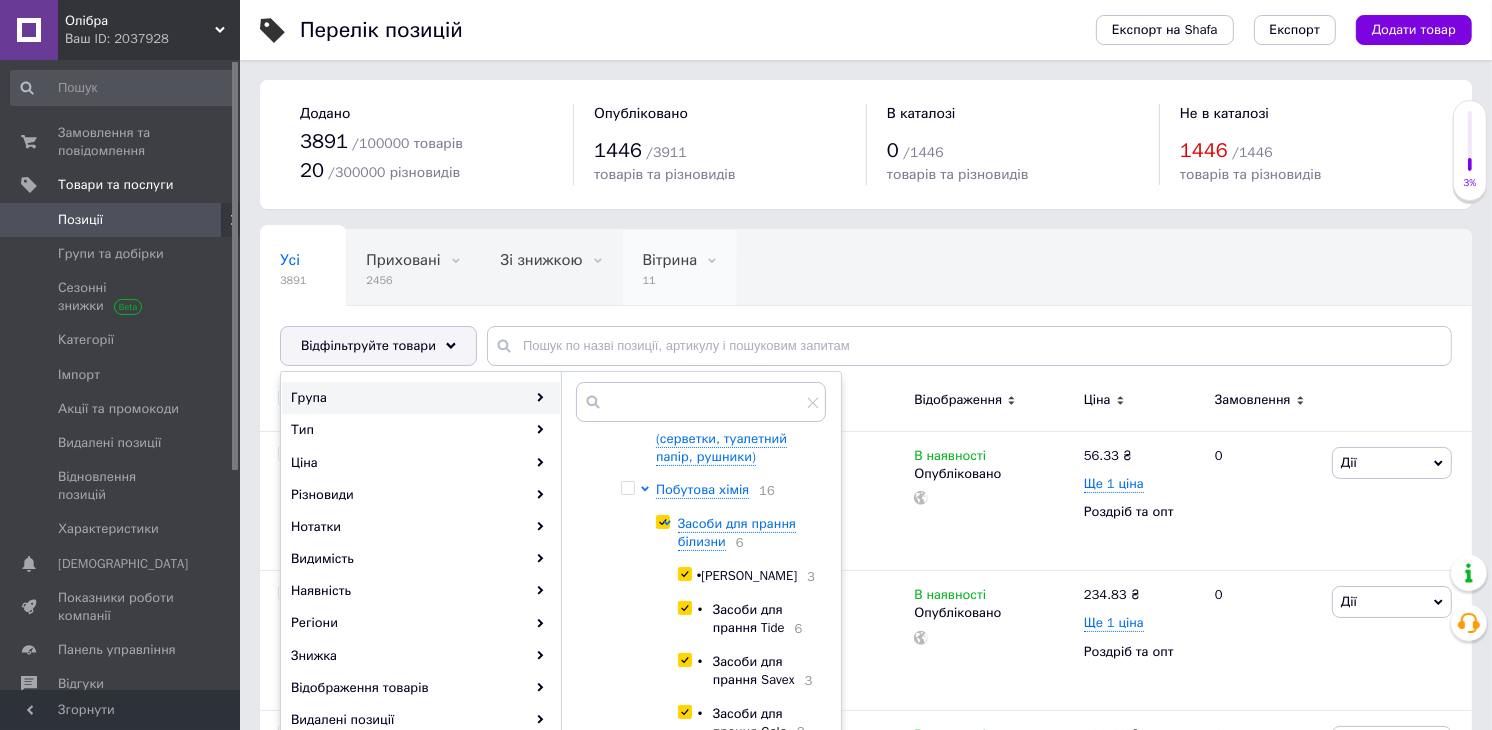 scroll, scrollTop: 222, scrollLeft: 0, axis: vertical 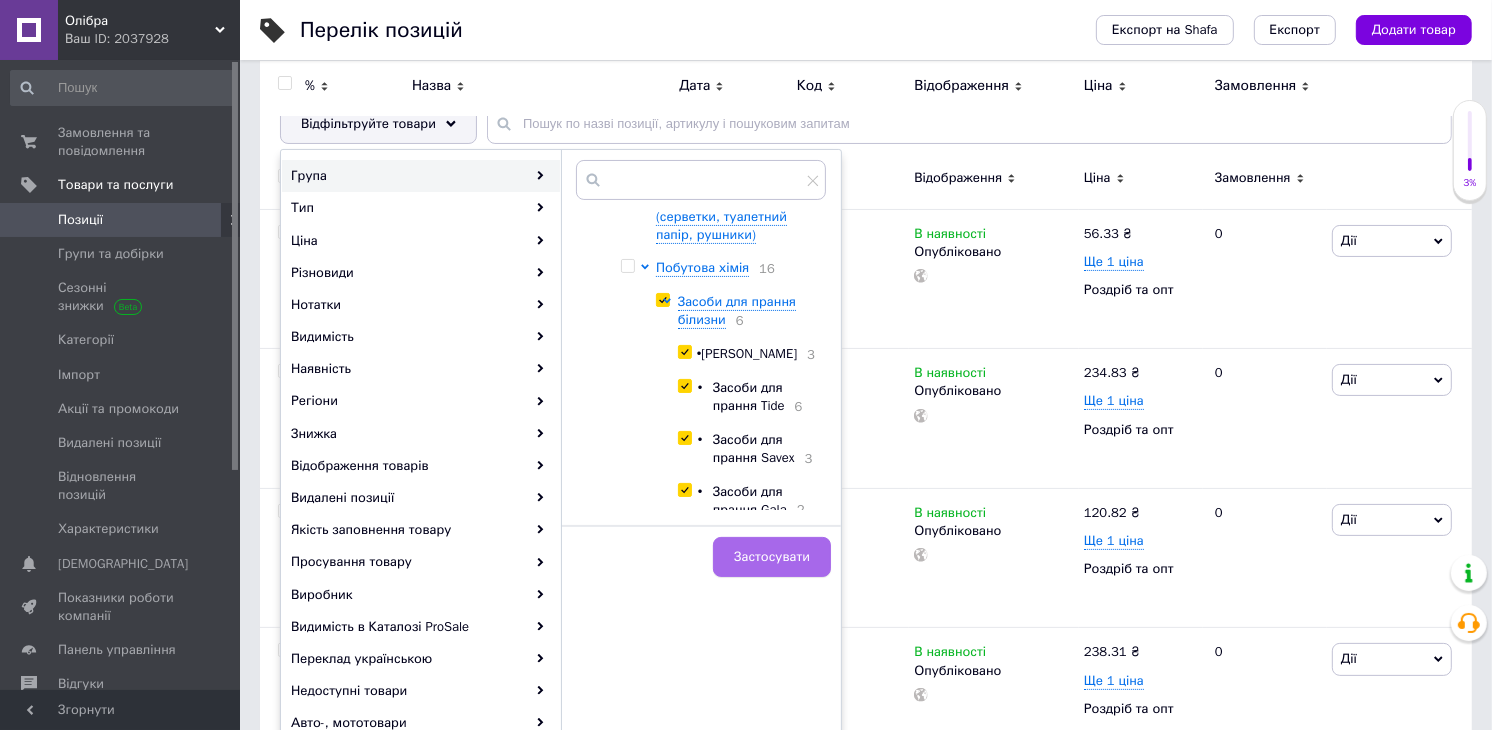click on "Застосувати" at bounding box center (772, 557) 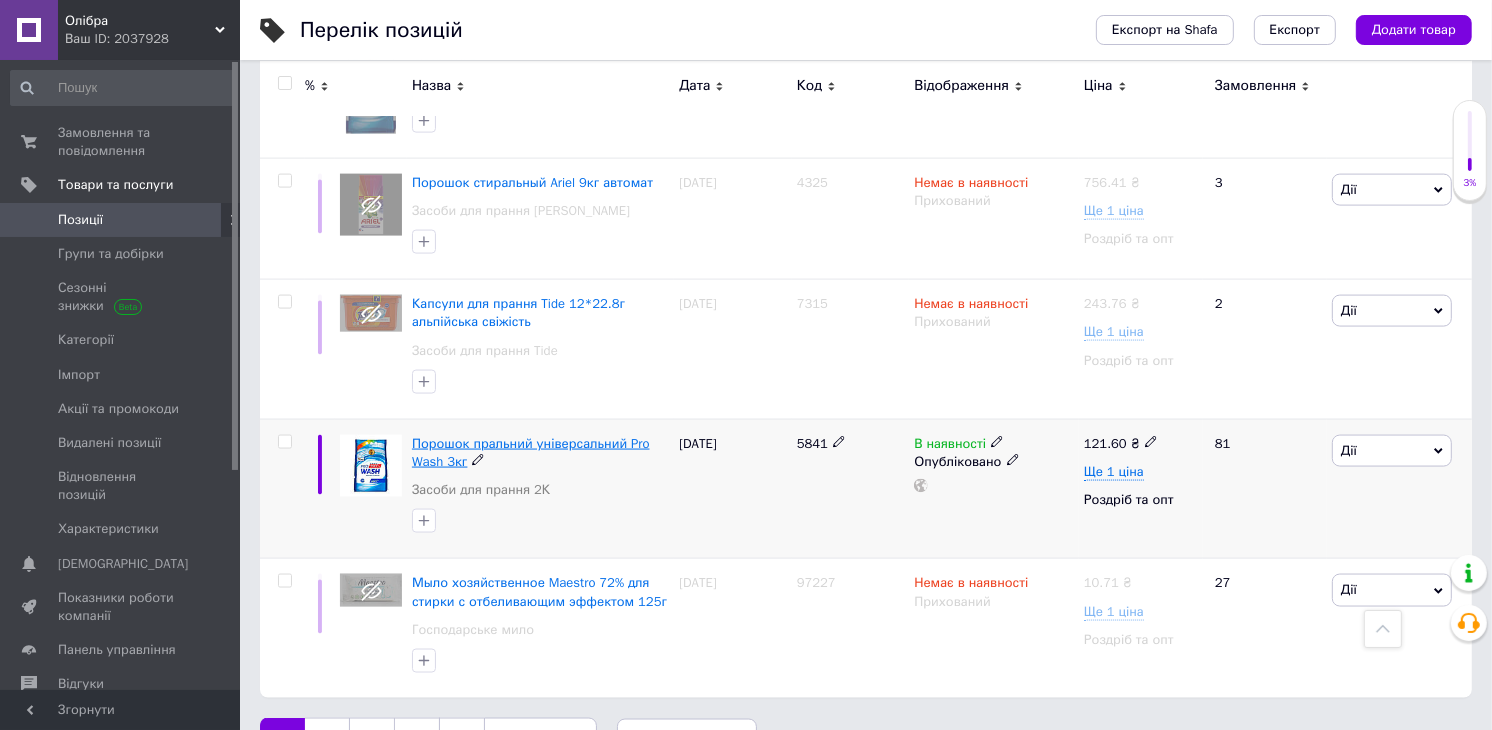 scroll, scrollTop: 2546, scrollLeft: 0, axis: vertical 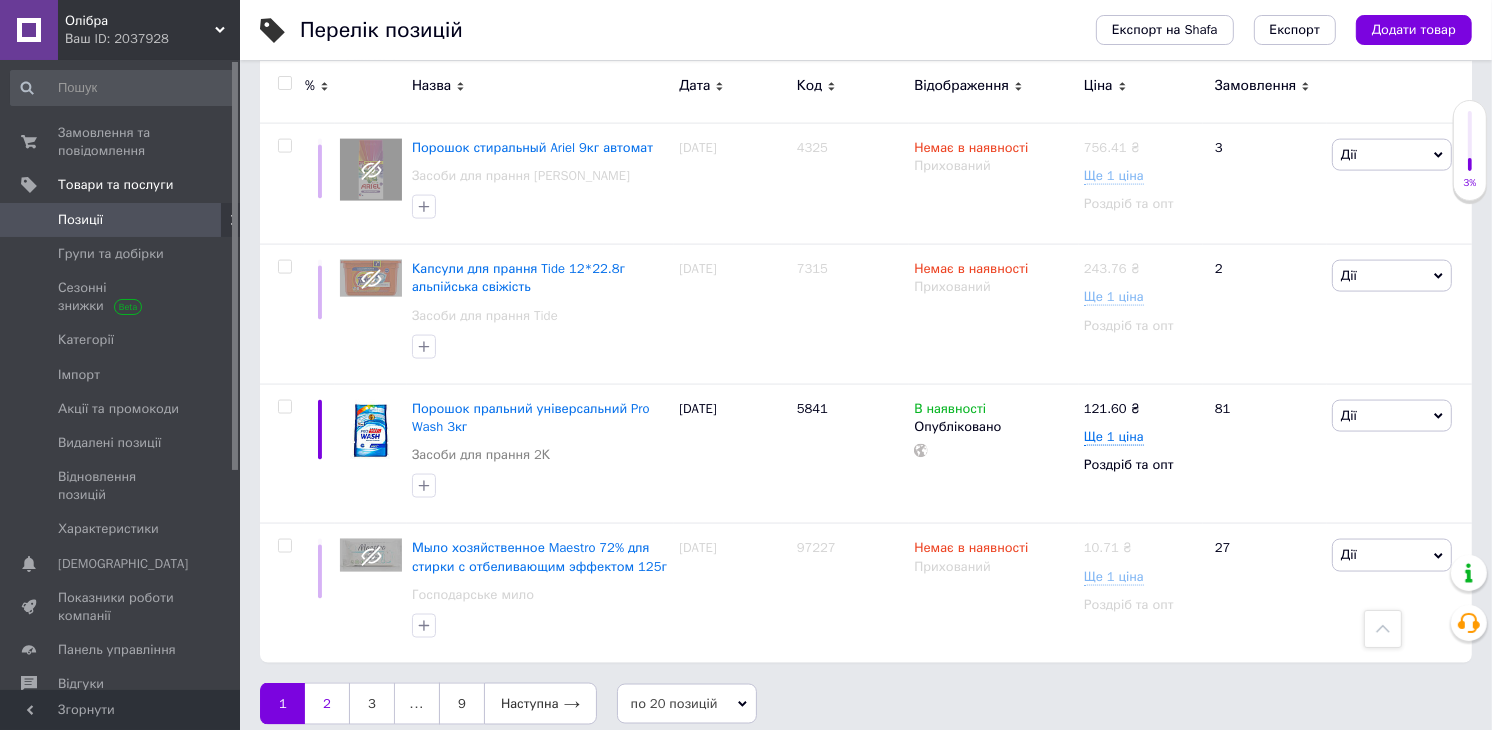 click on "2" at bounding box center [327, 704] 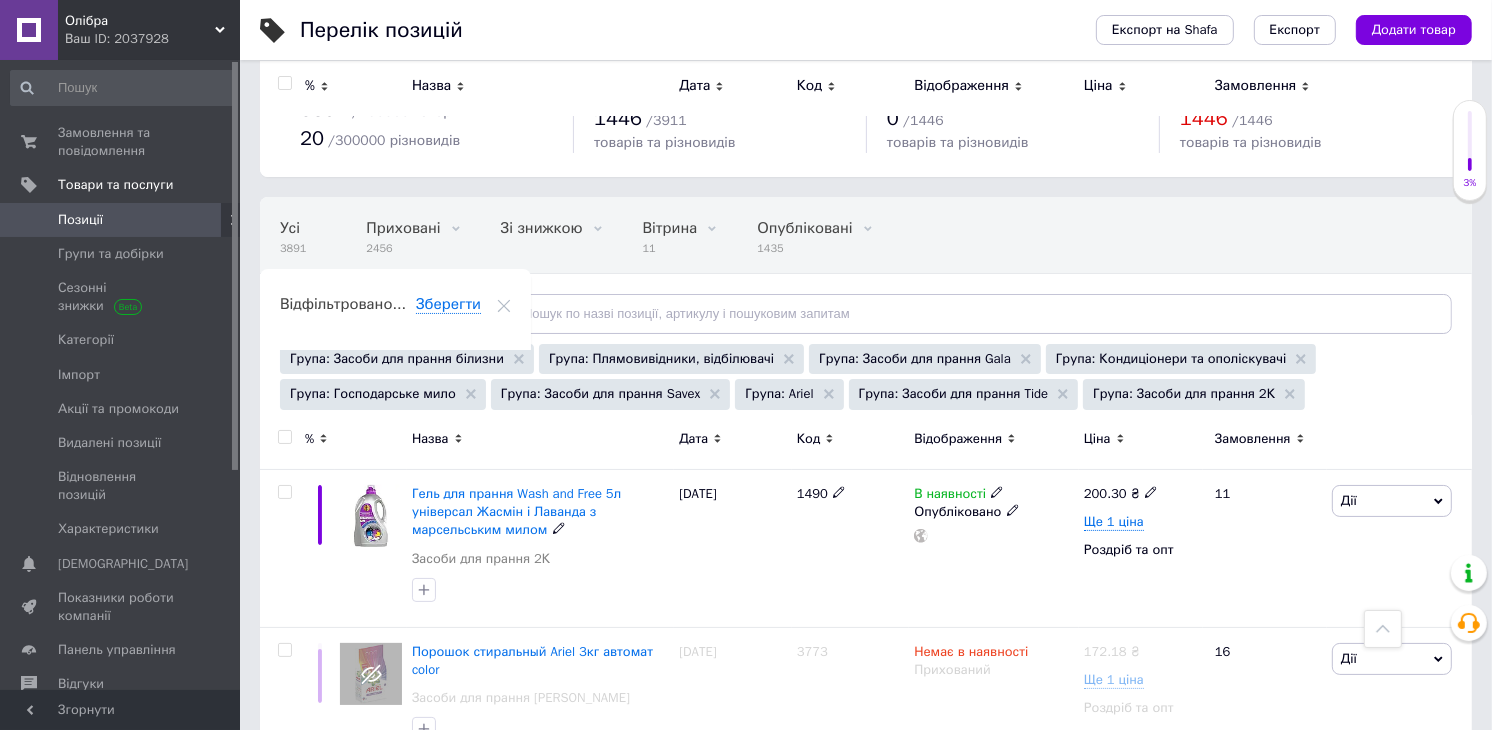 scroll, scrollTop: 0, scrollLeft: 0, axis: both 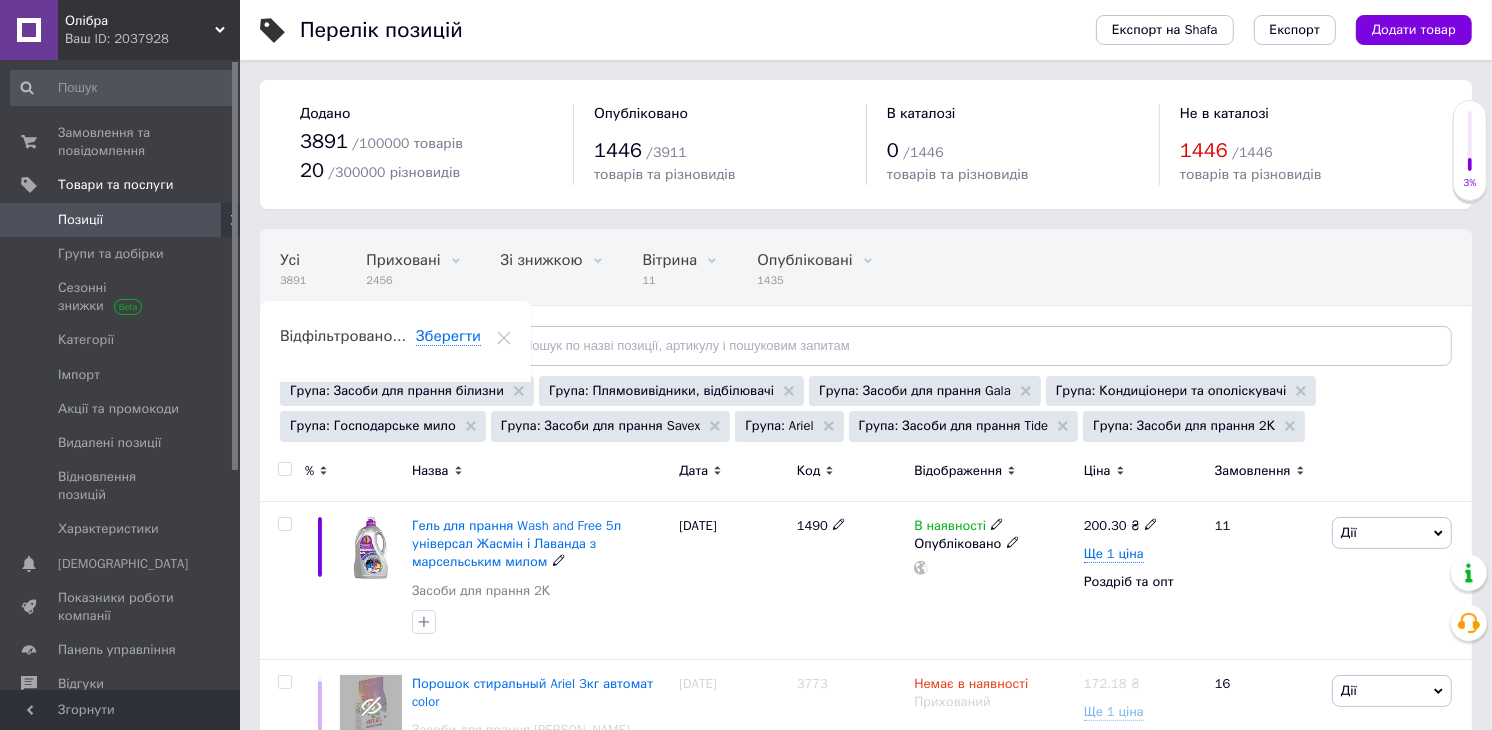 click on "Гель для прання Wash and Free 5л універсал Жасмін і Лаванда з марсельським милом" at bounding box center [516, 543] 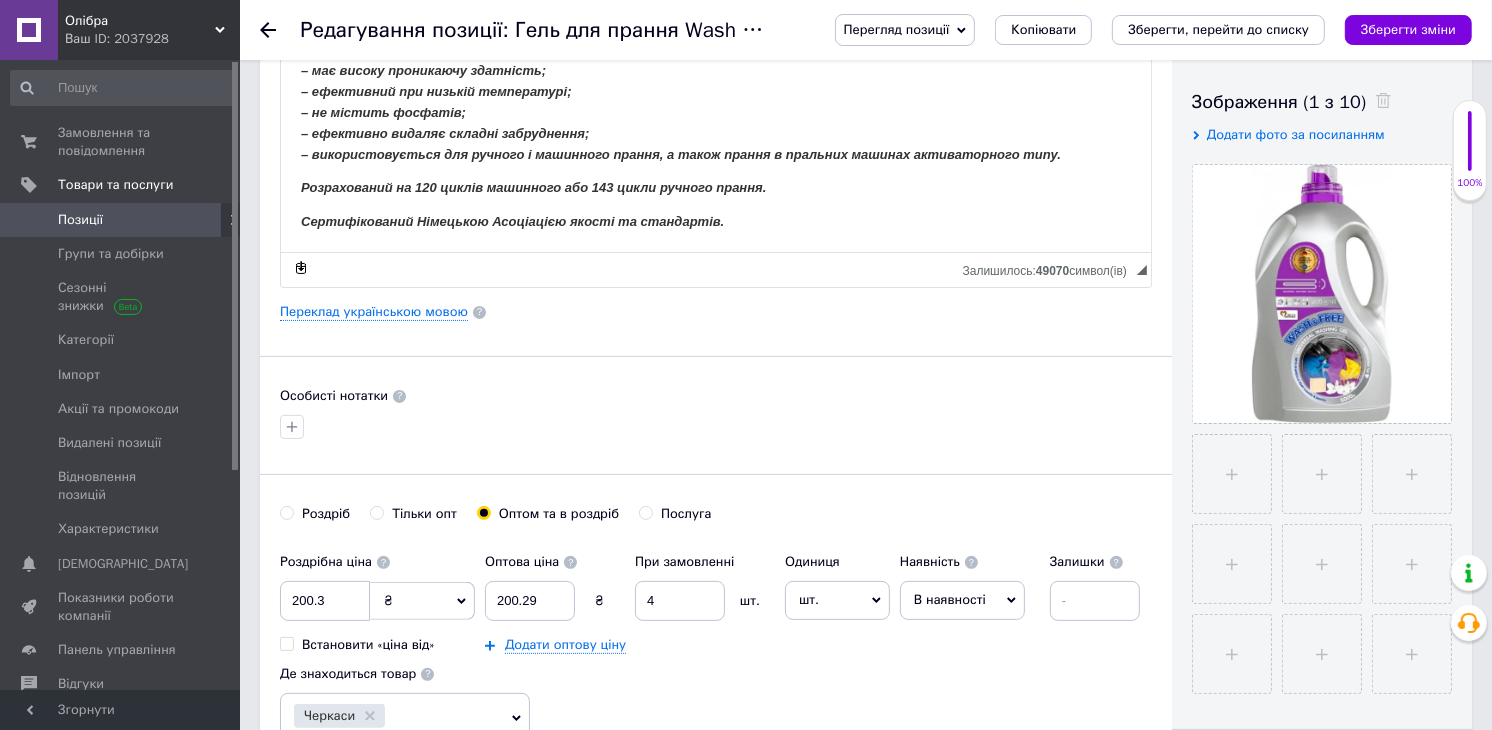 scroll, scrollTop: 666, scrollLeft: 0, axis: vertical 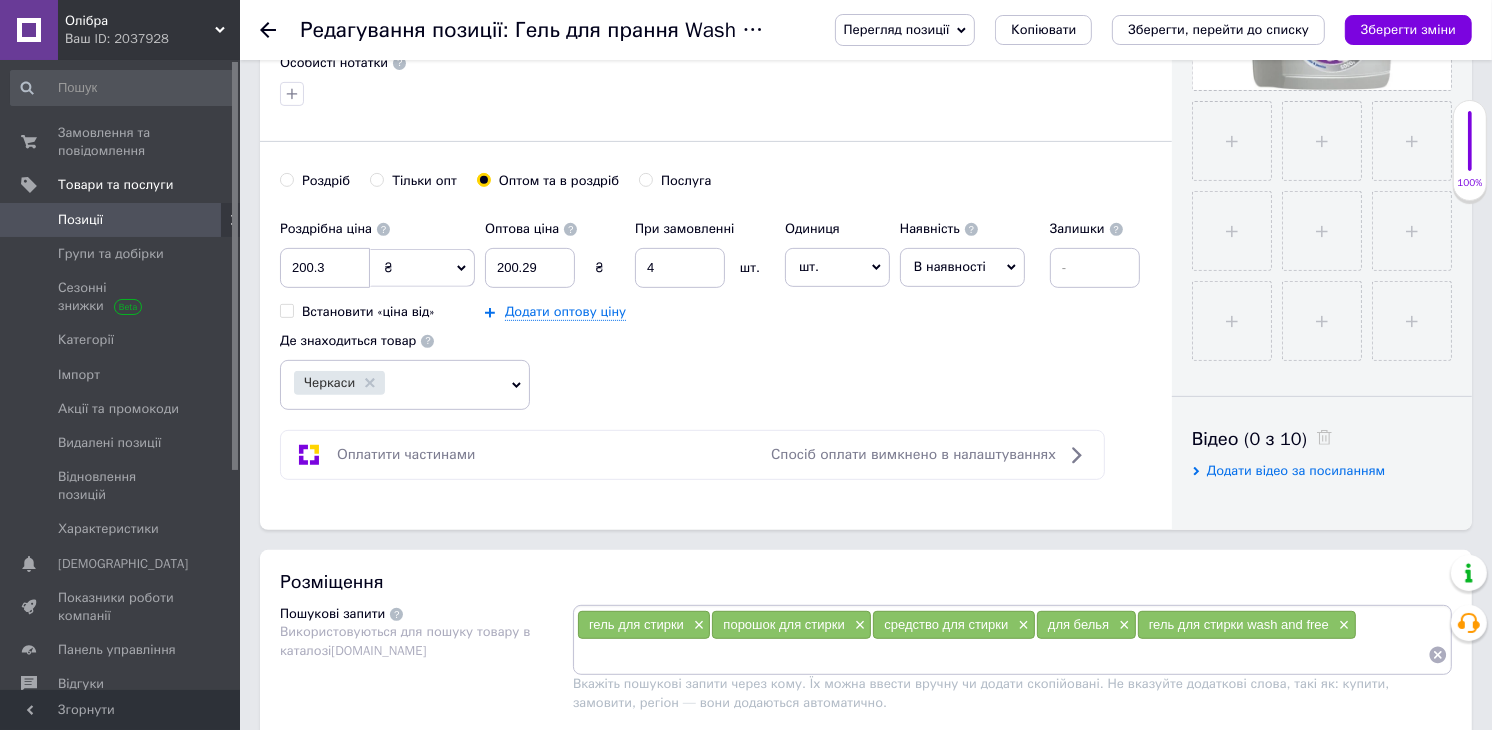 click on "В наявності" at bounding box center [962, 267] 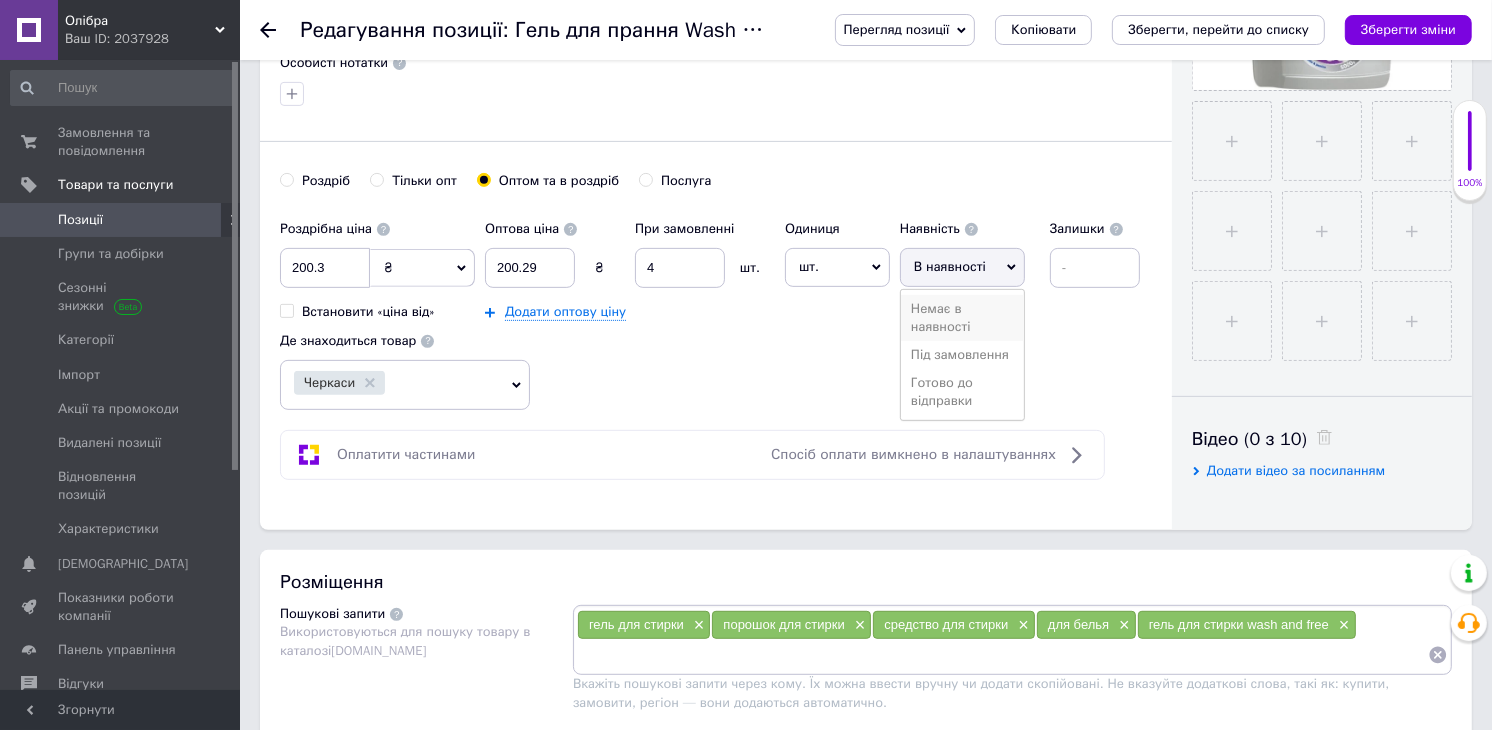click on "Немає в наявності" at bounding box center (962, 318) 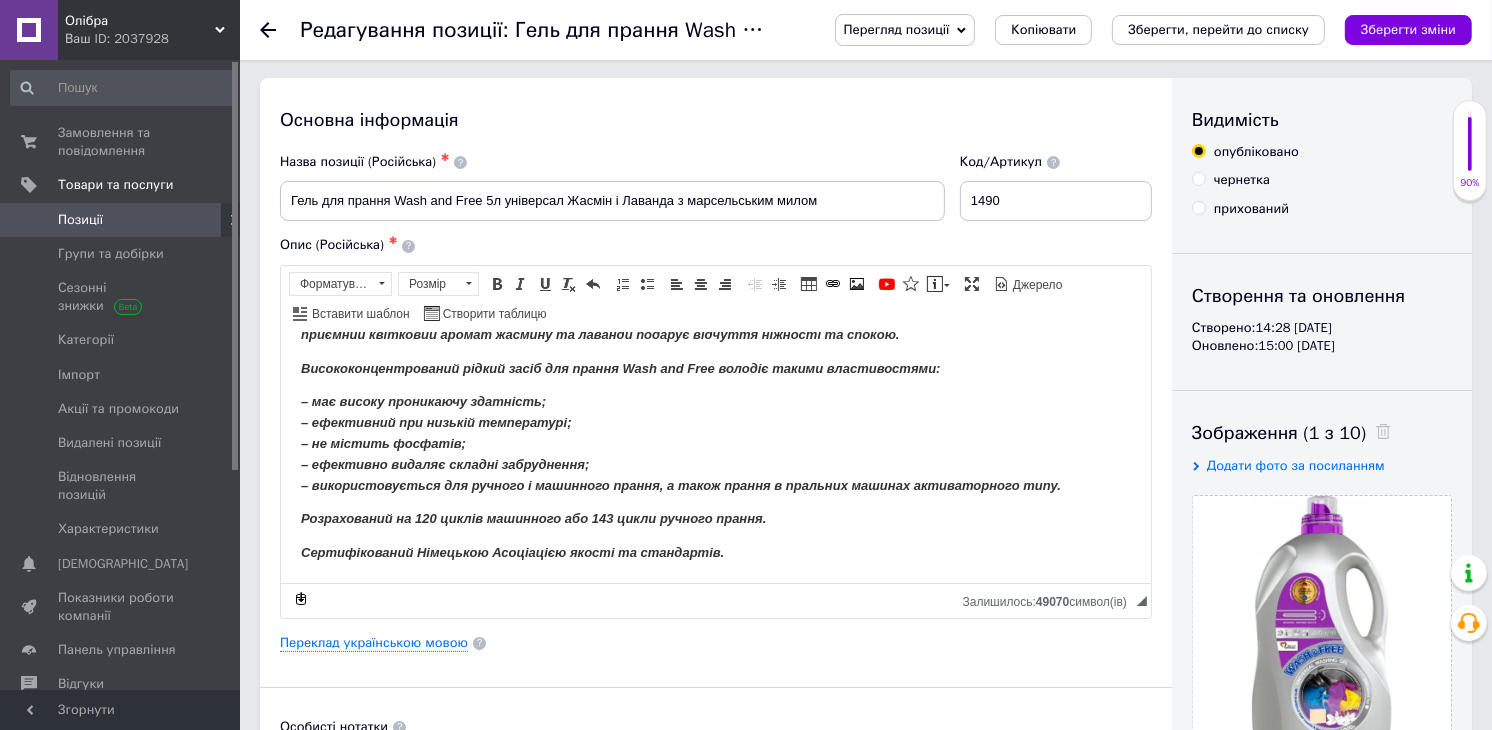 scroll, scrollTop: 0, scrollLeft: 0, axis: both 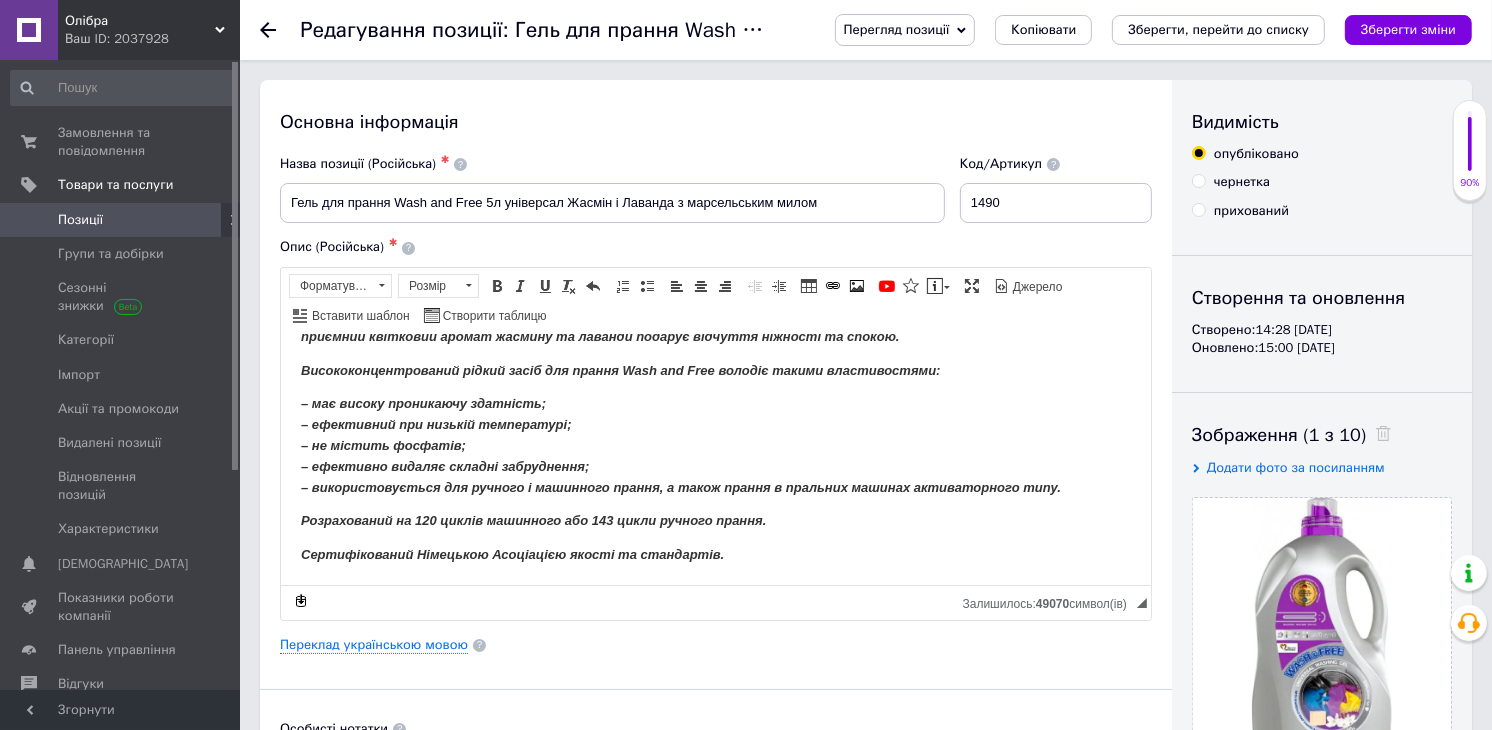 click on "прихований" at bounding box center (1198, 209) 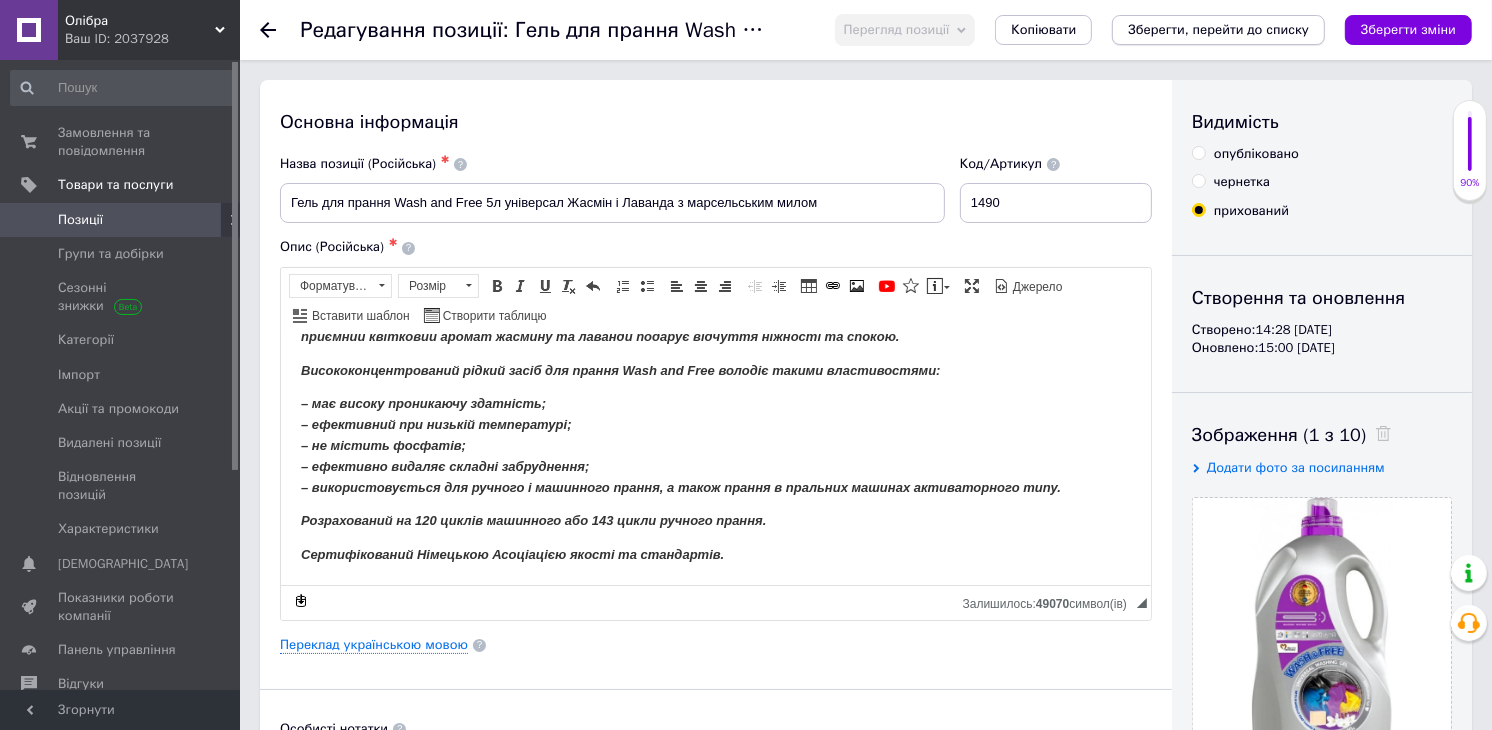 click on "Зберегти, перейти до списку" at bounding box center [1218, 29] 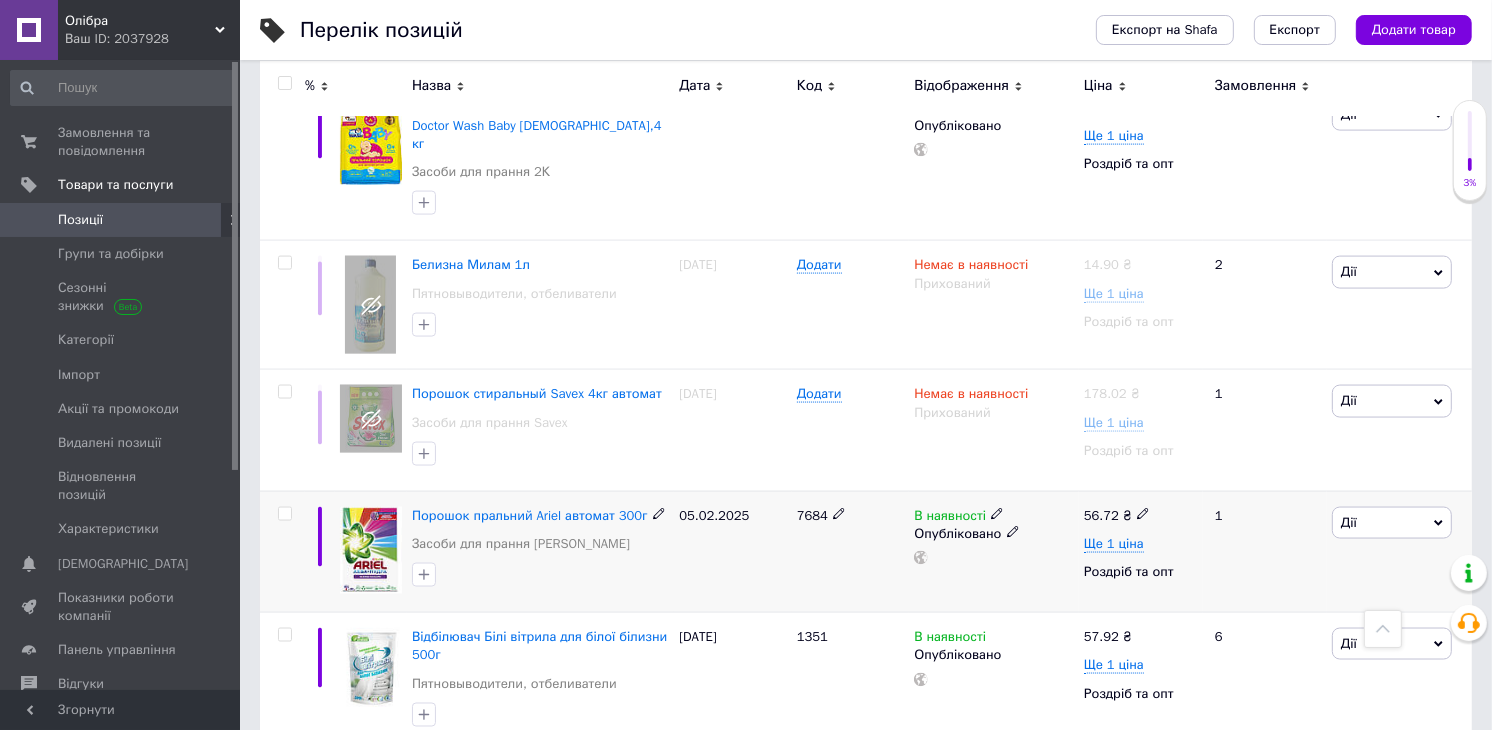 scroll, scrollTop: 2545, scrollLeft: 0, axis: vertical 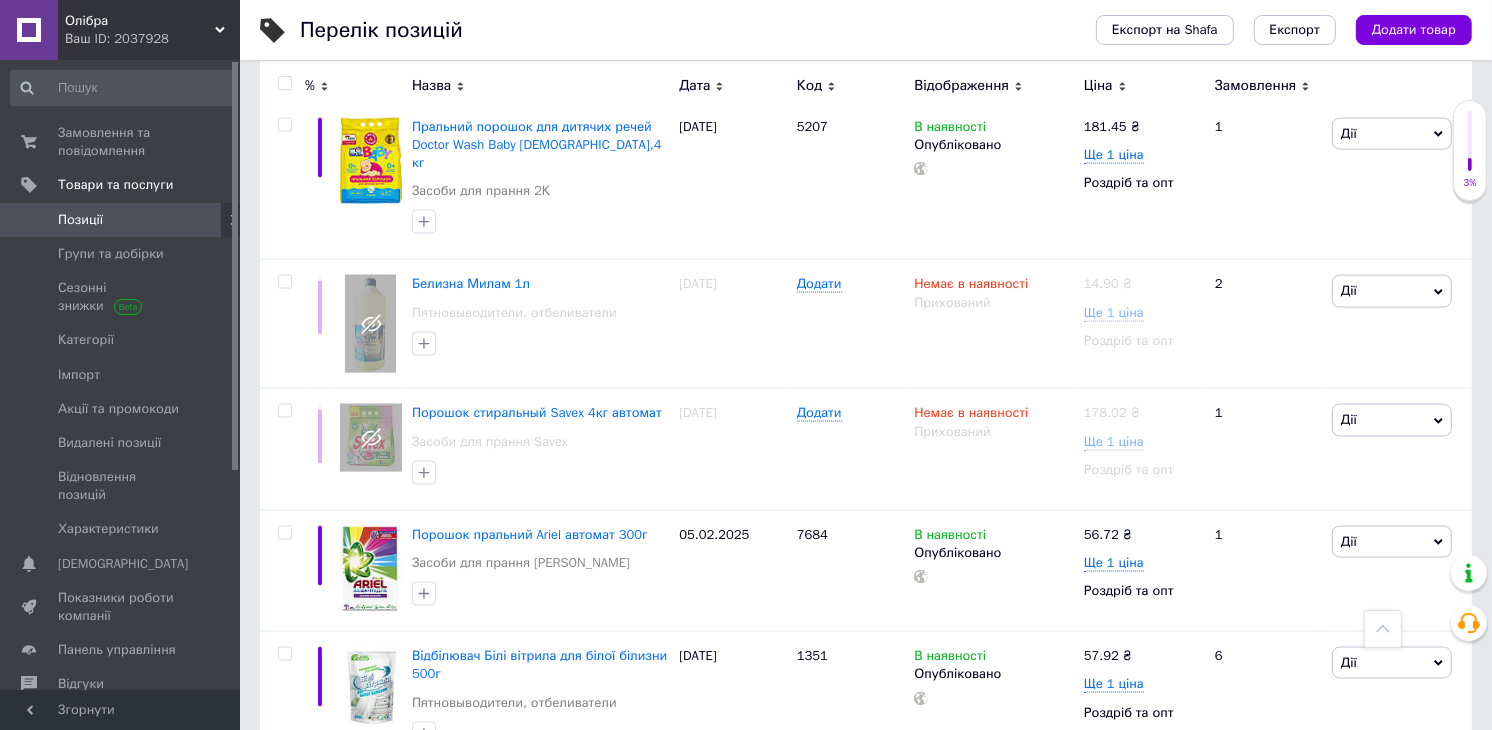 click on "3" at bounding box center (494, 812) 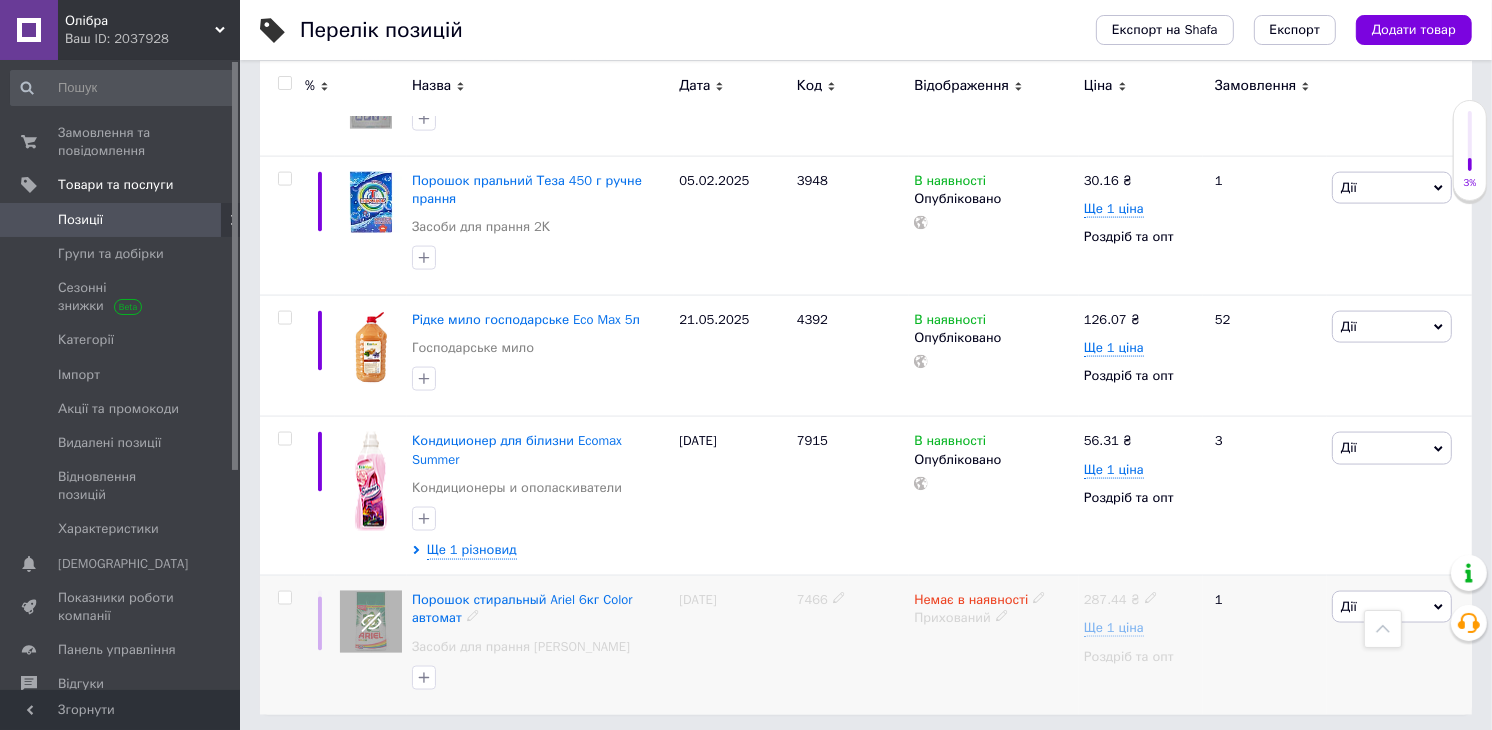 scroll, scrollTop: 2554, scrollLeft: 0, axis: vertical 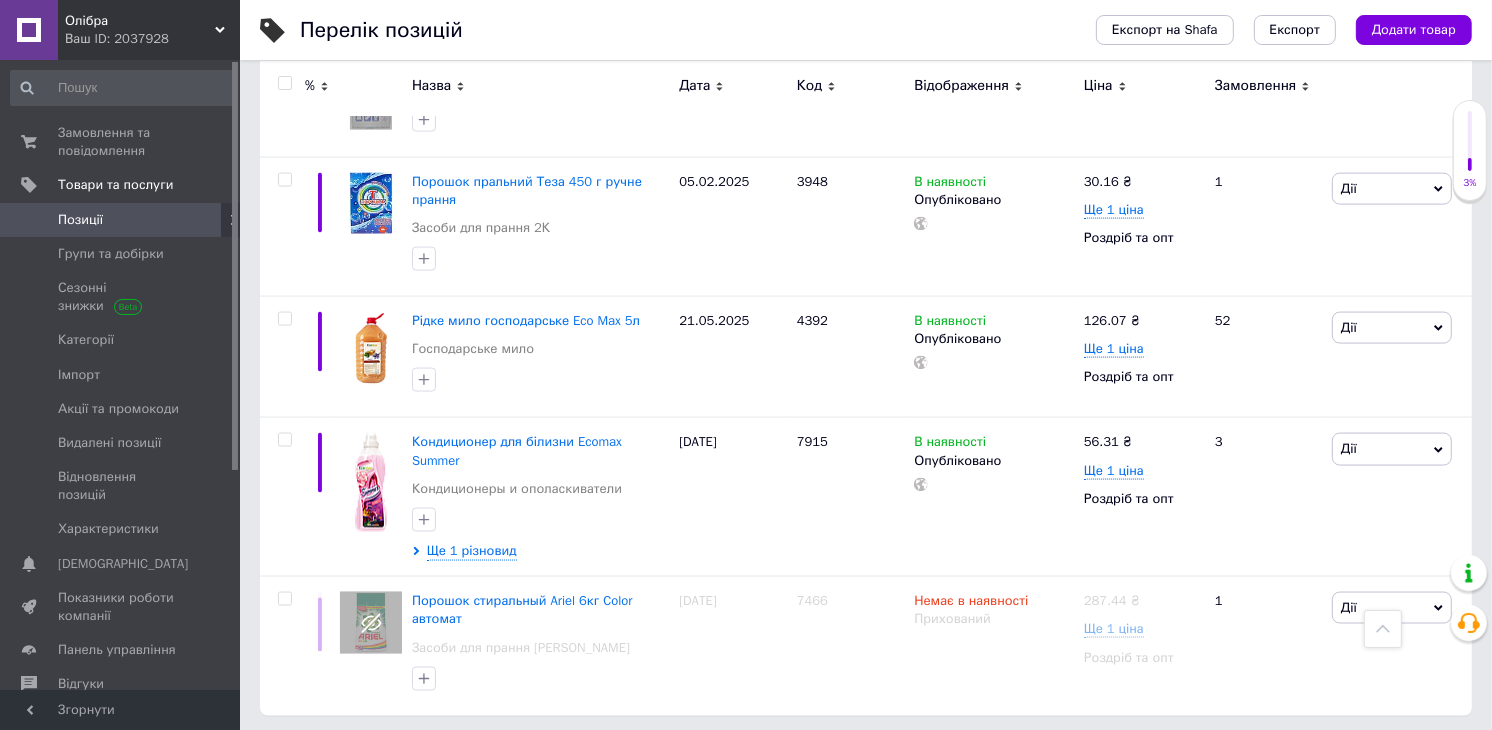 click on "4" at bounding box center [539, 757] 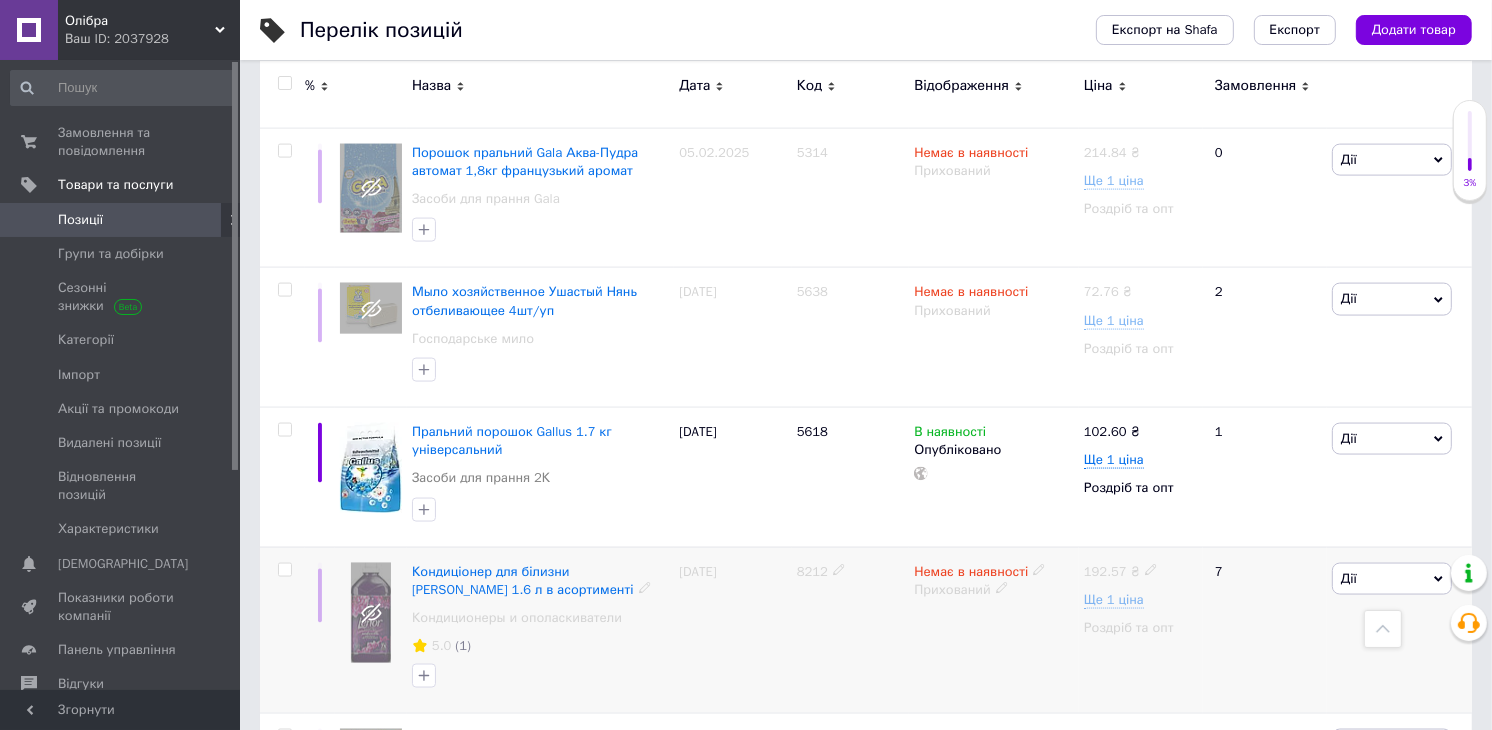 scroll, scrollTop: 2655, scrollLeft: 0, axis: vertical 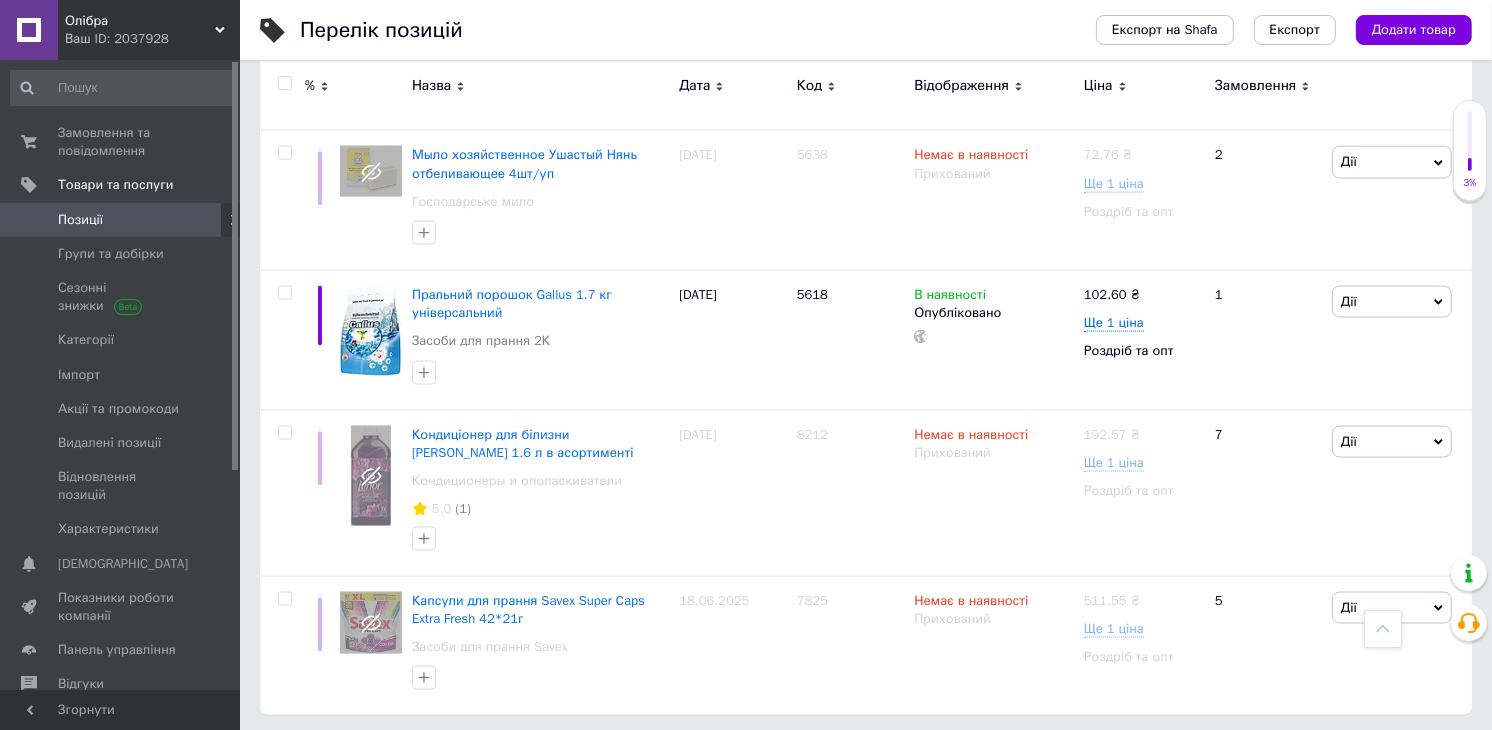 click on "5" at bounding box center (584, 756) 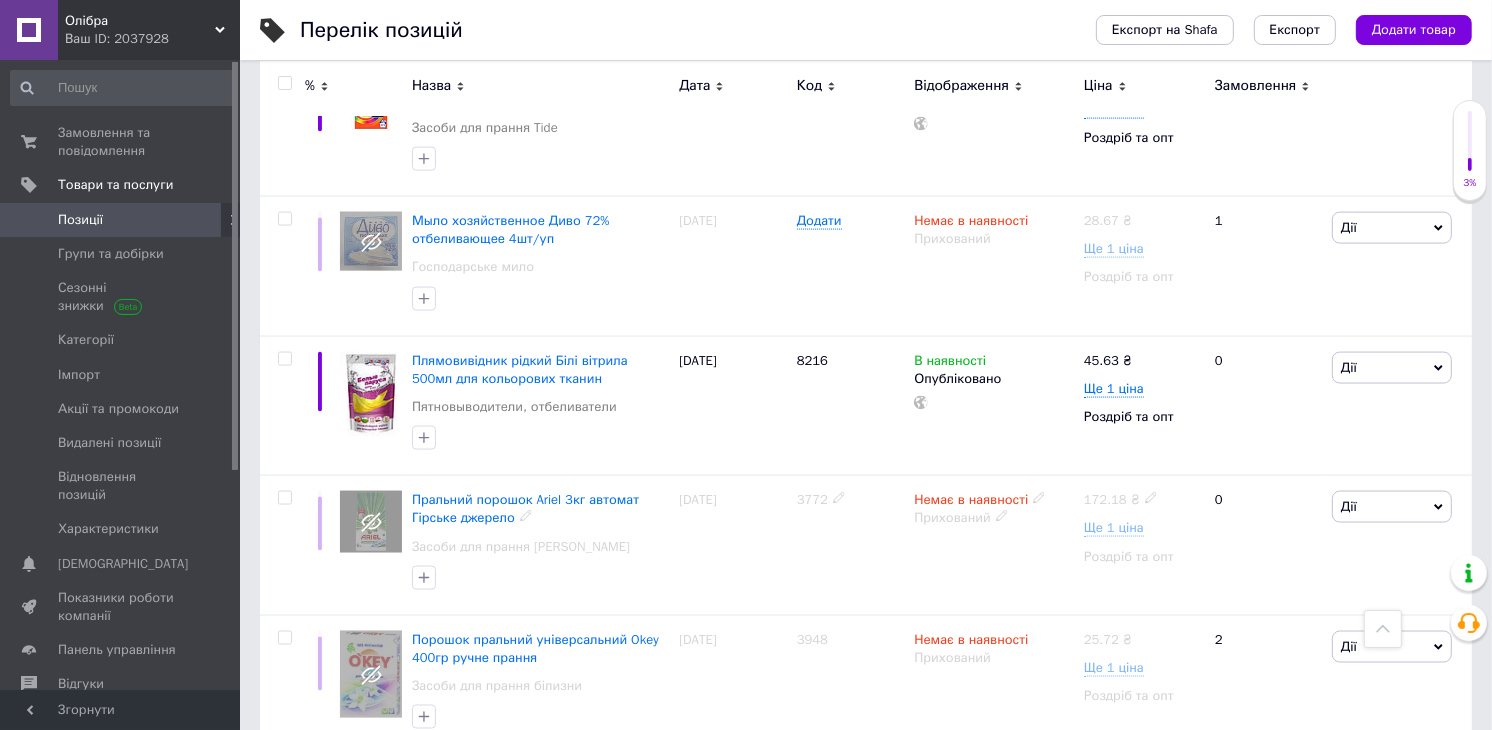 scroll, scrollTop: 2620, scrollLeft: 0, axis: vertical 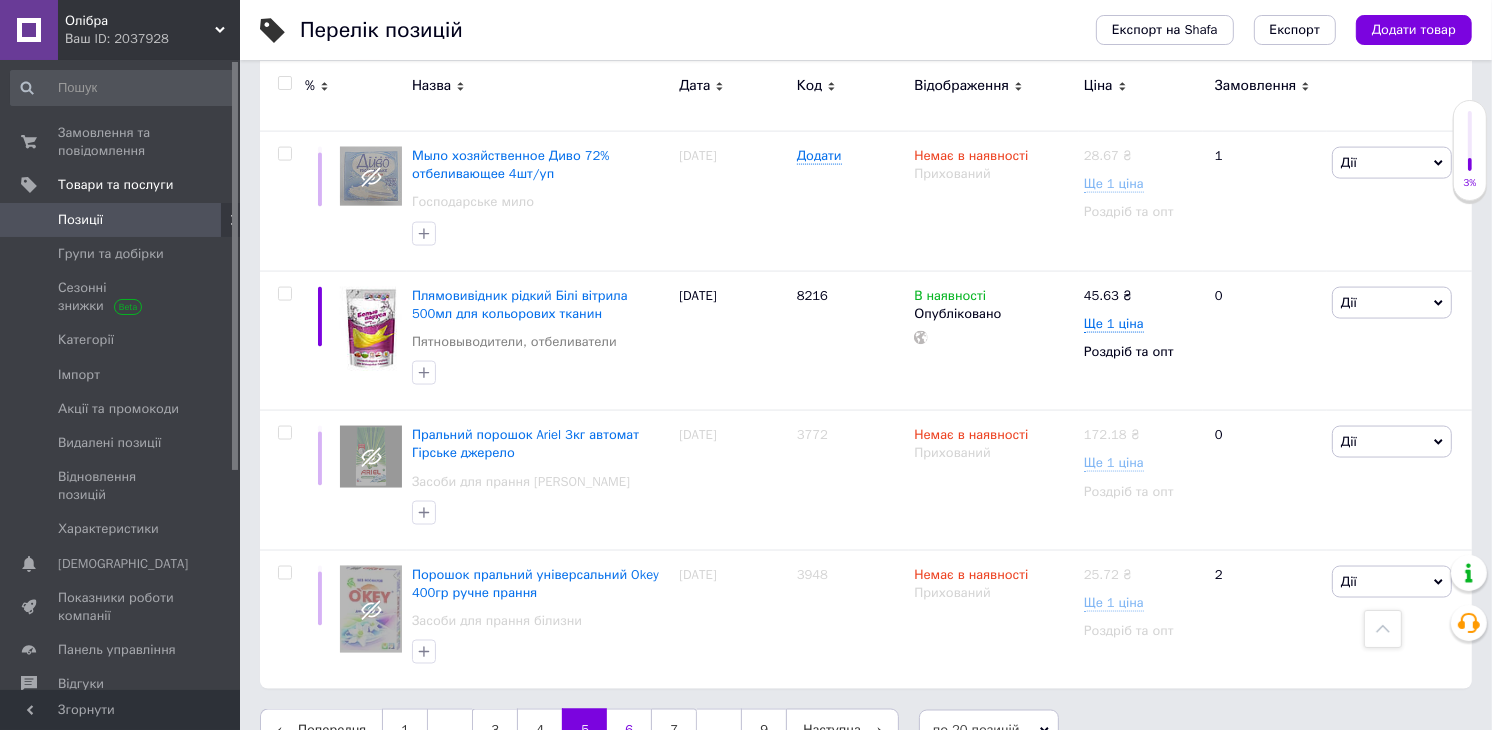 click on "6" at bounding box center [629, 730] 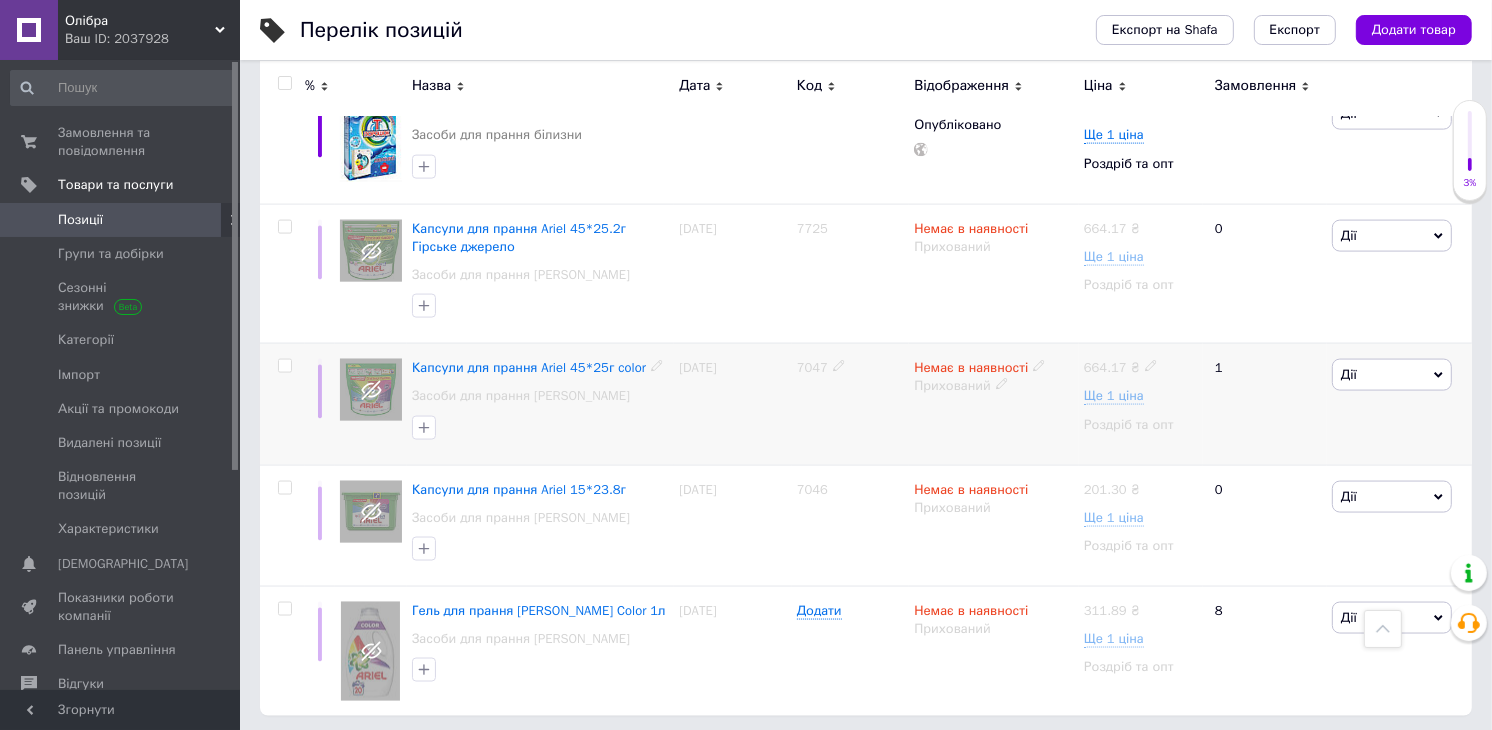 scroll, scrollTop: 2547, scrollLeft: 0, axis: vertical 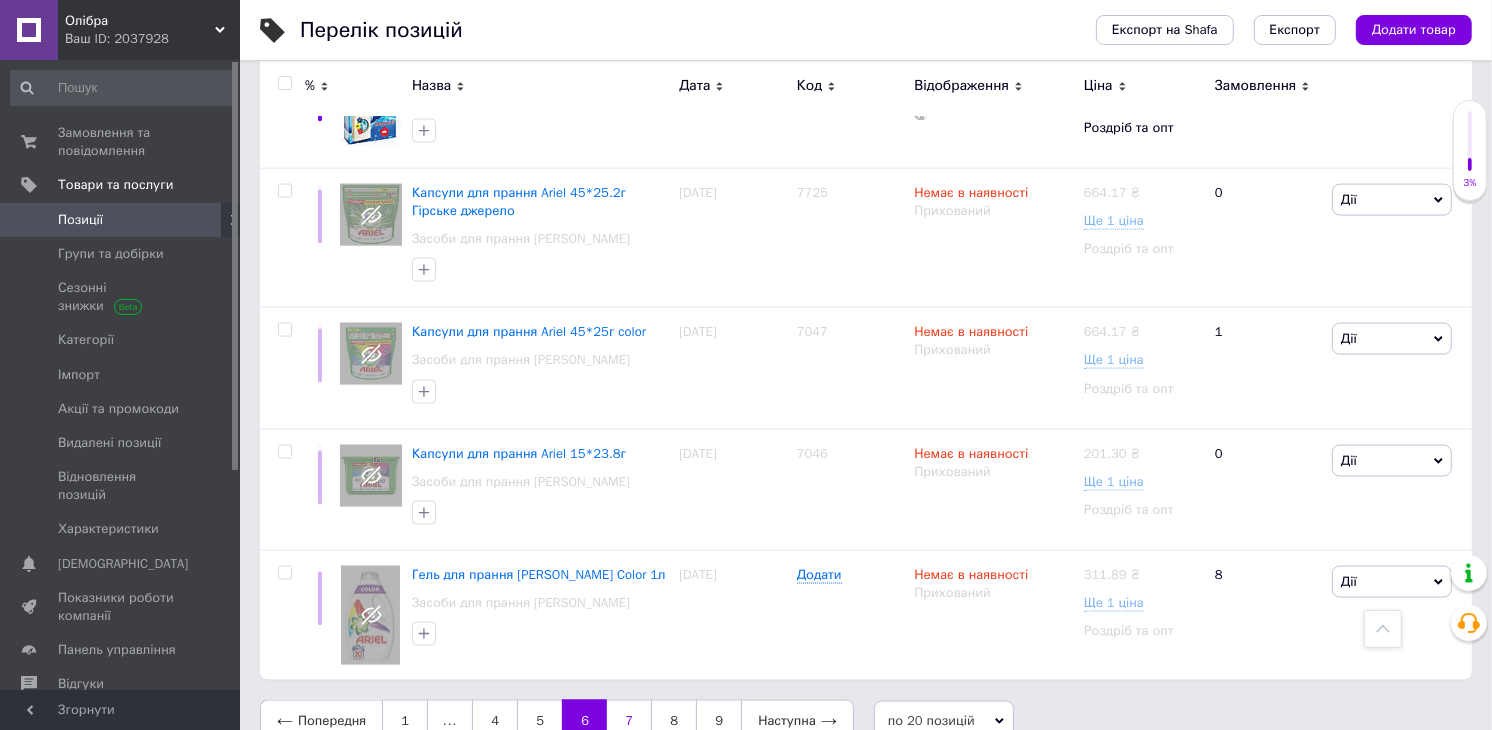 click on "7" at bounding box center (629, 721) 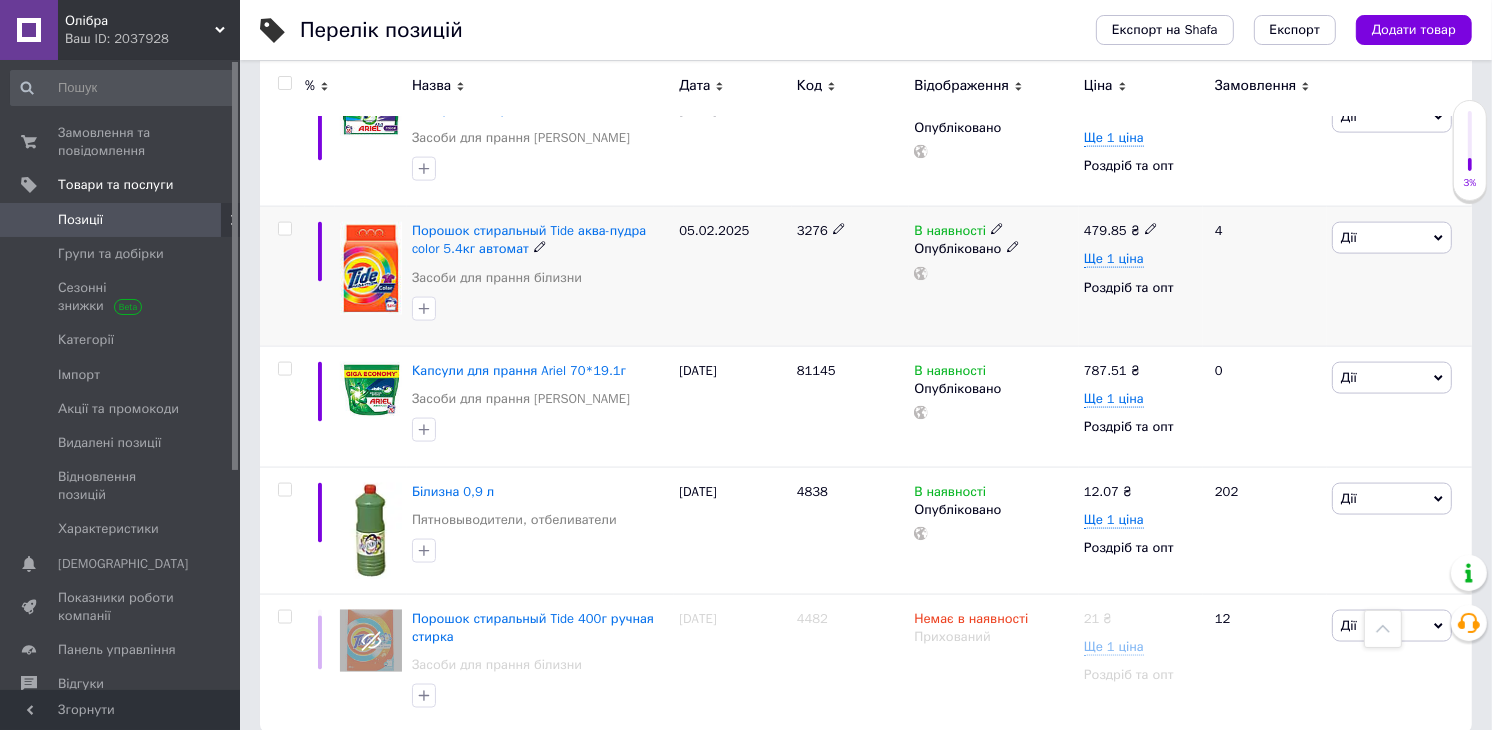 scroll, scrollTop: 2458, scrollLeft: 0, axis: vertical 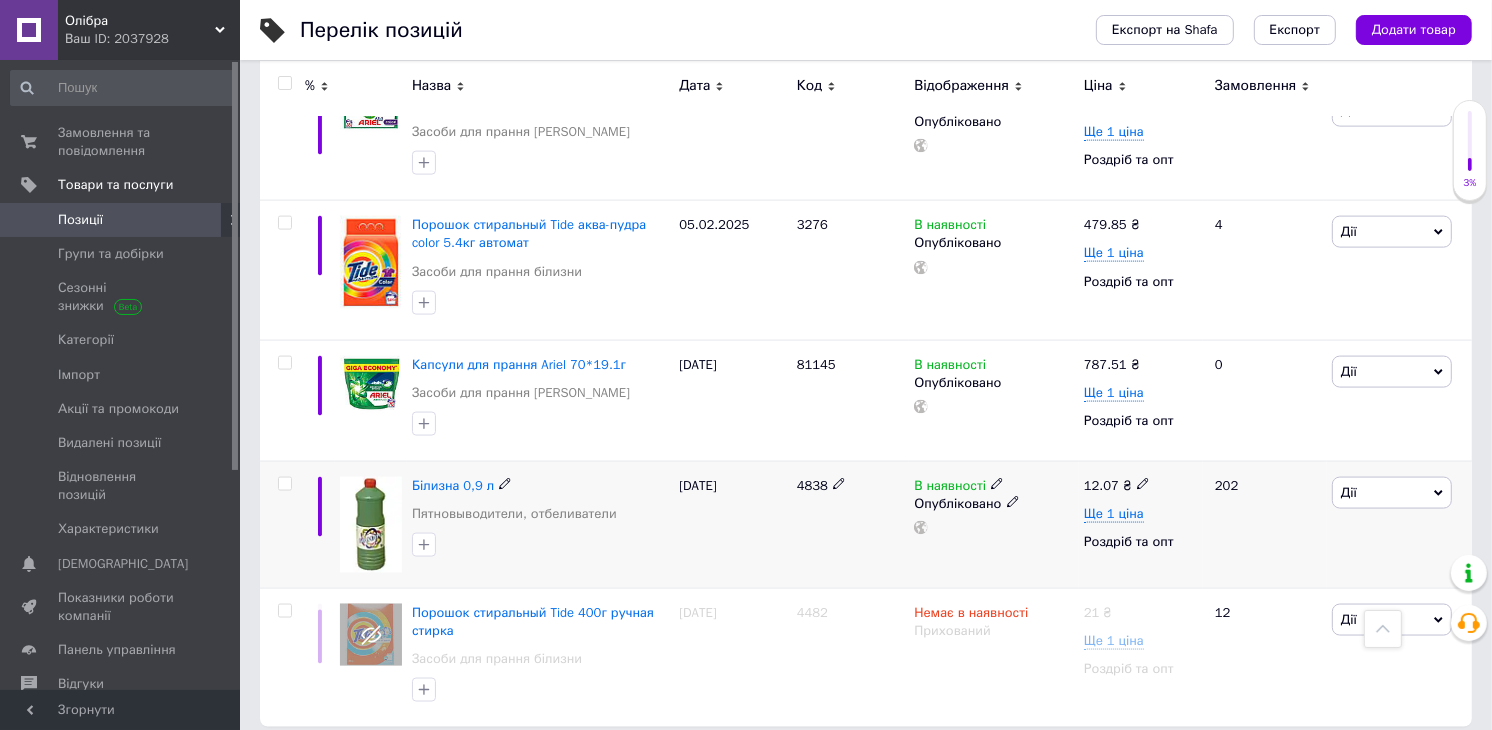 click on "Білизна 0,9 л Пятновыводители, отбеливатели" at bounding box center [540, 505] 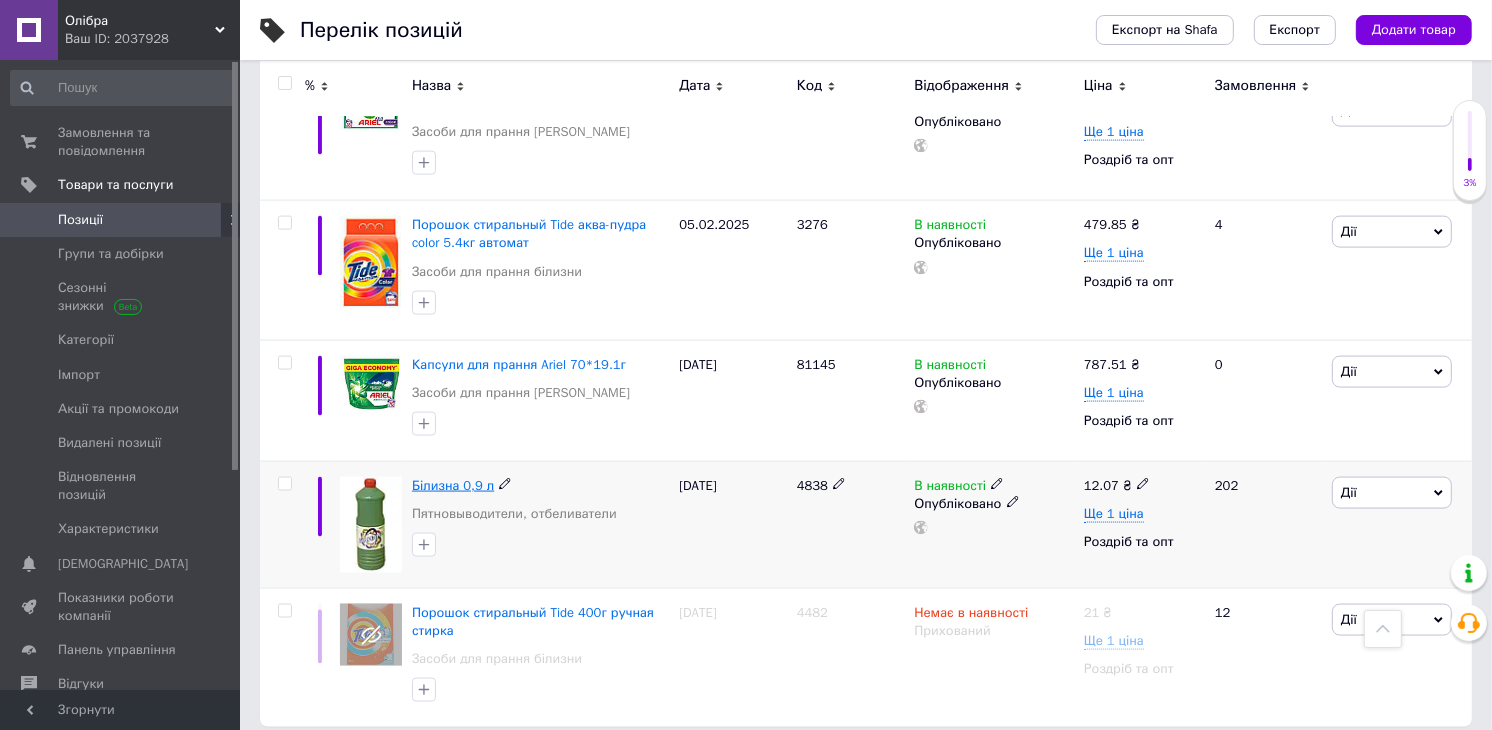 click on "Білизна 0,9 л" at bounding box center [453, 485] 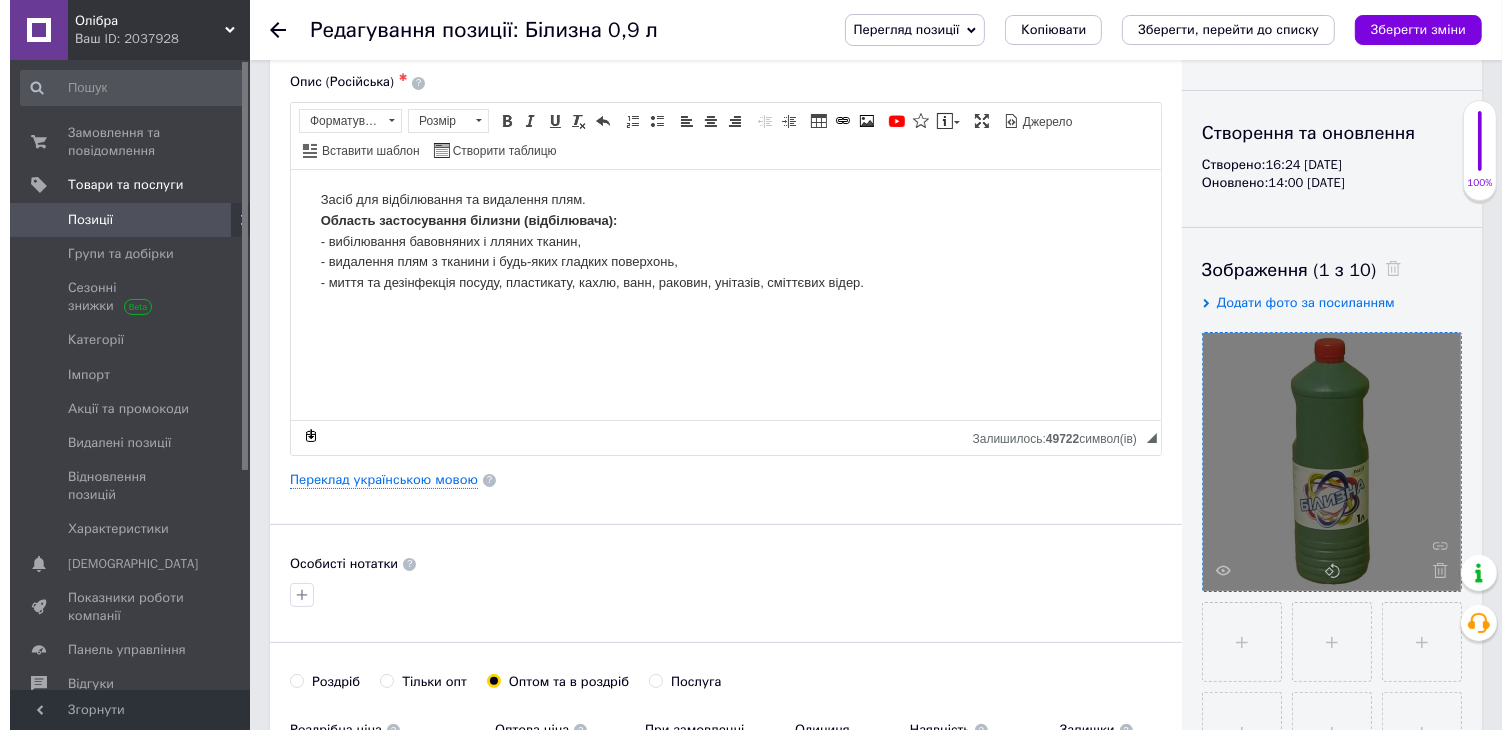 scroll, scrollTop: 222, scrollLeft: 0, axis: vertical 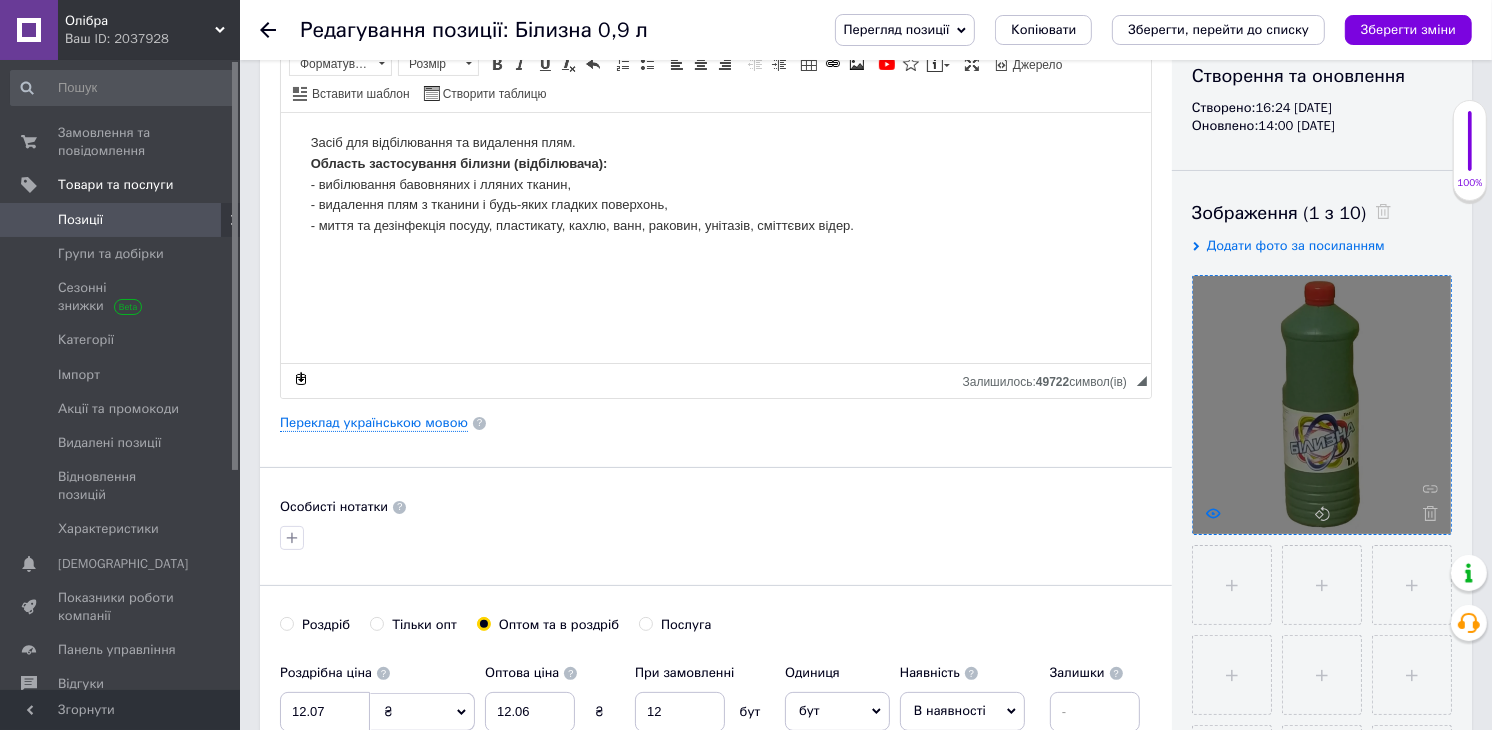 click 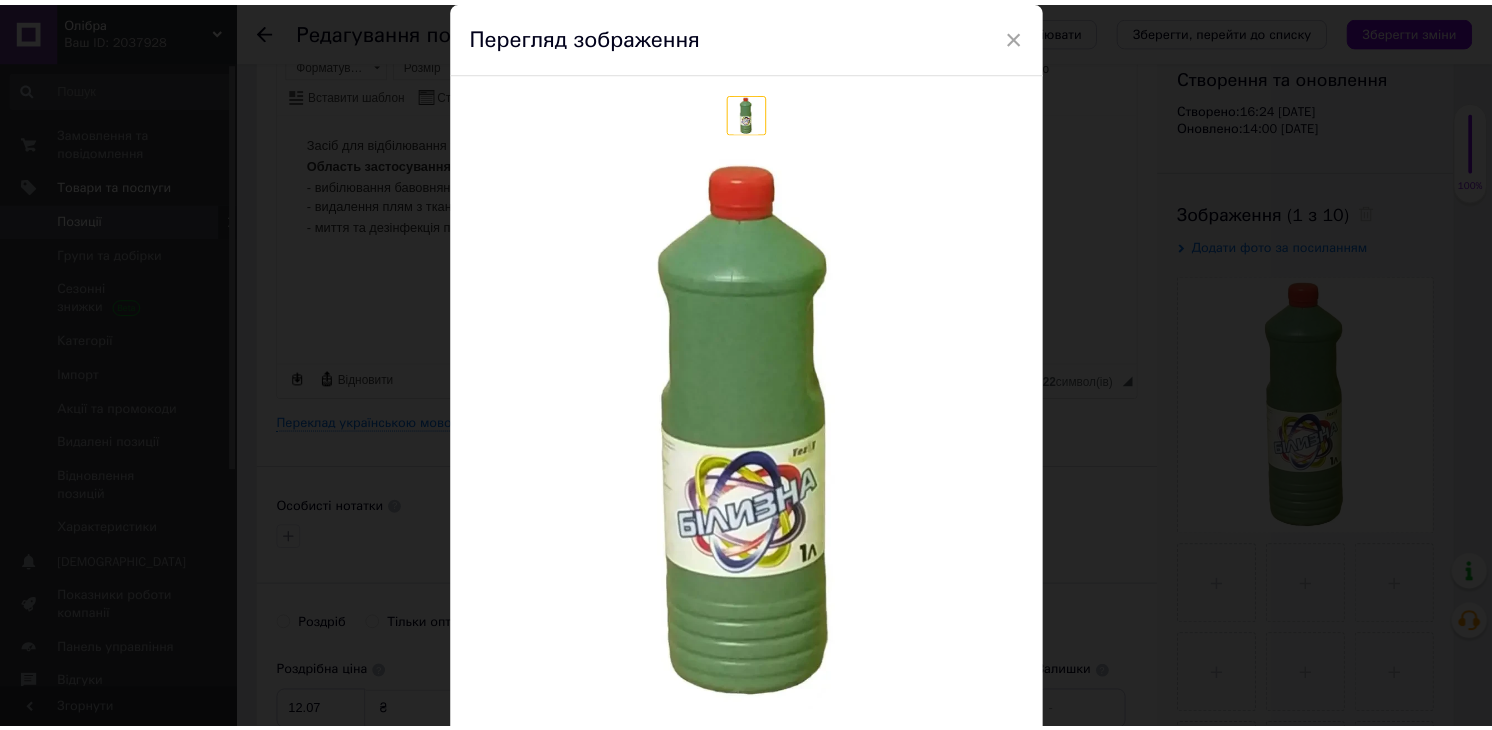 scroll, scrollTop: 0, scrollLeft: 0, axis: both 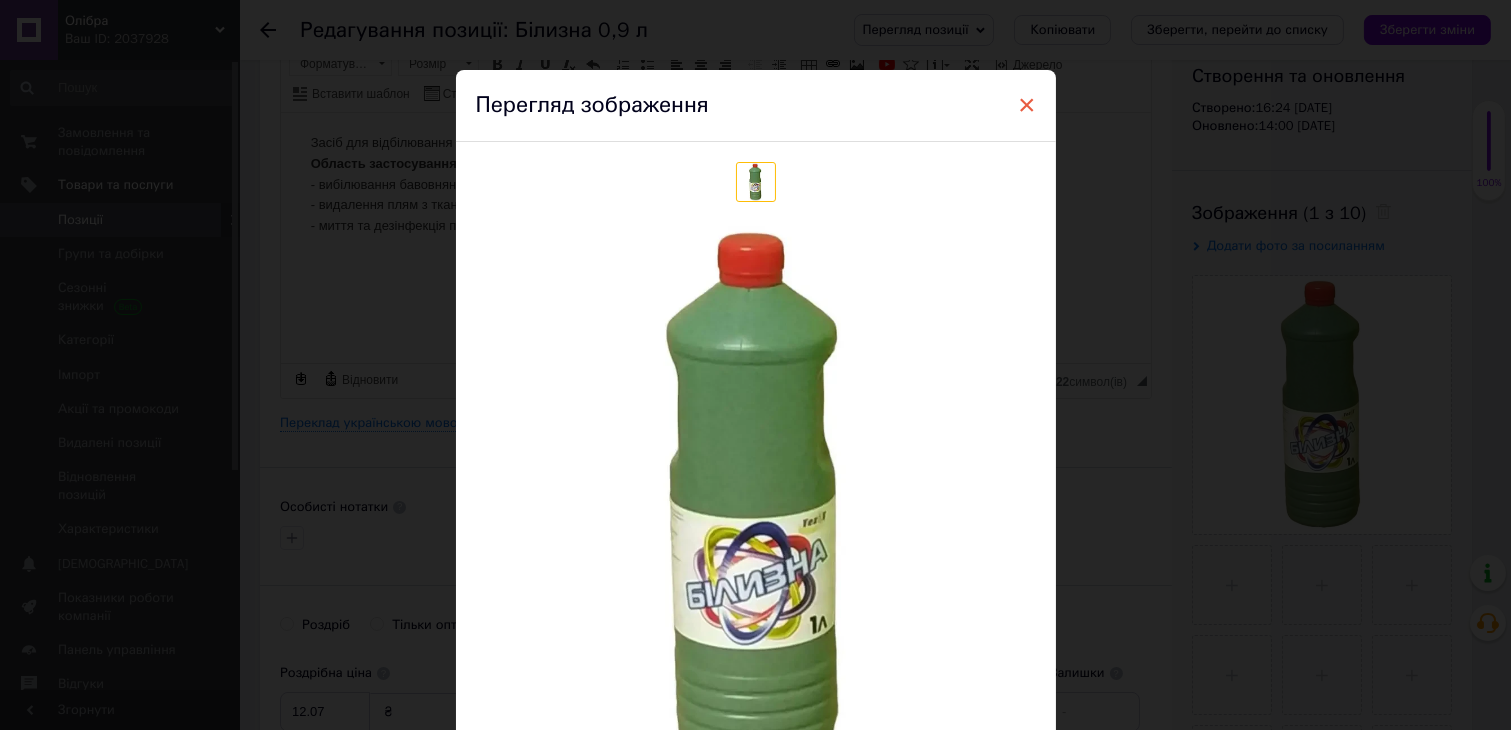 click on "×" at bounding box center [1027, 105] 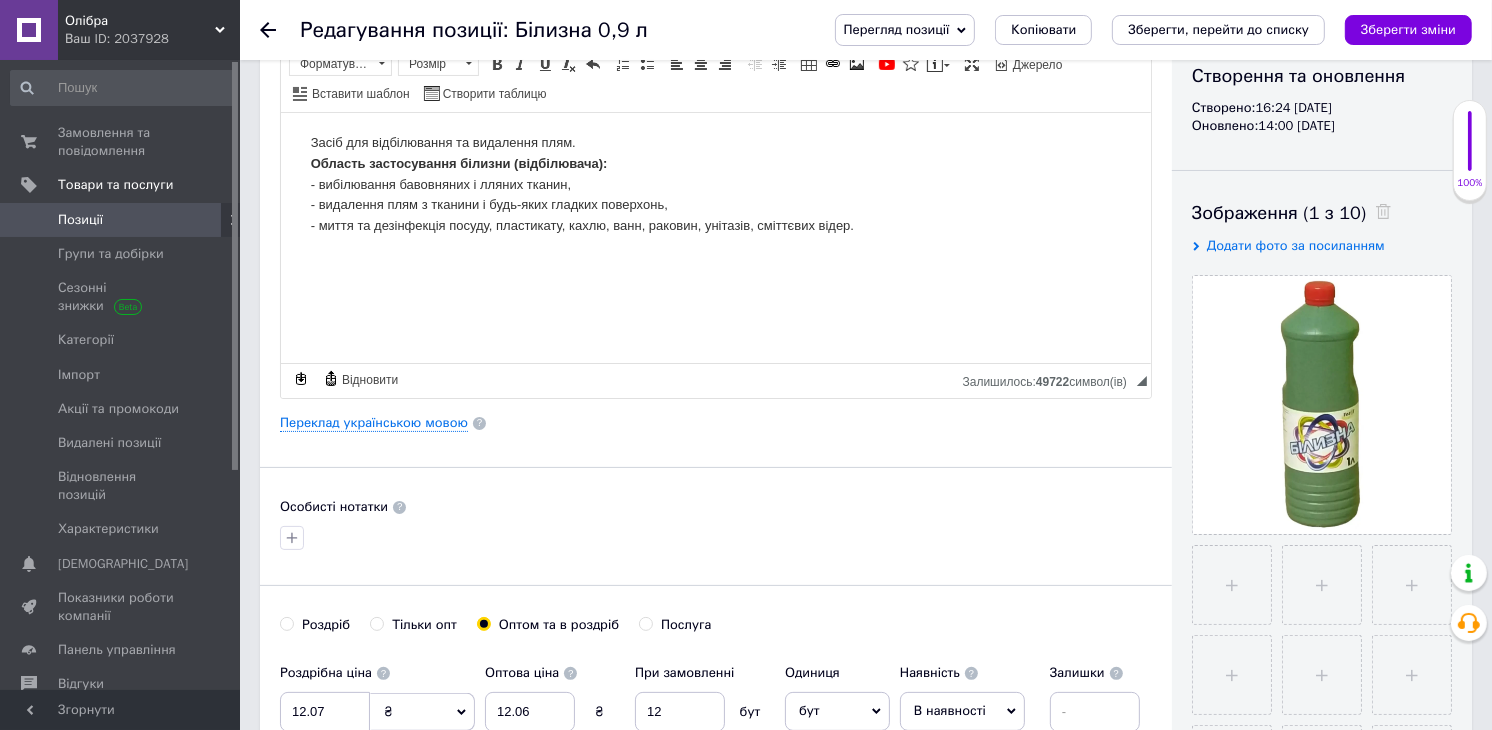 click at bounding box center (280, 30) 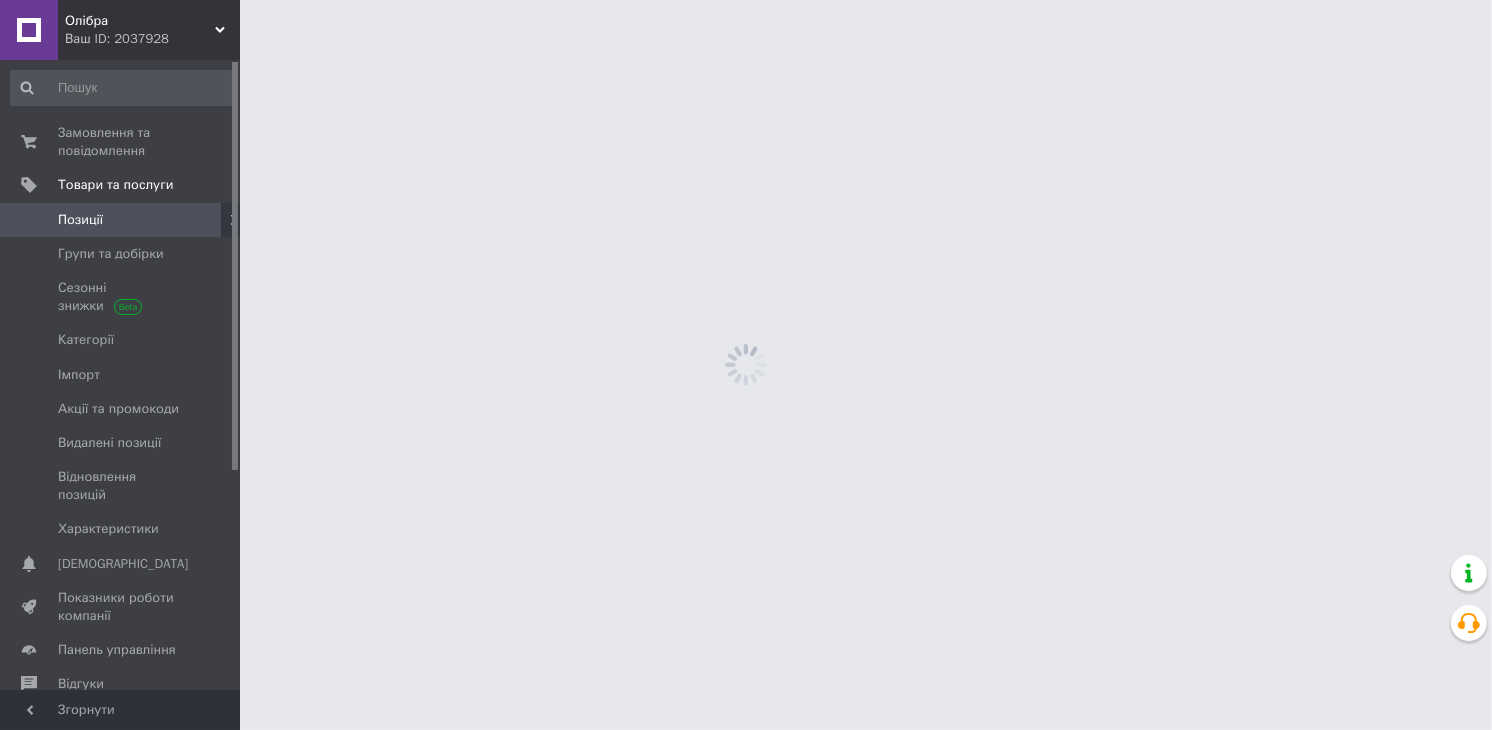 scroll, scrollTop: 0, scrollLeft: 0, axis: both 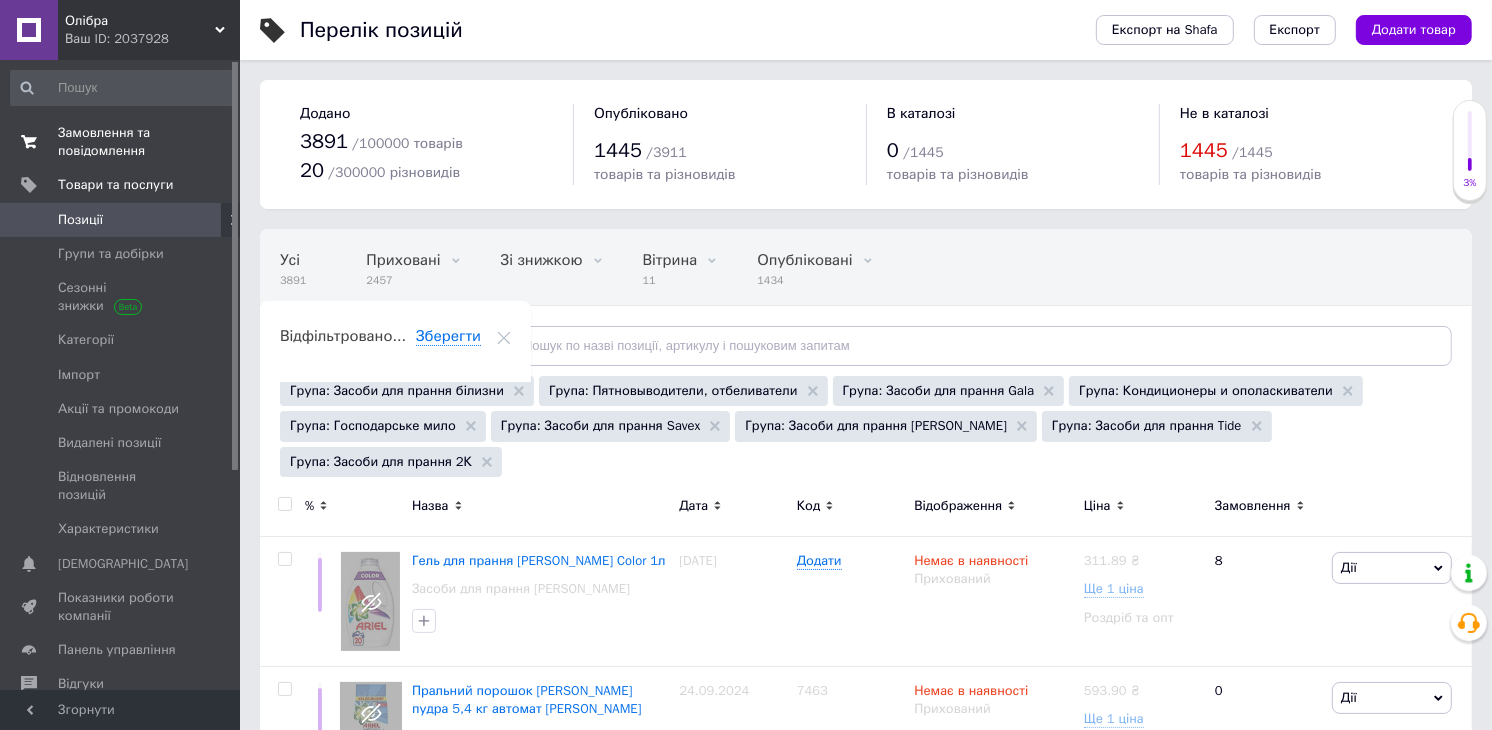 click on "Замовлення та повідомлення 0 0" at bounding box center [123, 142] 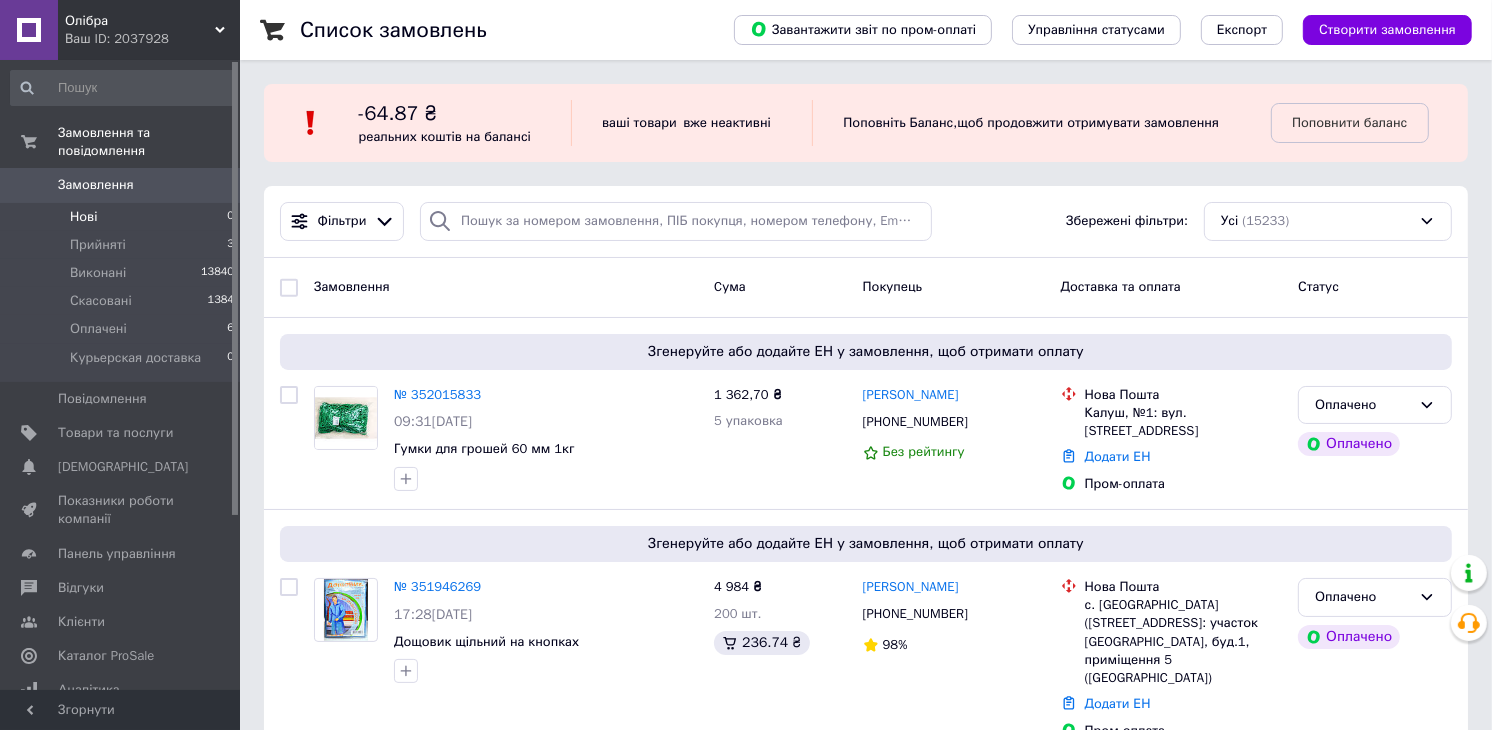 click on "Нові" at bounding box center [83, 217] 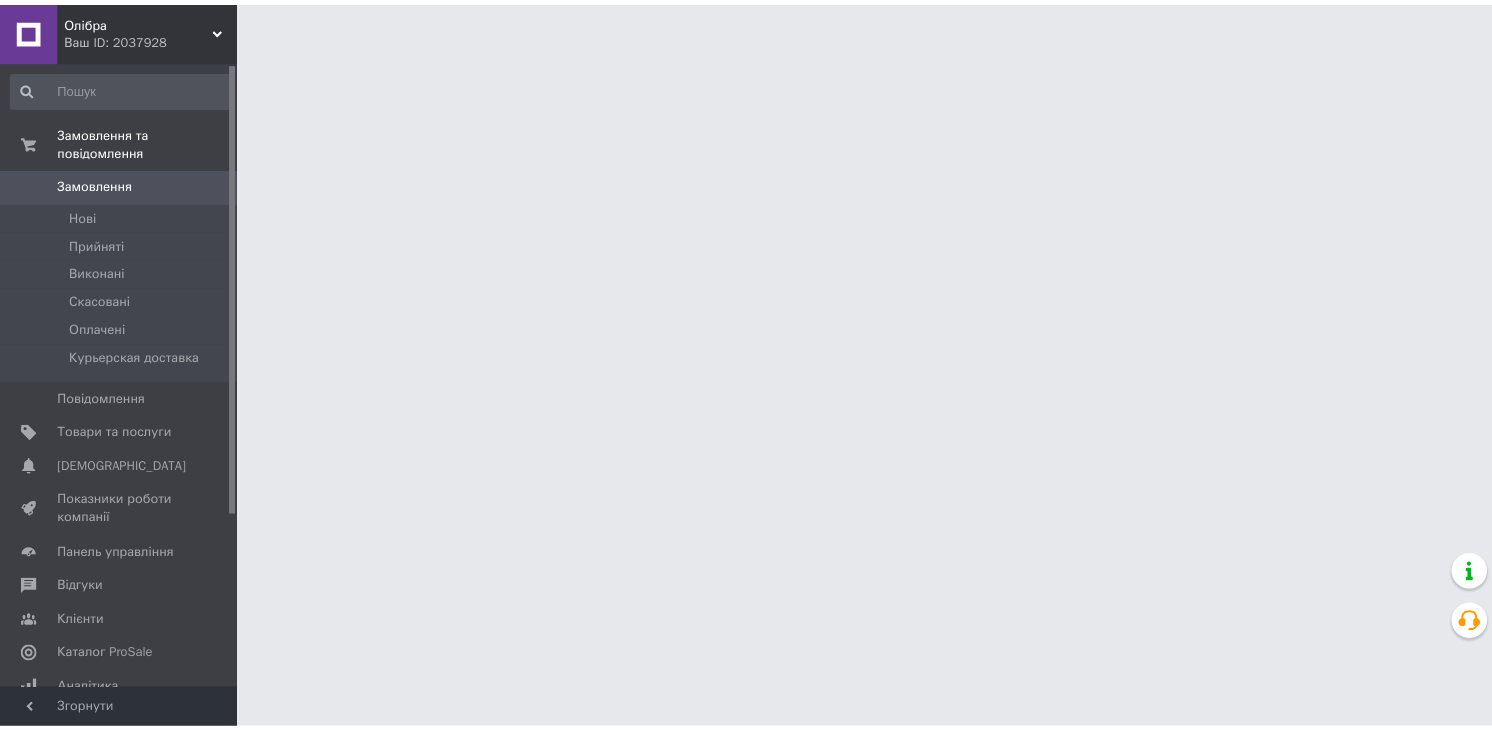 scroll, scrollTop: 0, scrollLeft: 0, axis: both 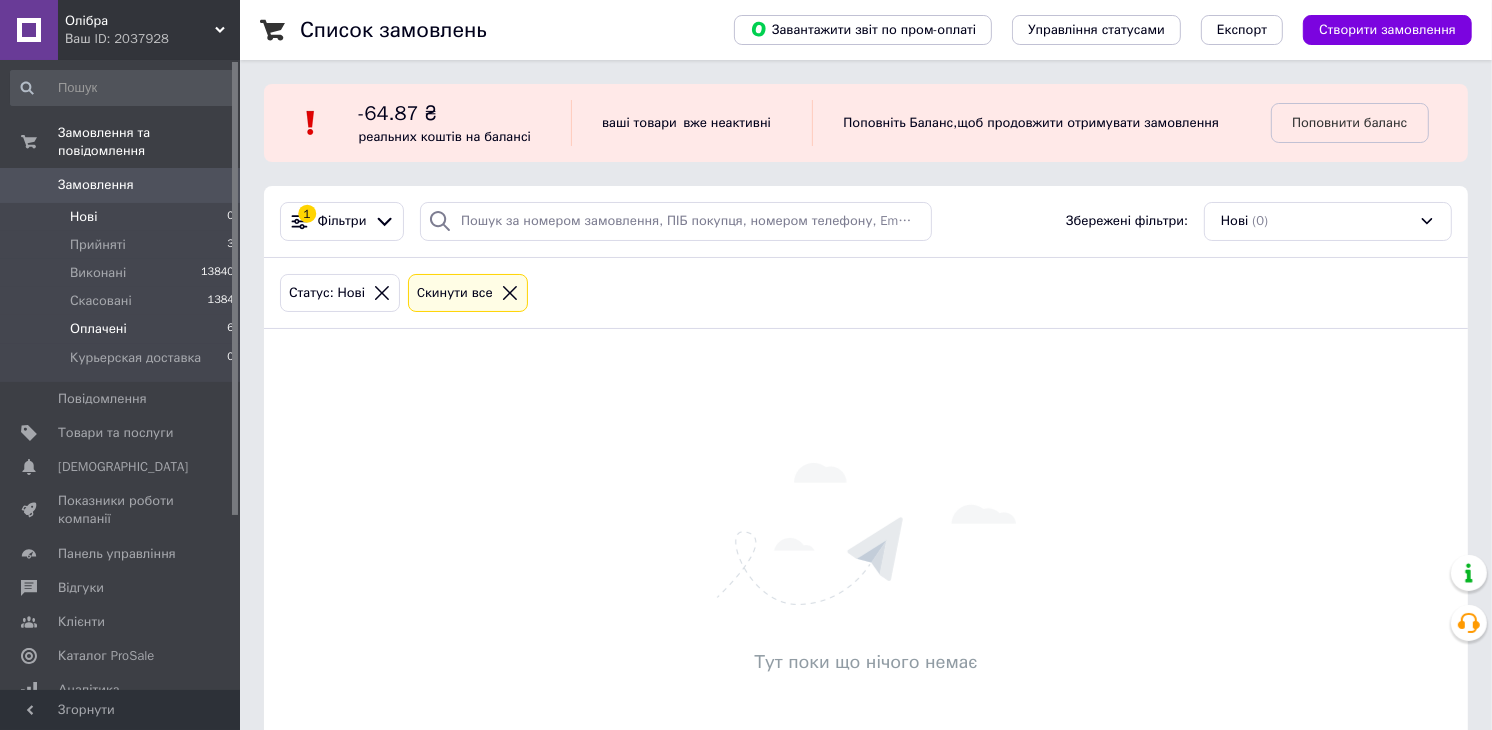 click on "Оплачені 6" at bounding box center (123, 329) 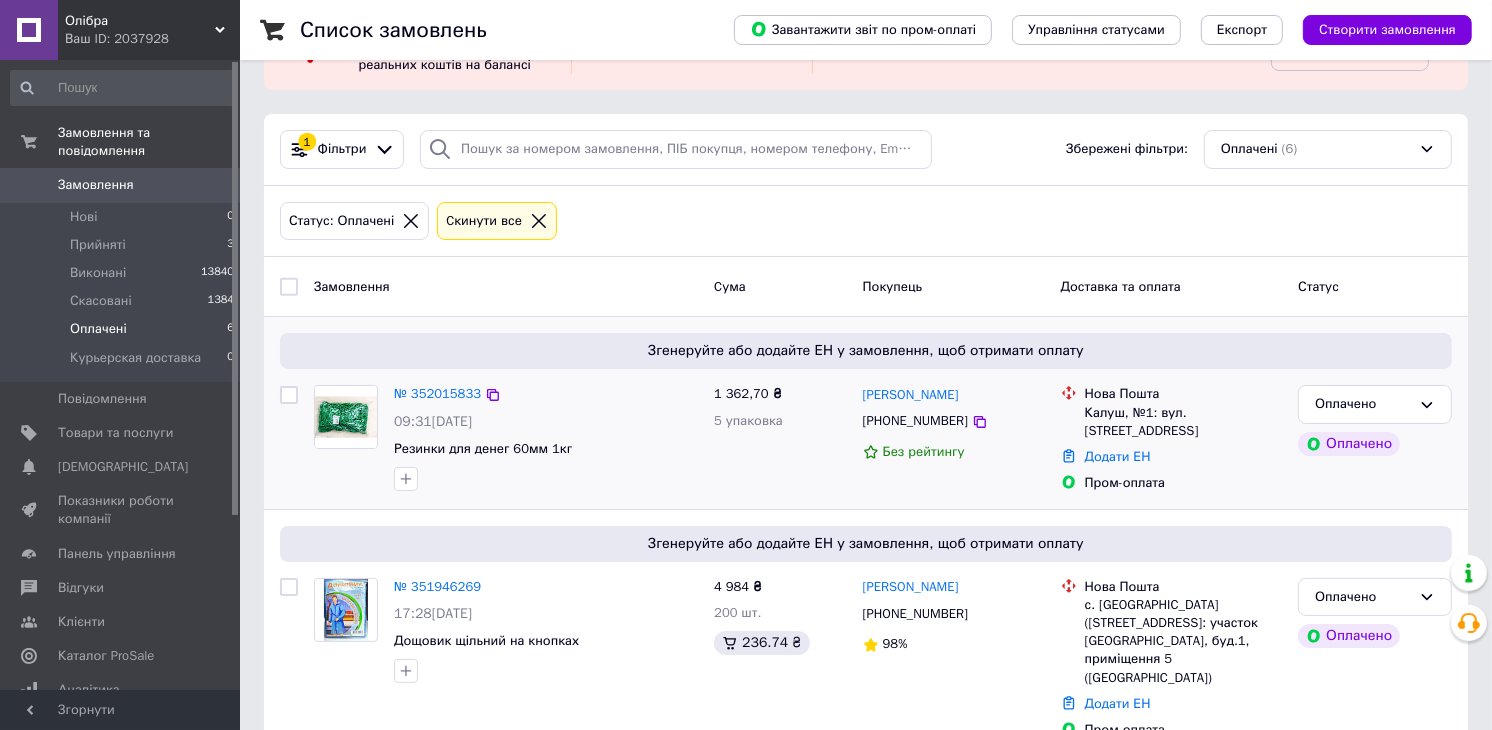 scroll, scrollTop: 111, scrollLeft: 0, axis: vertical 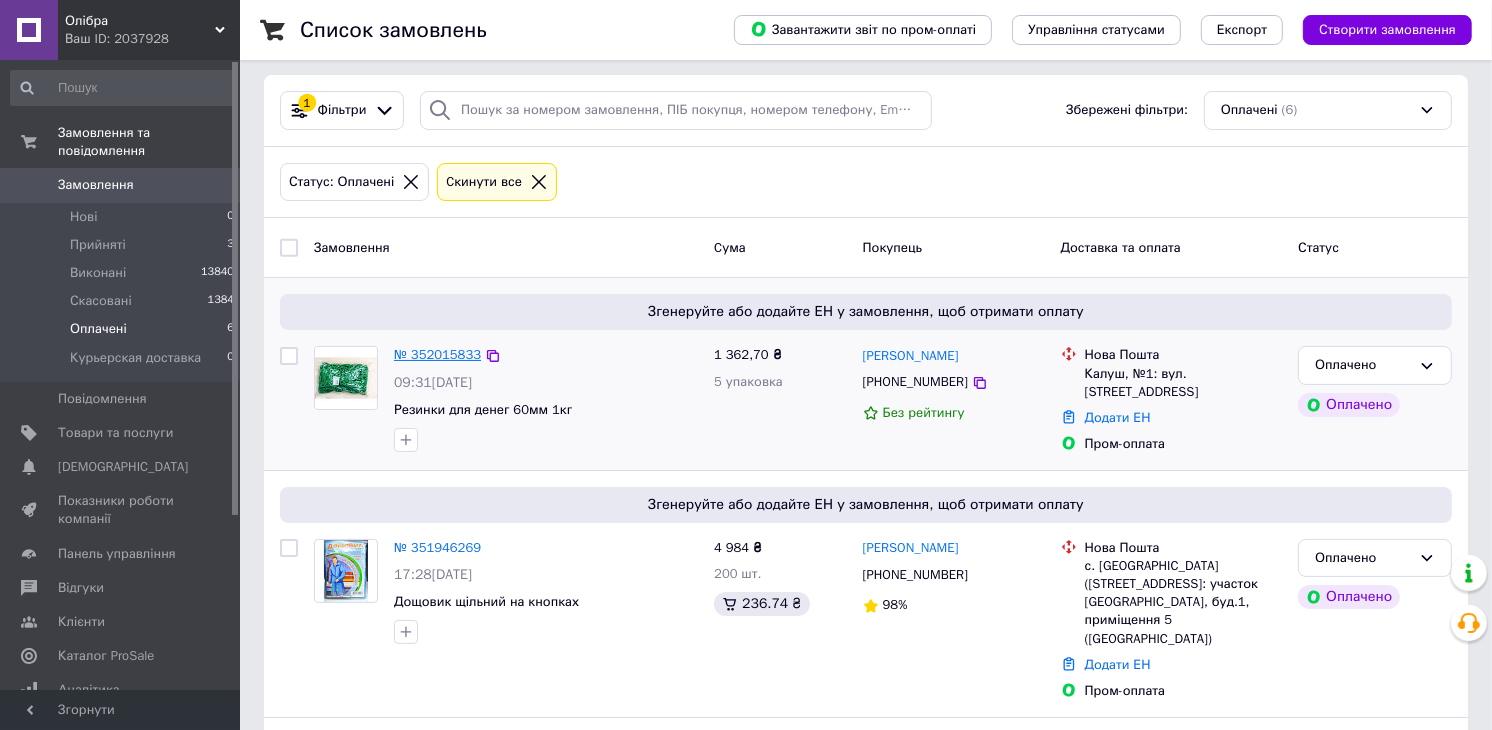 click on "№ 352015833" at bounding box center (437, 354) 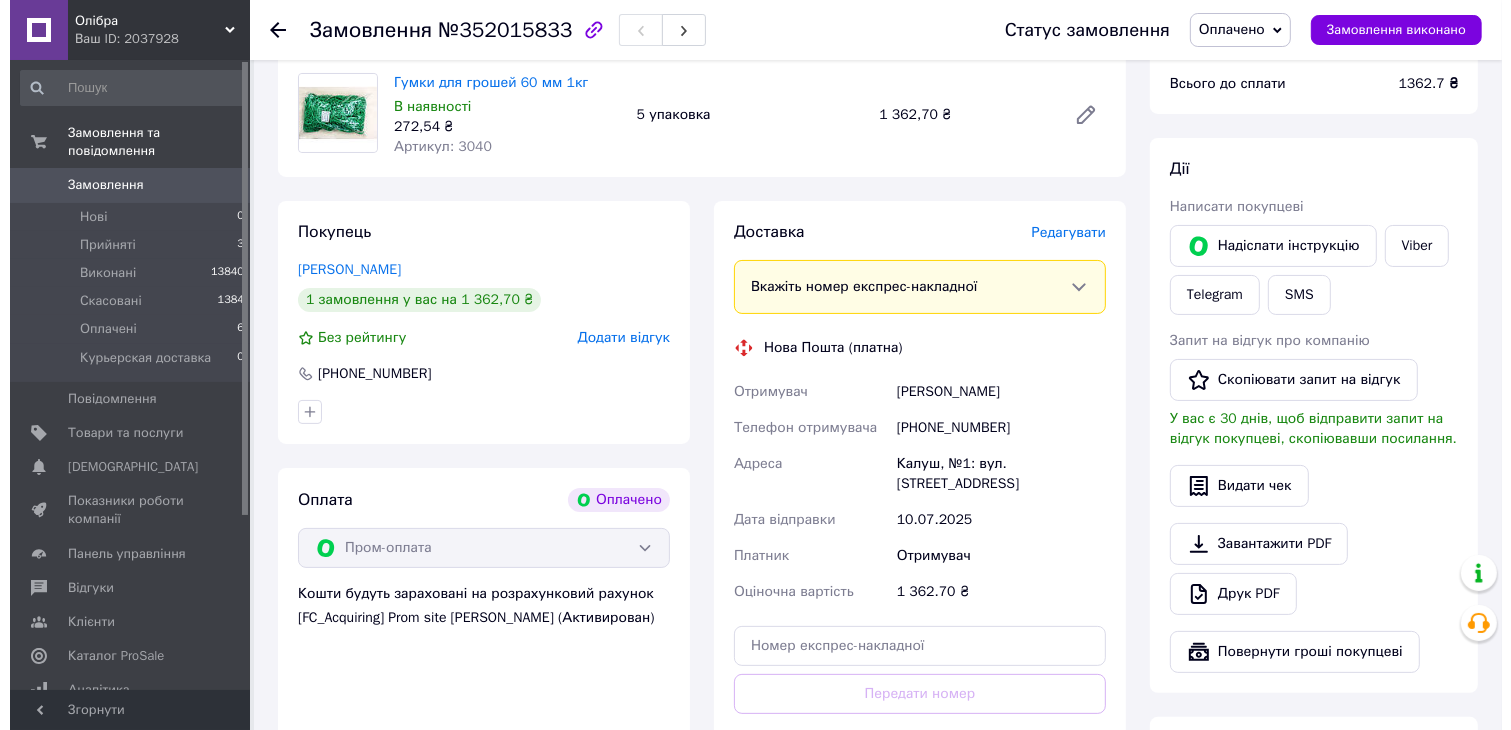 scroll, scrollTop: 222, scrollLeft: 0, axis: vertical 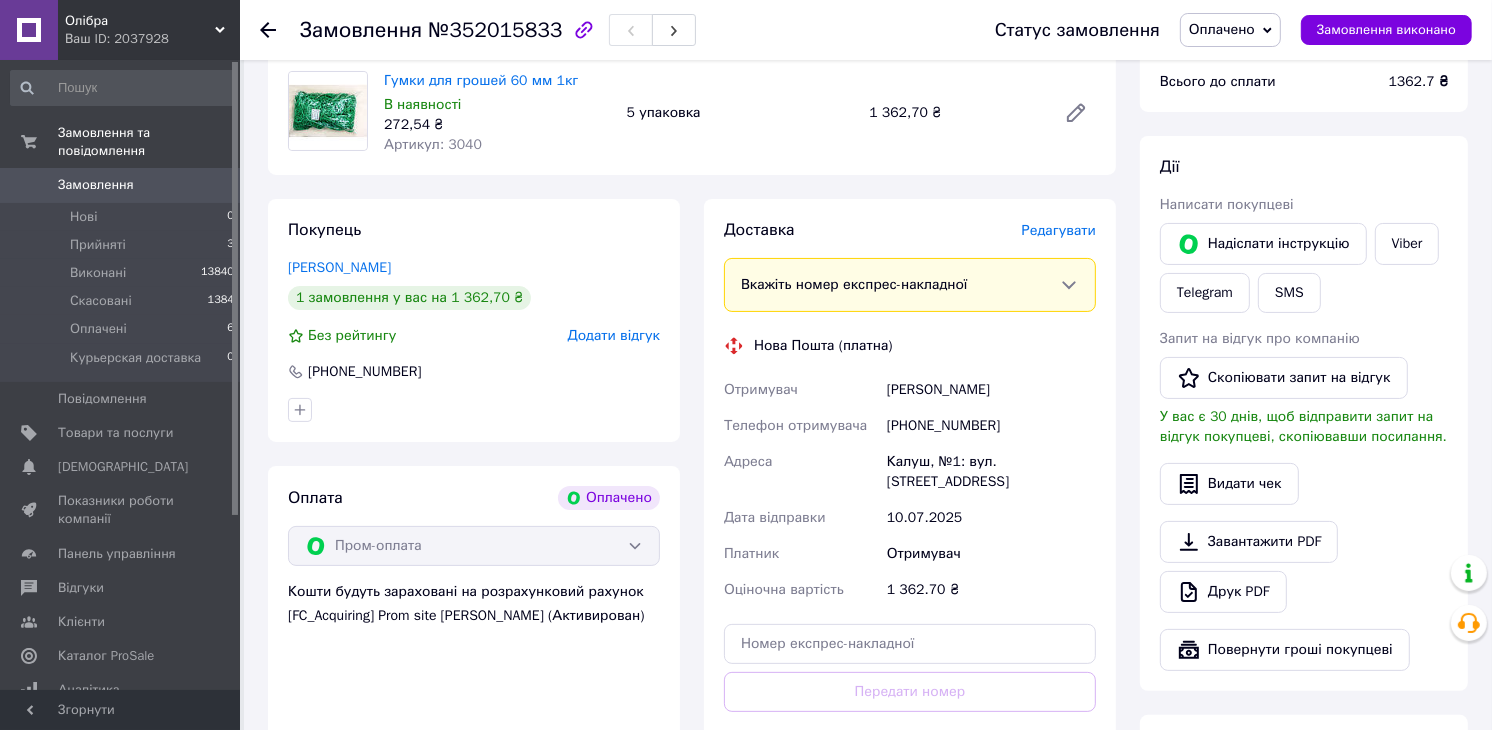 click on "Редагувати" at bounding box center [1059, 230] 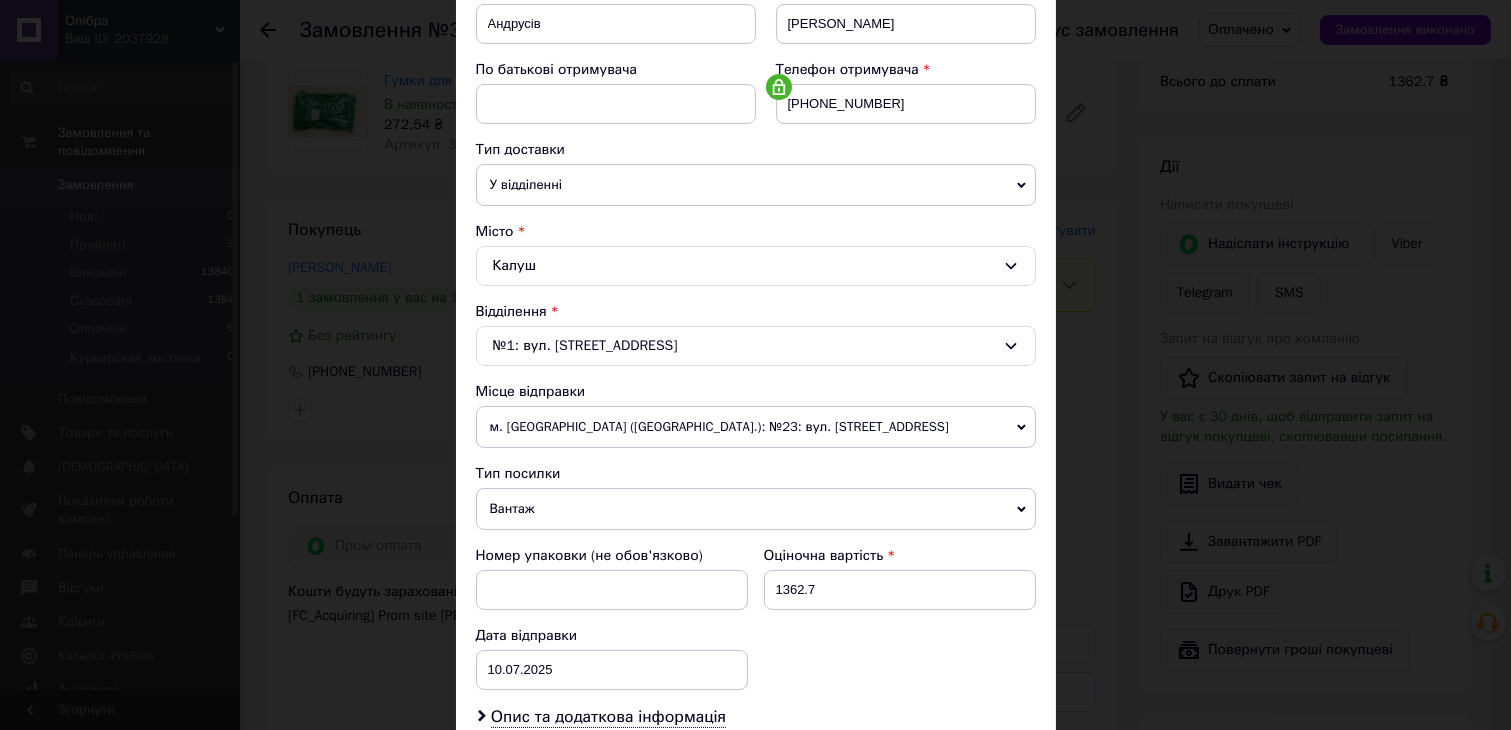 scroll, scrollTop: 444, scrollLeft: 0, axis: vertical 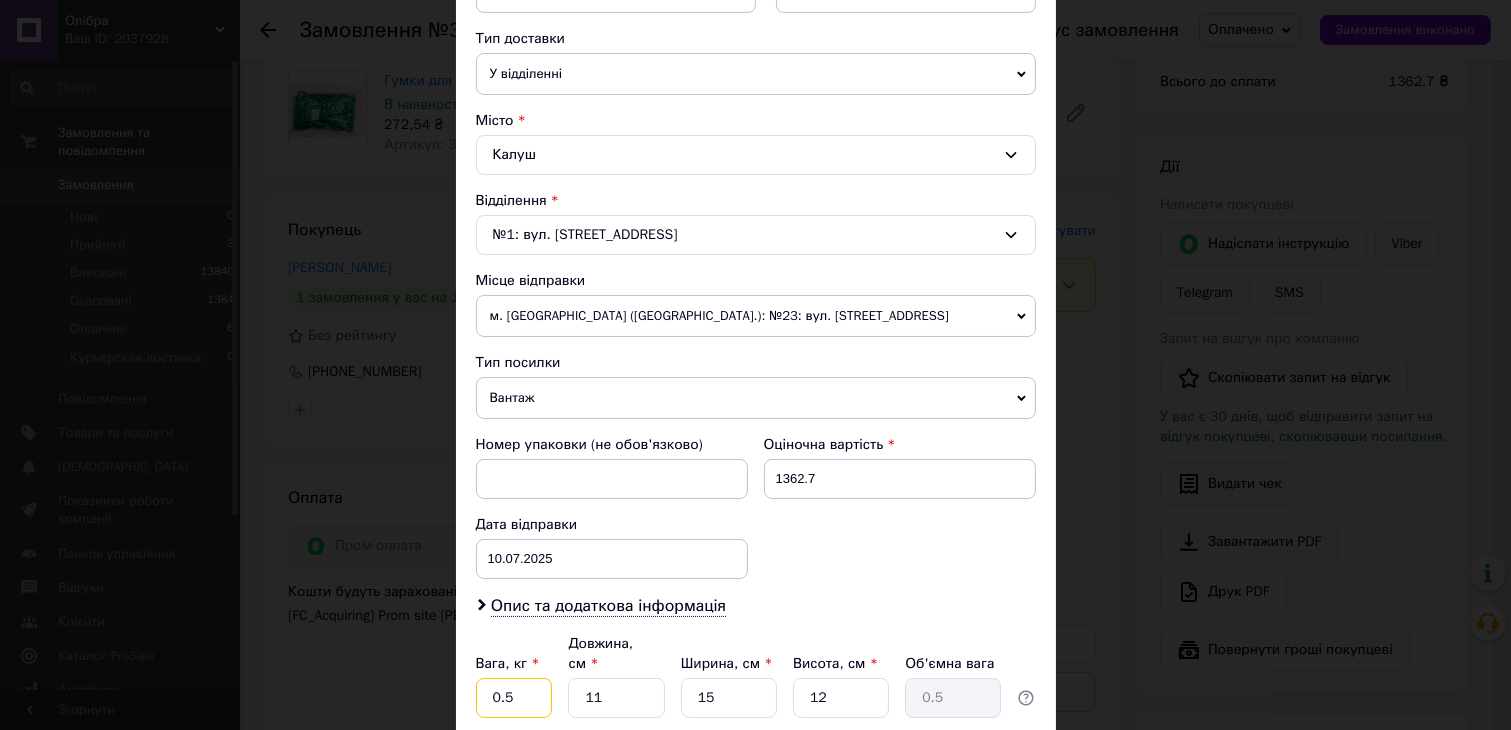 click on "0.5" at bounding box center (514, 698) 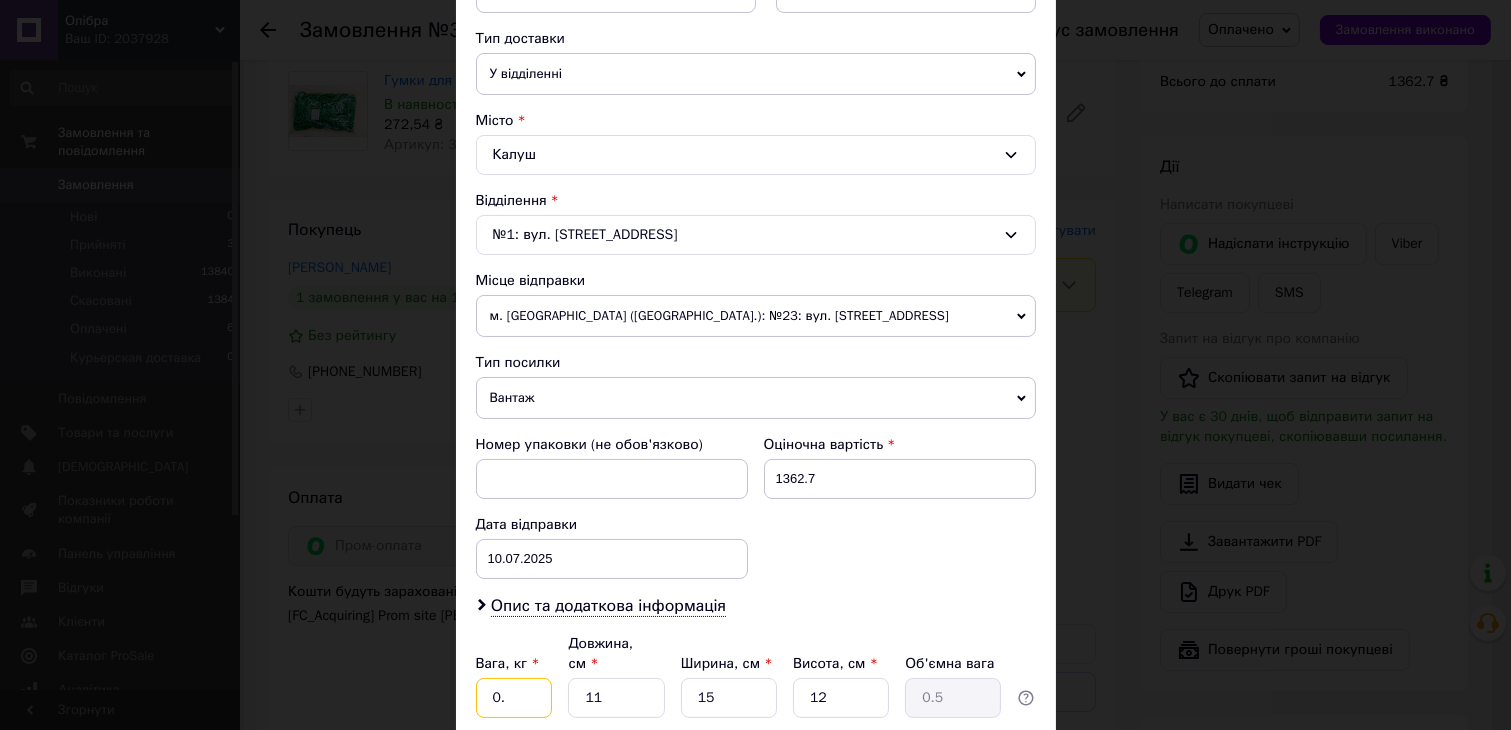 type on "0" 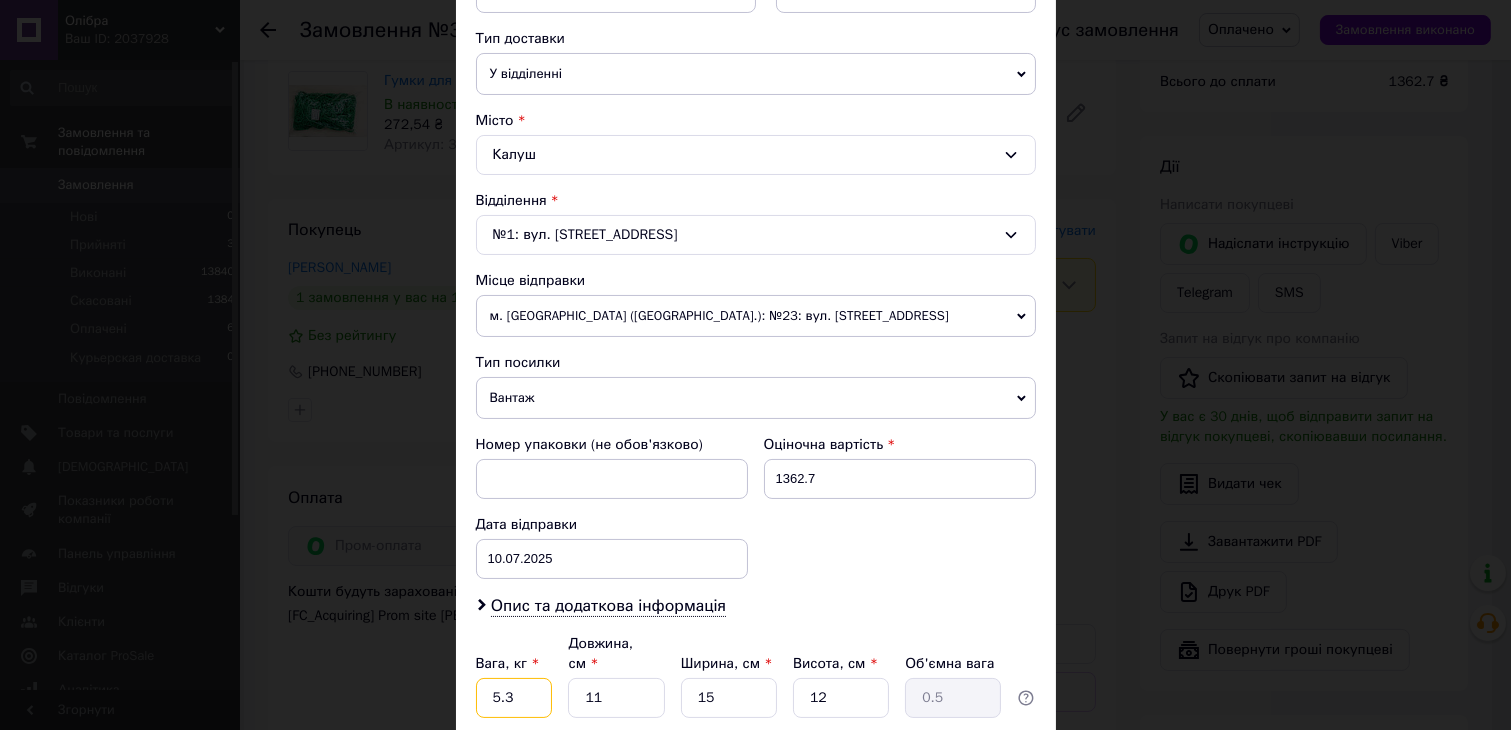 type on "5.3" 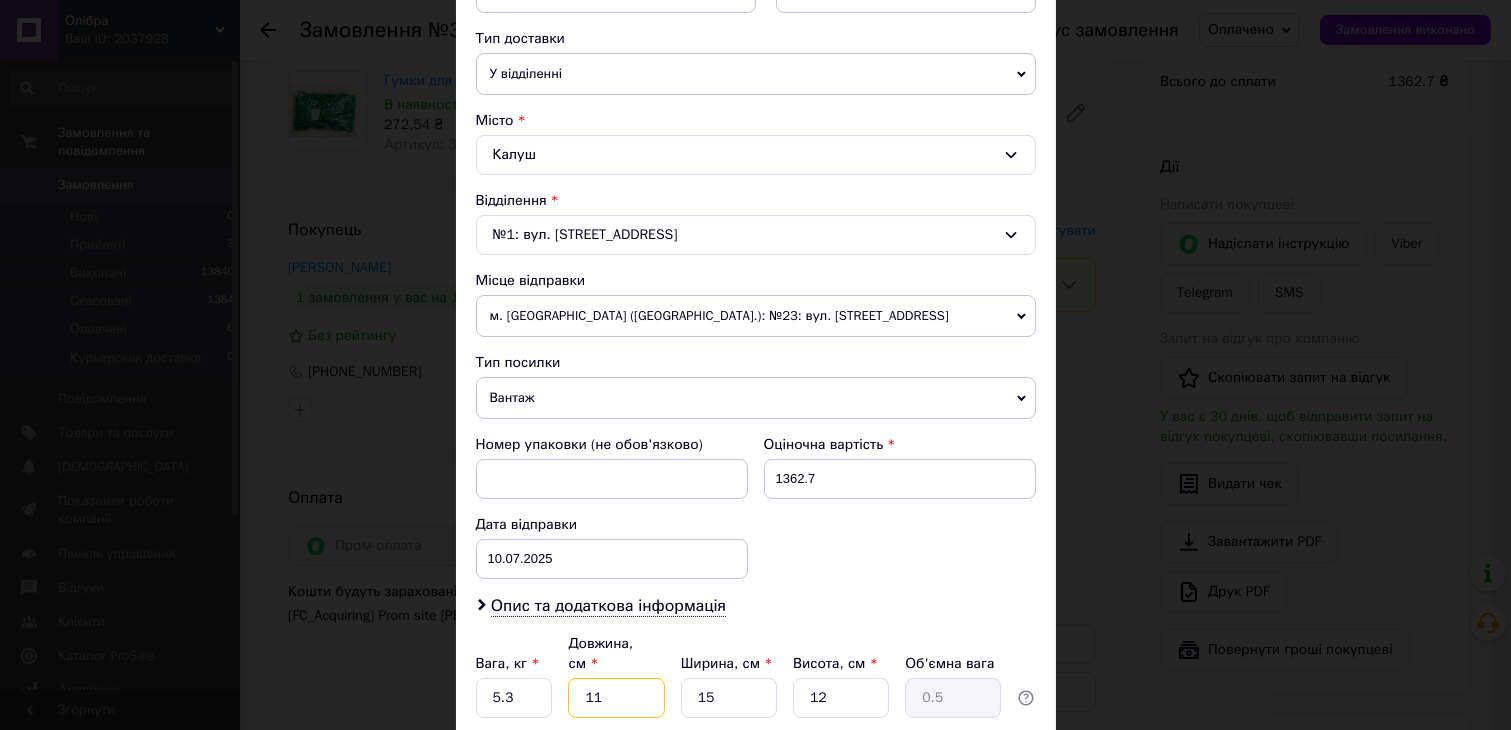 click on "11" at bounding box center [616, 698] 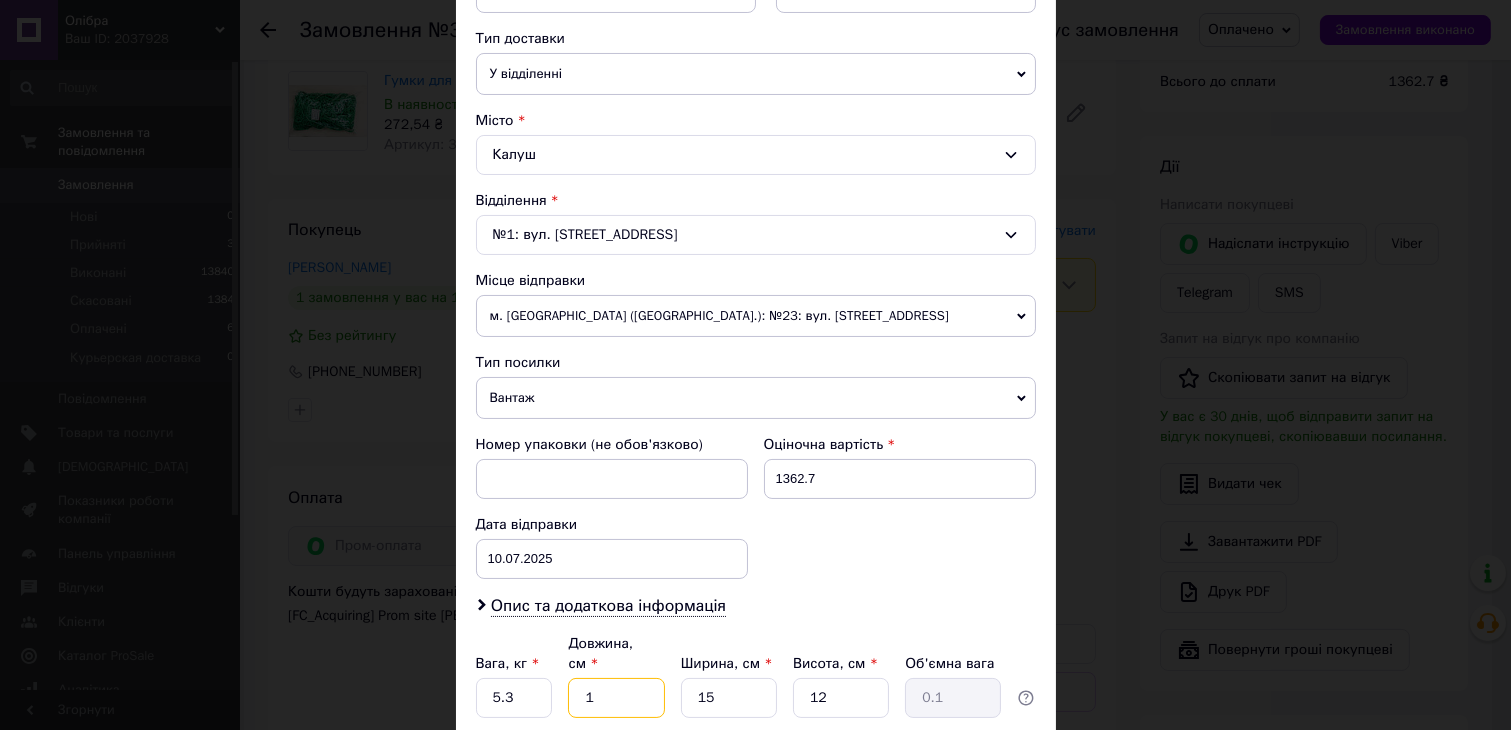 type 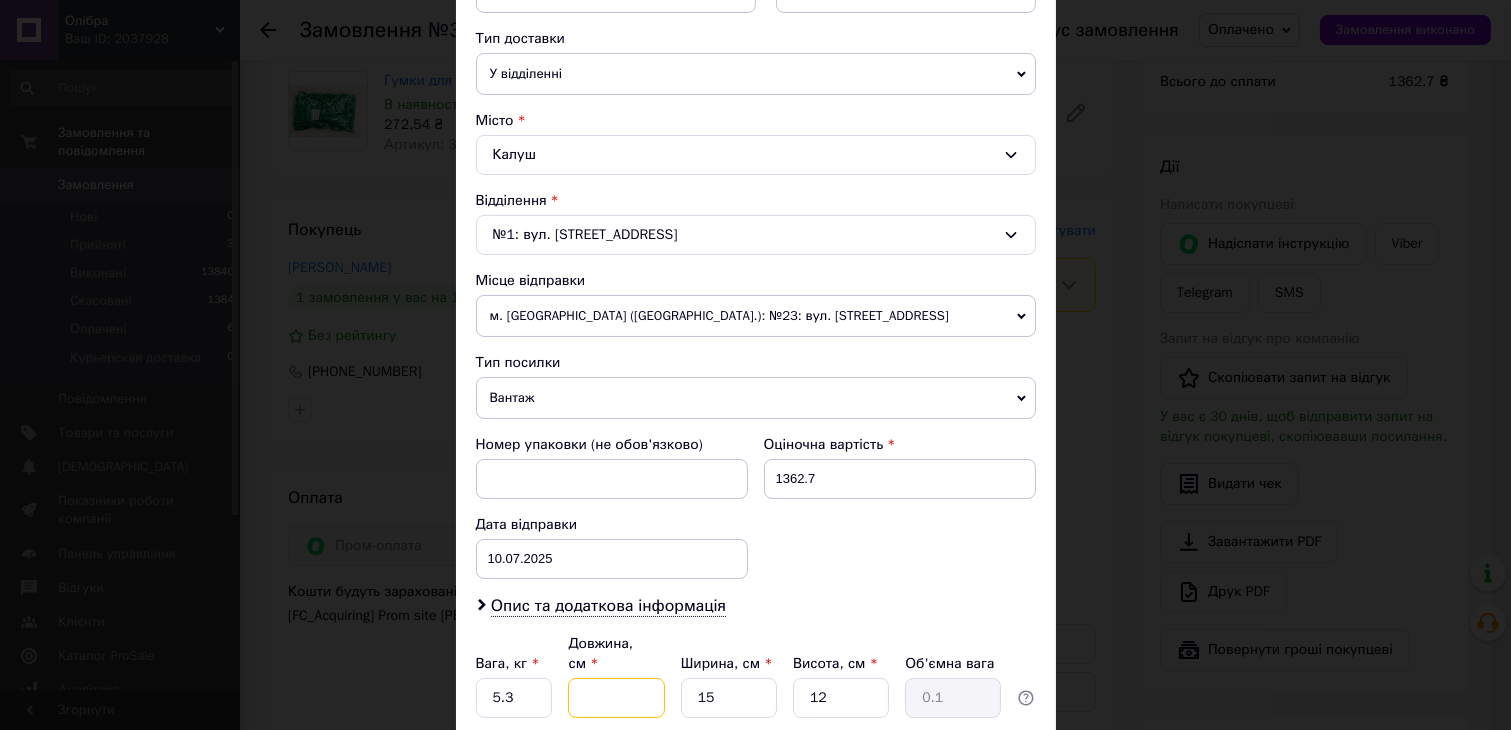 type 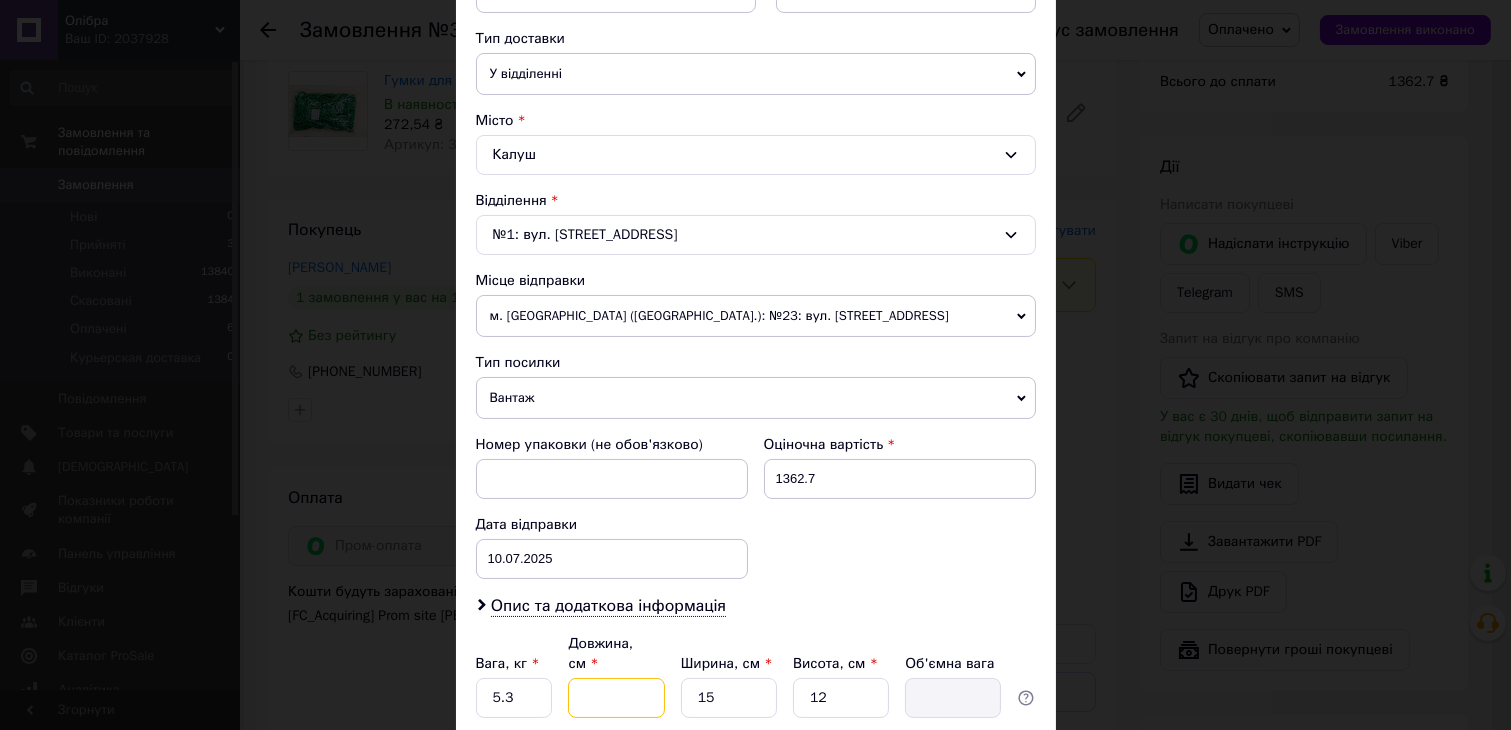 type on "2" 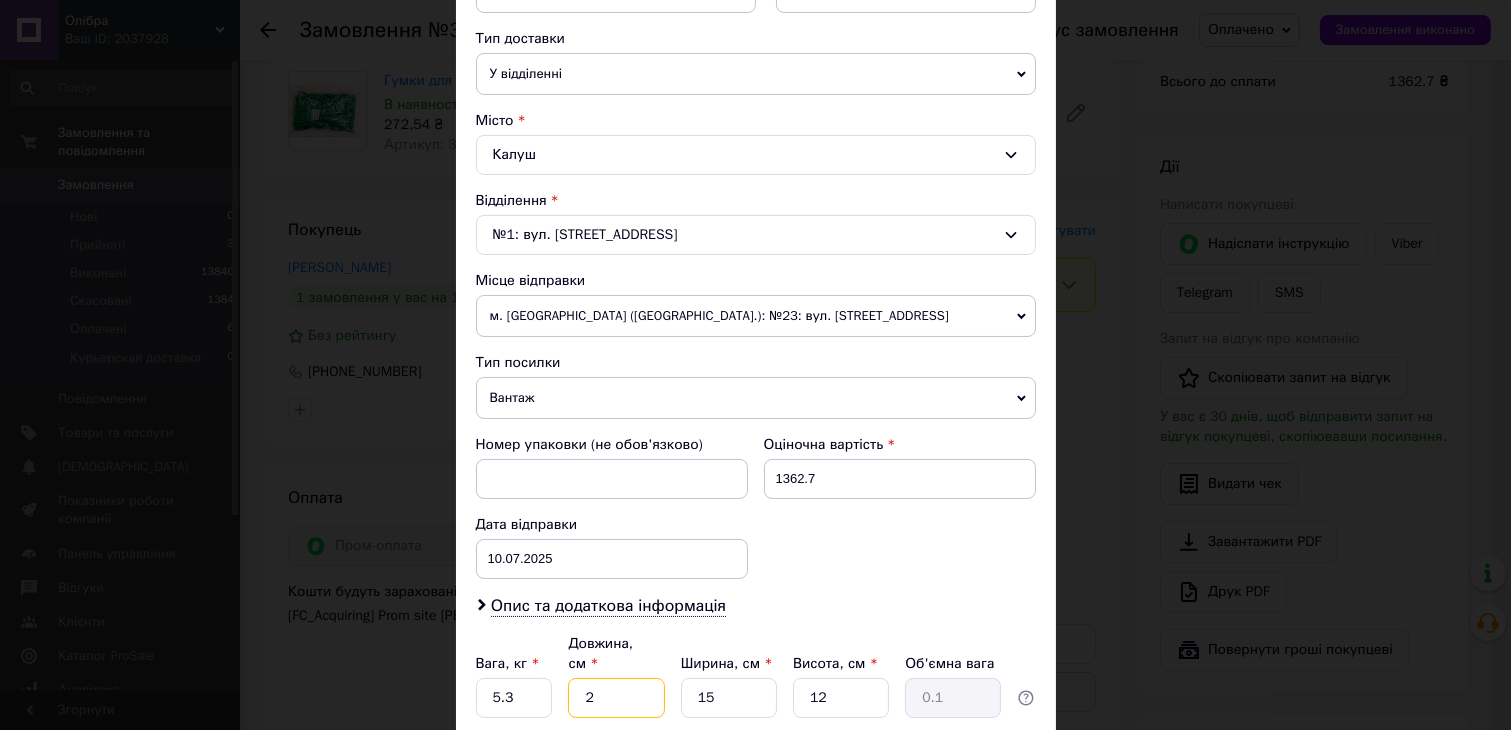 type on "23" 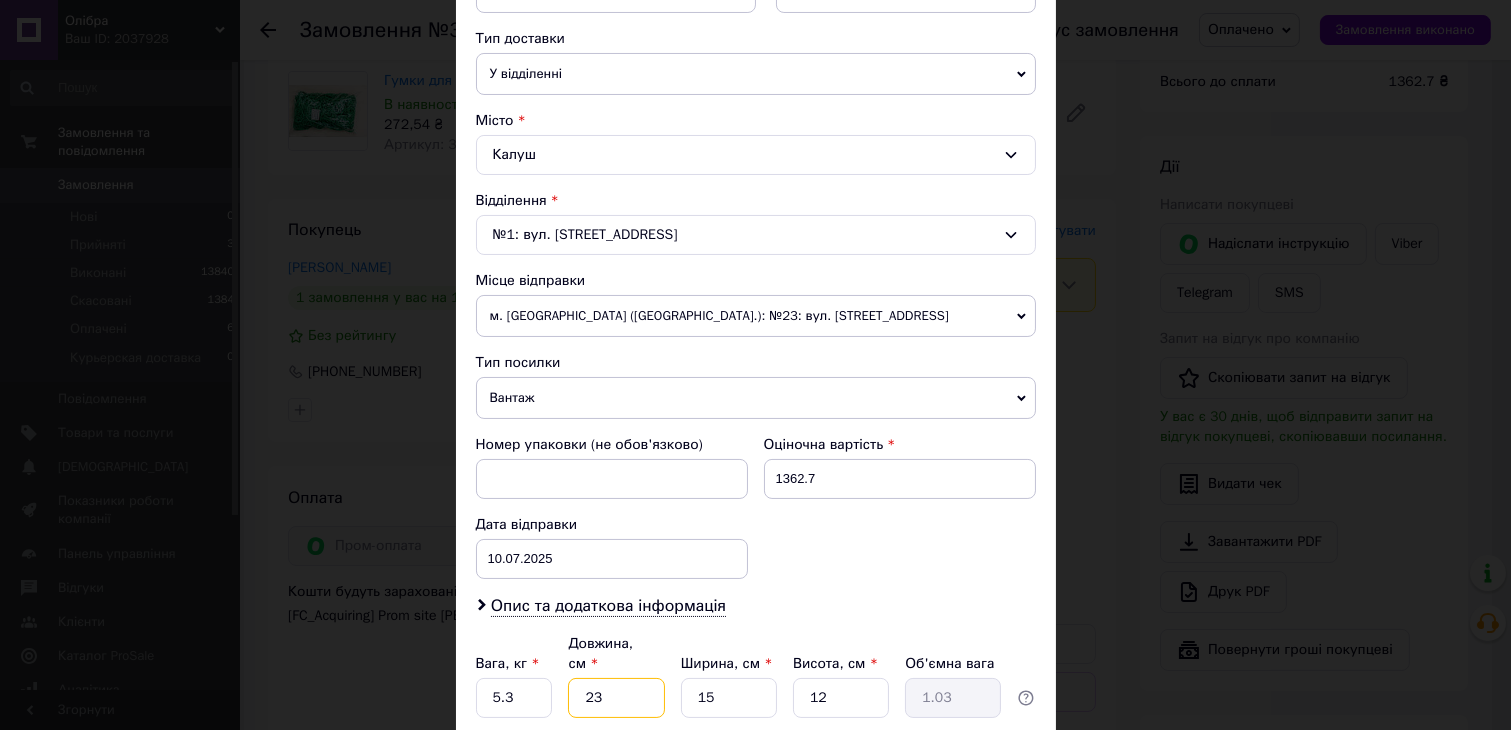 type on "23" 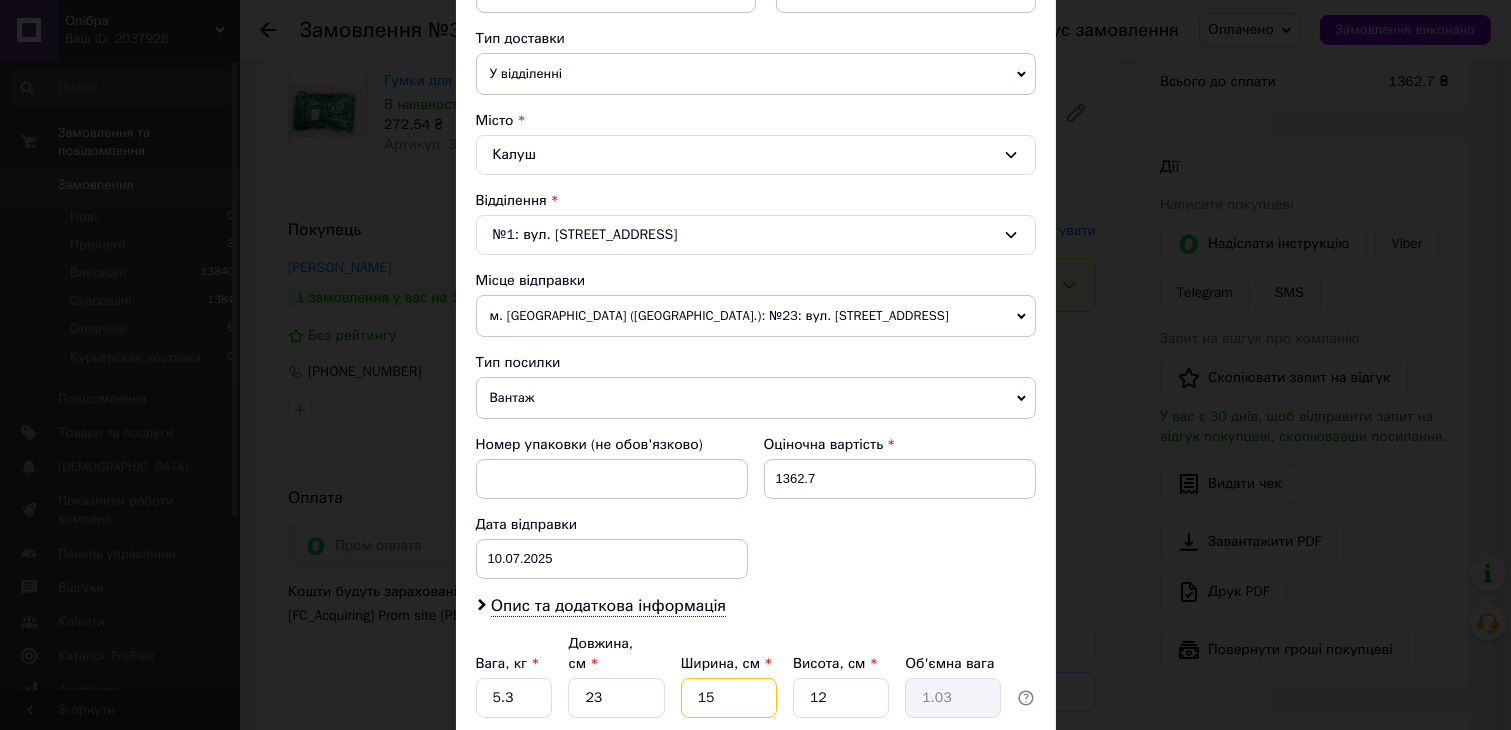 click on "15" at bounding box center (729, 698) 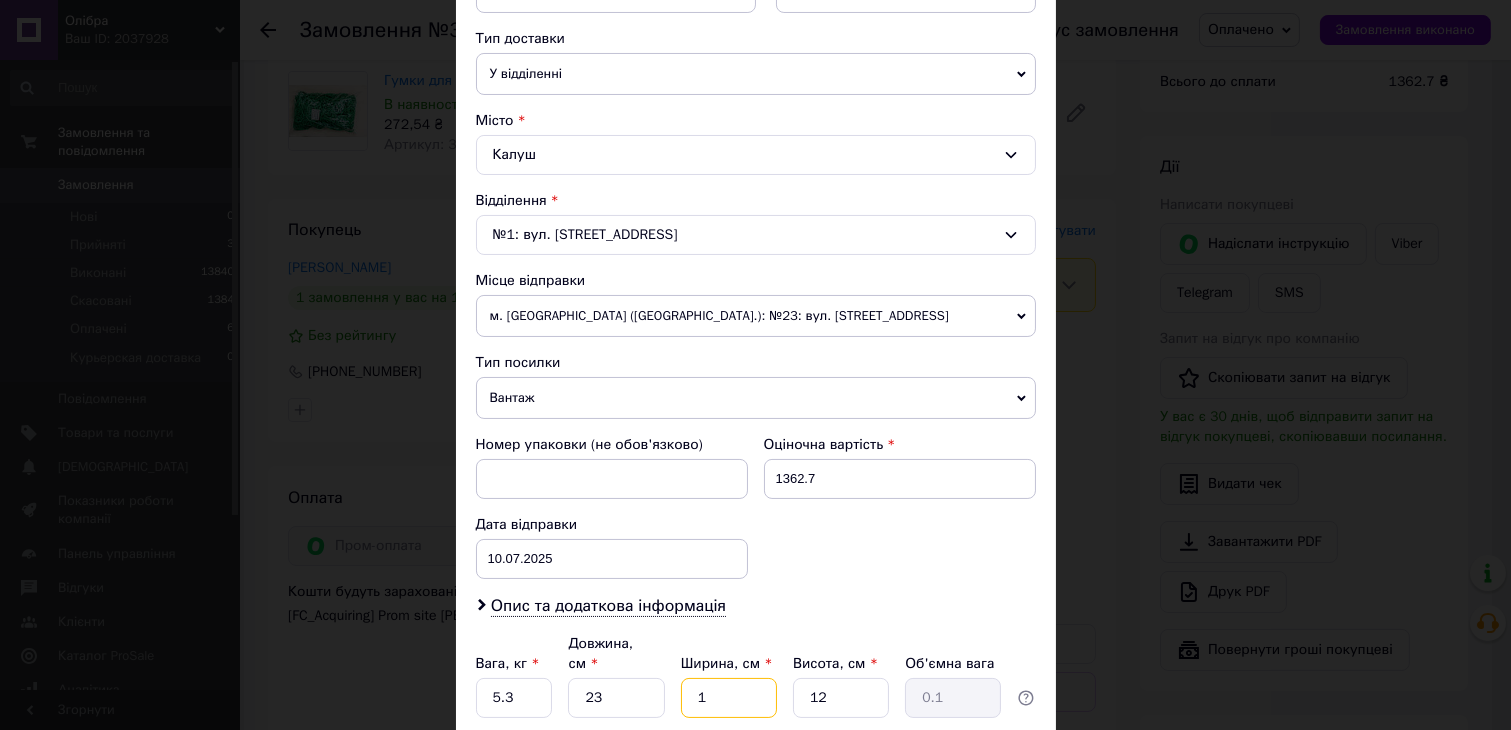 type 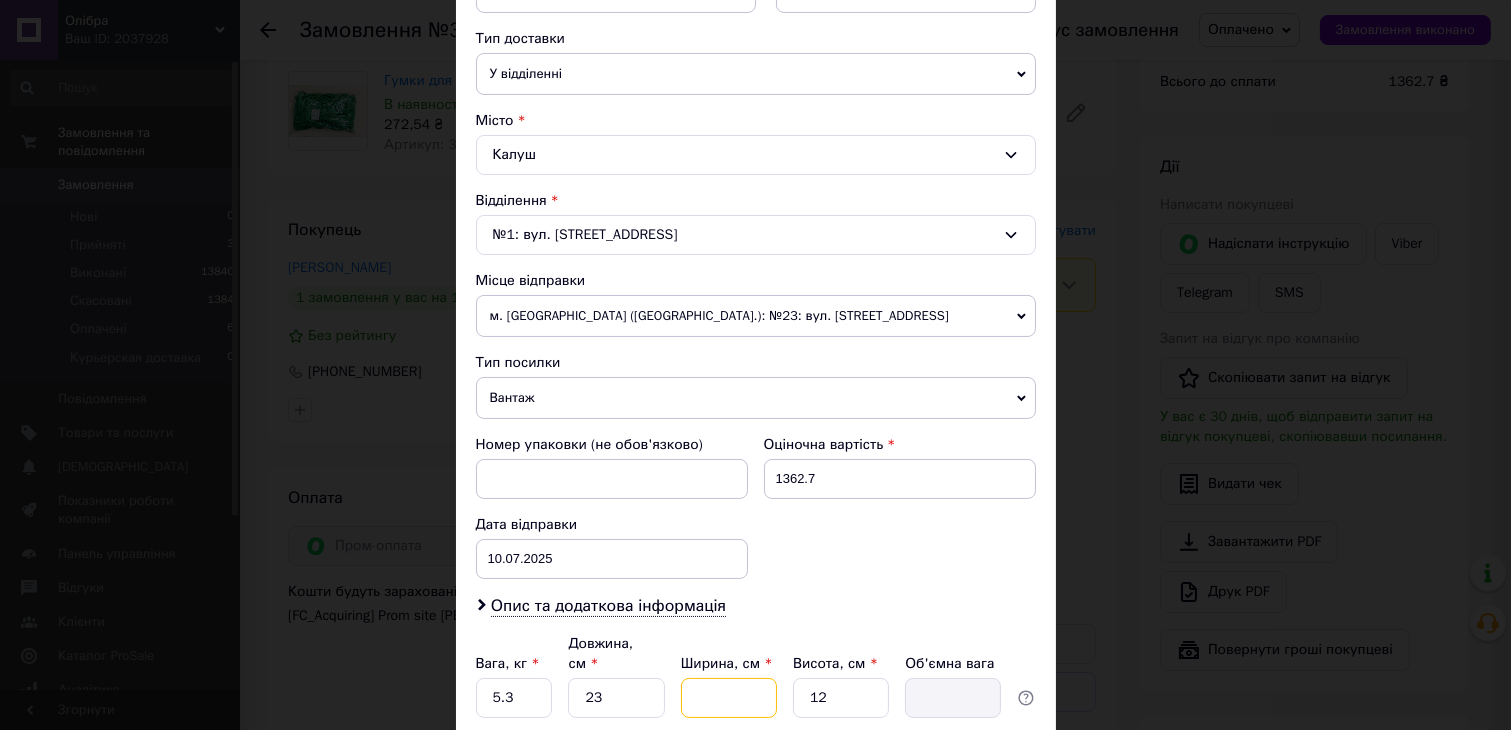 type on "3" 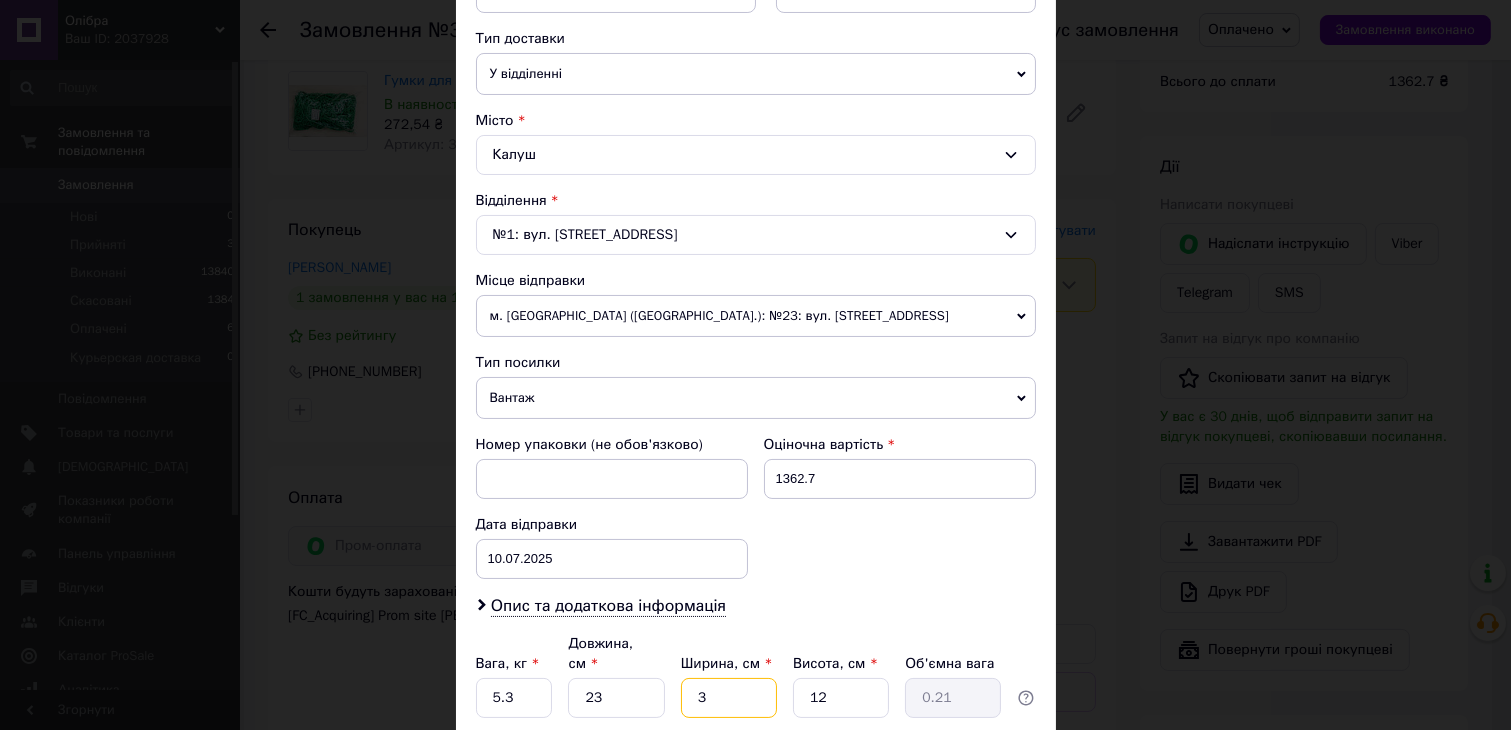 type on "31" 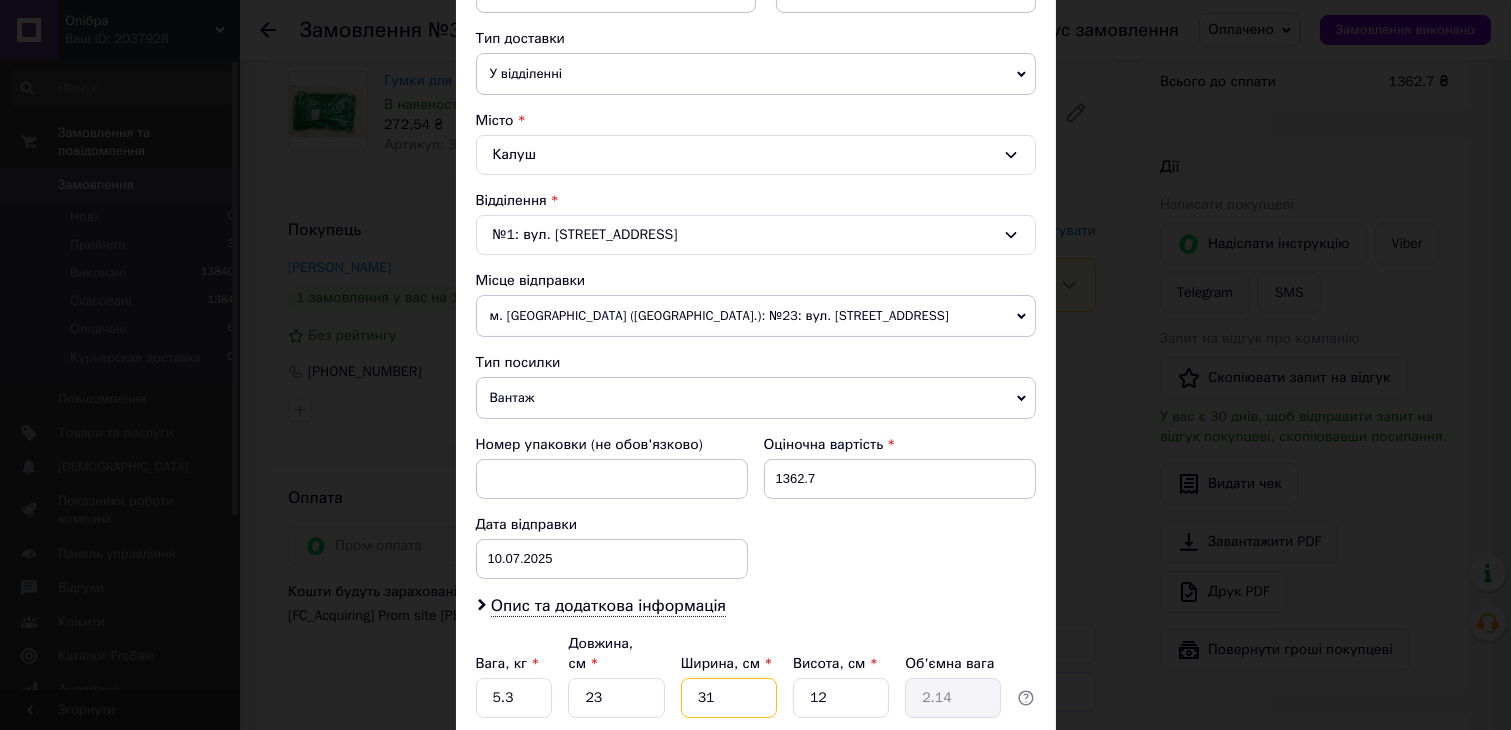 type on "31" 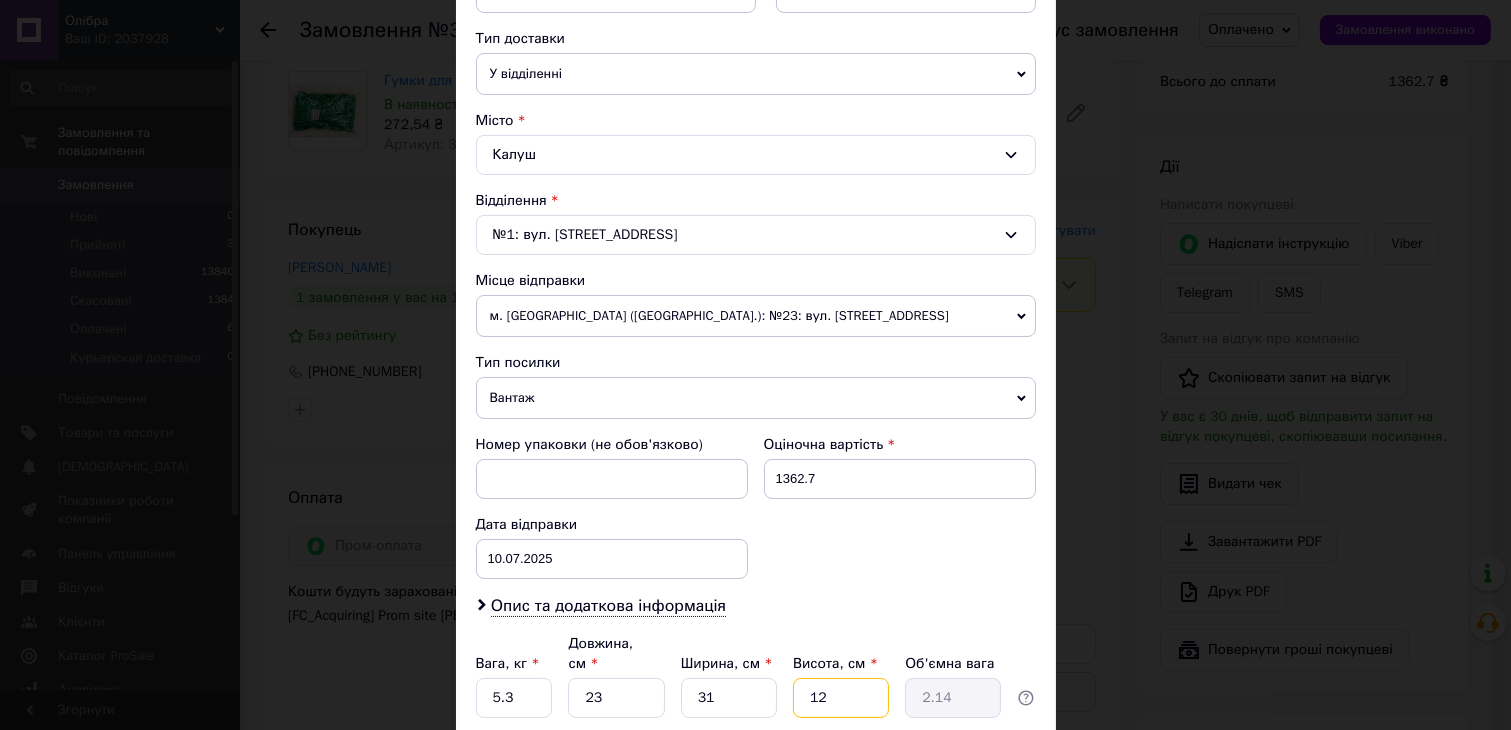 click on "12" at bounding box center (841, 698) 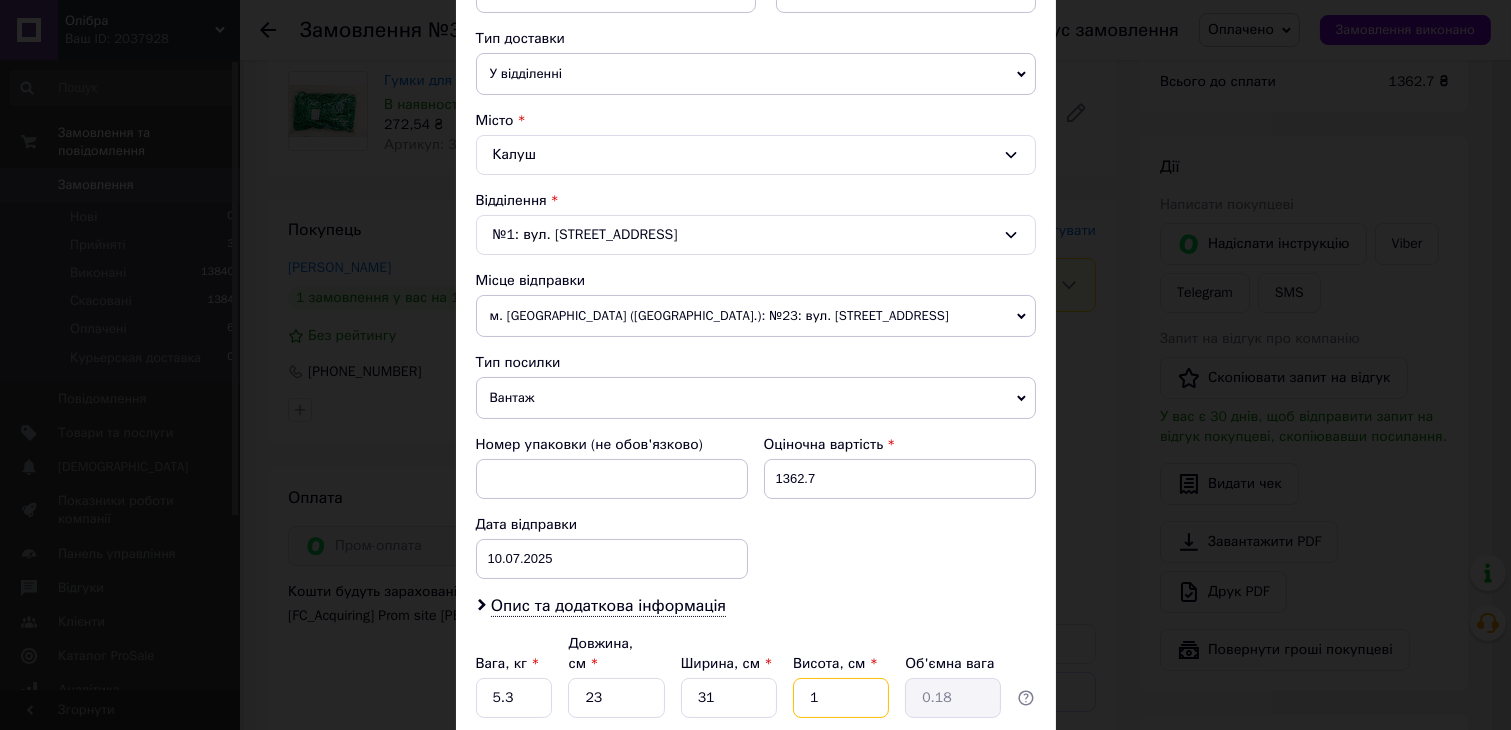 type 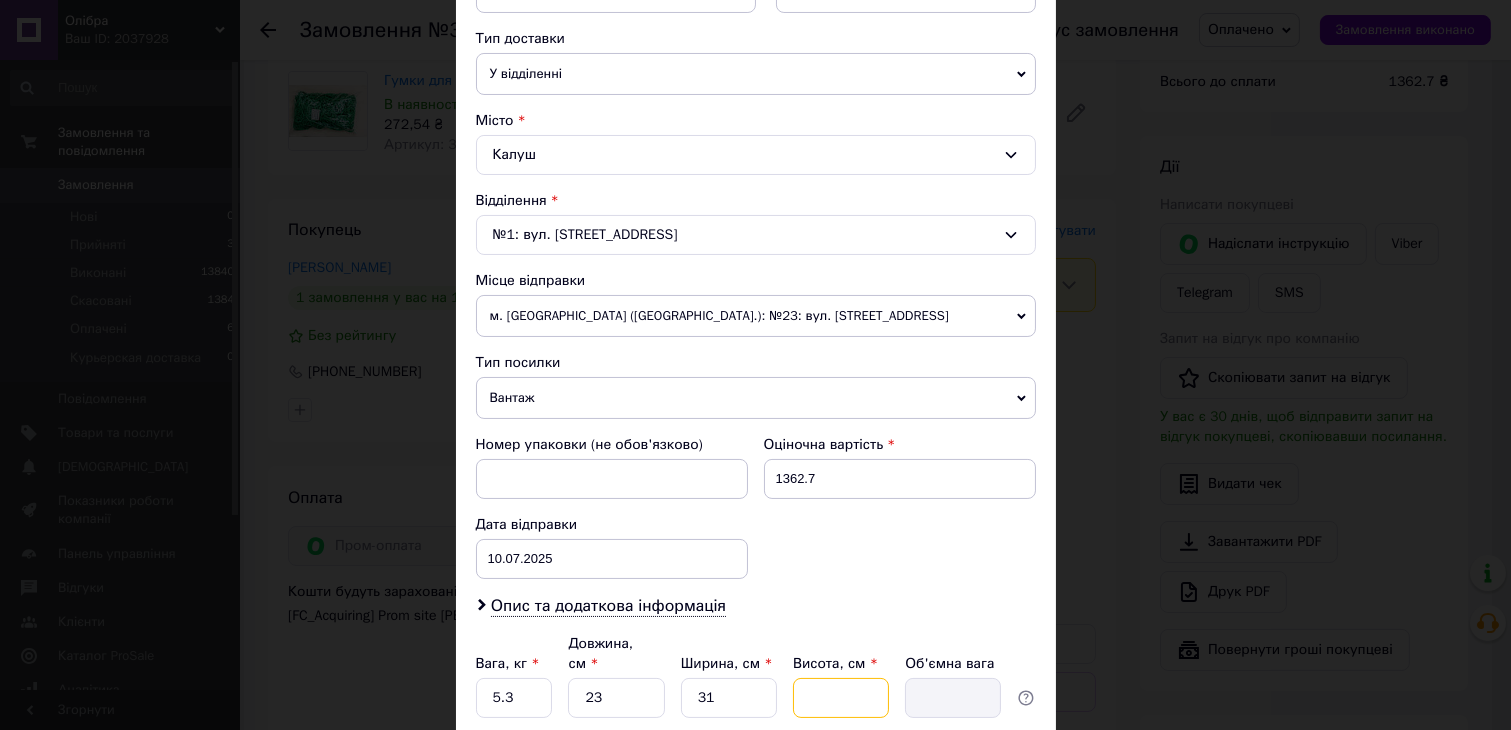 type on "2" 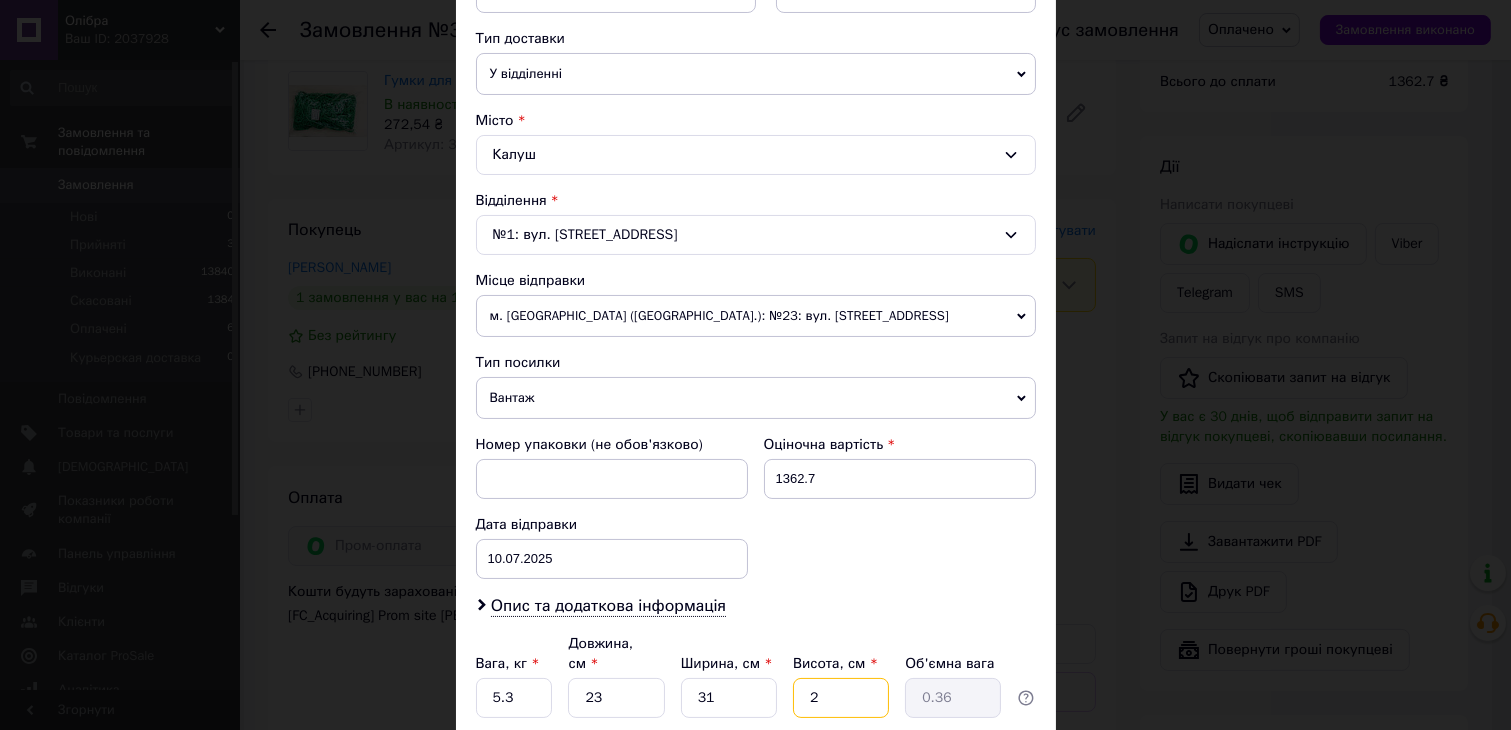 type on "21" 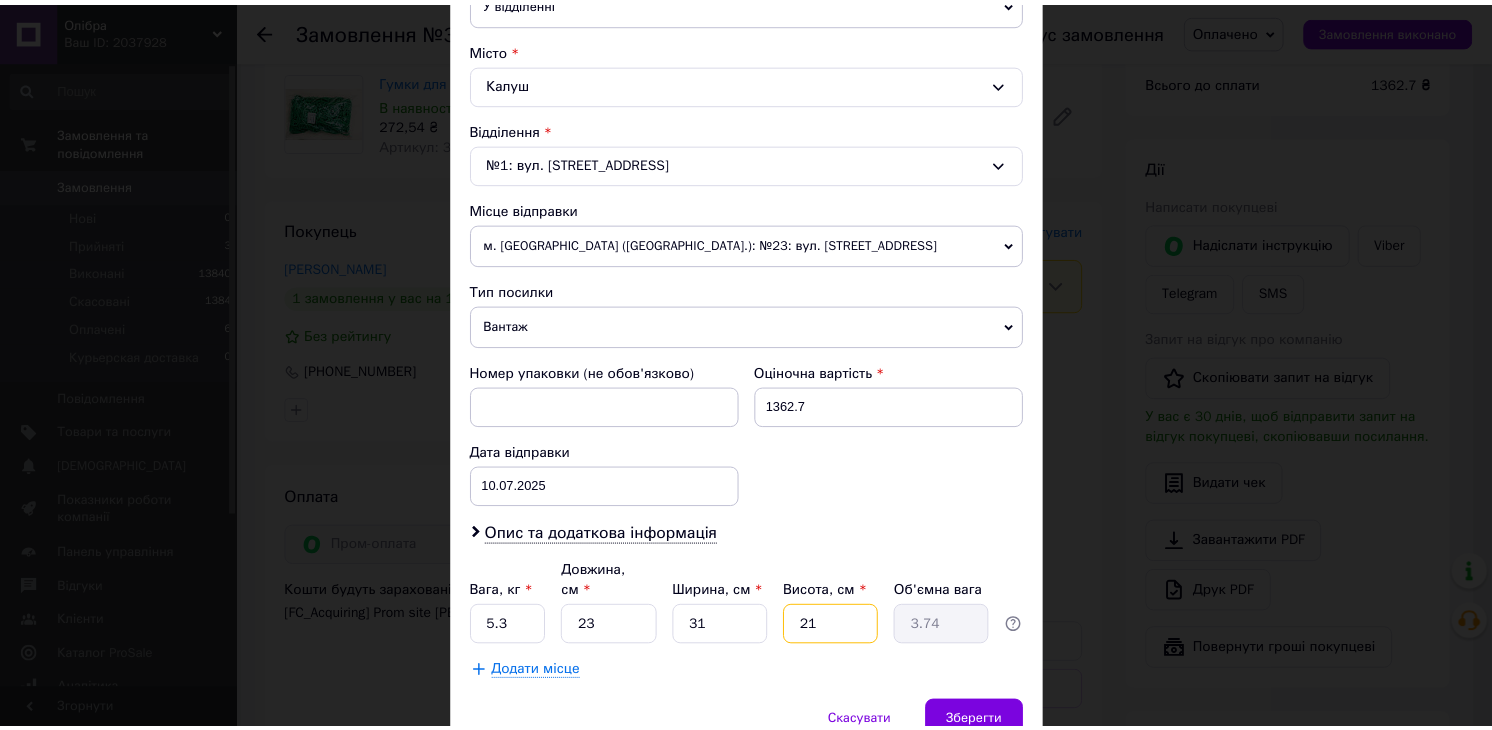 scroll, scrollTop: 555, scrollLeft: 0, axis: vertical 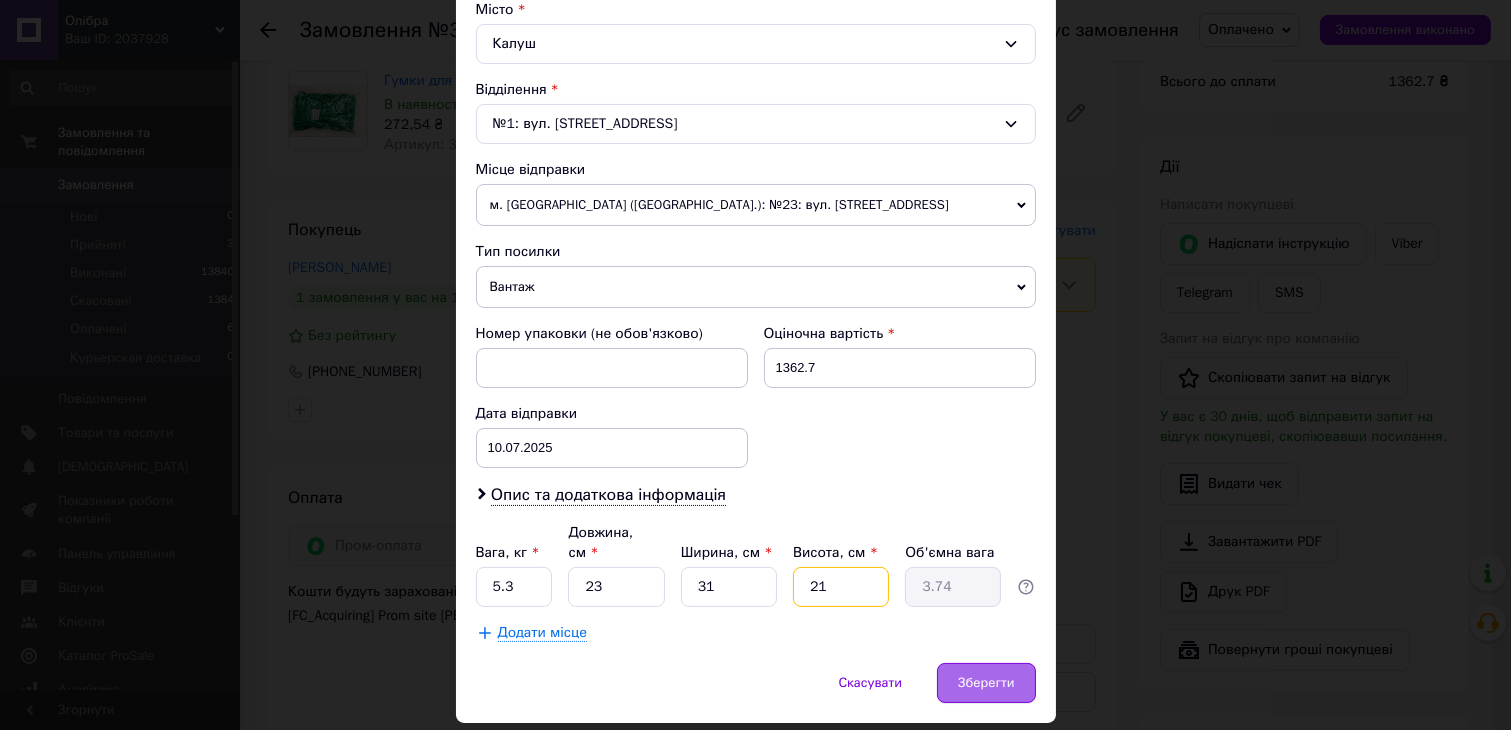 type on "21" 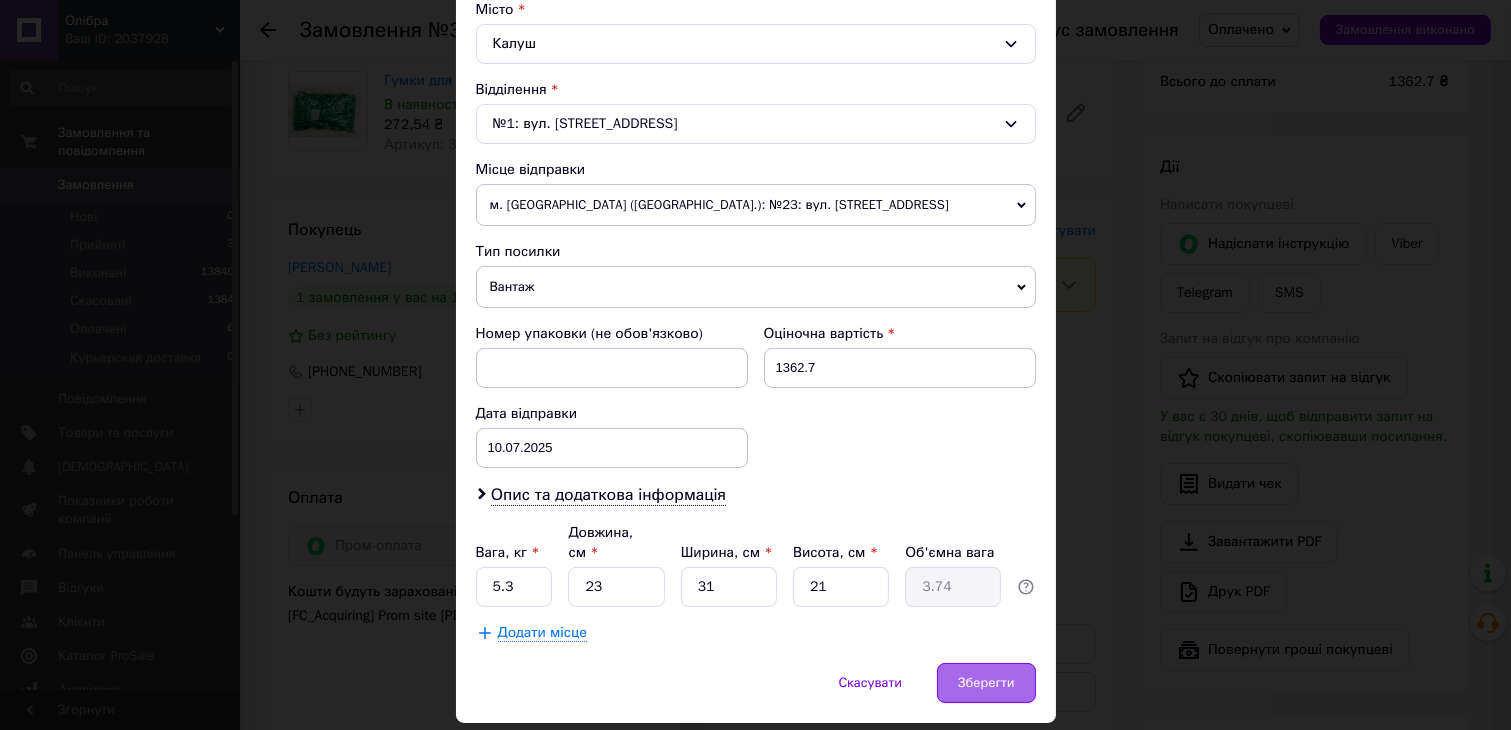 click on "Зберегти" at bounding box center [986, 683] 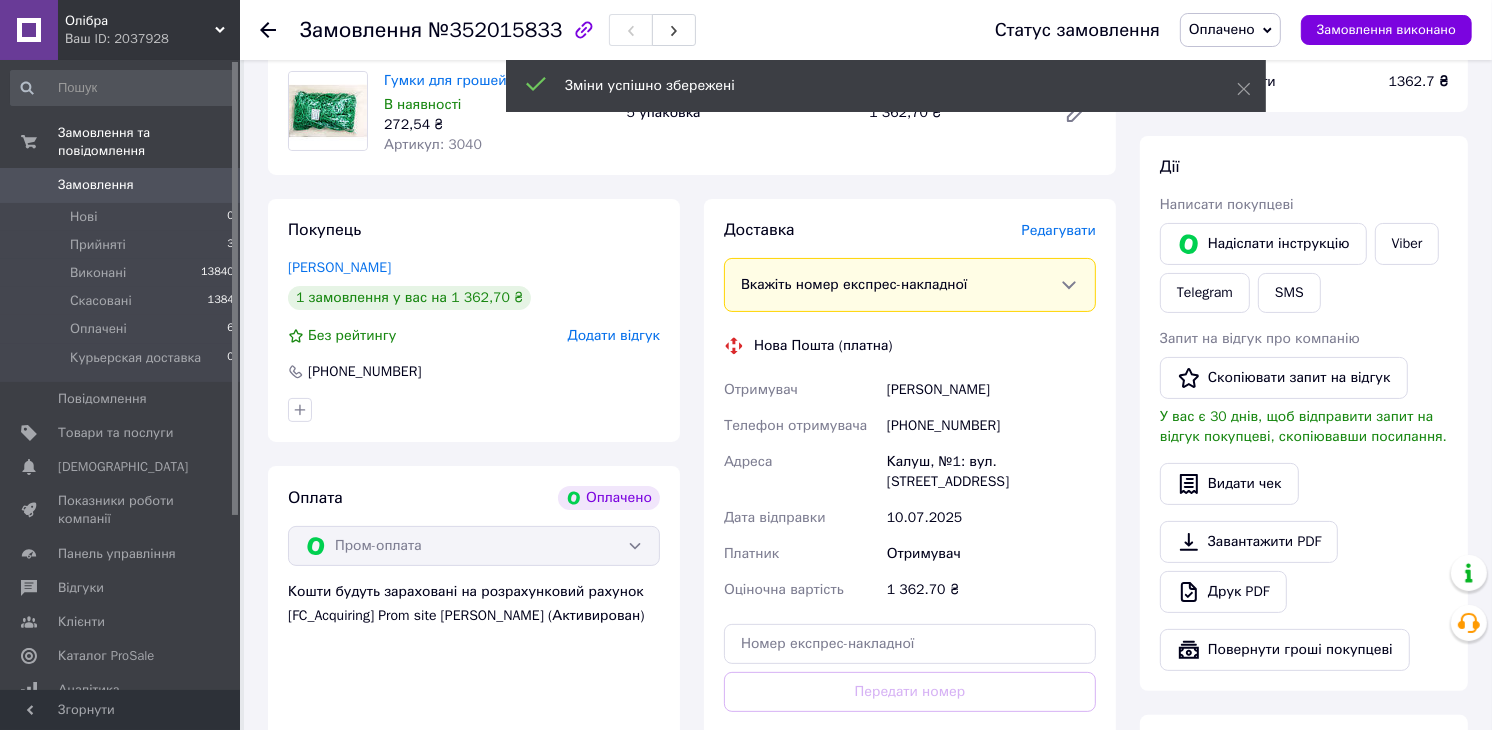 scroll, scrollTop: 333, scrollLeft: 0, axis: vertical 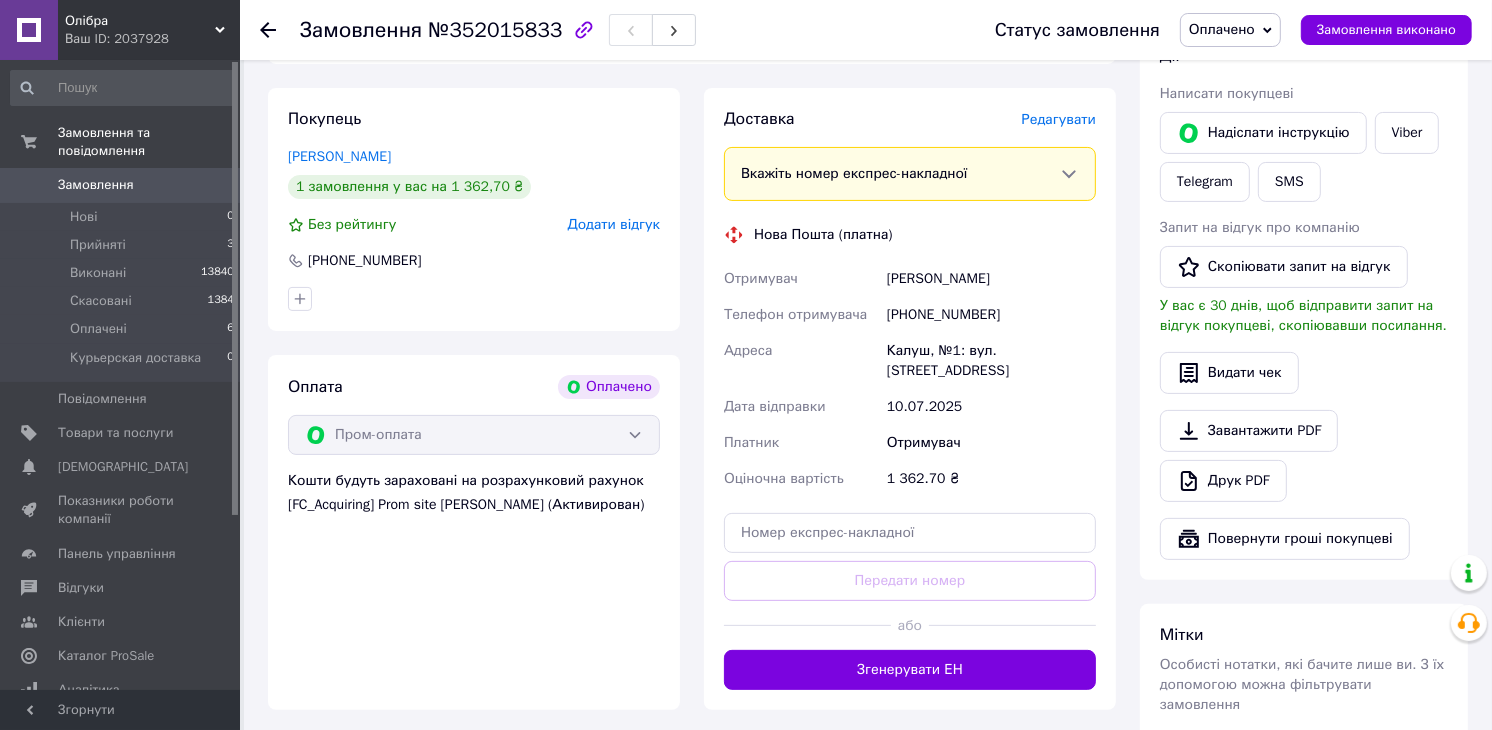 drag, startPoint x: 900, startPoint y: 647, endPoint x: 890, endPoint y: 641, distance: 11.661903 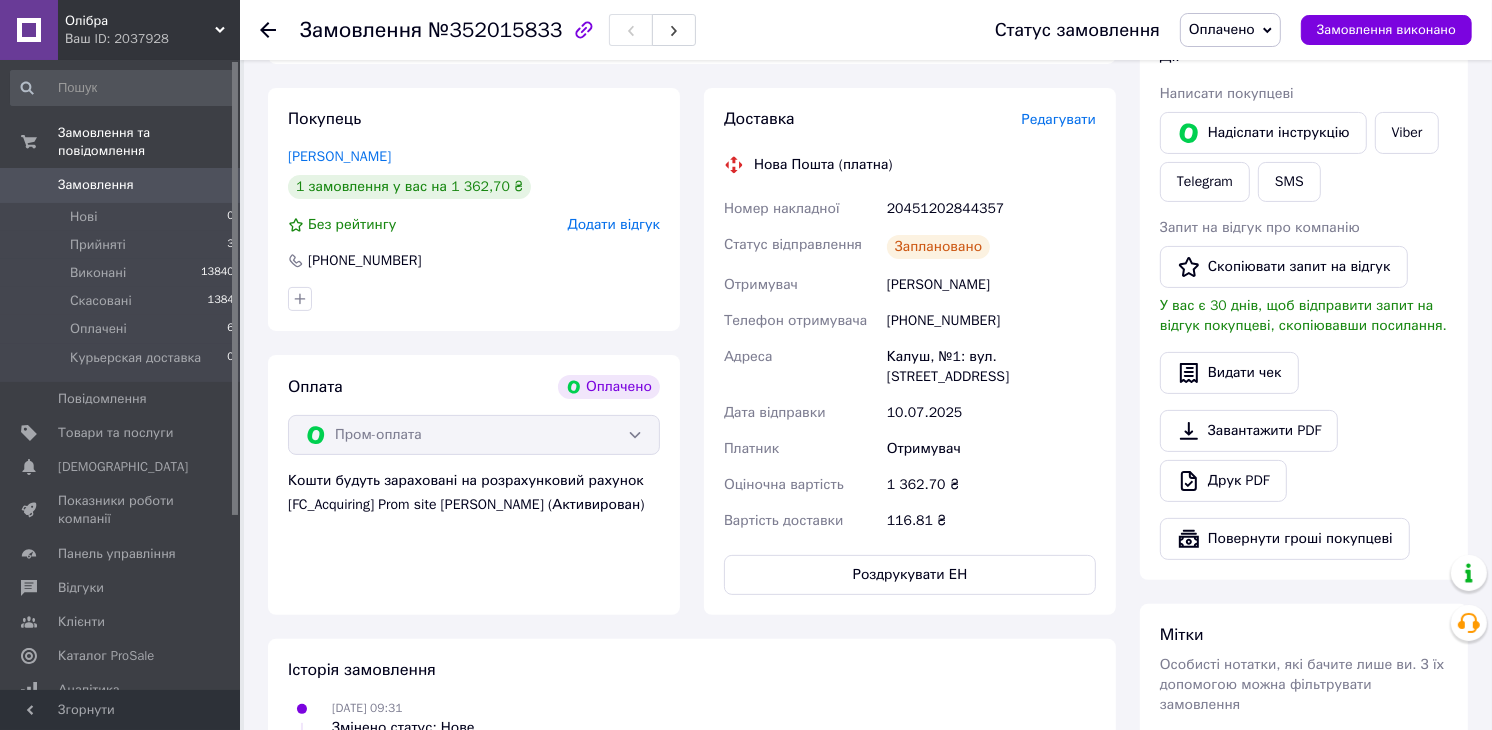 click 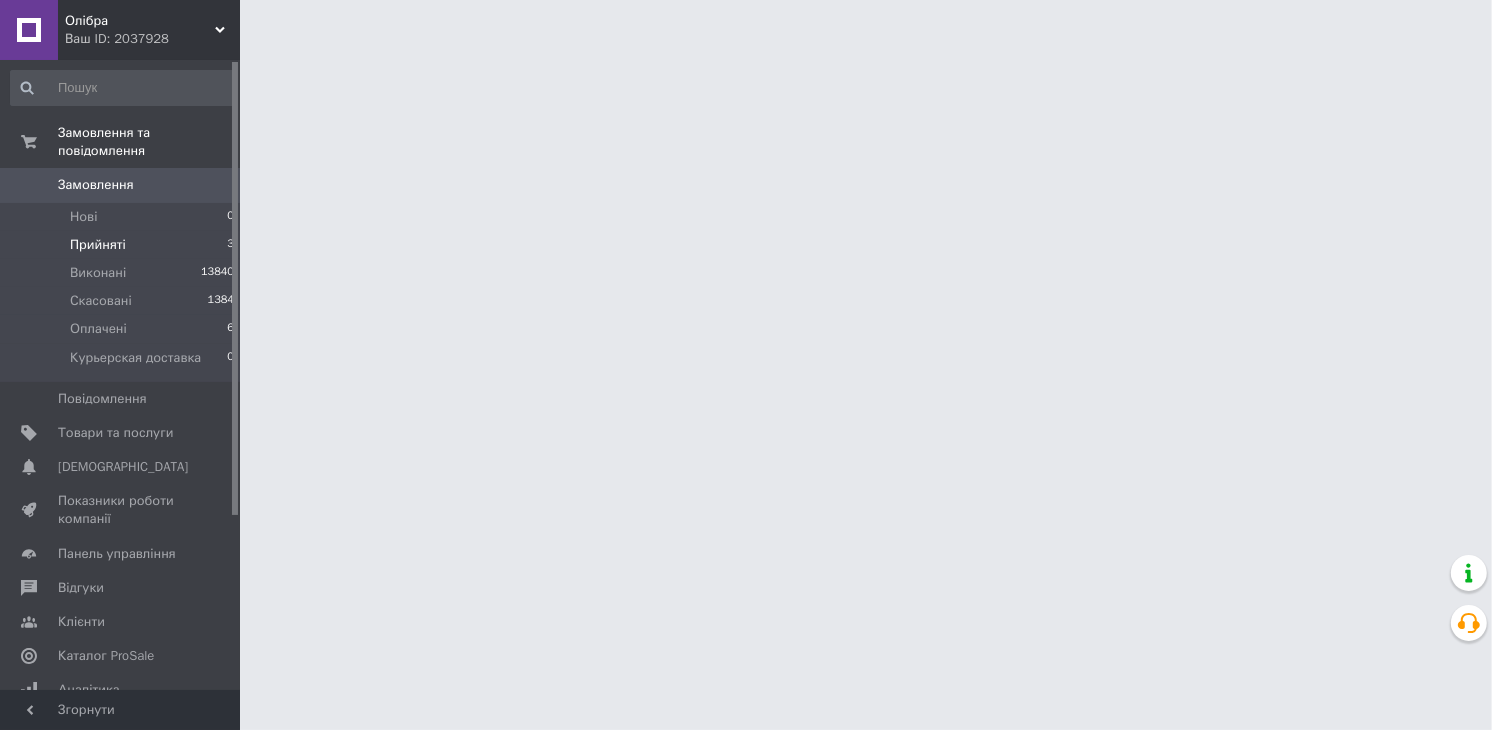 scroll, scrollTop: 0, scrollLeft: 0, axis: both 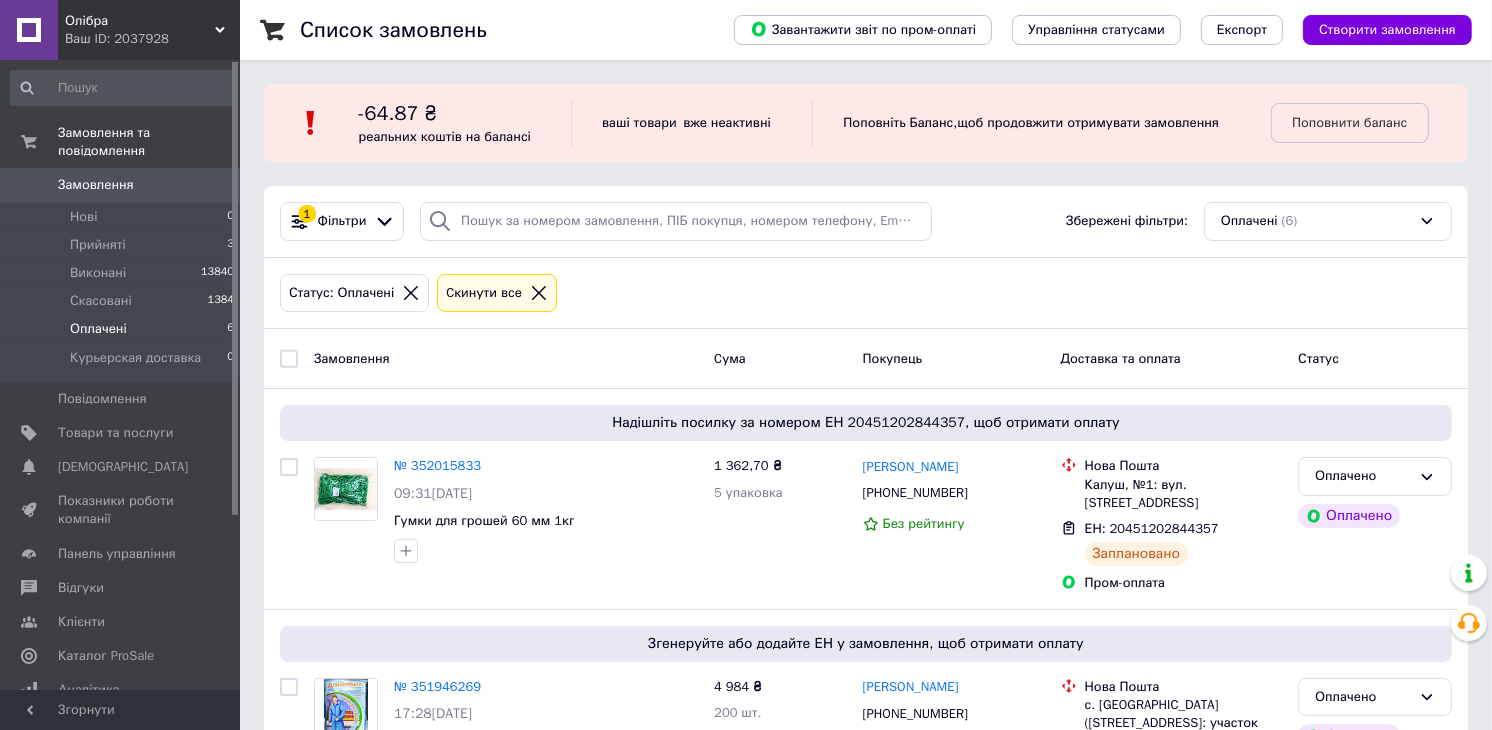click on "Оплачені 6" at bounding box center (123, 329) 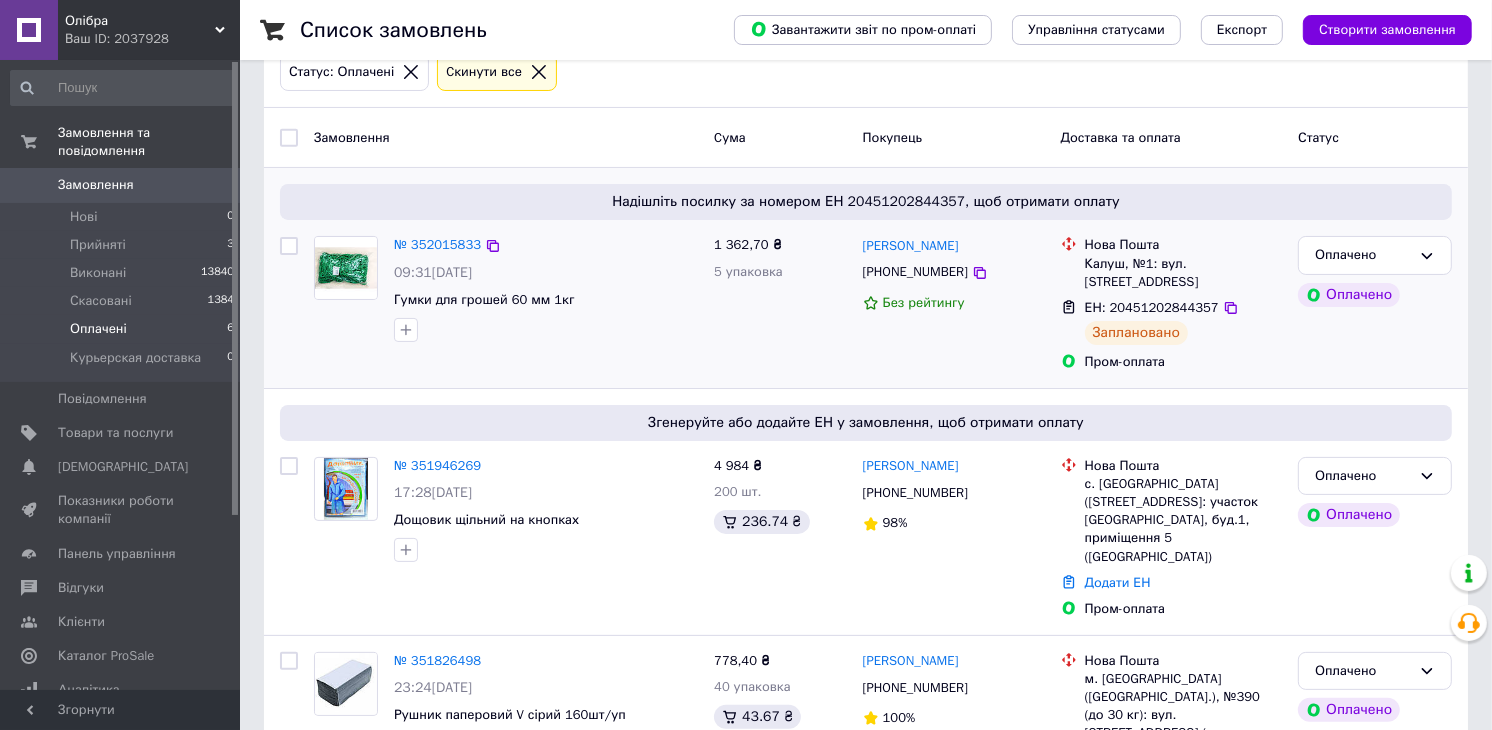 scroll, scrollTop: 222, scrollLeft: 0, axis: vertical 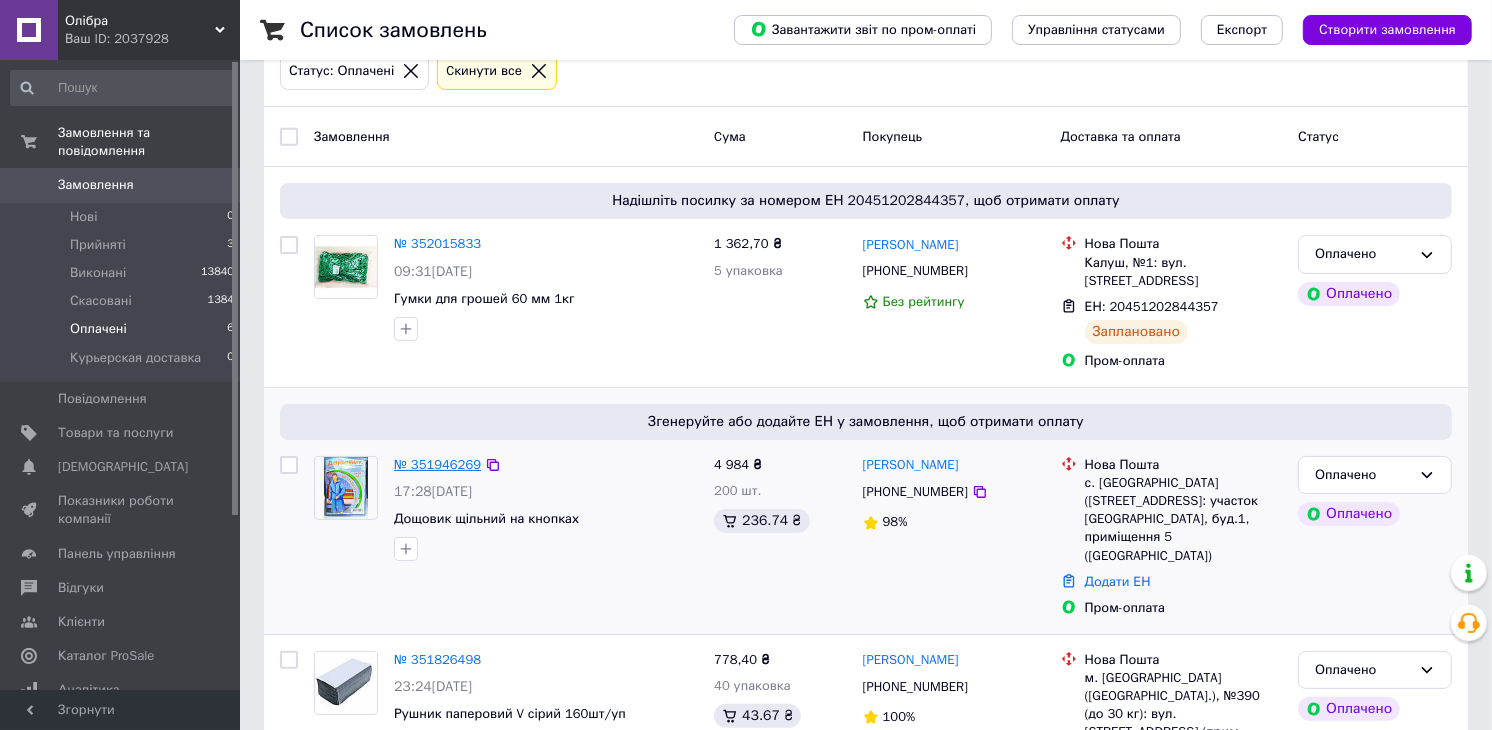 click on "№ 351946269" at bounding box center (437, 464) 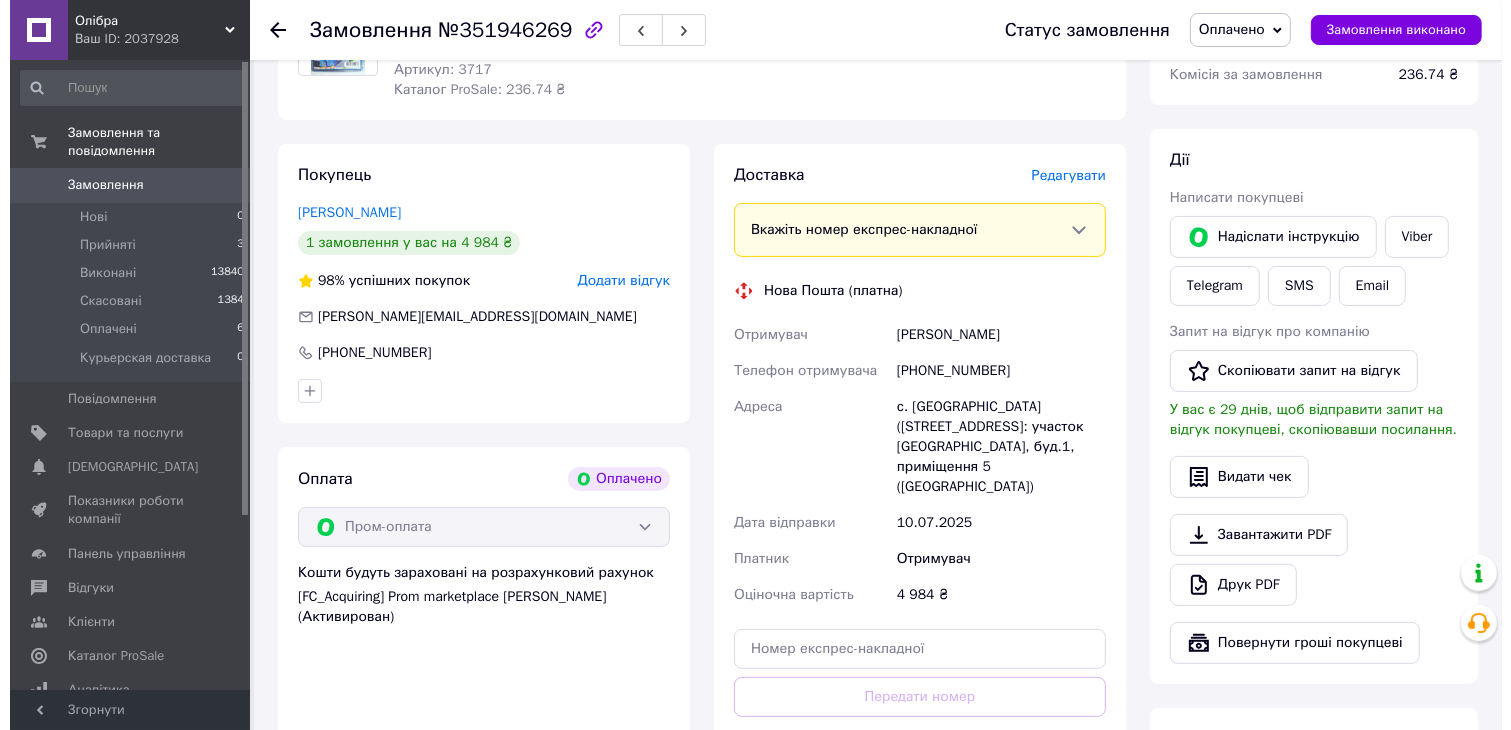 scroll, scrollTop: 333, scrollLeft: 0, axis: vertical 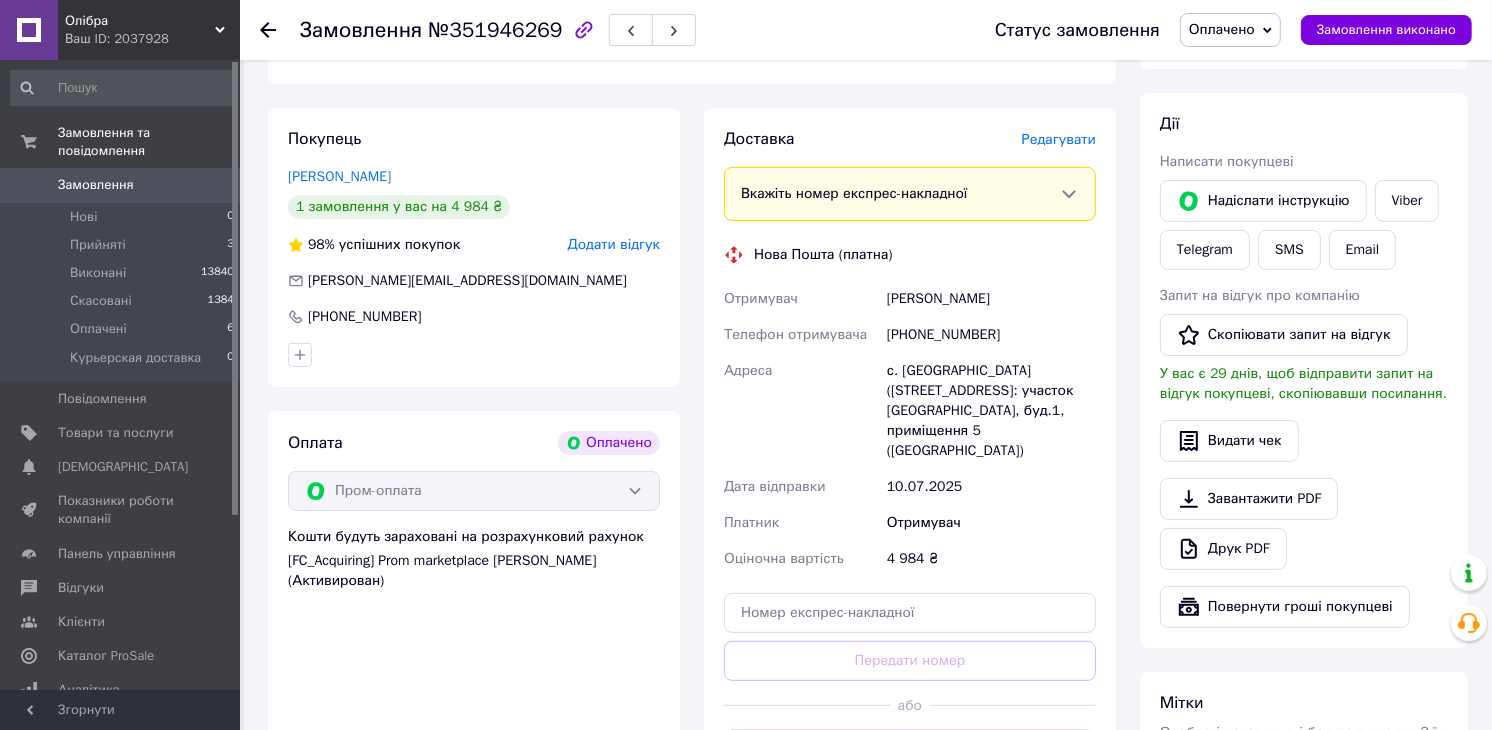 click on "Редагувати" at bounding box center [1059, 139] 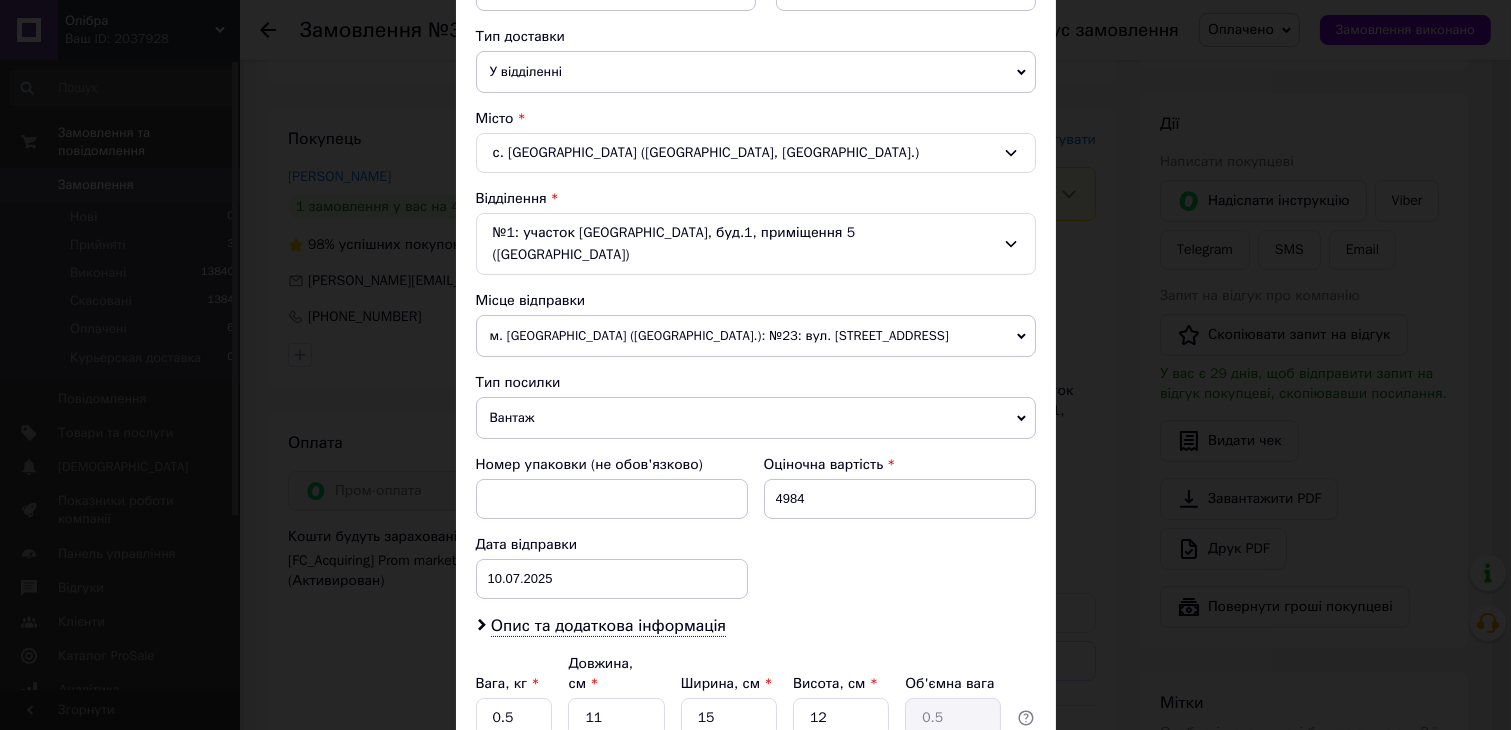 scroll, scrollTop: 555, scrollLeft: 0, axis: vertical 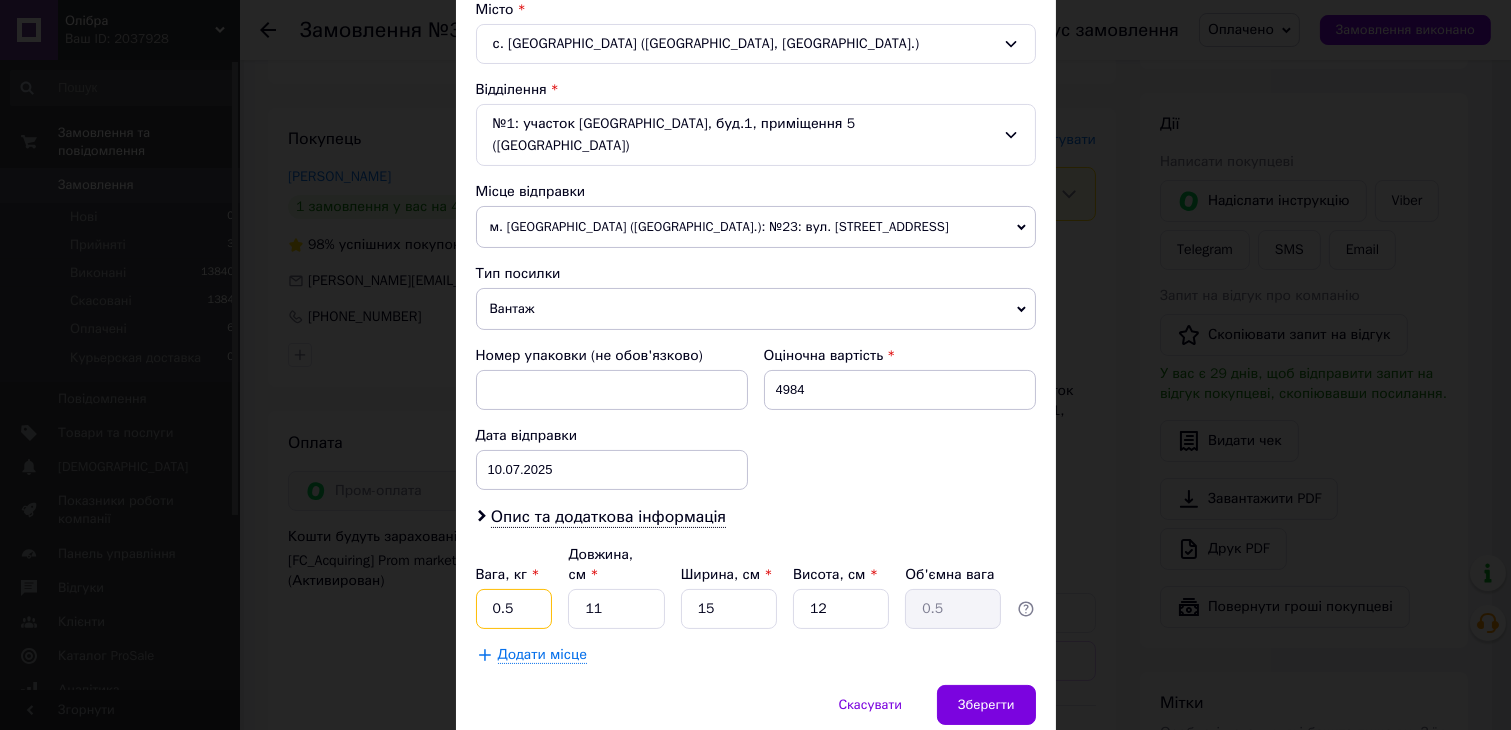 click on "0.5" at bounding box center [514, 609] 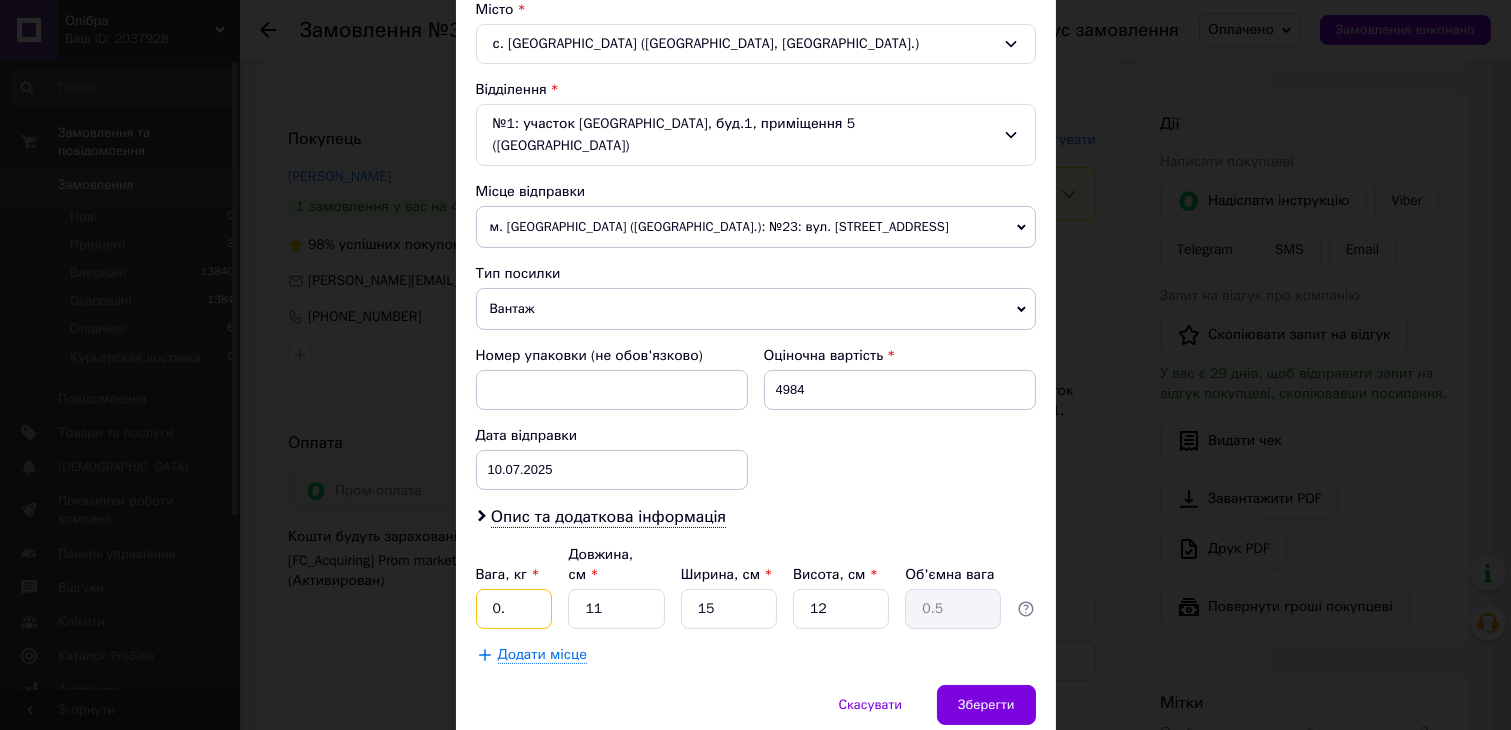 type on "0" 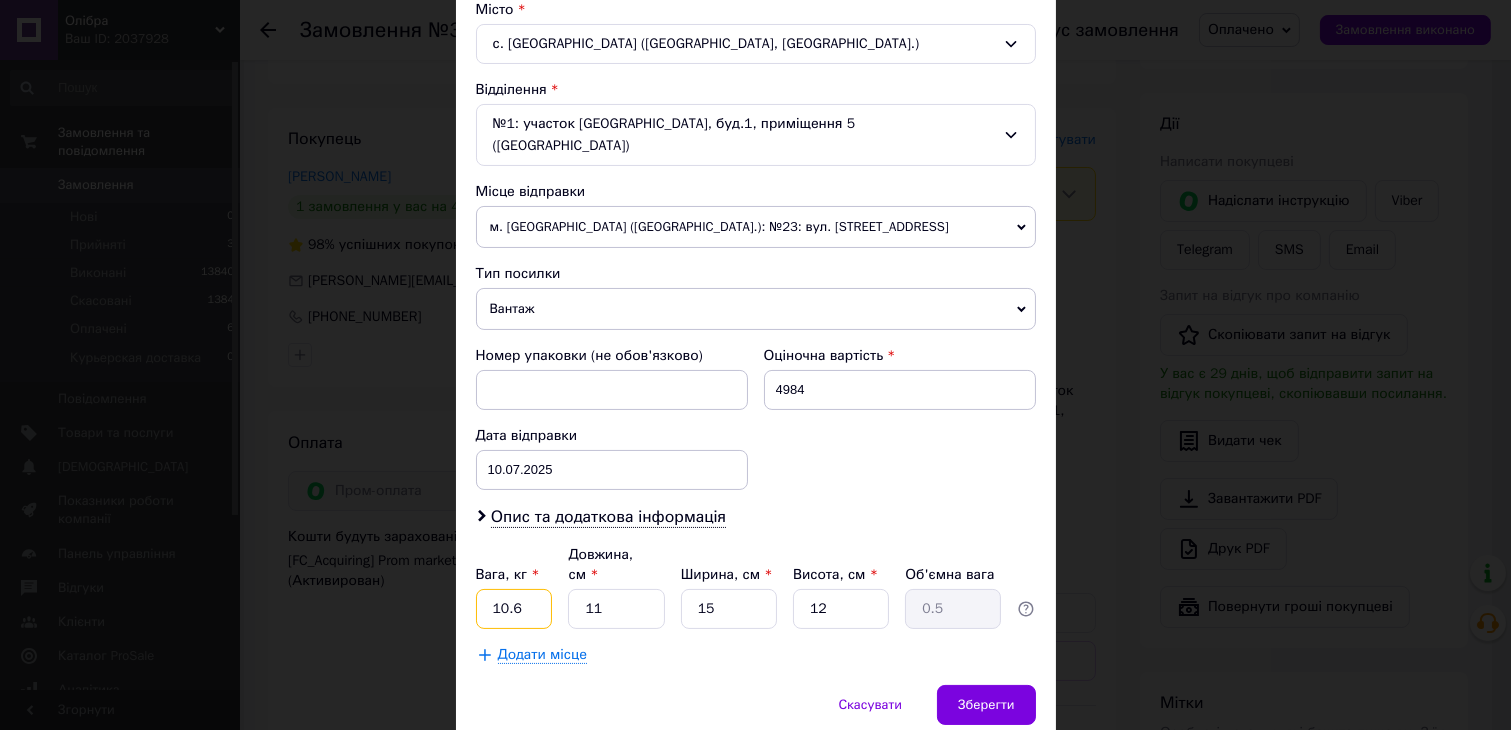 type on "10.6" 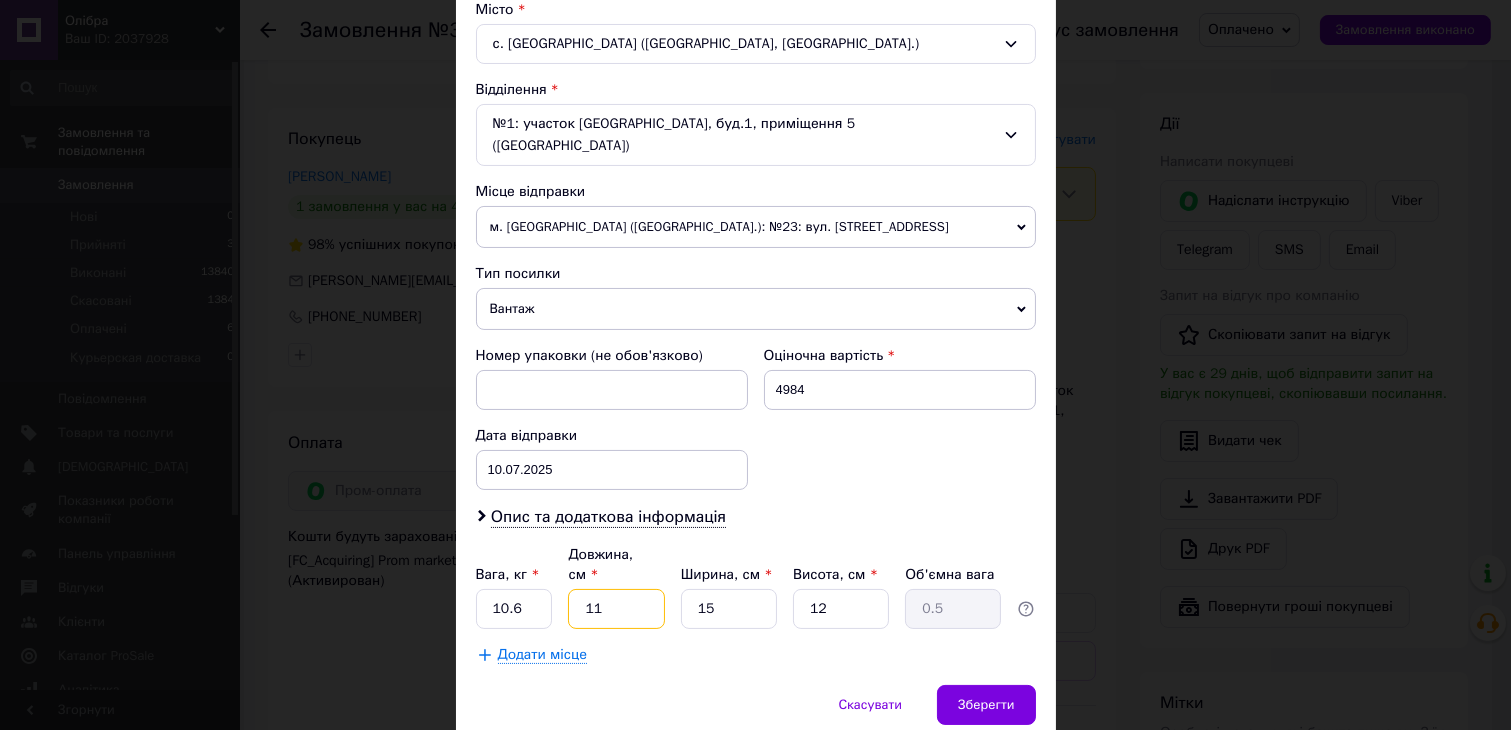 click on "11" at bounding box center [616, 609] 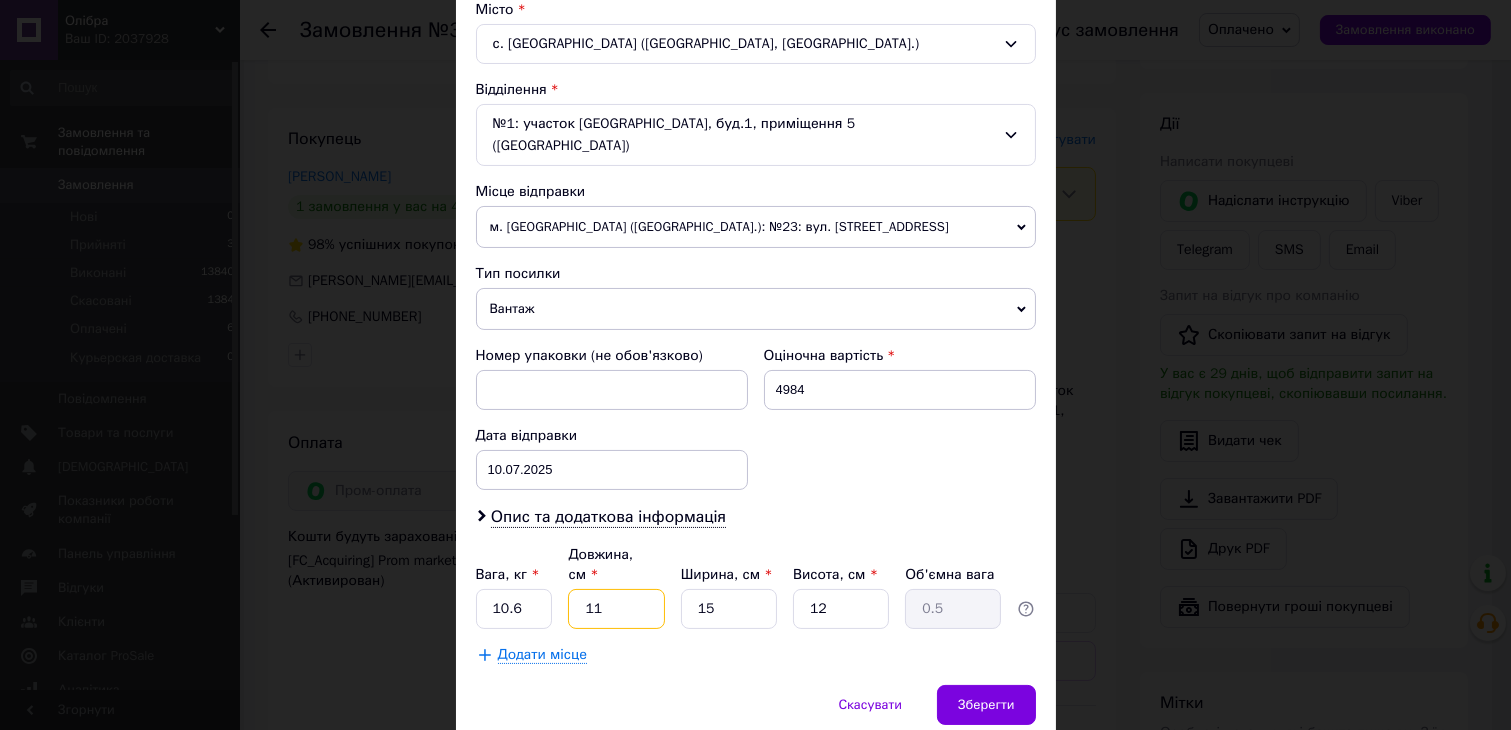 type on "1" 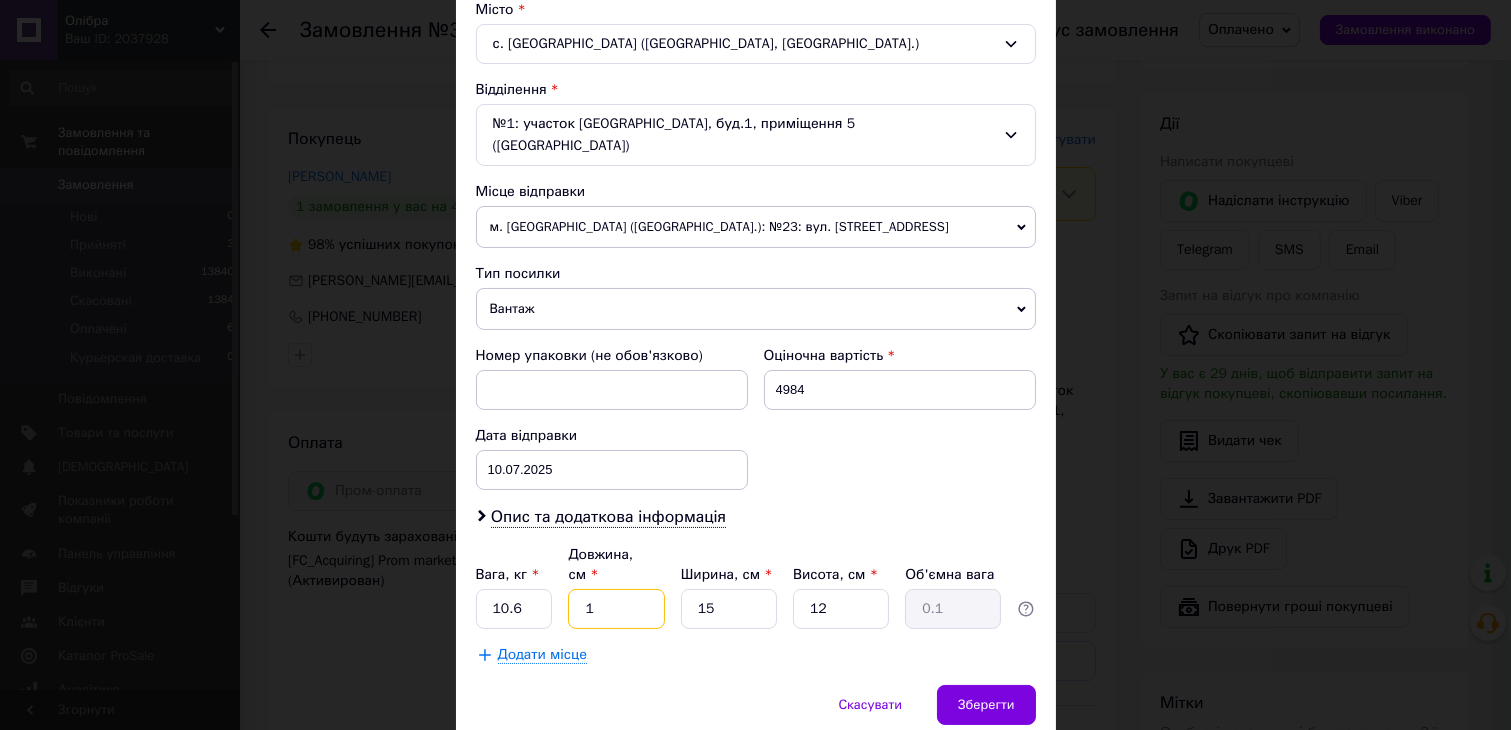 type 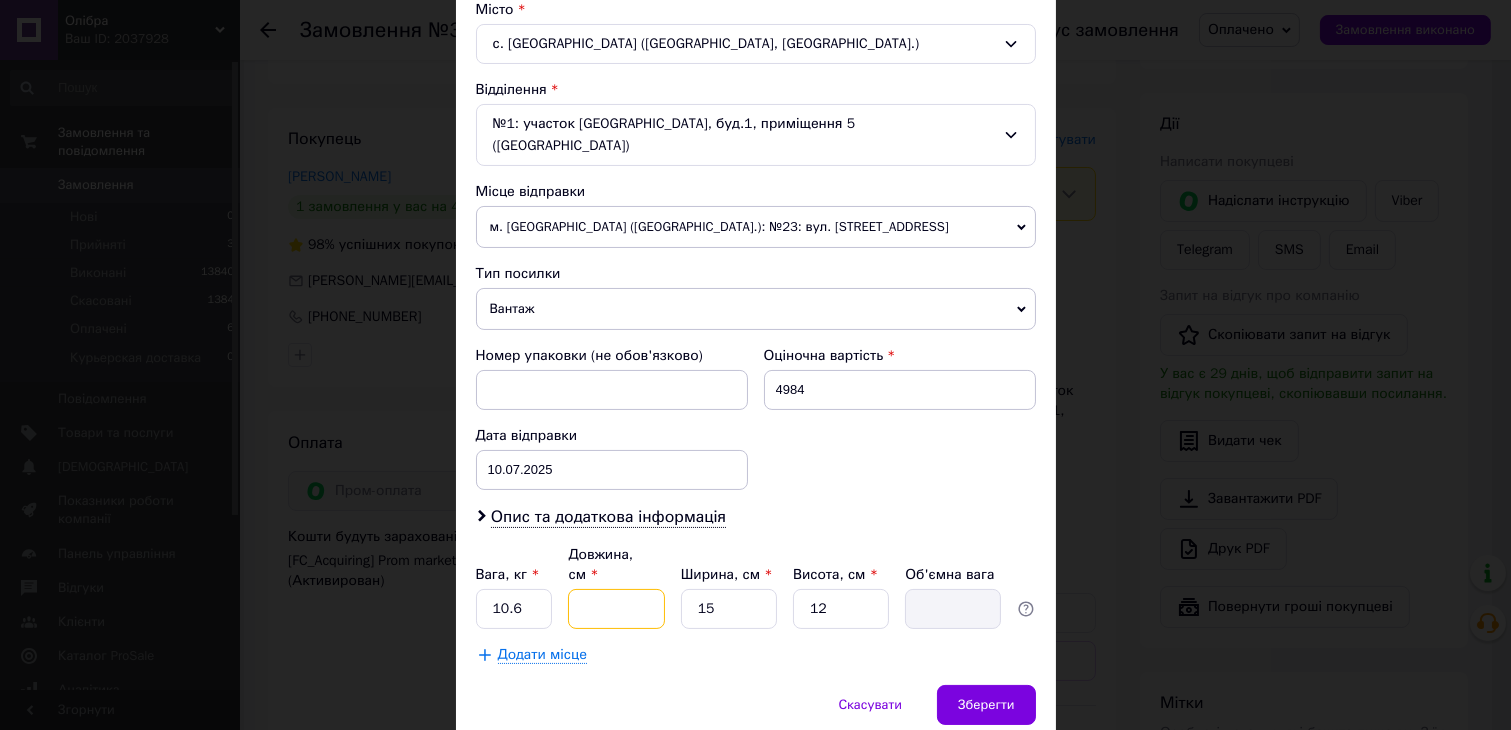 type on "3" 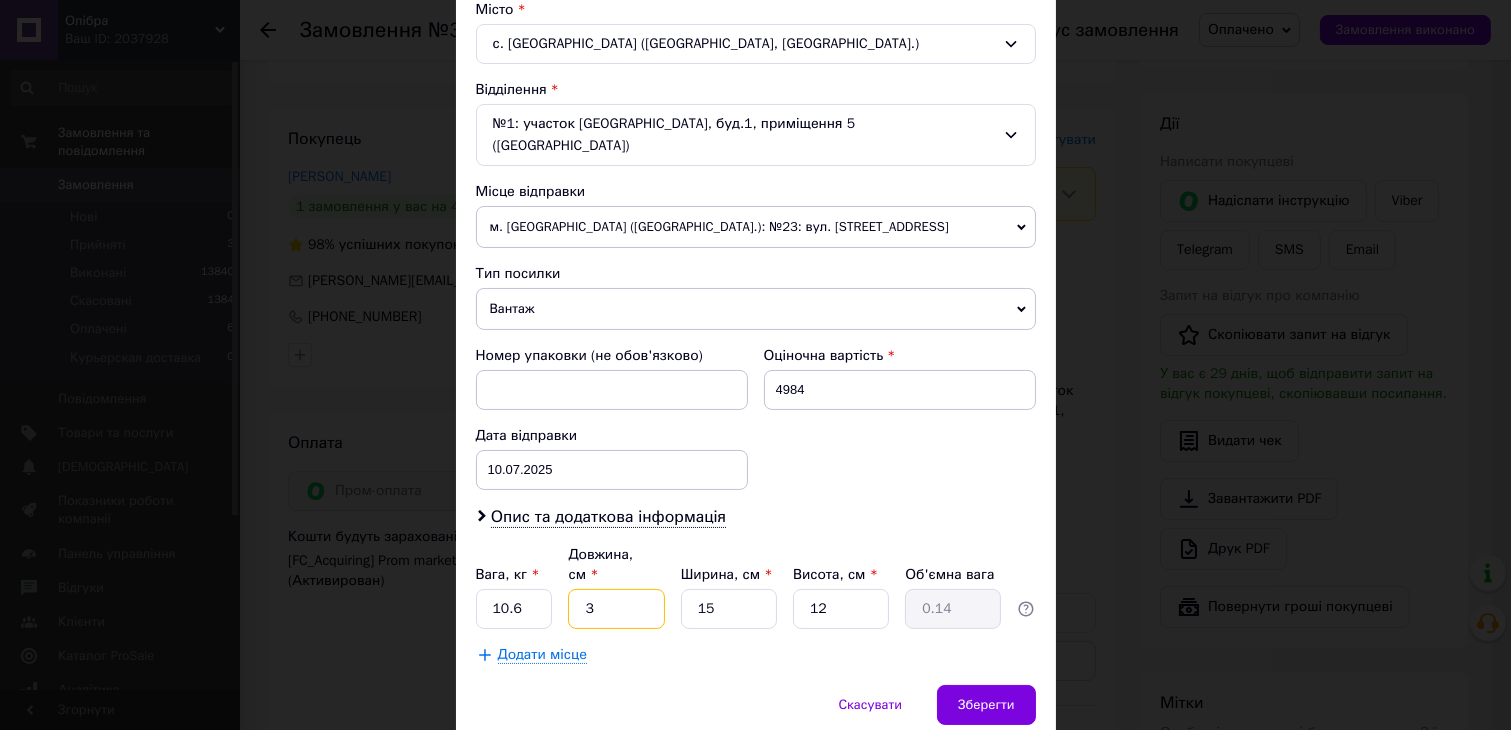 type on "35" 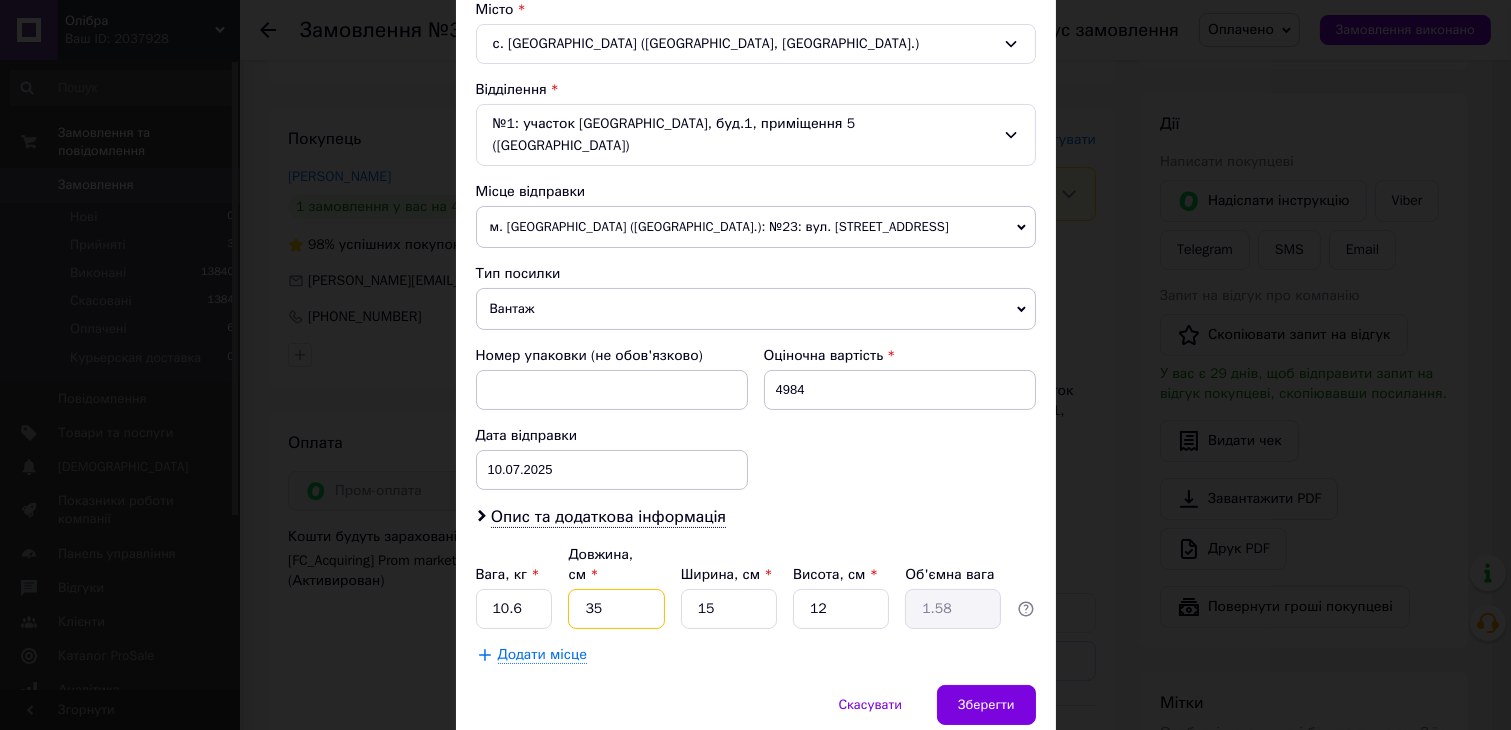 type on "35" 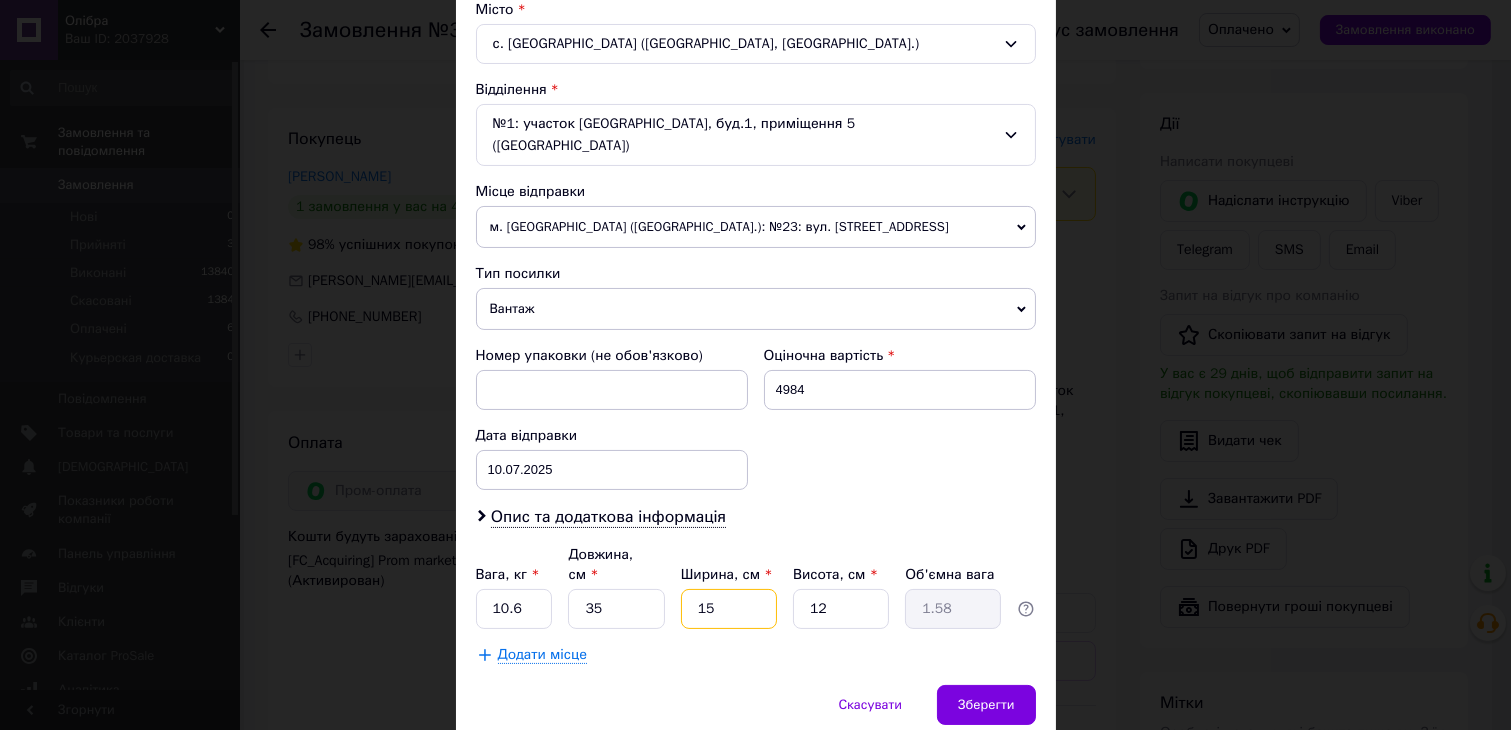 click on "15" at bounding box center [729, 609] 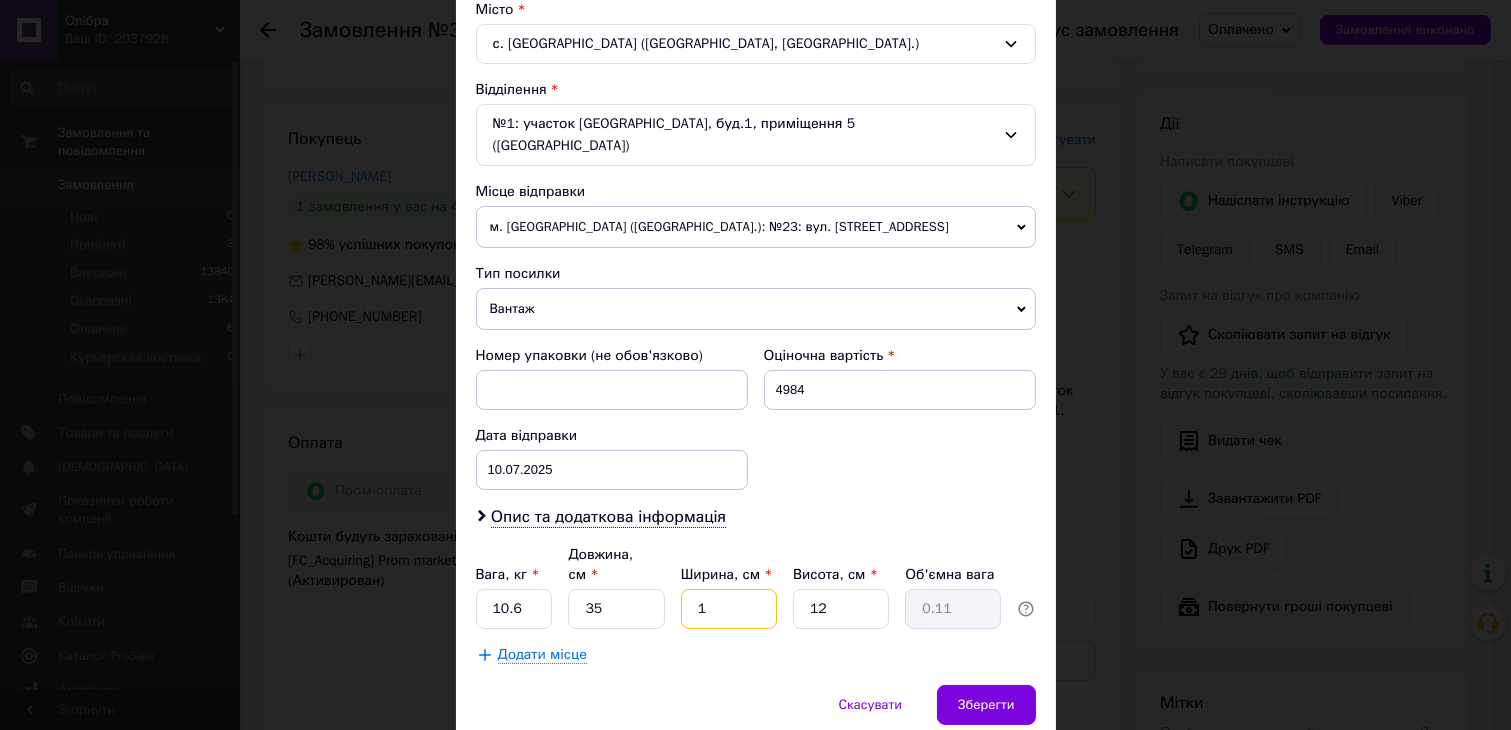 type 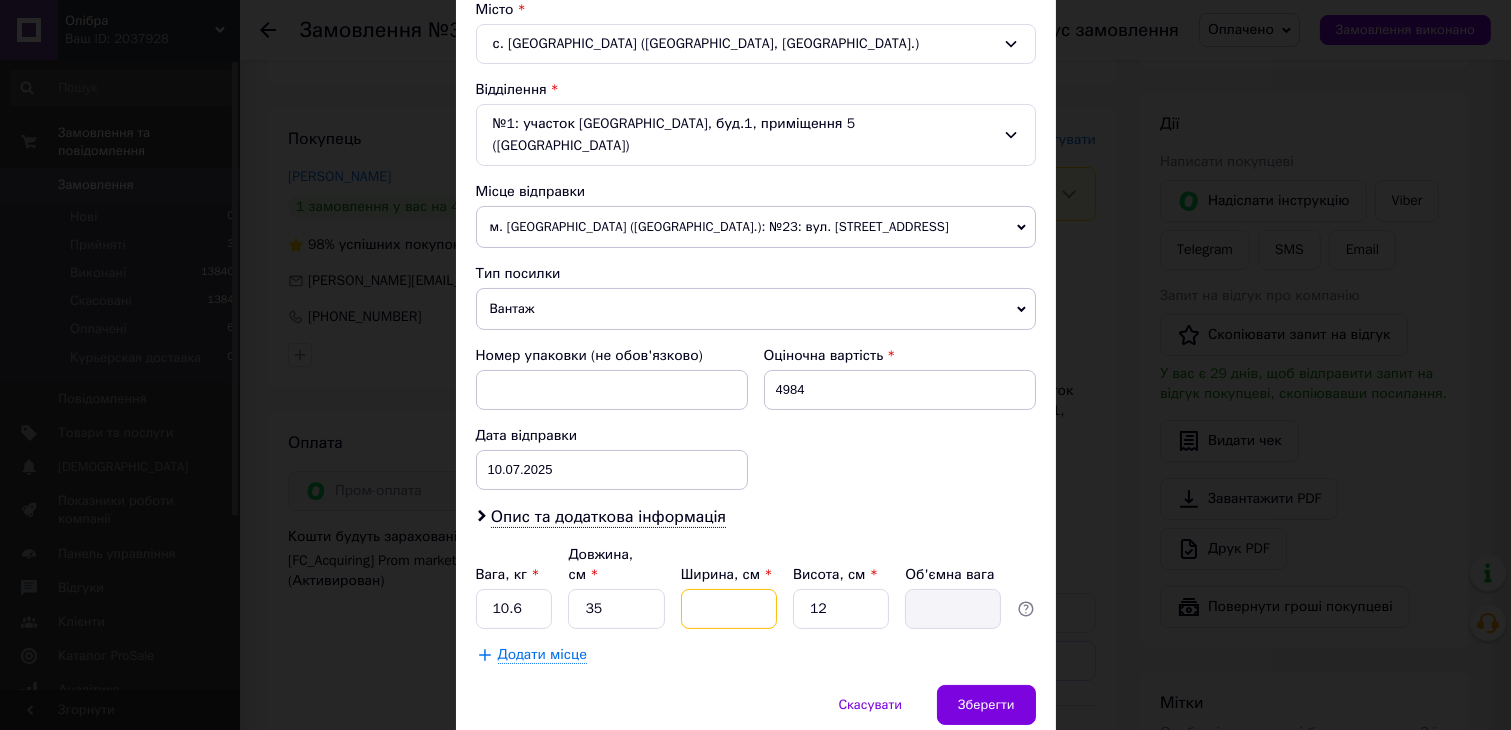 type on "5" 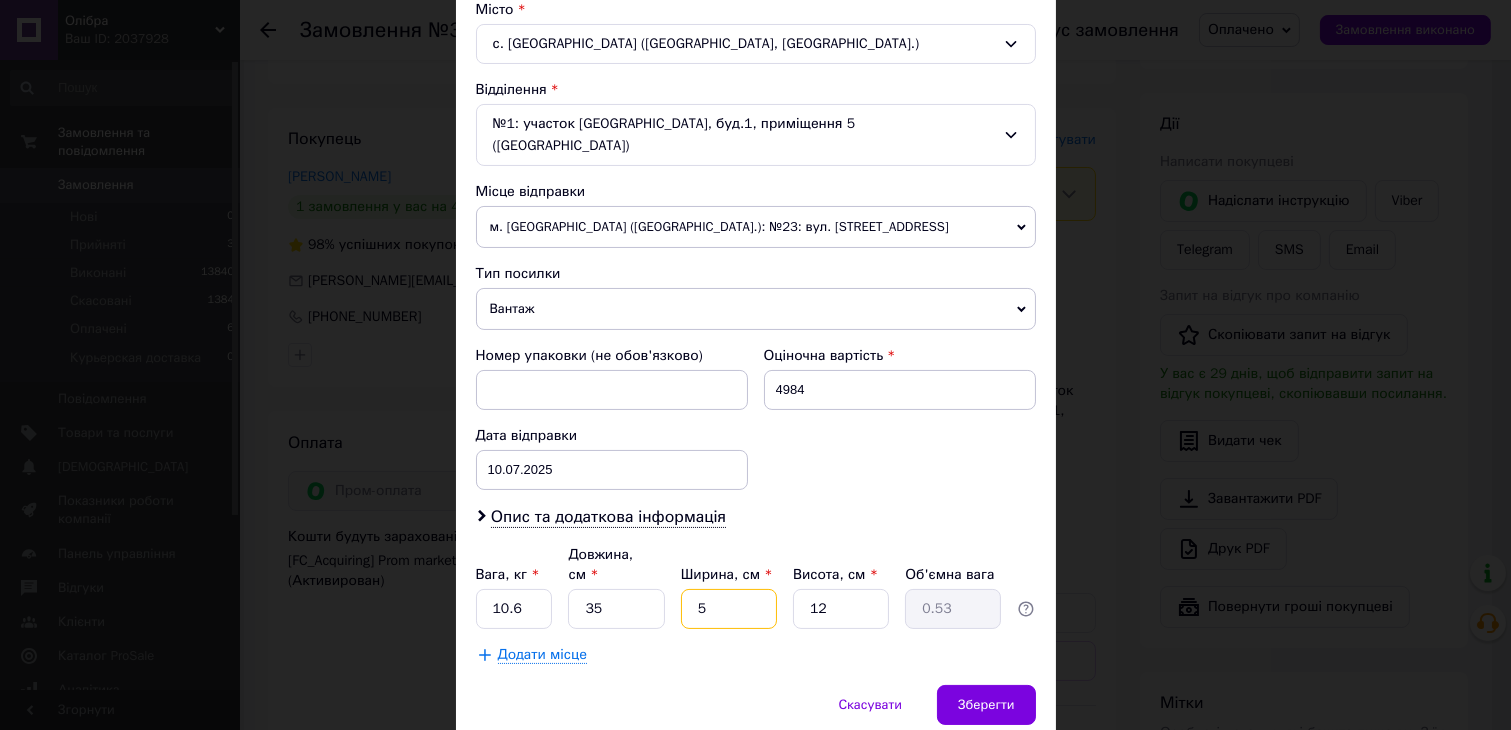 type on "50" 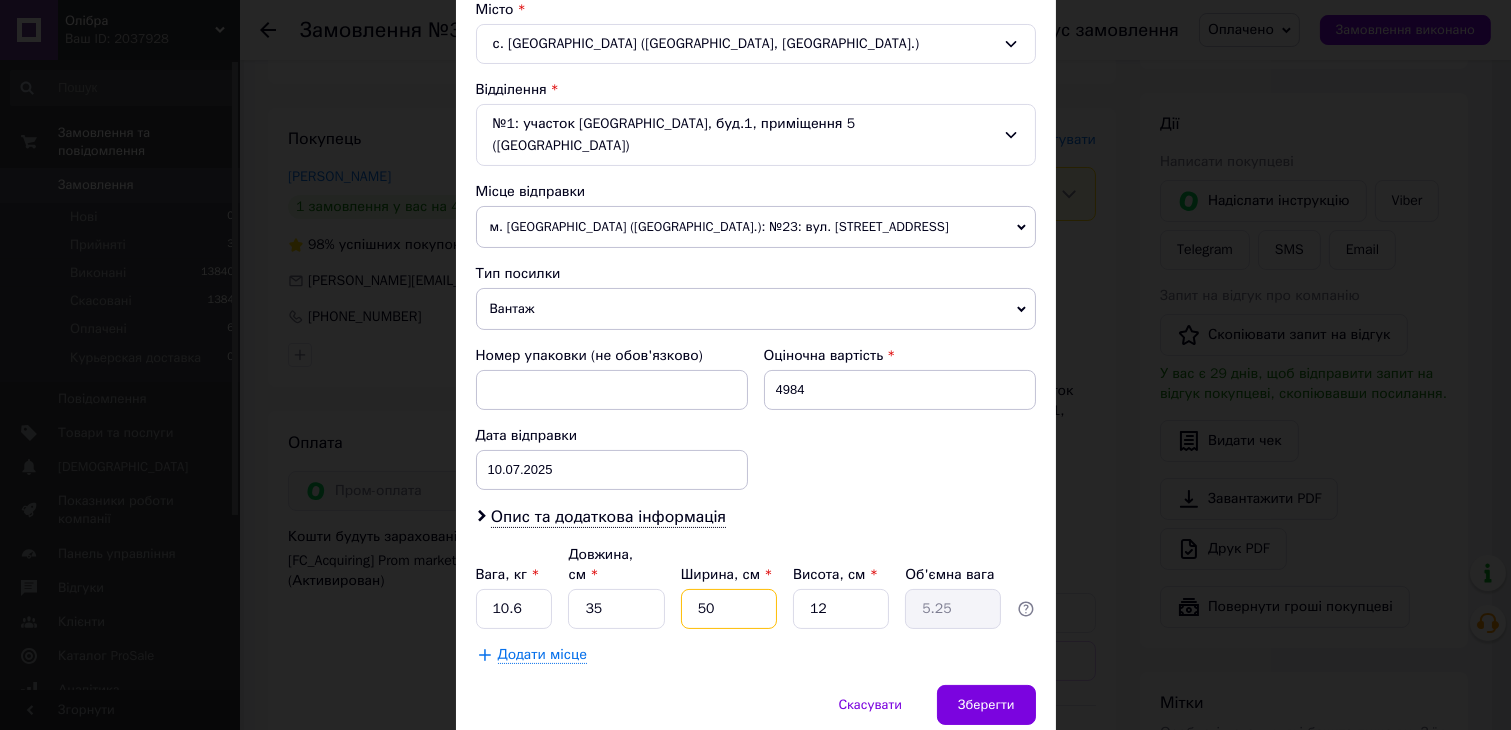 type on "50" 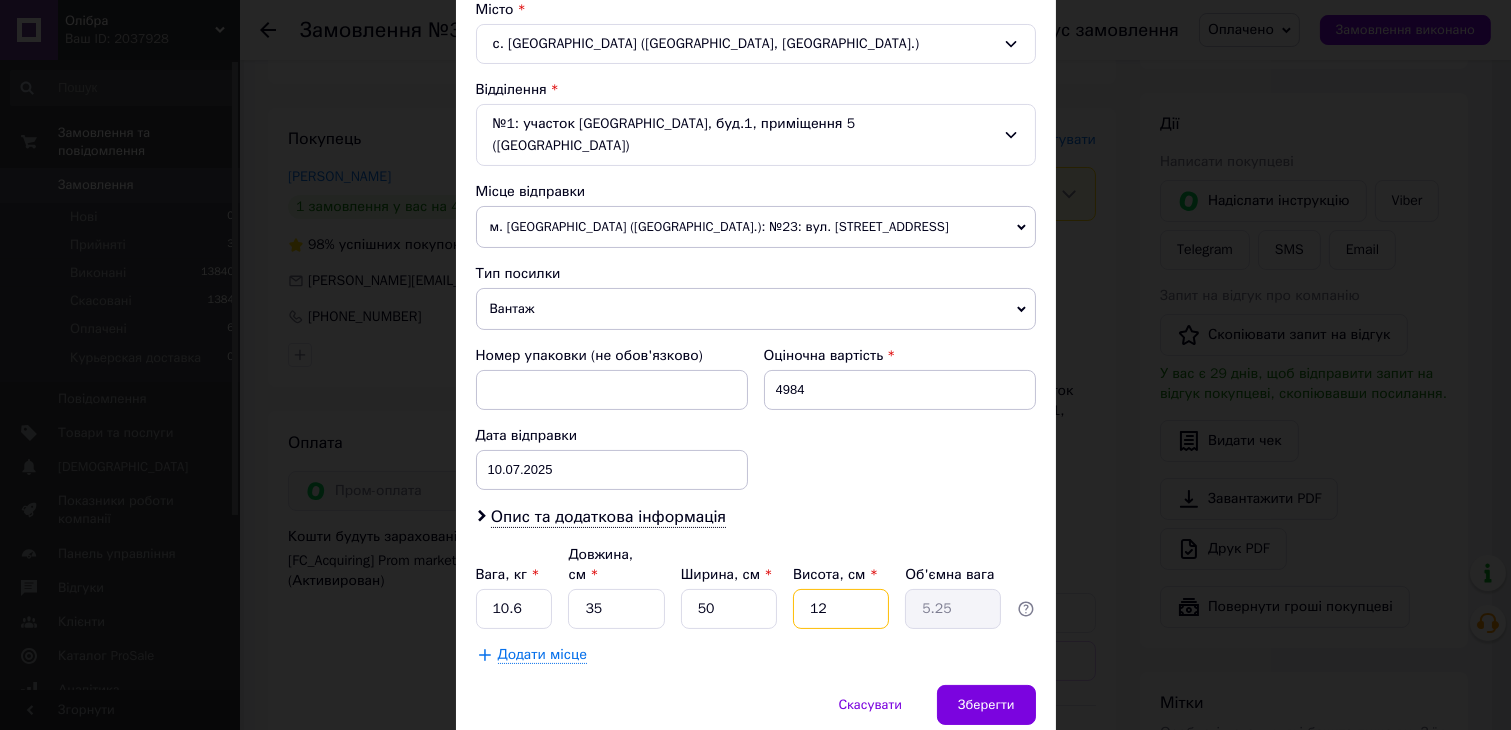 click on "12" at bounding box center [841, 609] 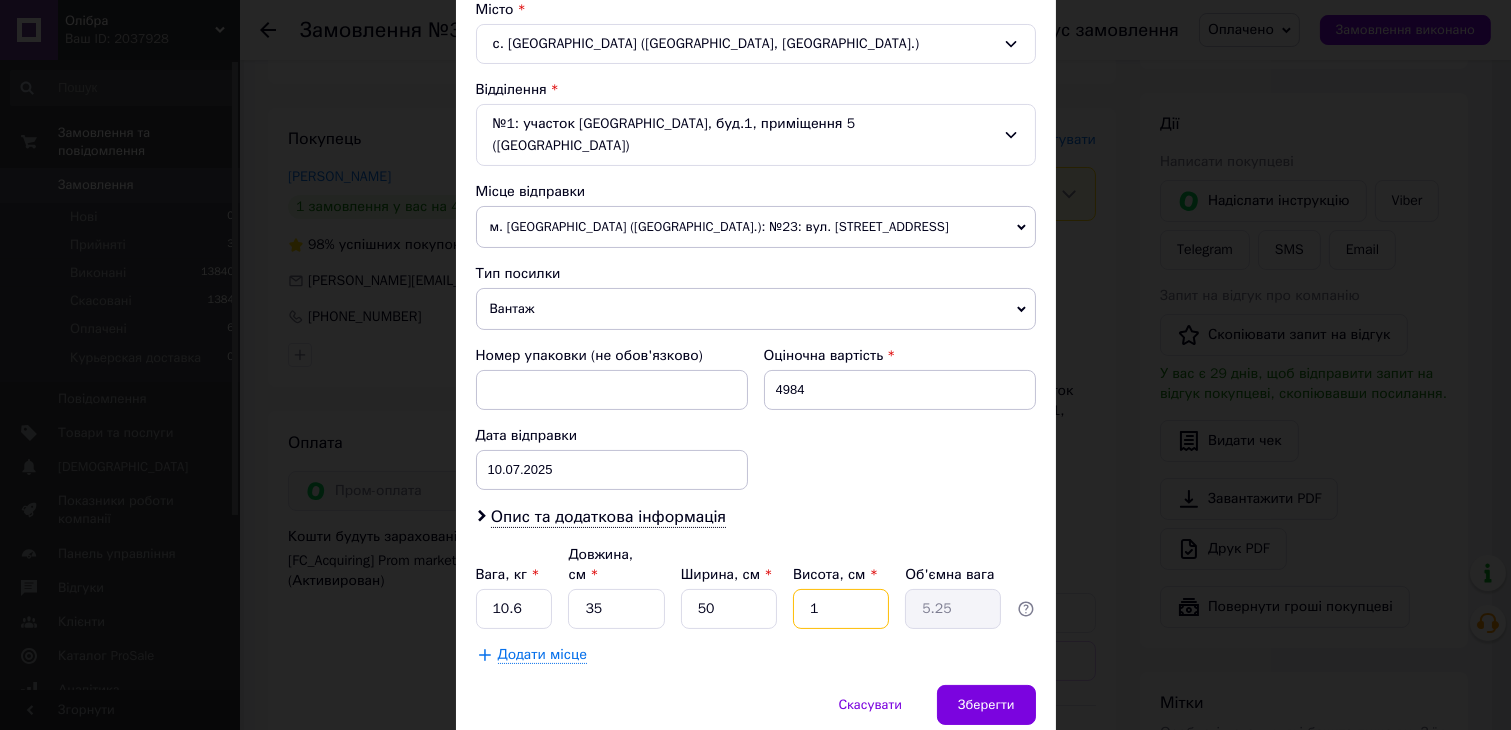 type on "0.44" 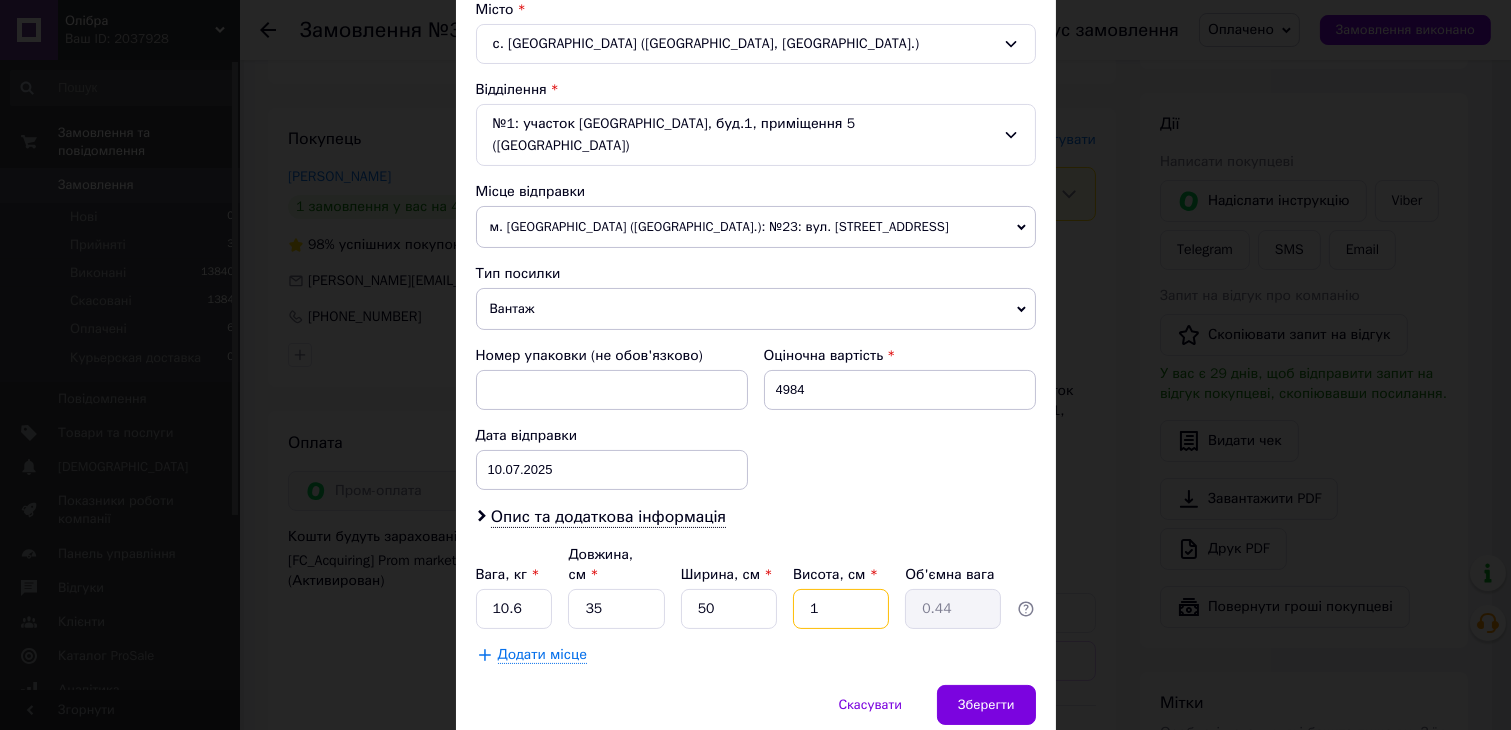type 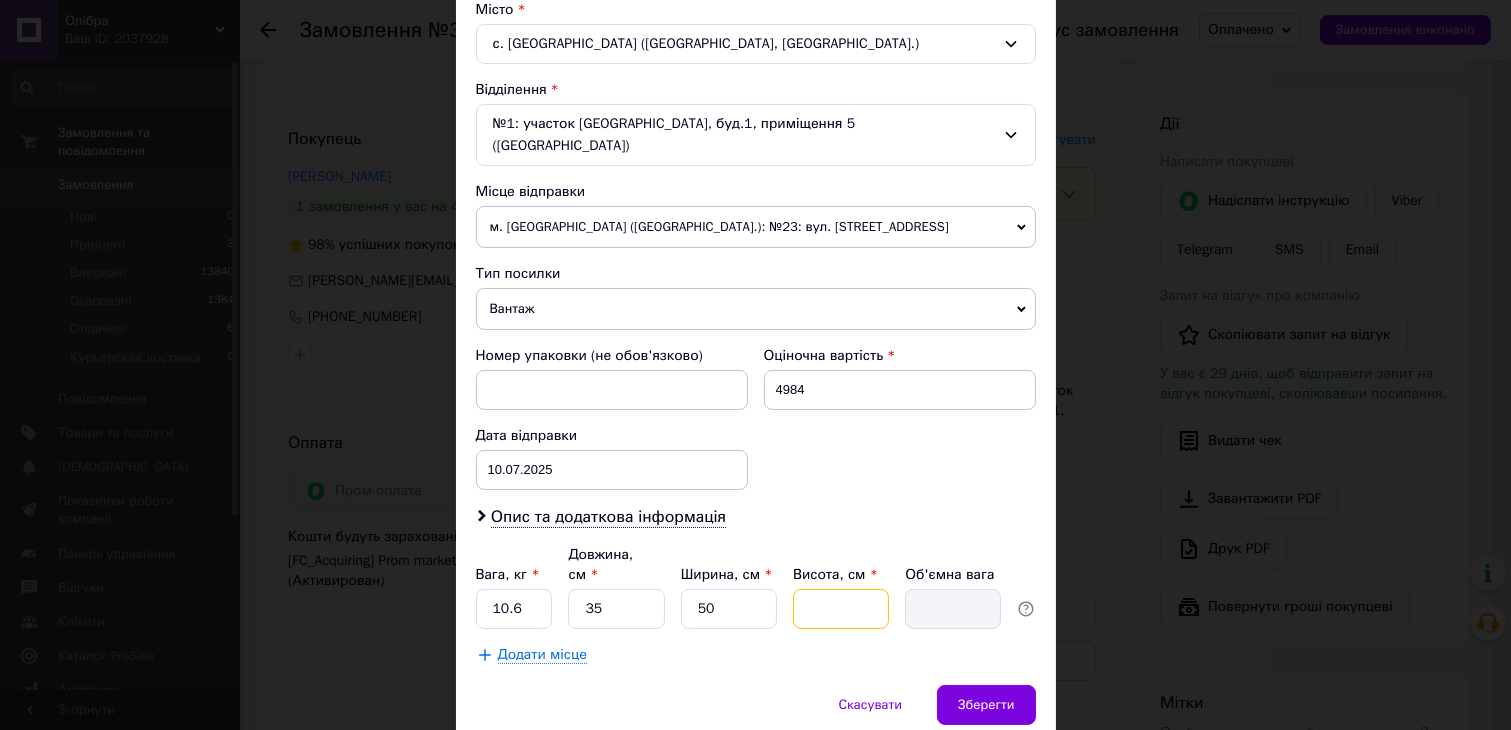 type on "2" 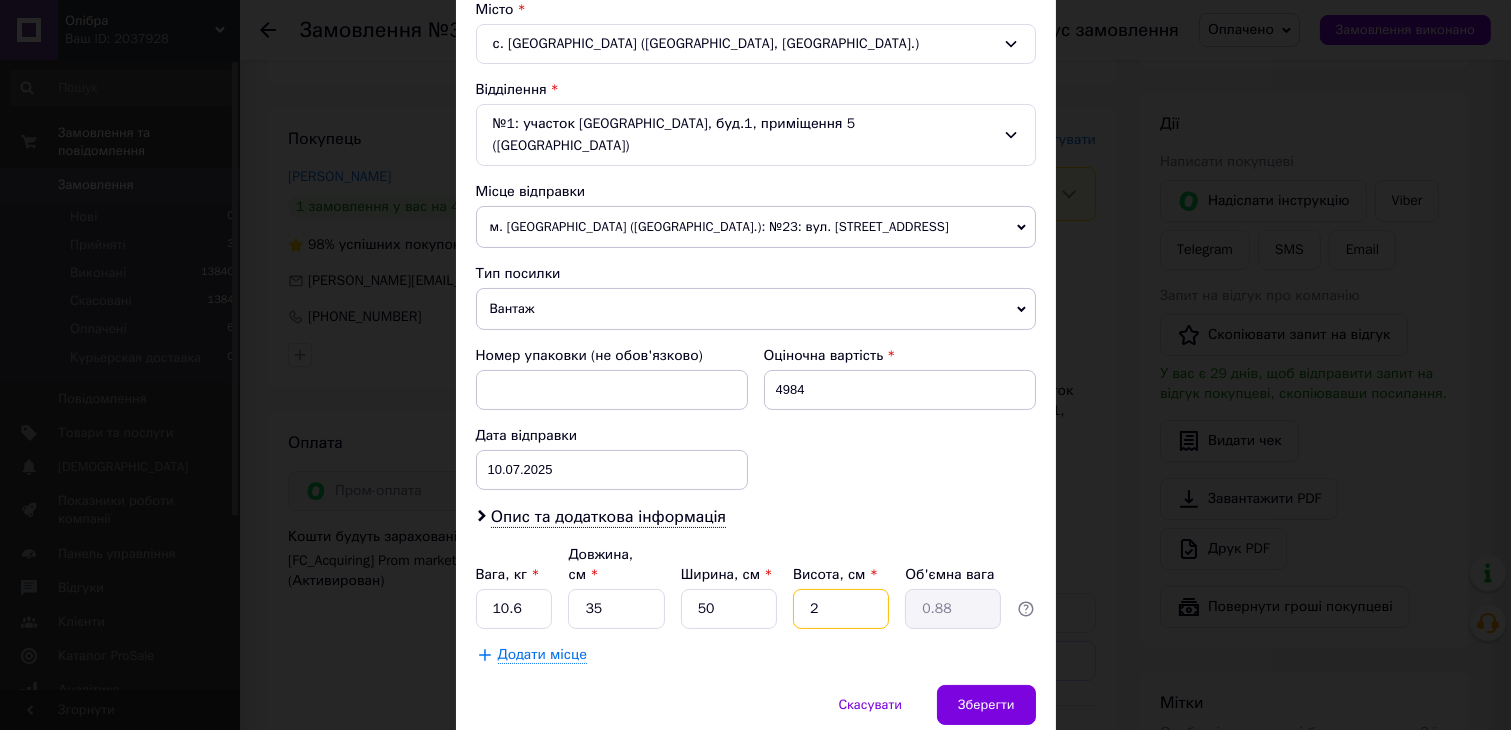 type on "23" 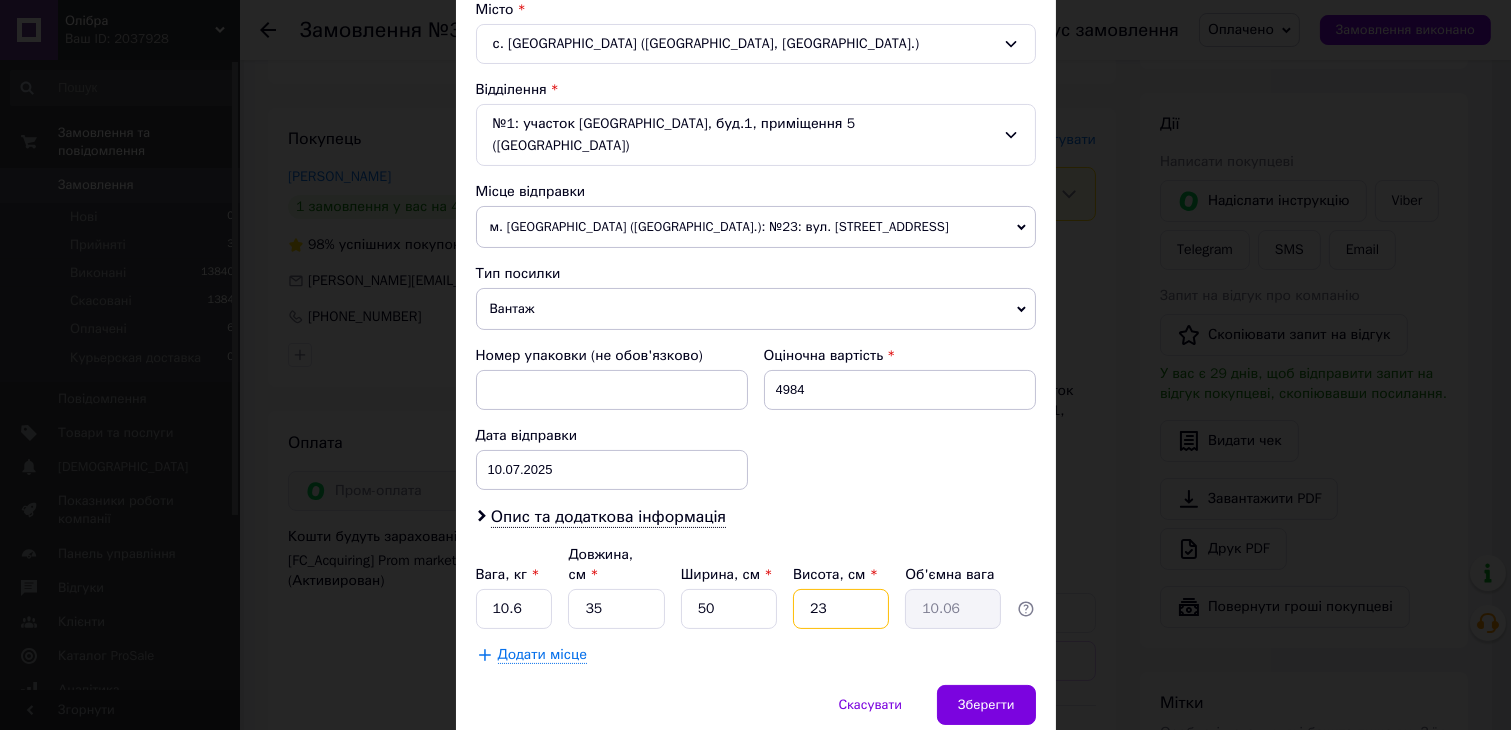 type on "23" 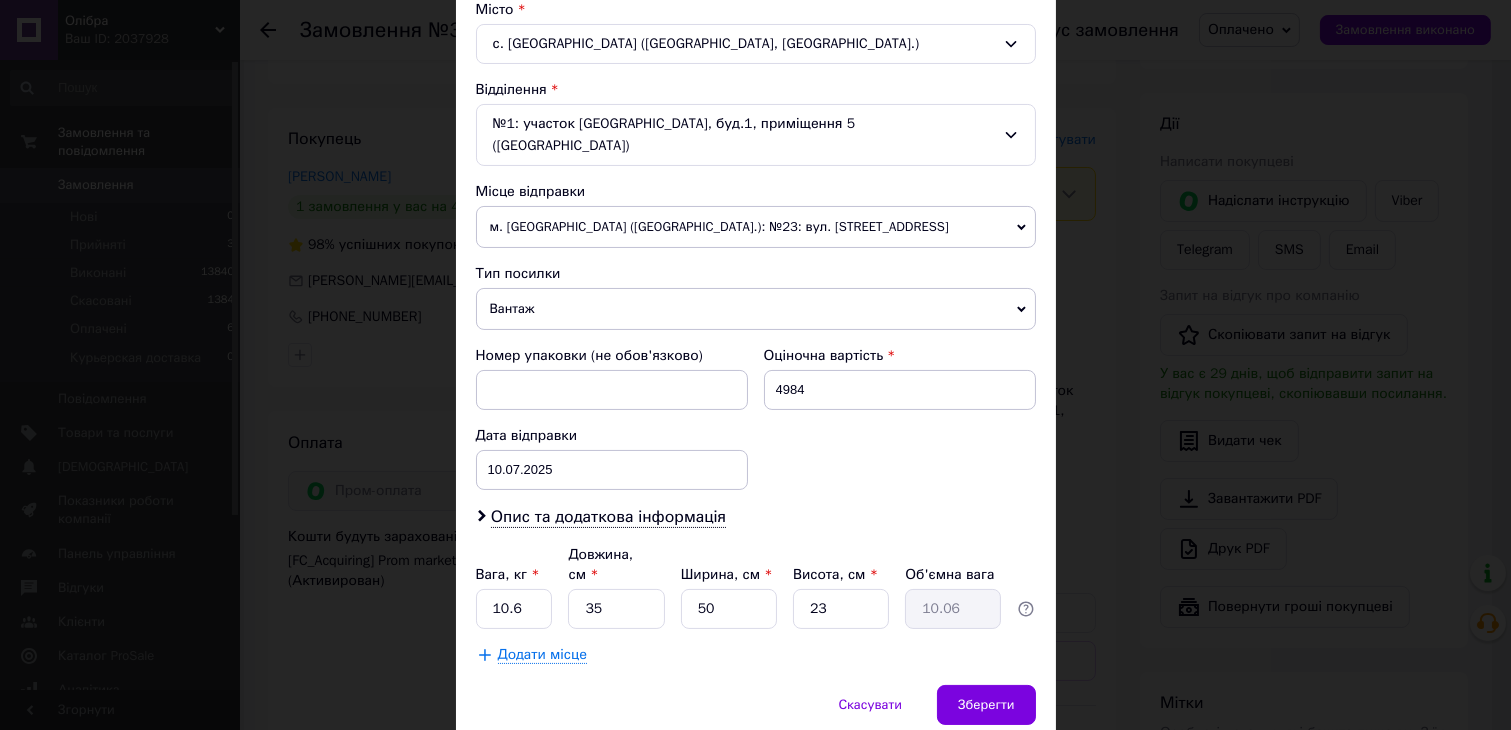 click on "Додати місце" at bounding box center [542, 655] 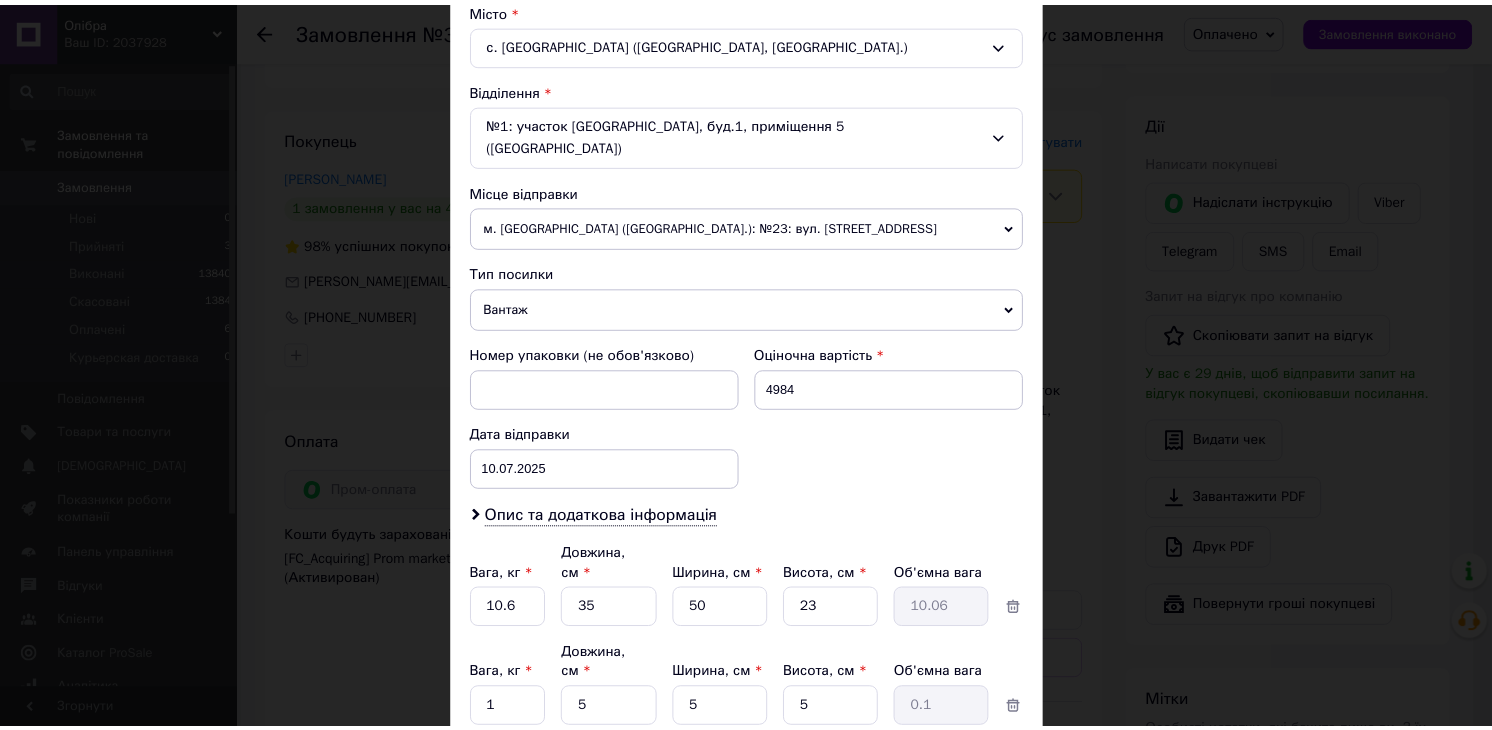 scroll, scrollTop: 666, scrollLeft: 0, axis: vertical 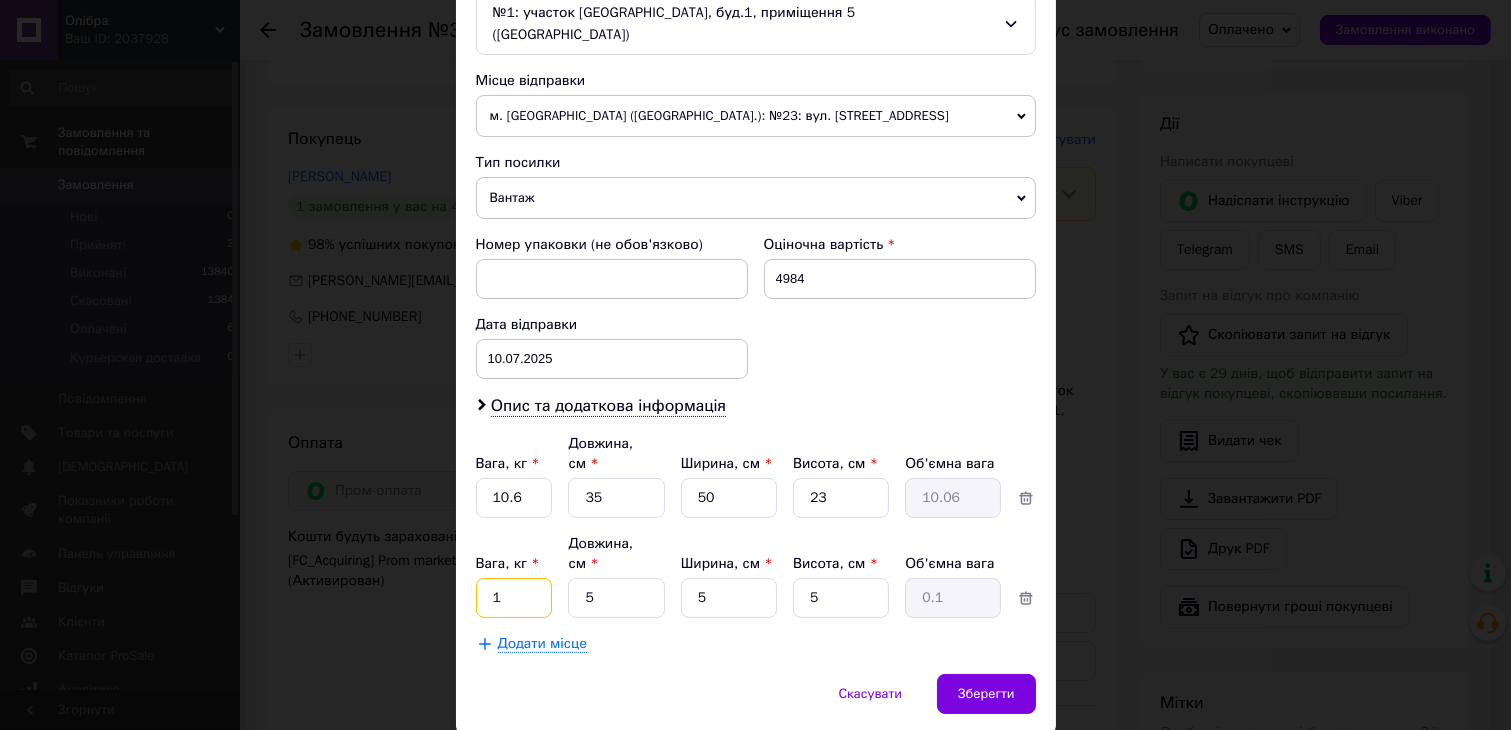 drag, startPoint x: 514, startPoint y: 530, endPoint x: 562, endPoint y: 553, distance: 53.225933 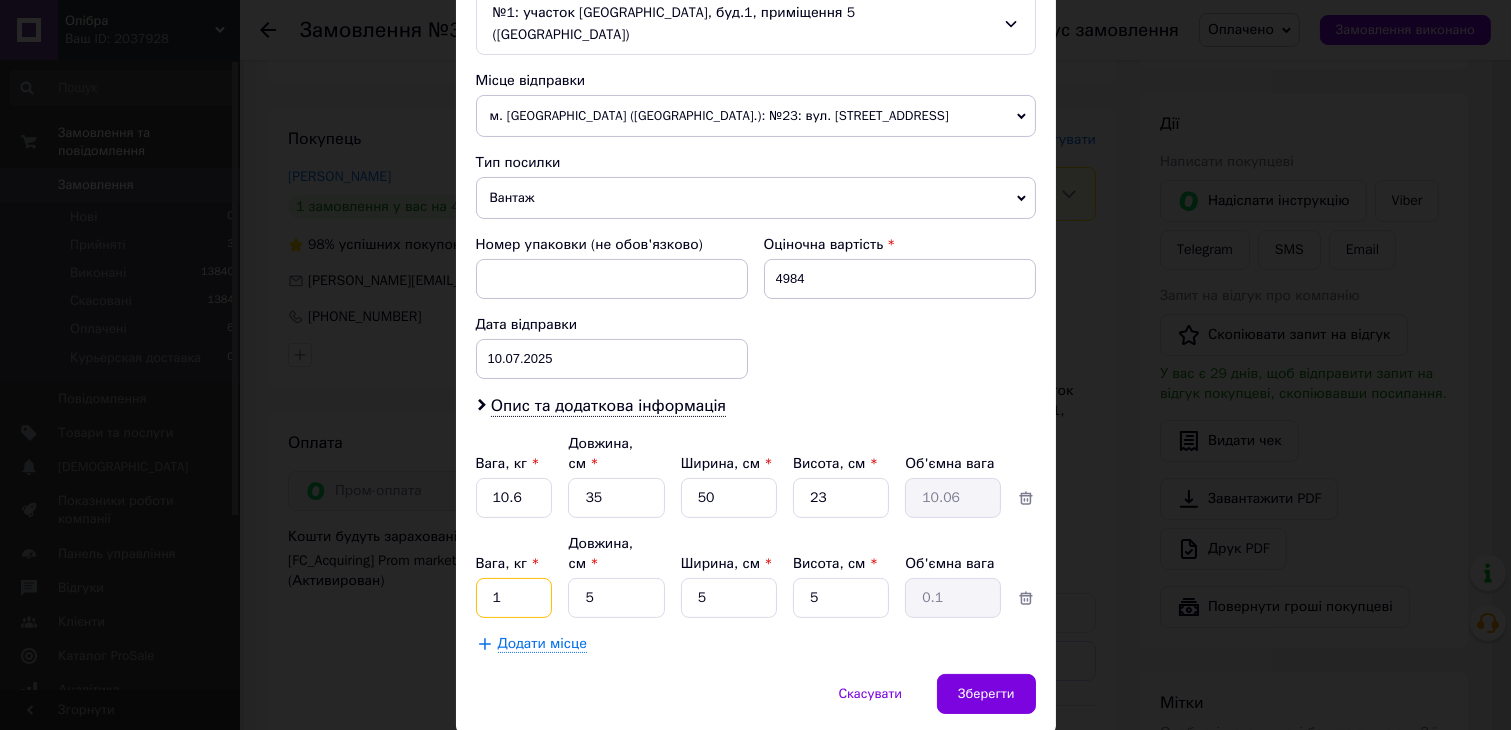 click on "1" at bounding box center (514, 498) 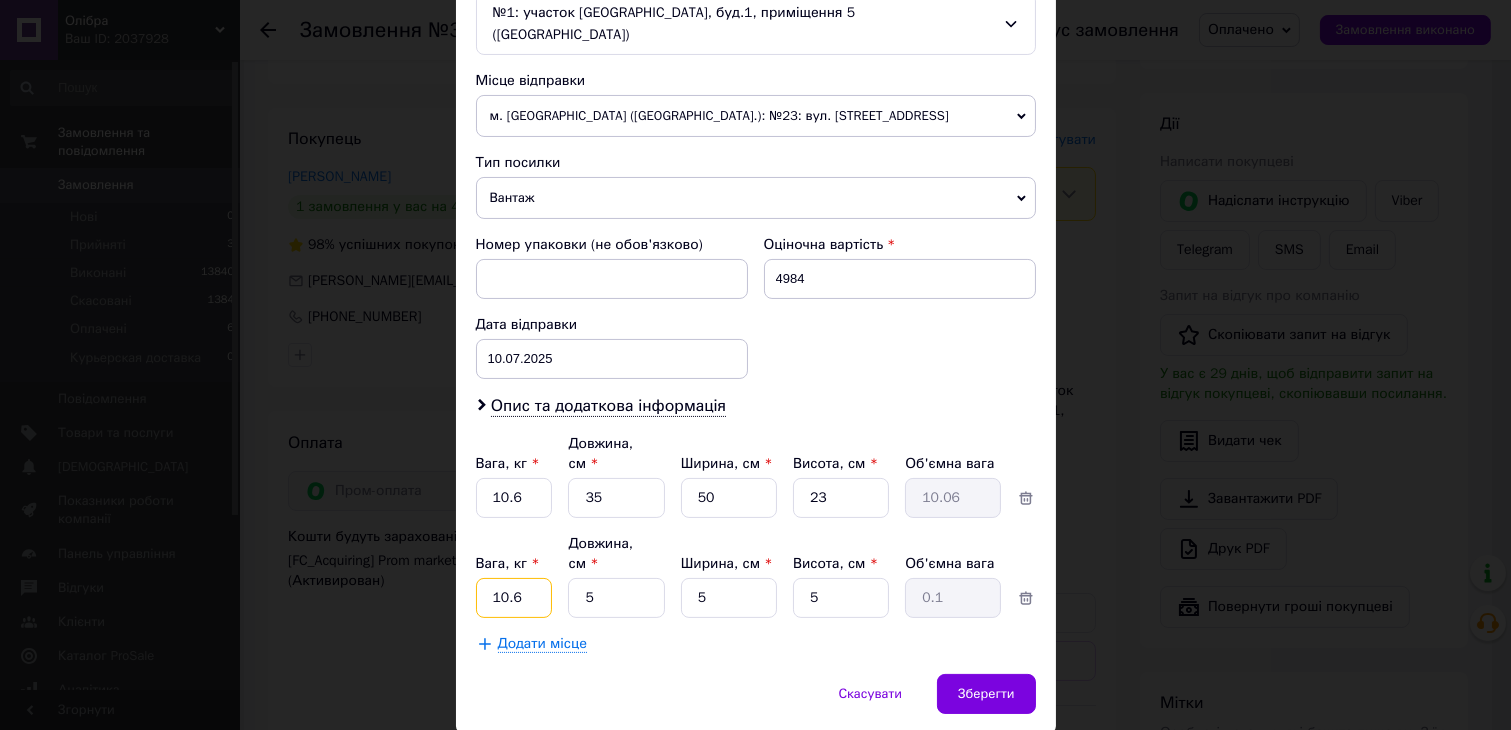 type on "10.6" 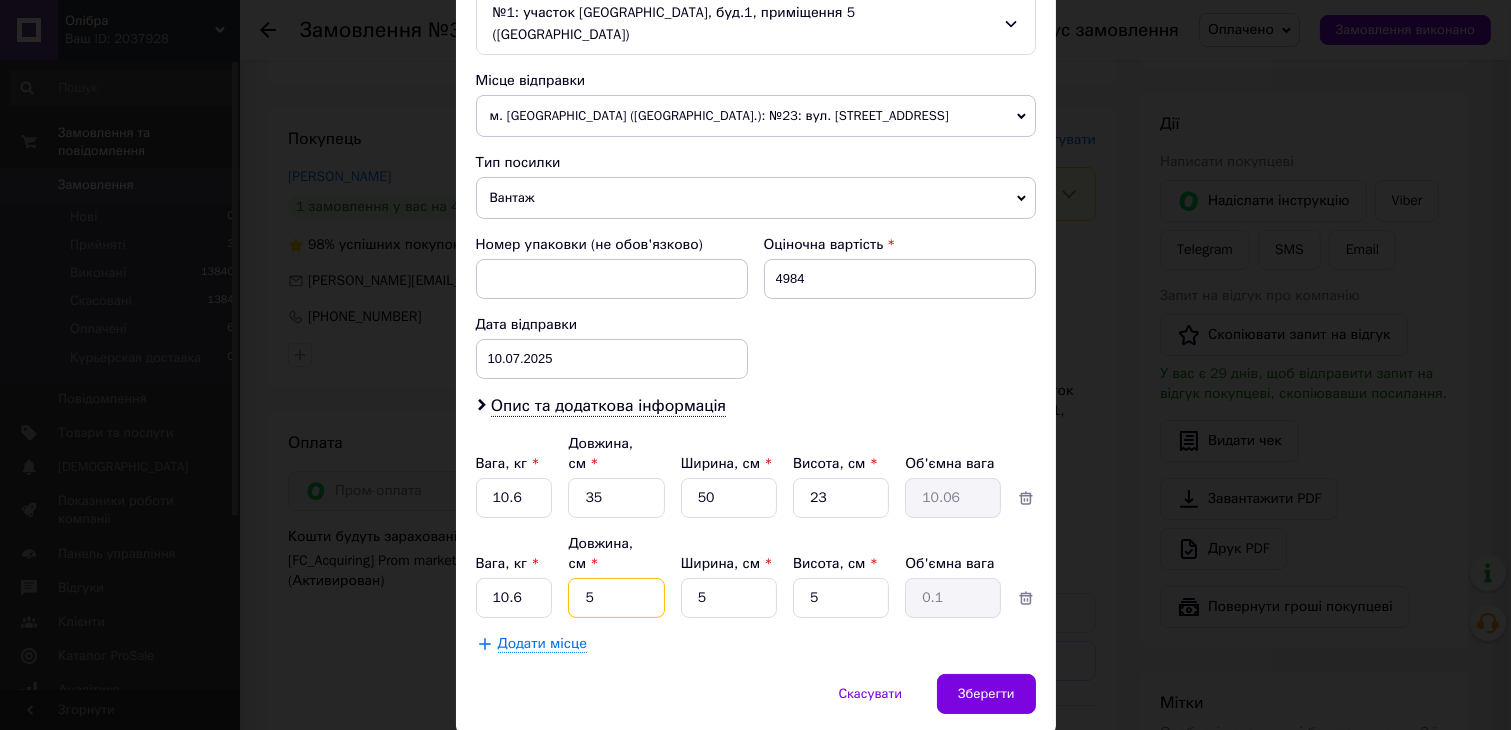 click on "5" at bounding box center (616, 498) 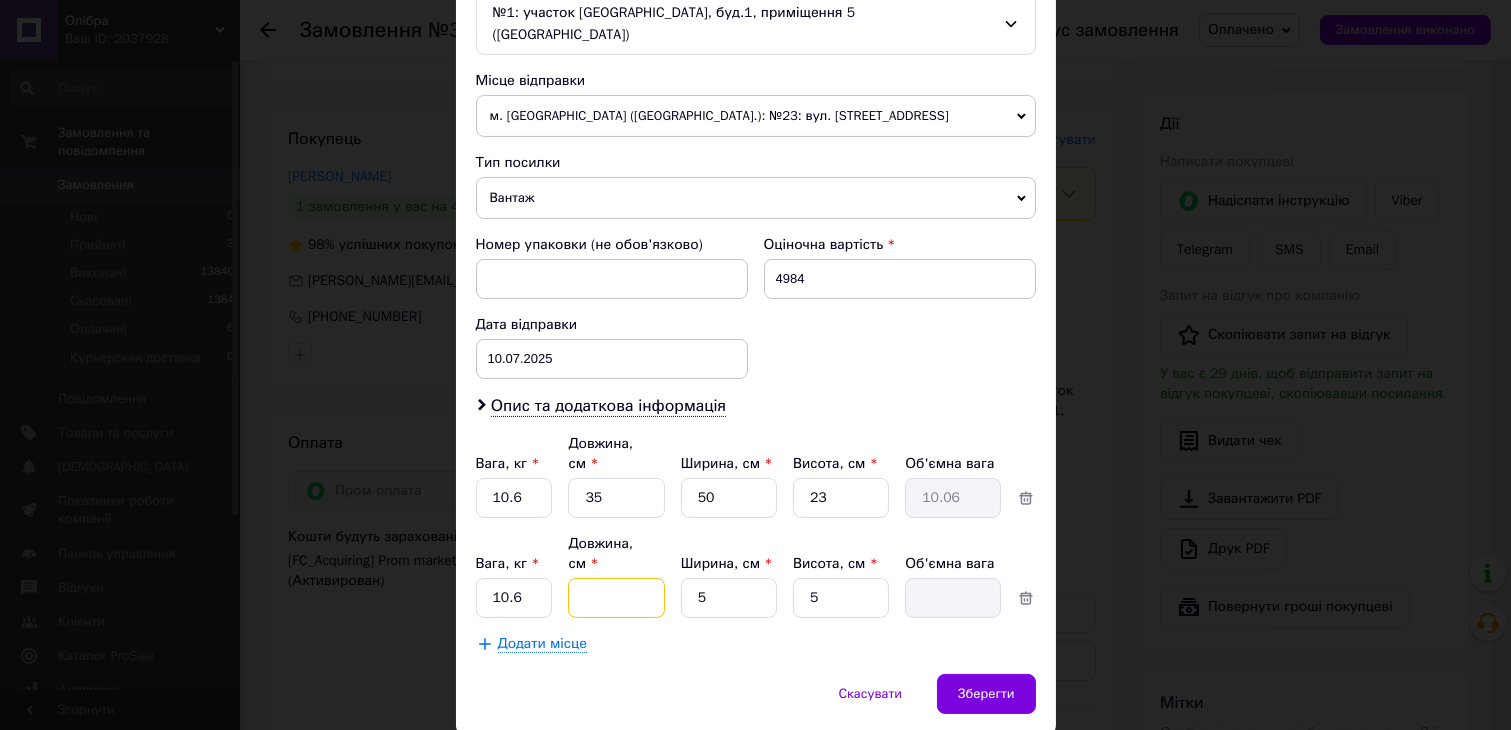 type on "3" 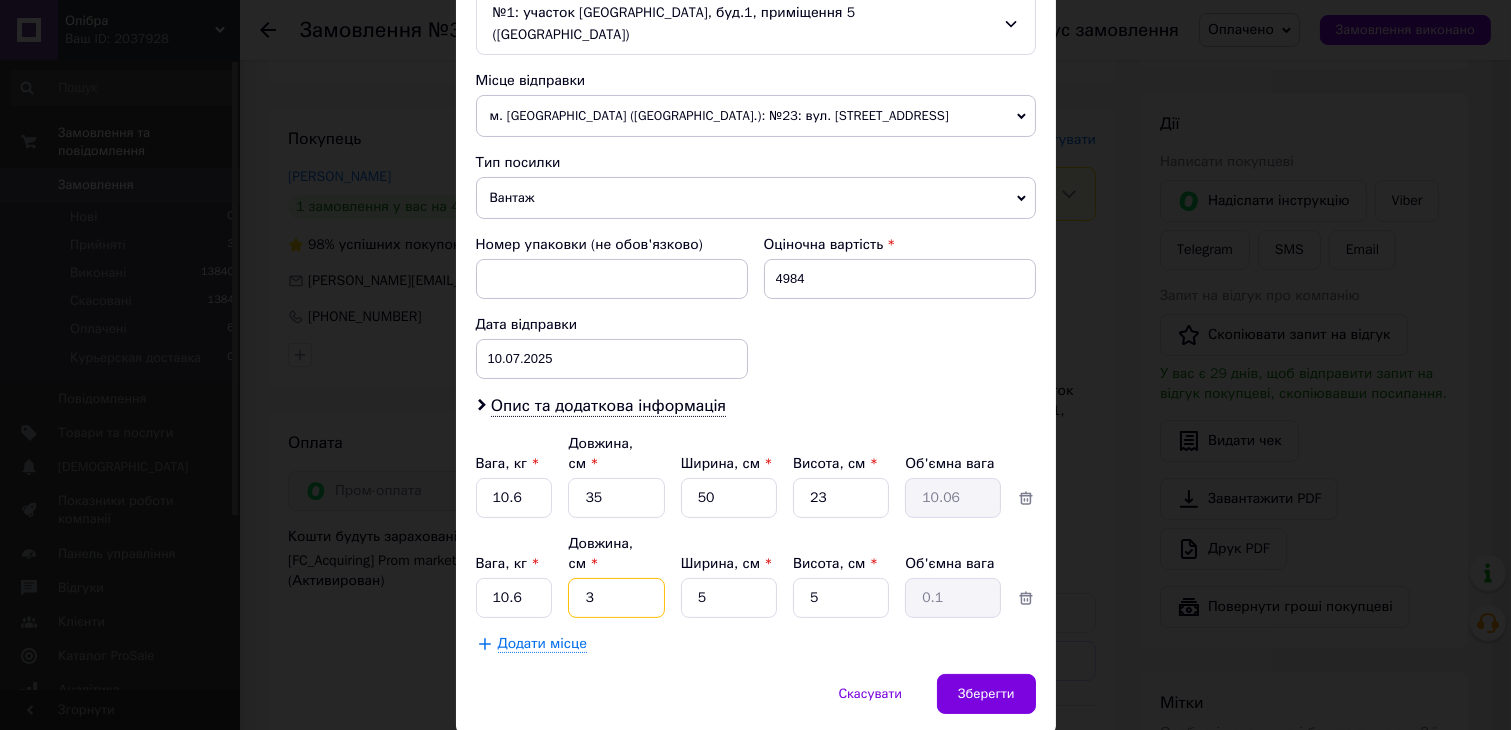 type on "35" 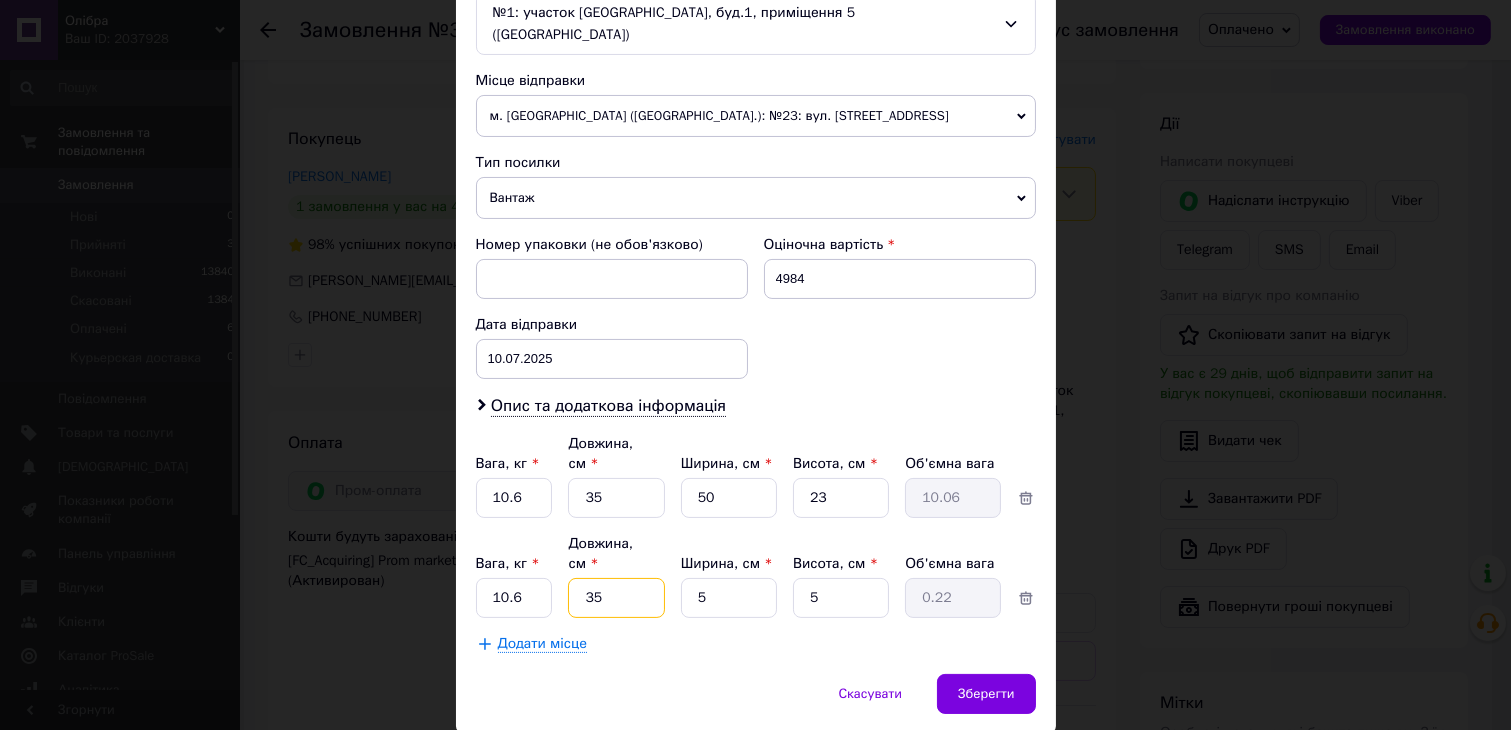 type on "35" 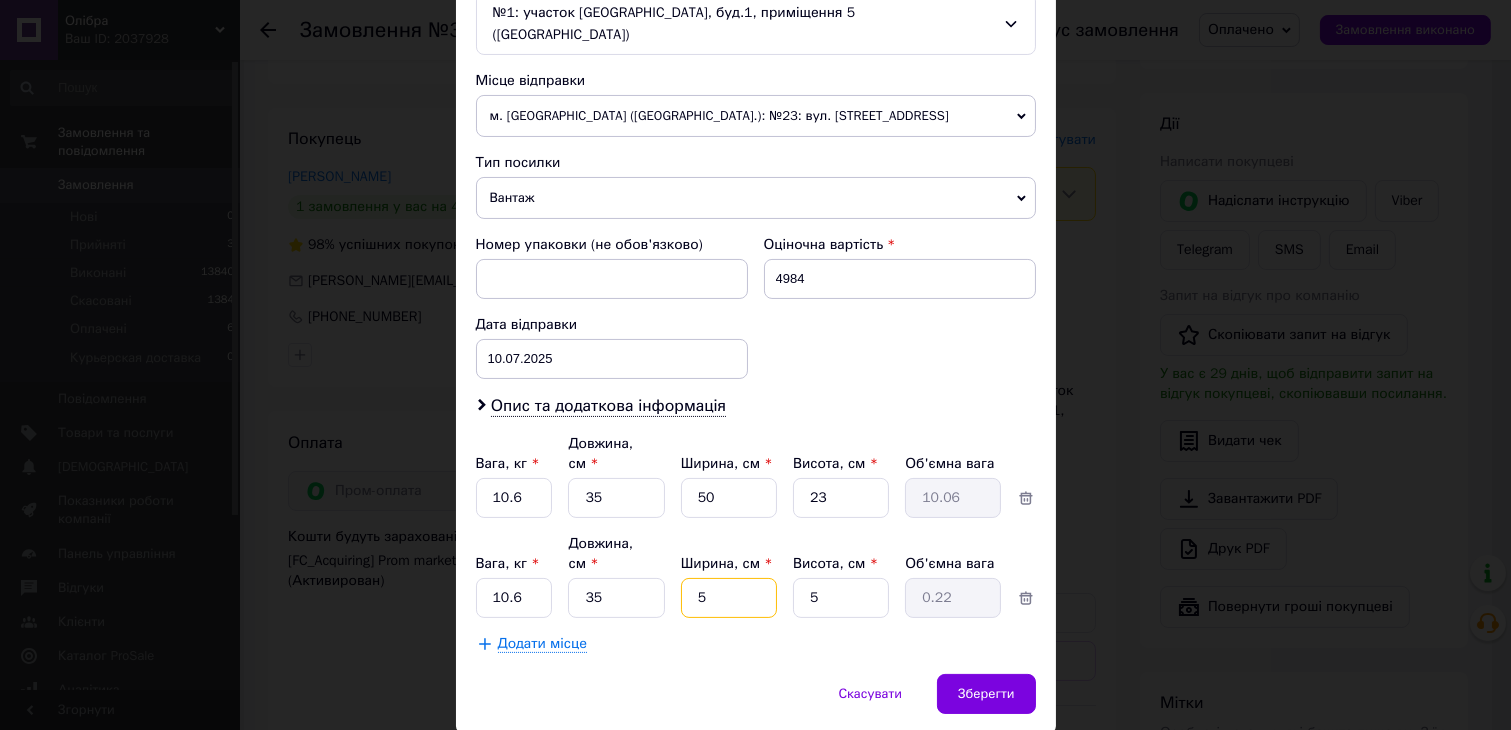 click on "5" at bounding box center (729, 498) 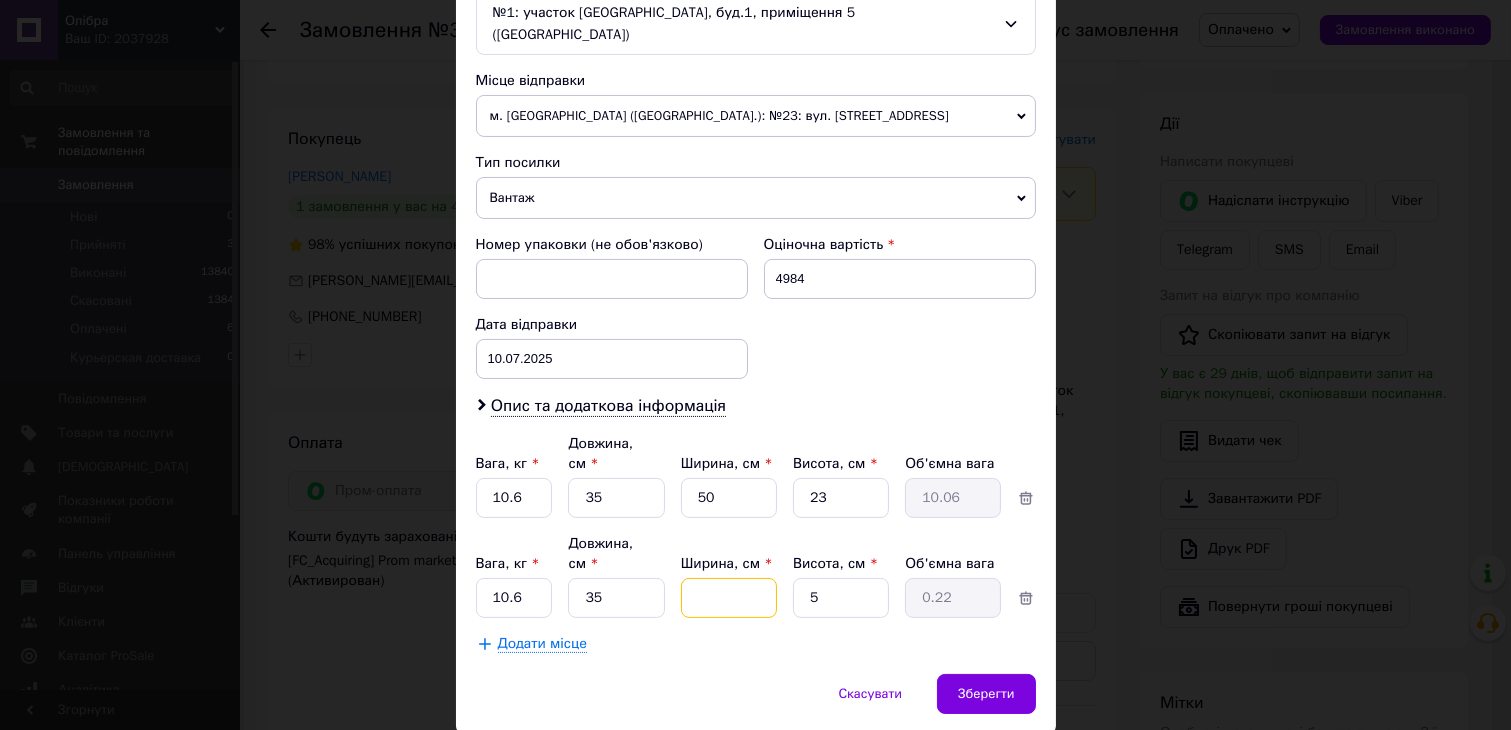 type 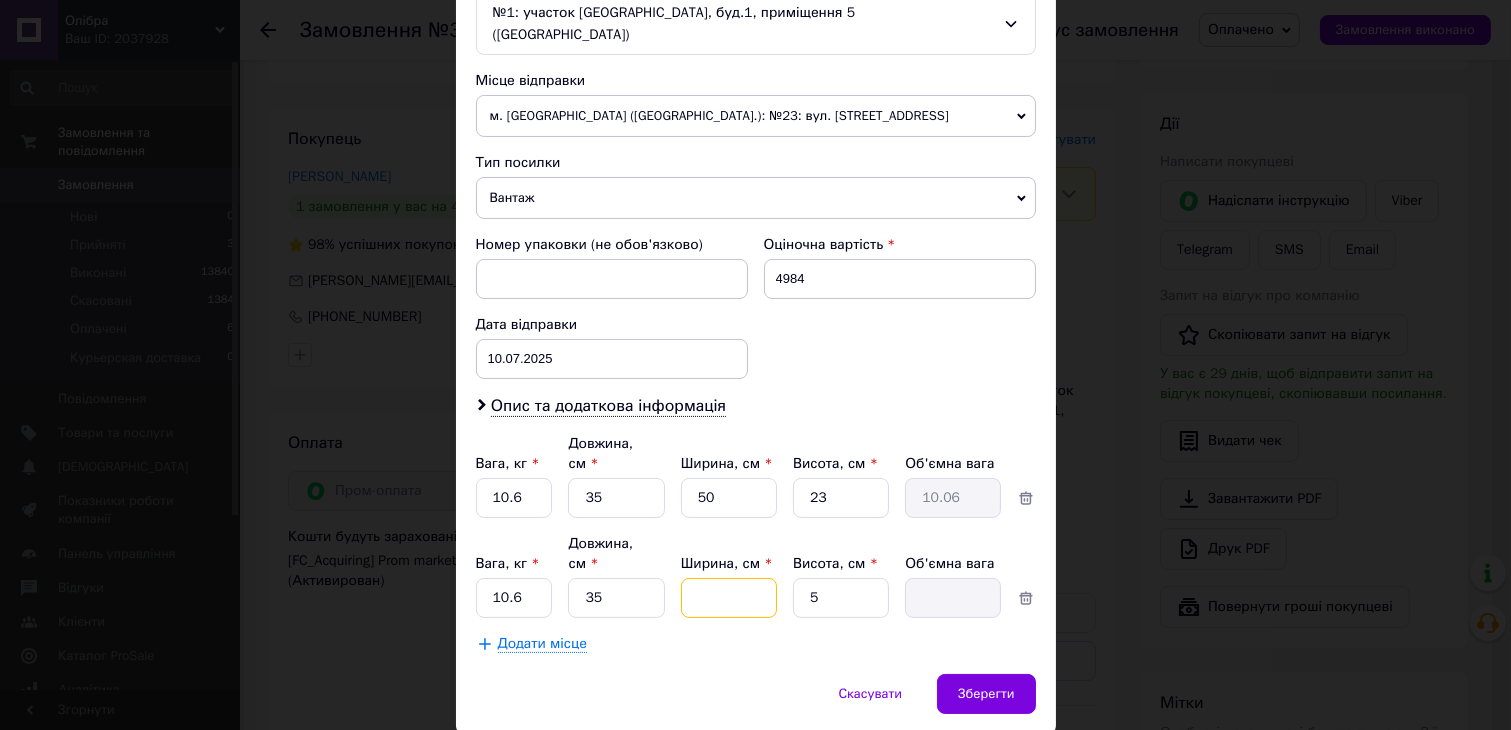 type on "5" 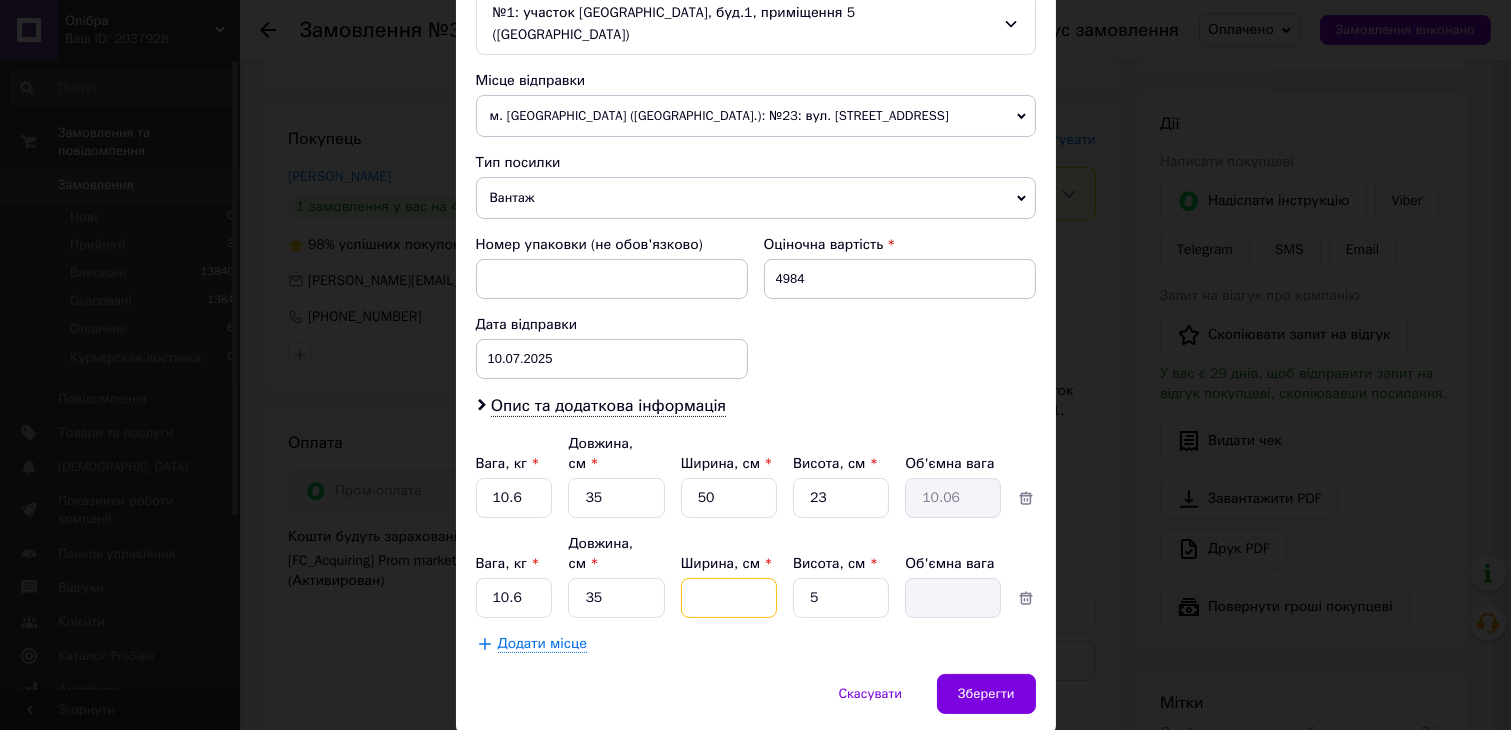 type on "0.22" 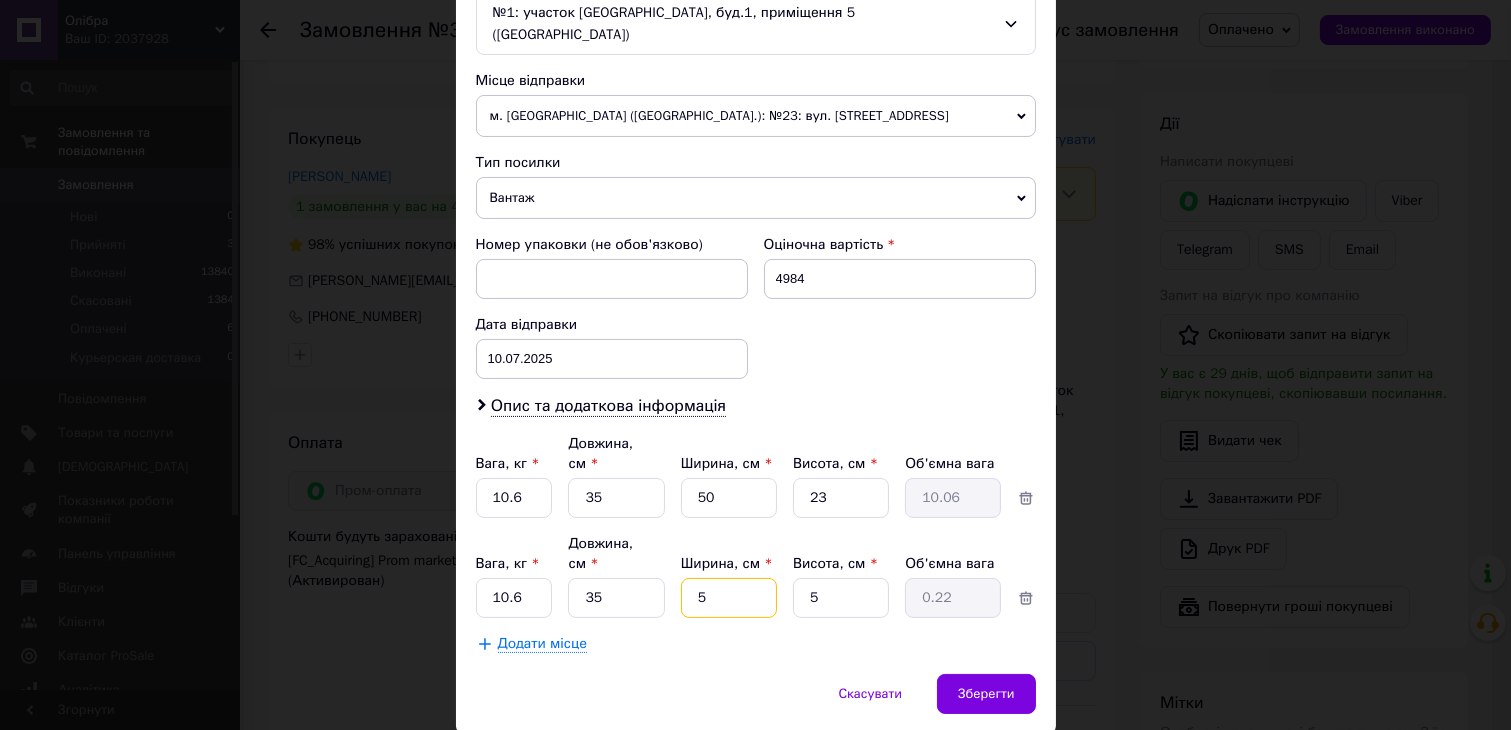 type on "50" 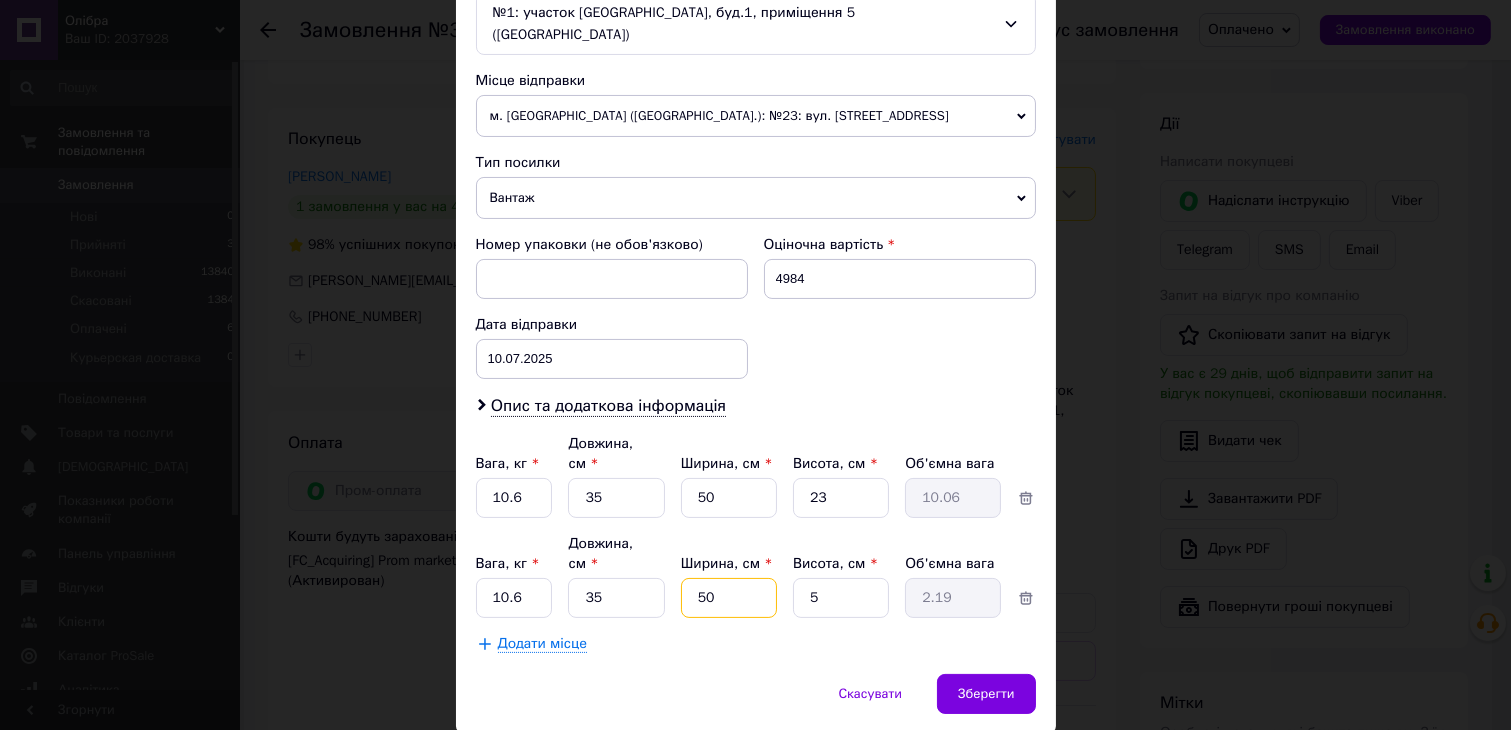 type on "50" 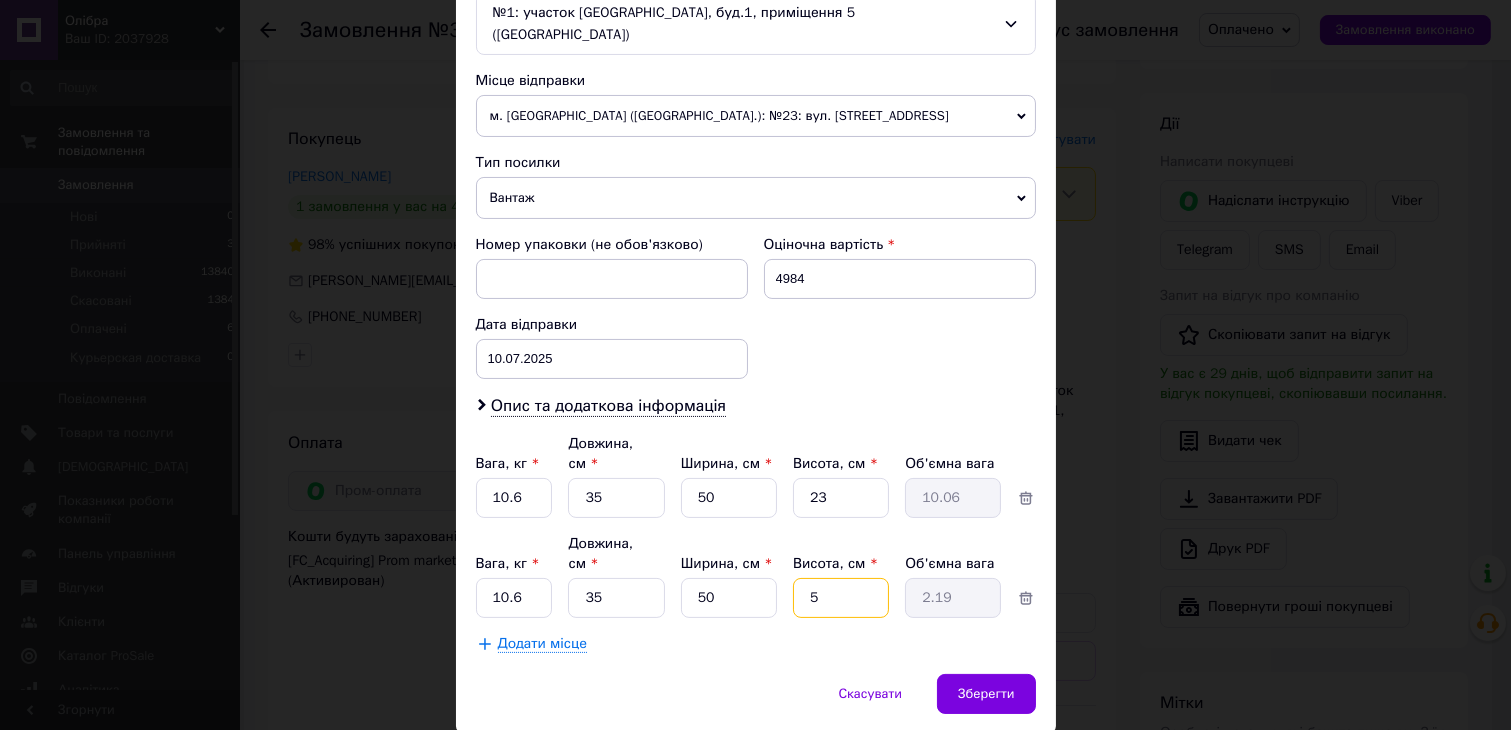 click on "5" at bounding box center (841, 498) 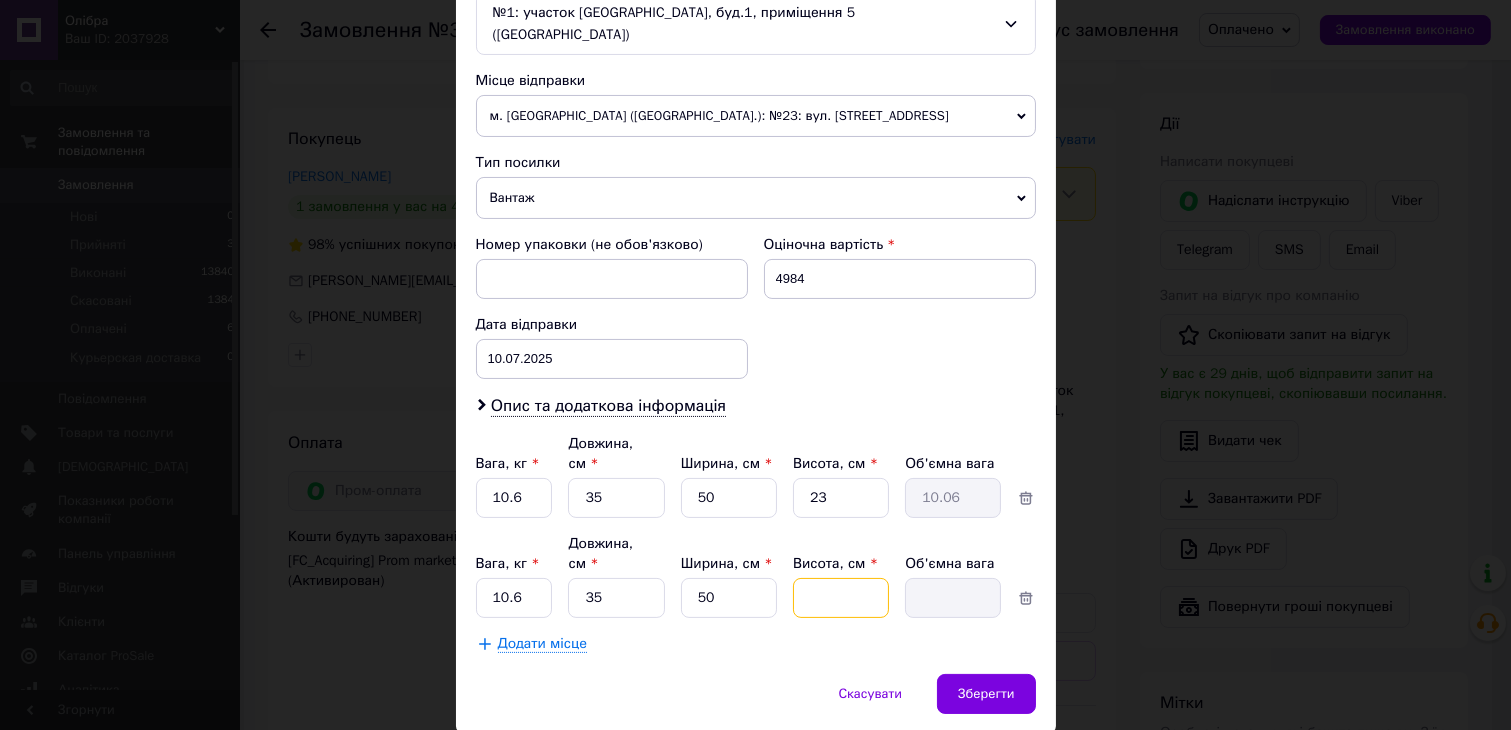 type on "2" 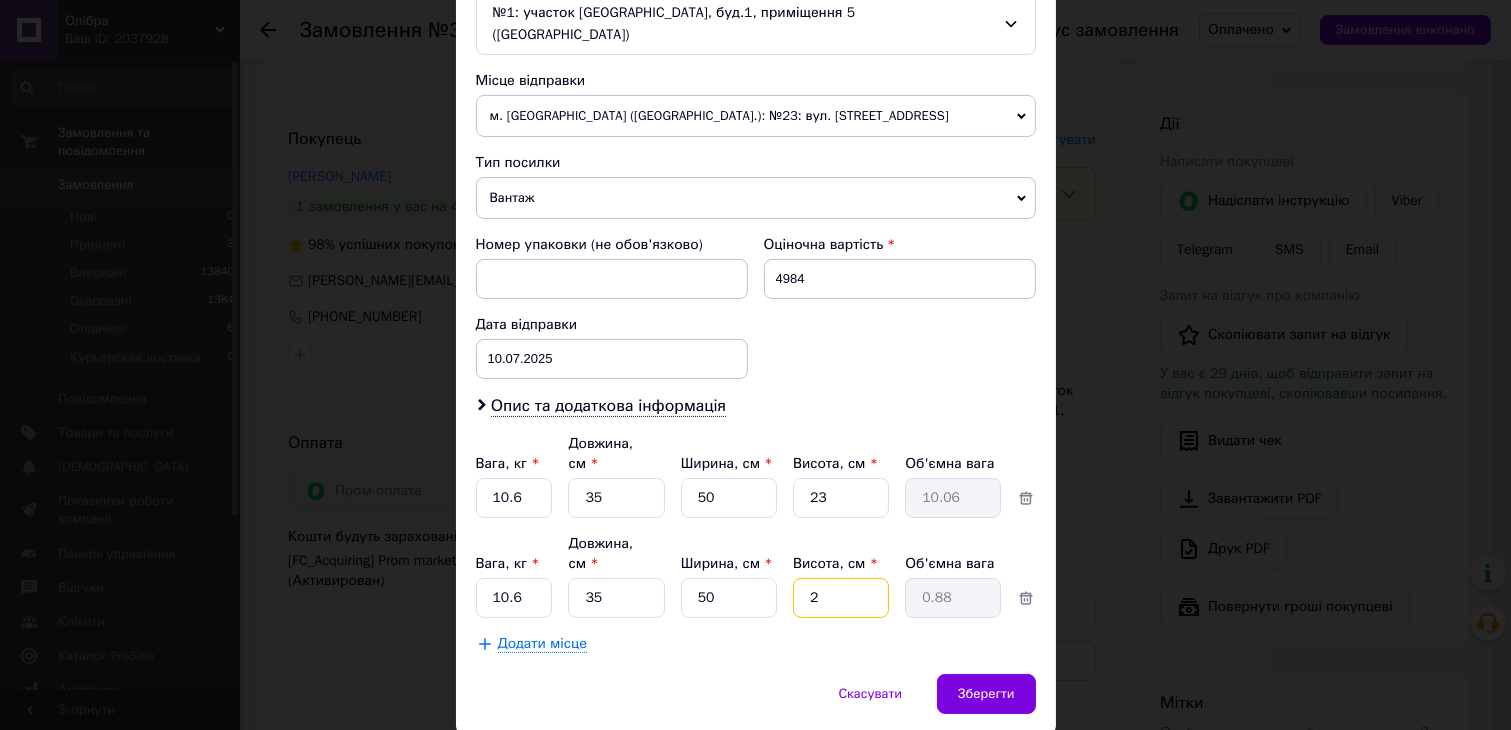 type on "23" 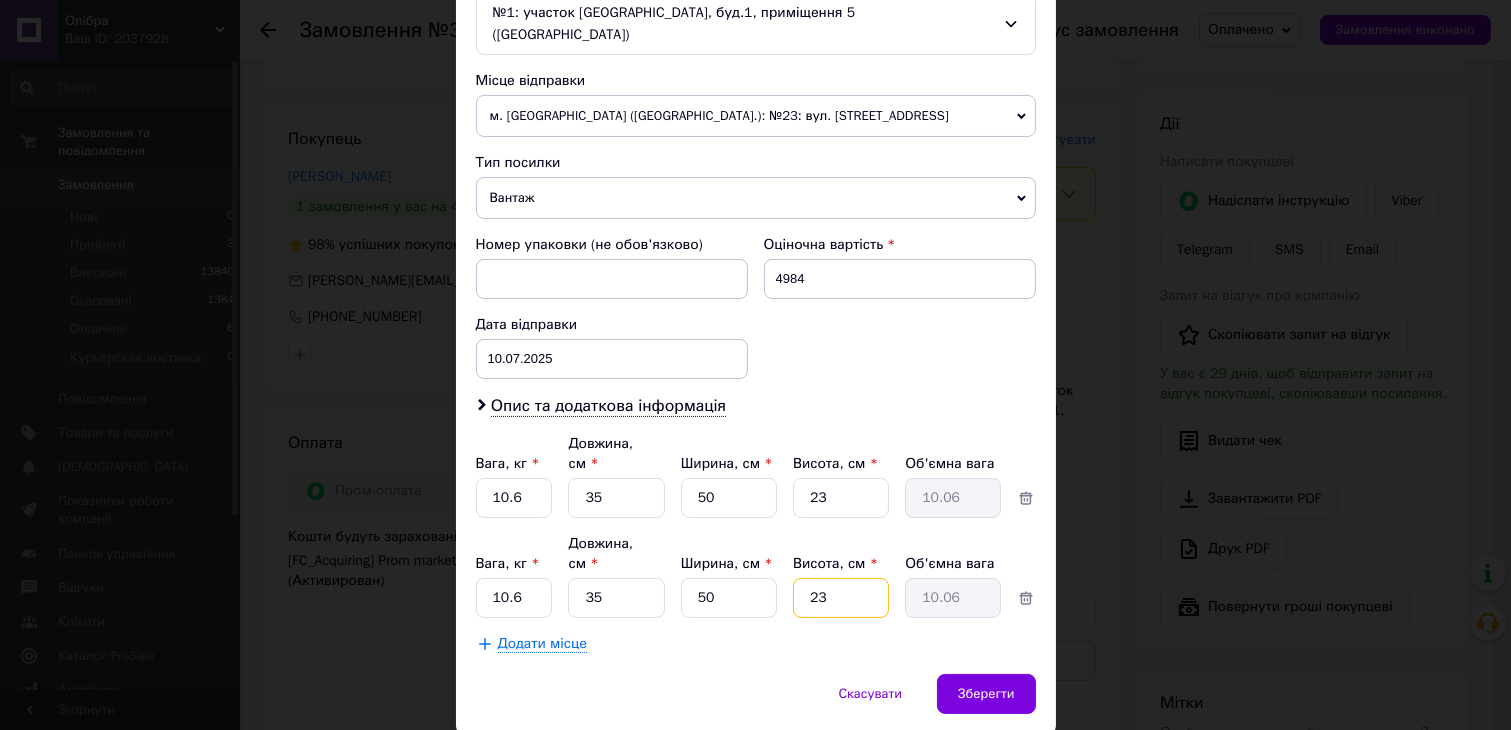 type on "23" 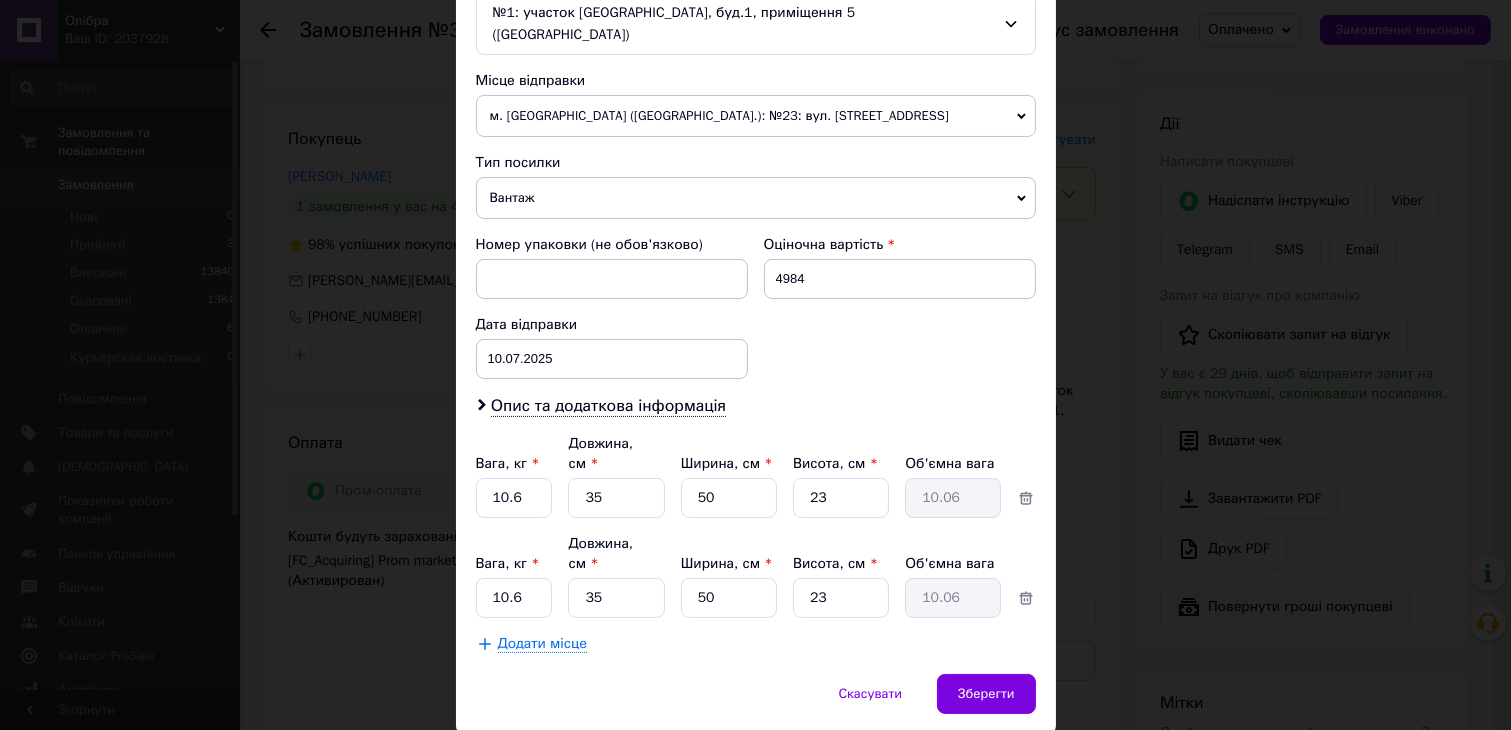 click on "Скасувати   Зберегти" at bounding box center (756, 704) 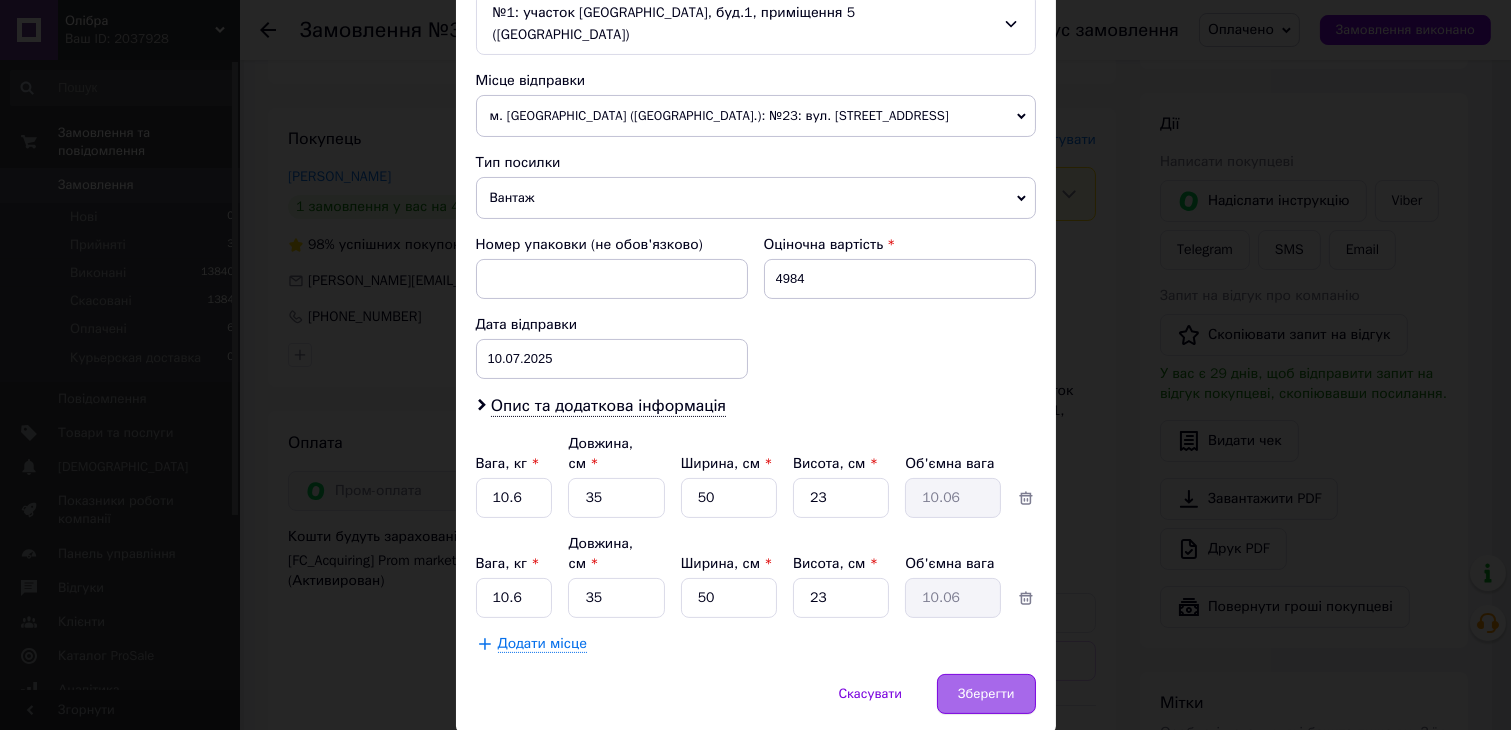 click on "Зберегти" at bounding box center [986, 694] 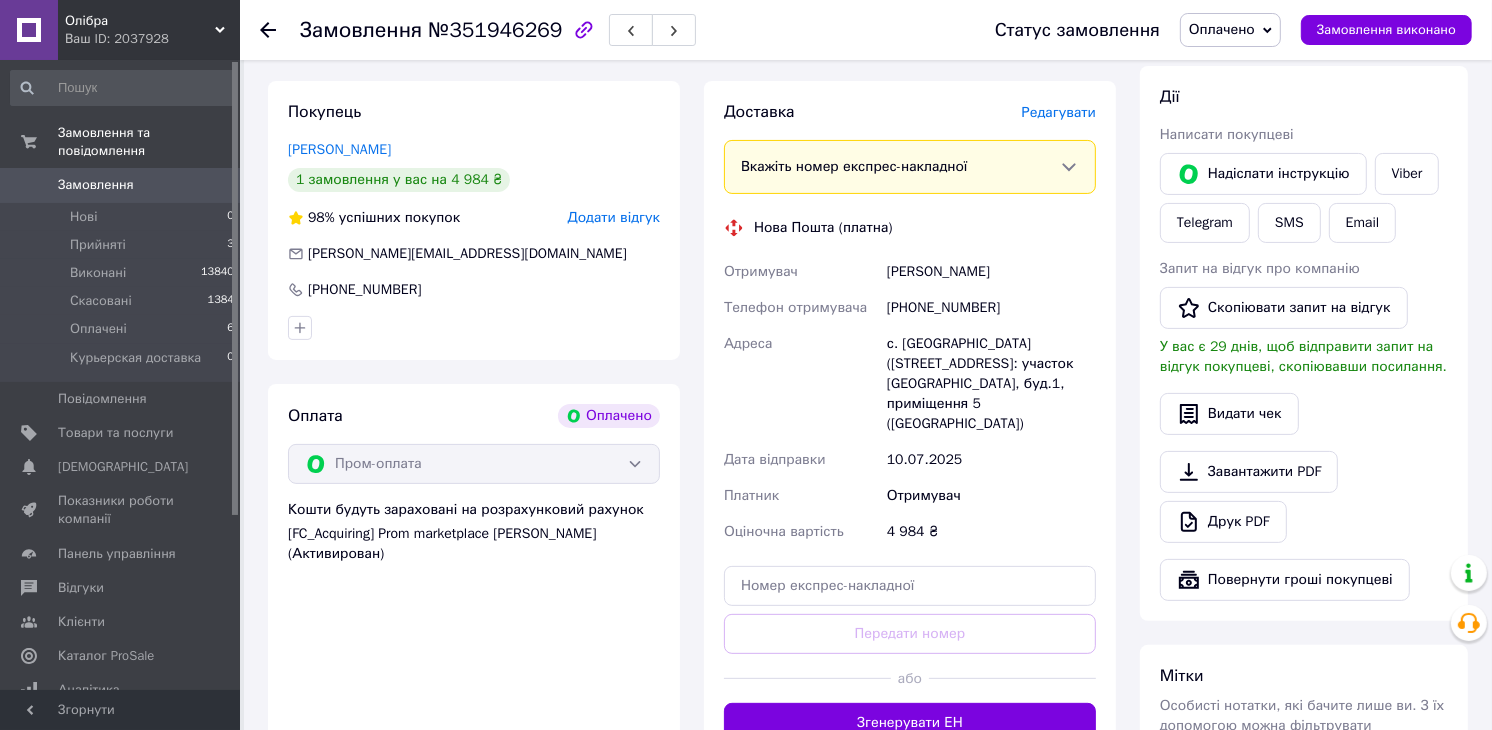 scroll, scrollTop: 555, scrollLeft: 0, axis: vertical 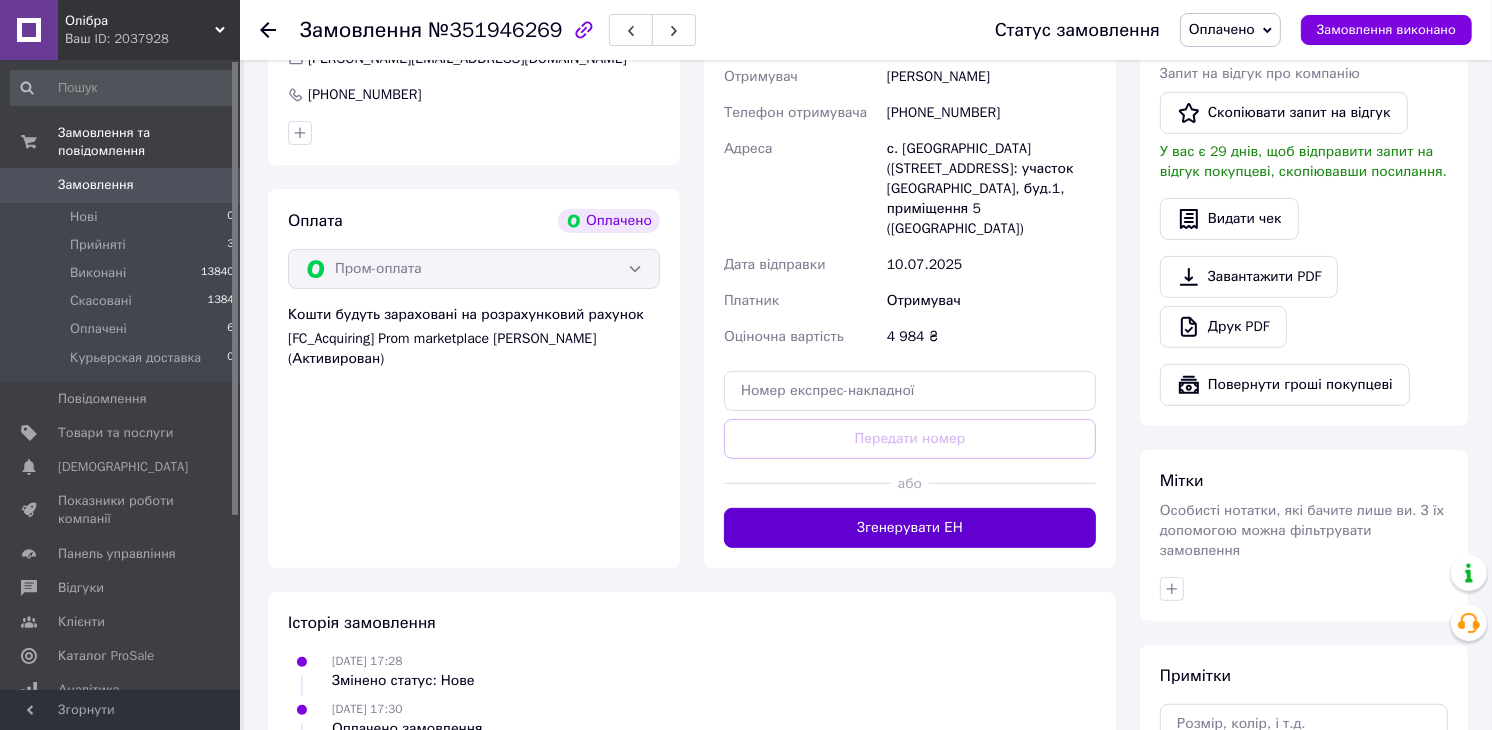 click on "Згенерувати ЕН" at bounding box center (910, 528) 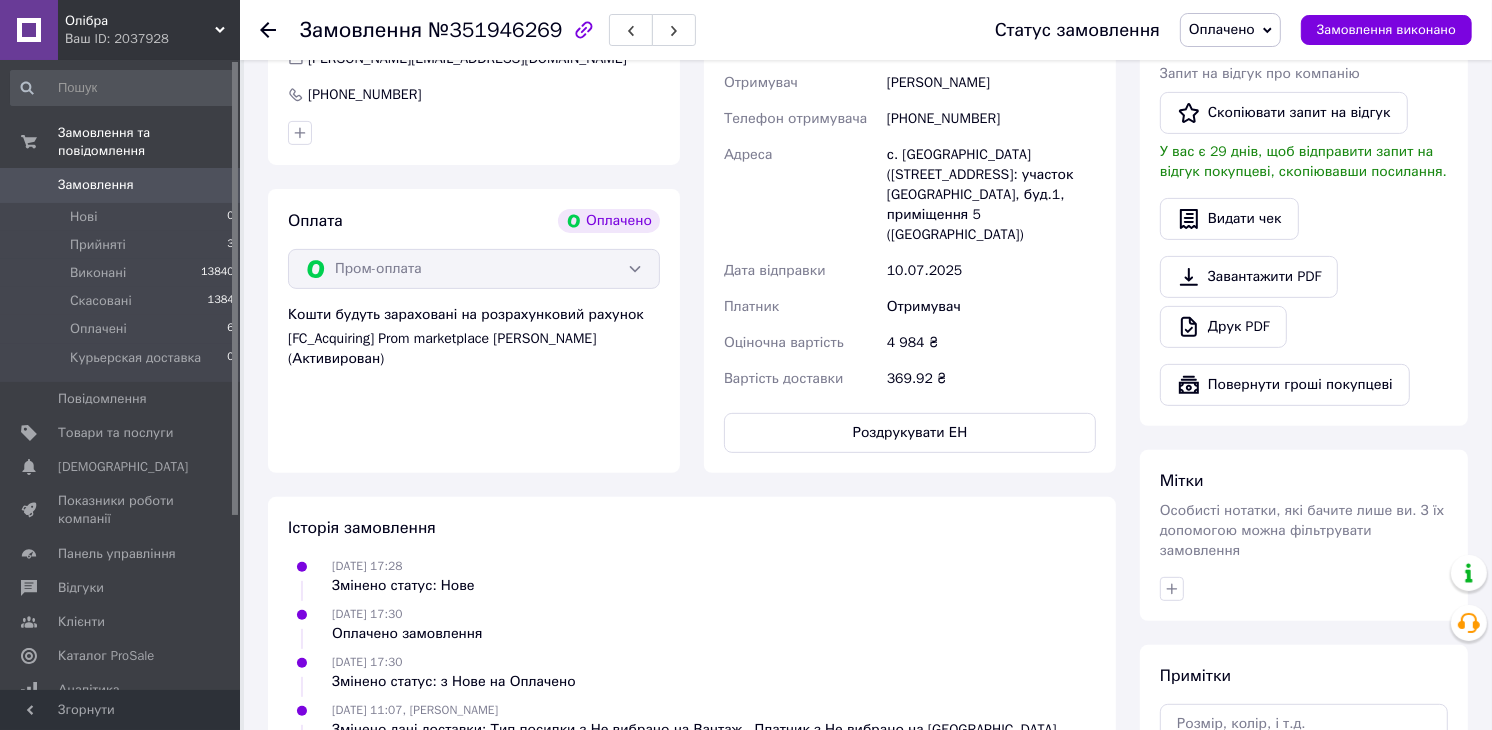 click 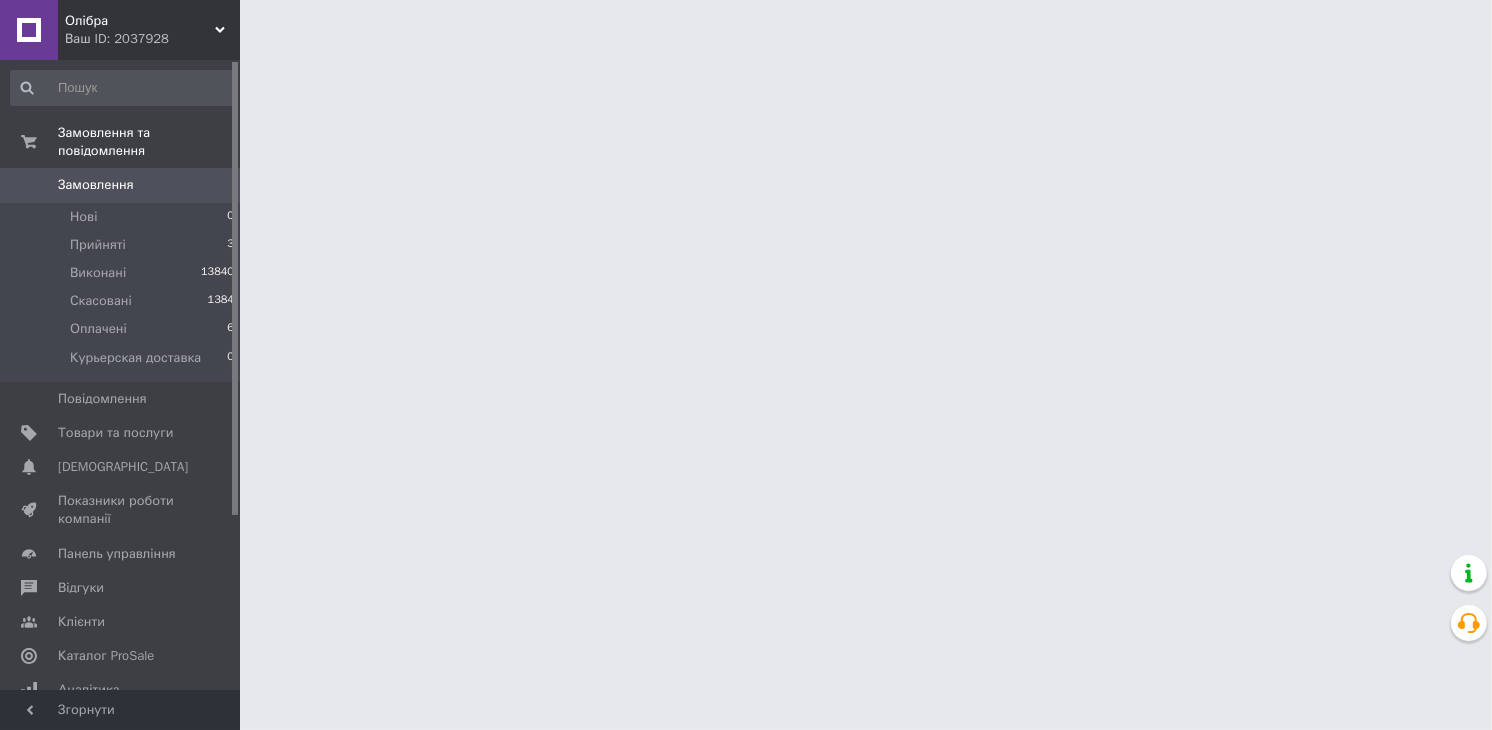 scroll, scrollTop: 0, scrollLeft: 0, axis: both 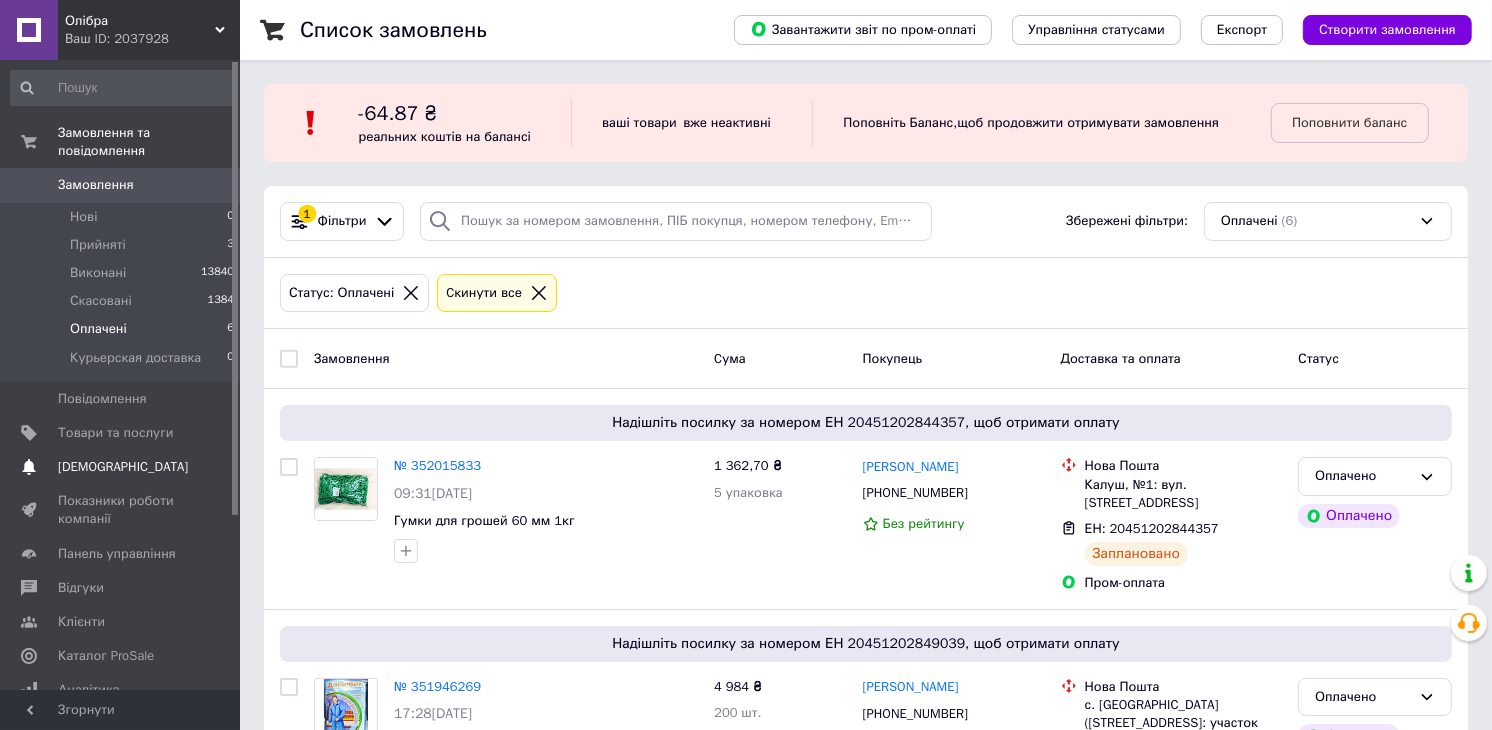 click on "[DEMOGRAPHIC_DATA]" at bounding box center (123, 467) 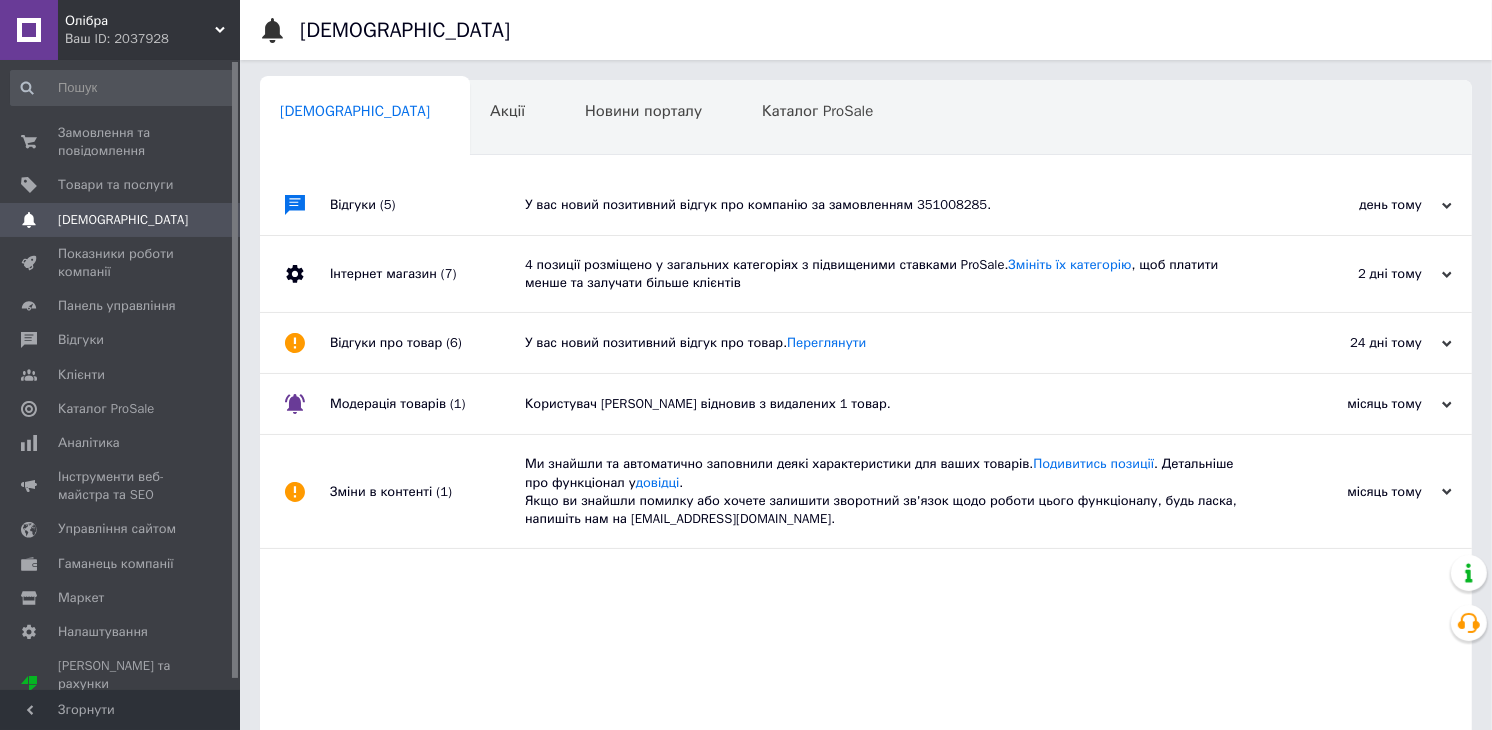 click on "Відгуки   (5)" at bounding box center [427, 205] 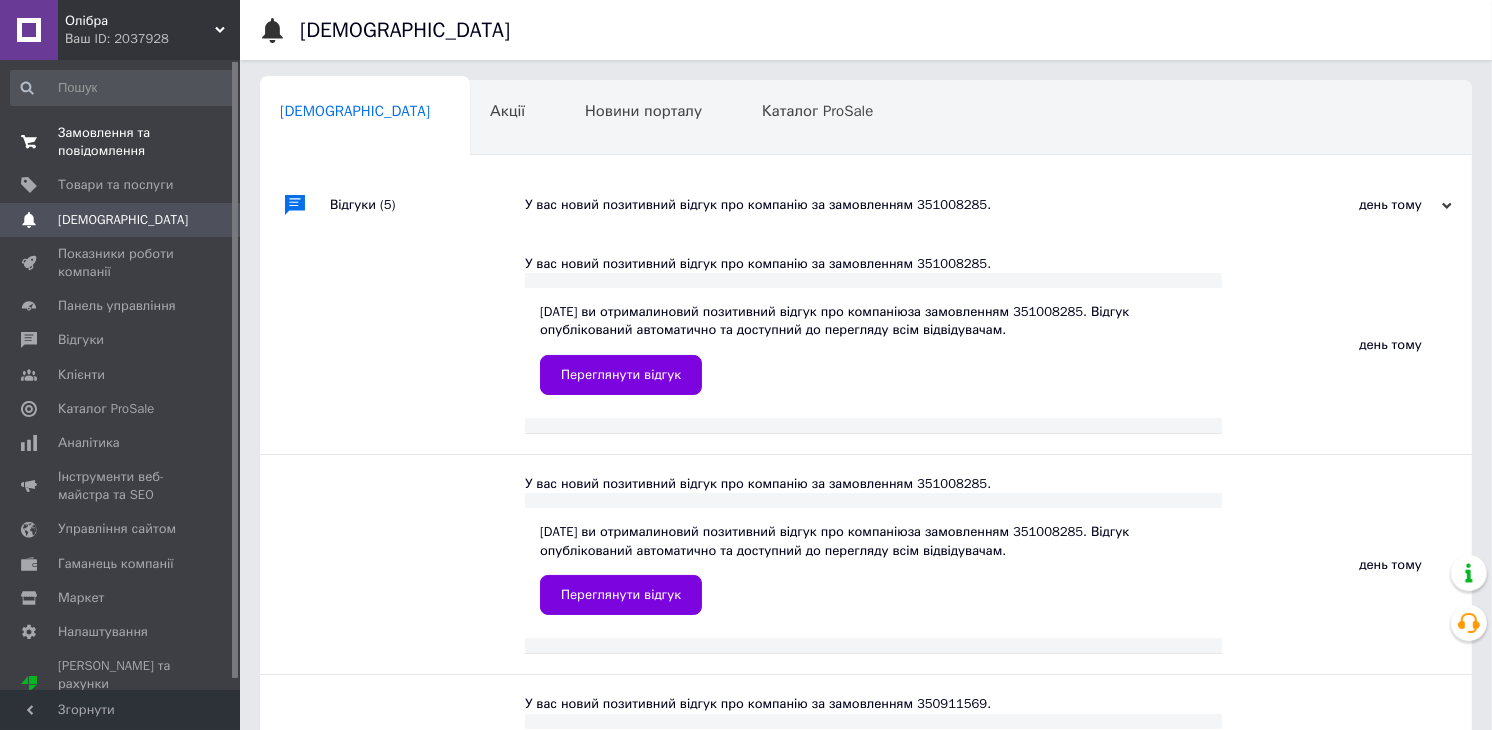 click on "Замовлення та повідомлення" at bounding box center [121, 142] 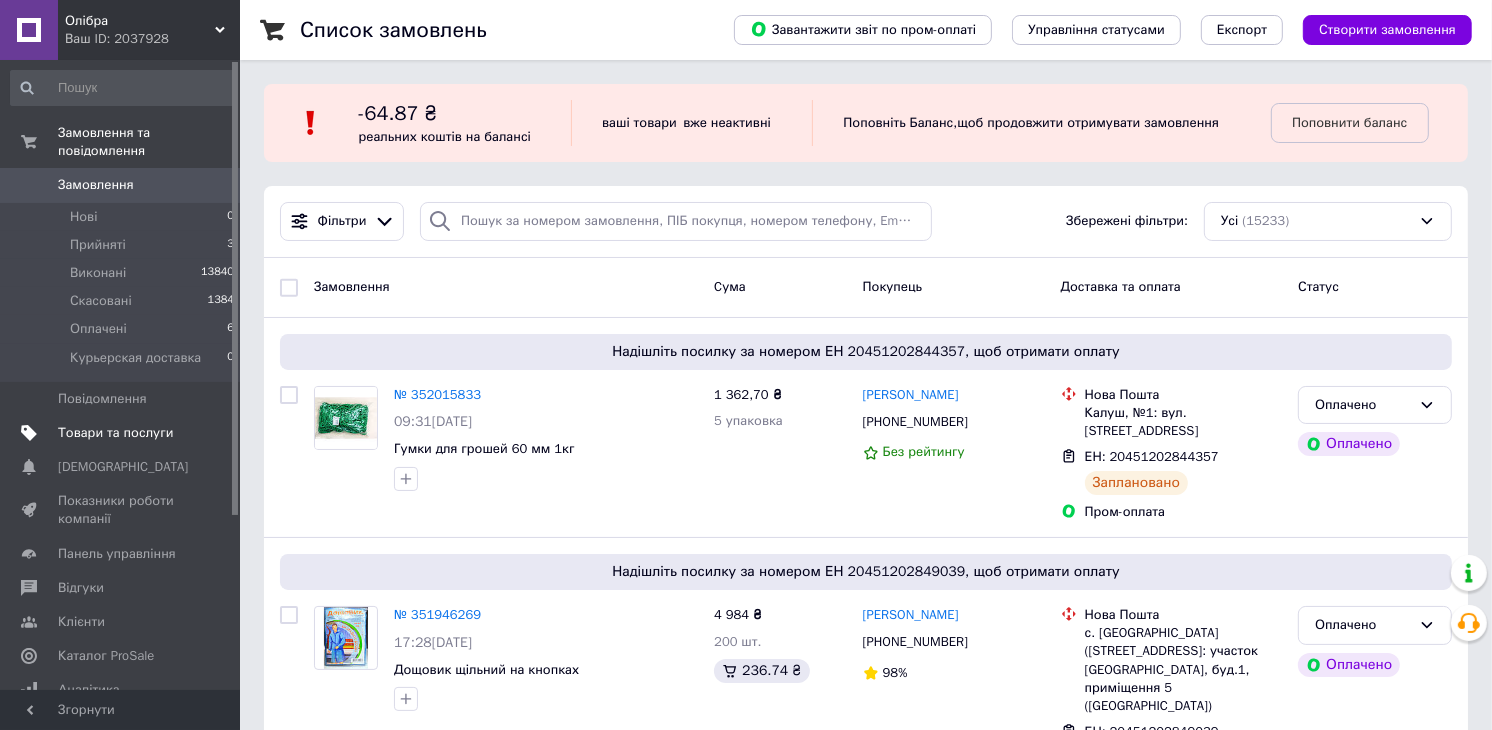 click on "Товари та послуги" at bounding box center (115, 433) 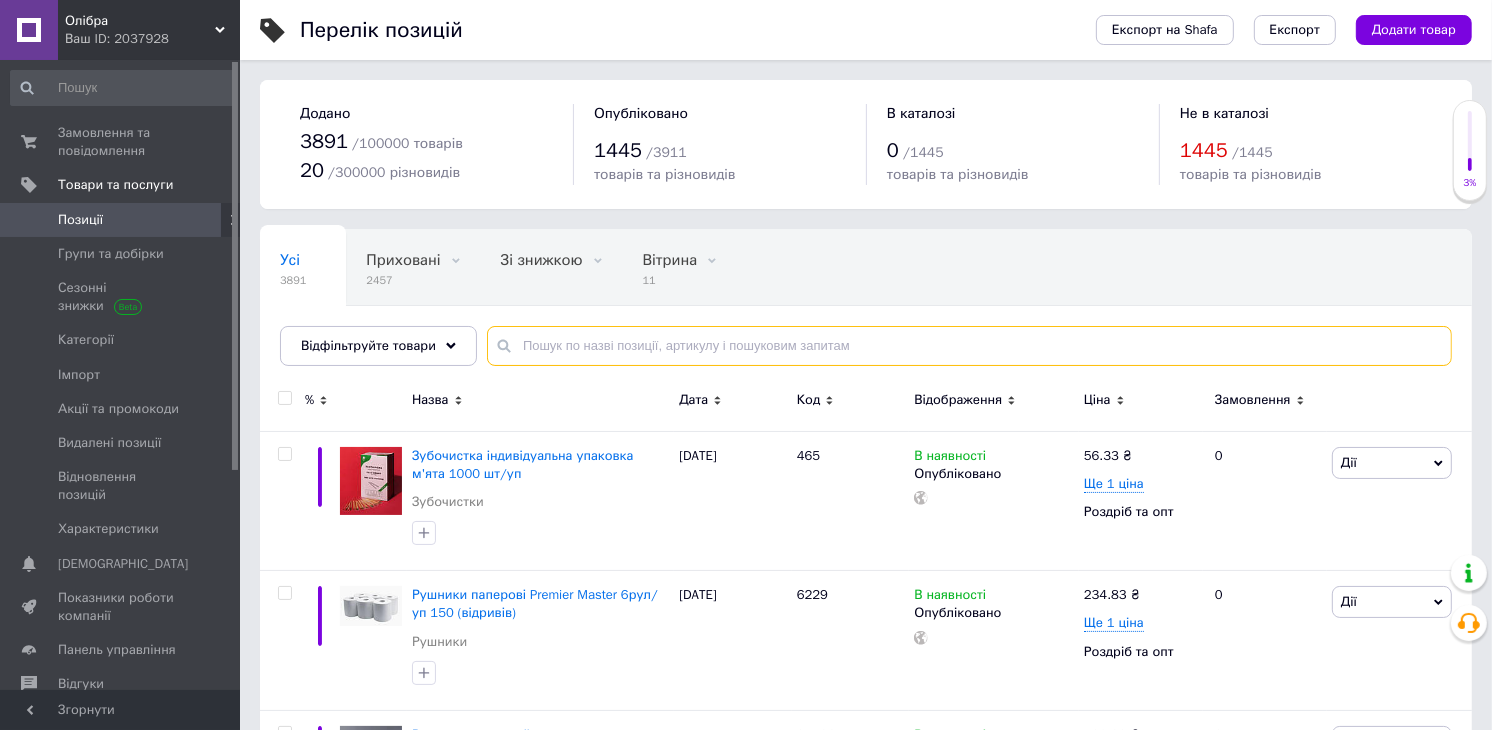 click at bounding box center (969, 346) 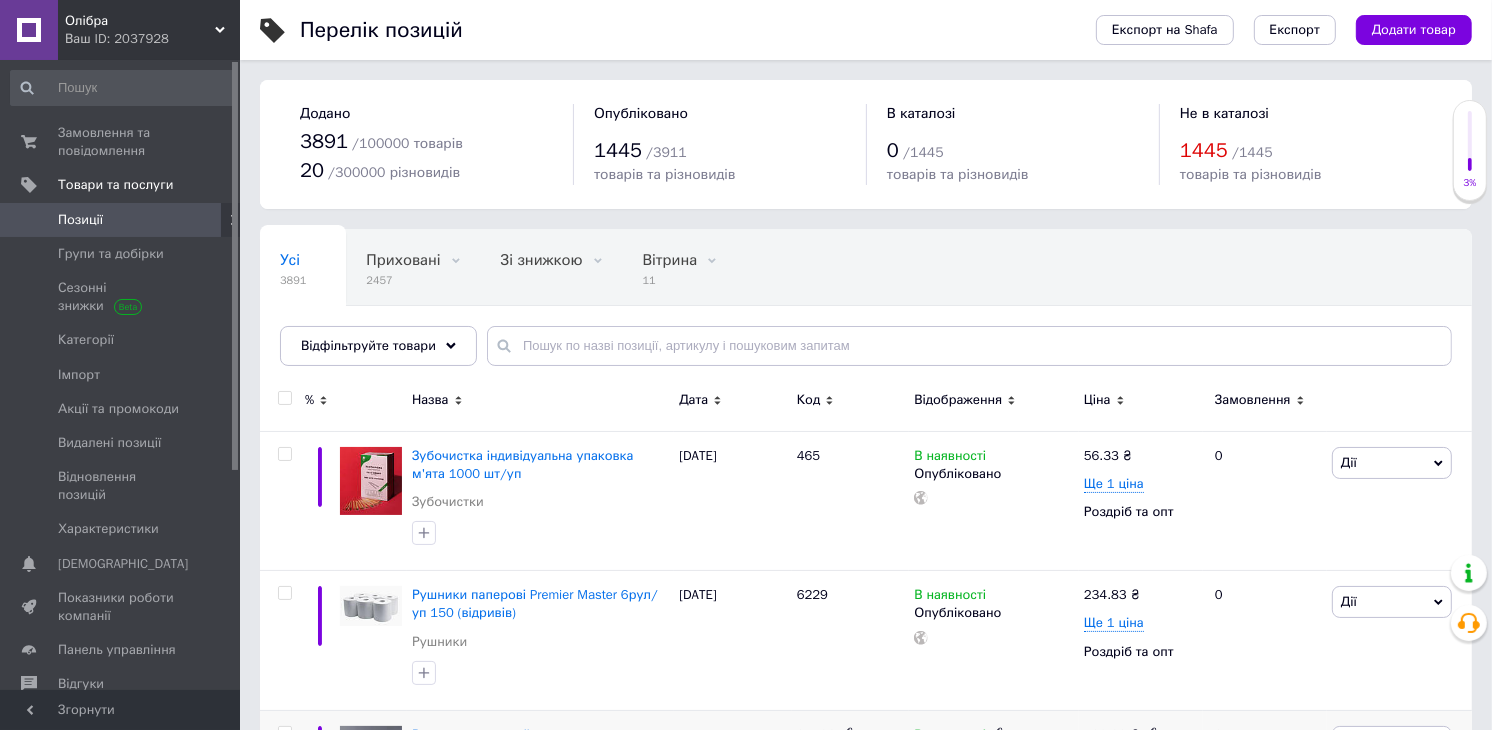 click on "Рушник паперовий Premier XXL 1 рул/уп (500 відривів)" at bounding box center (537, 743) 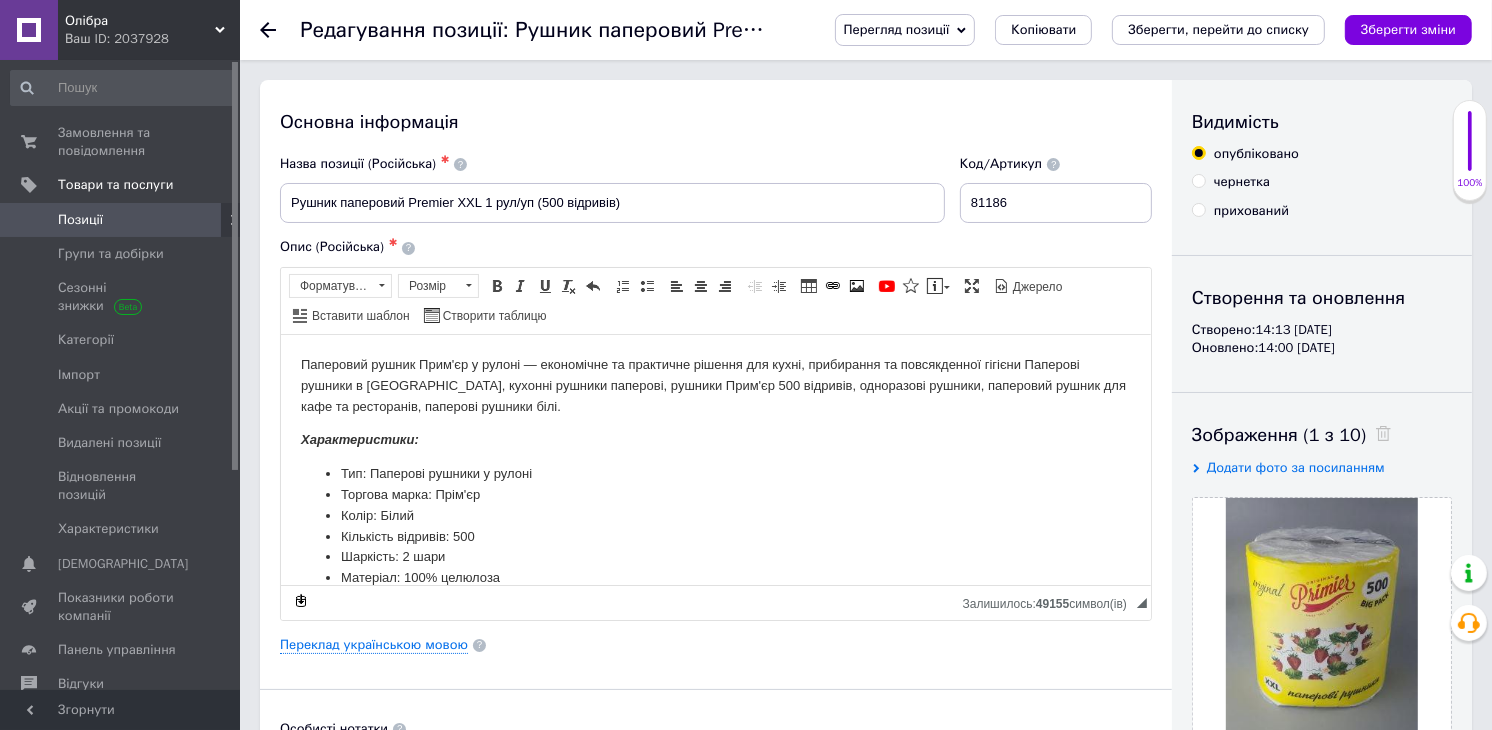 scroll, scrollTop: 0, scrollLeft: 0, axis: both 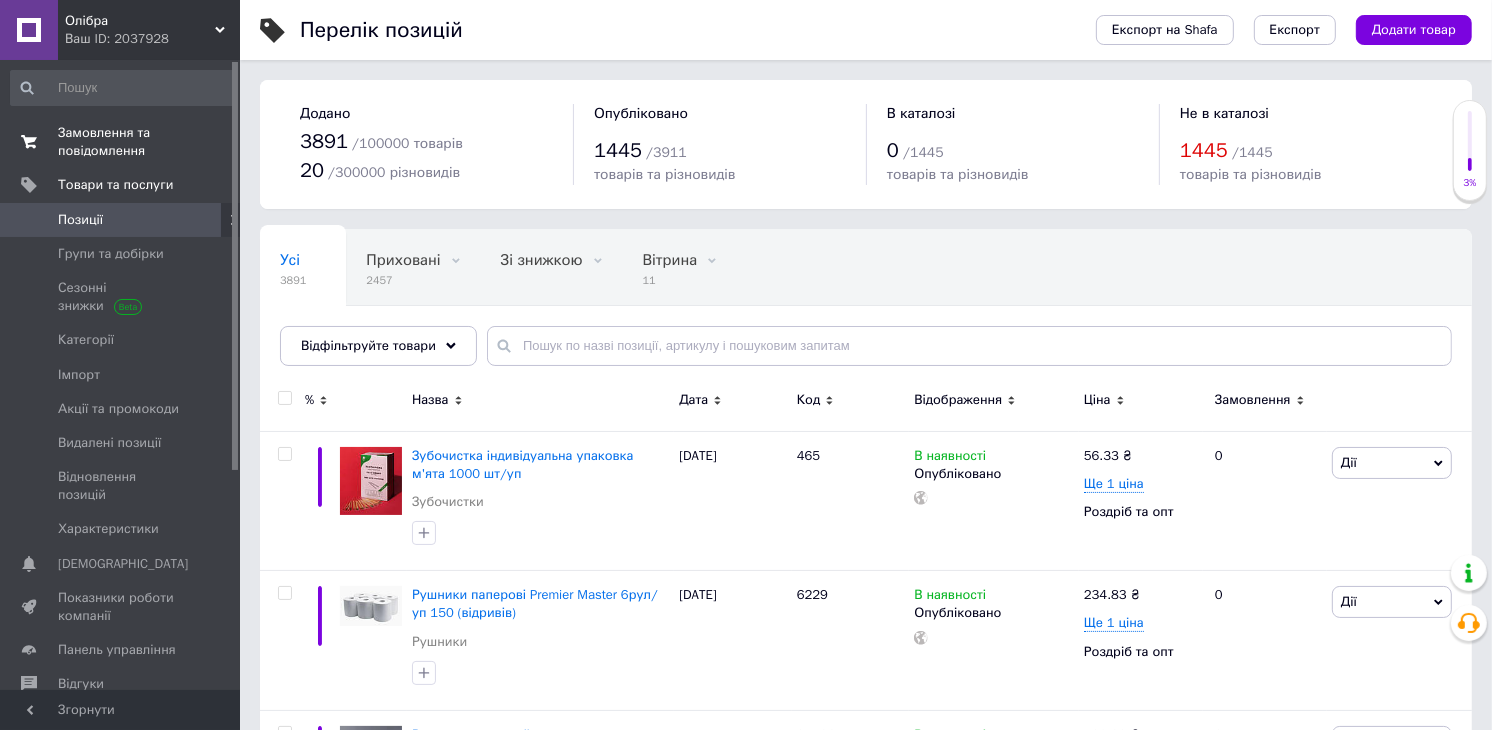 click on "Замовлення та повідомлення" at bounding box center [121, 142] 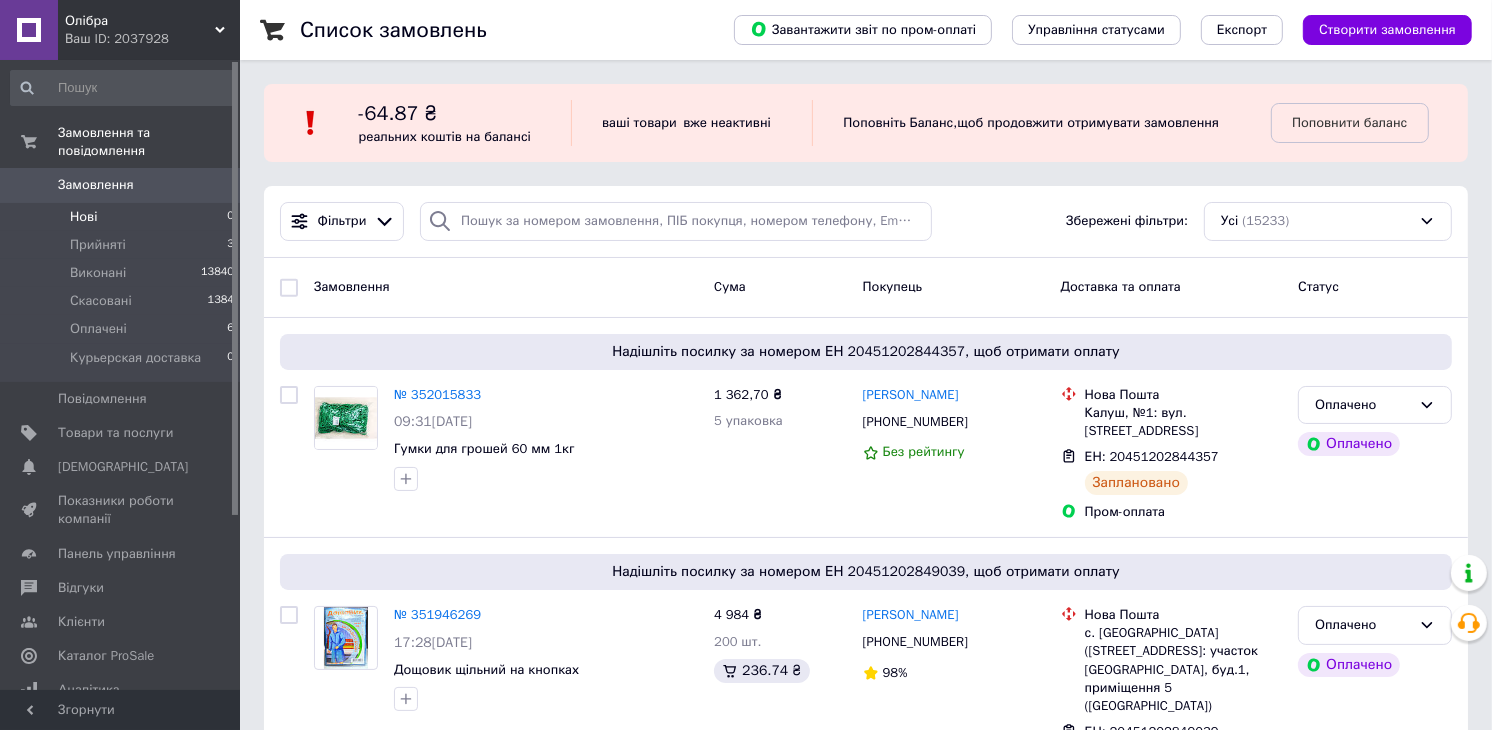 click on "Нові" at bounding box center [83, 217] 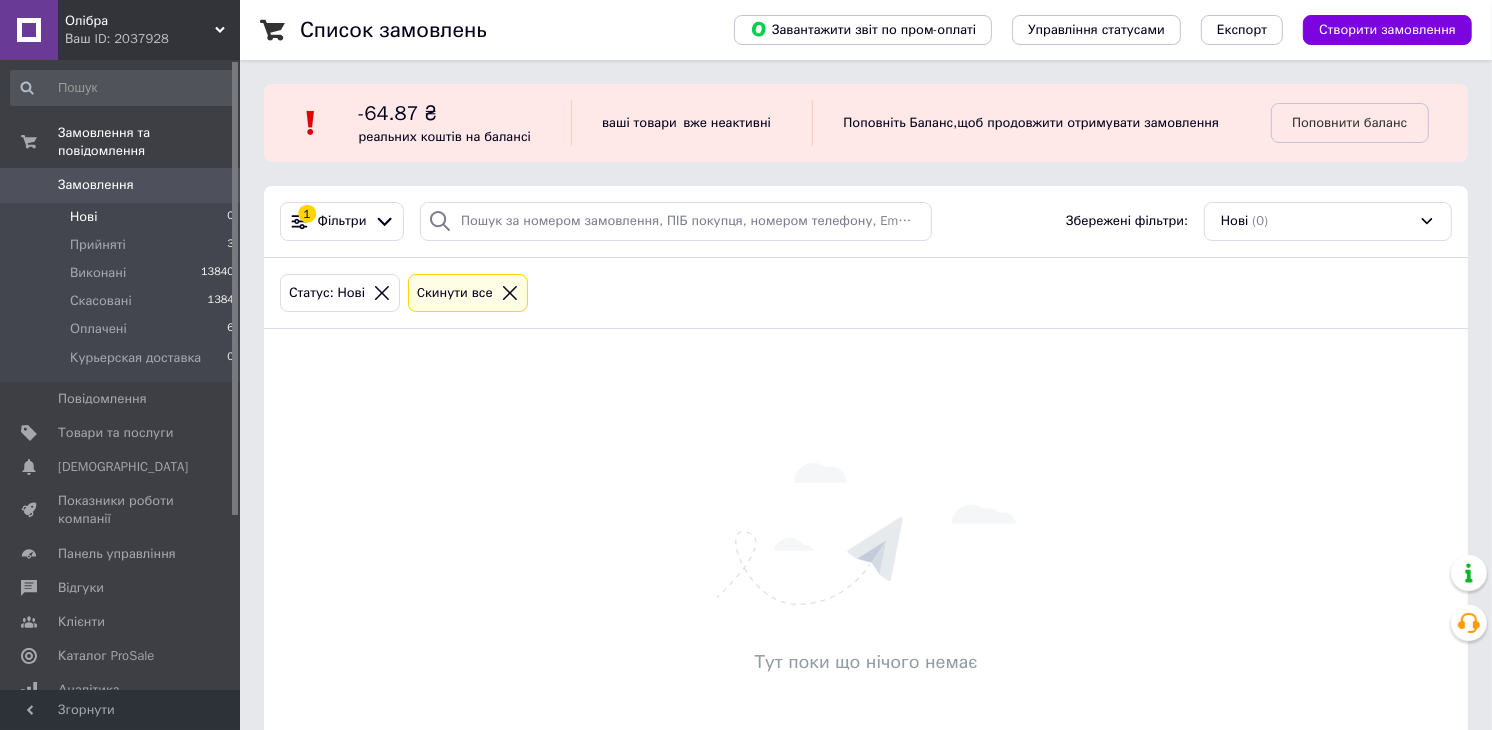 click on "Нові 0" at bounding box center [123, 217] 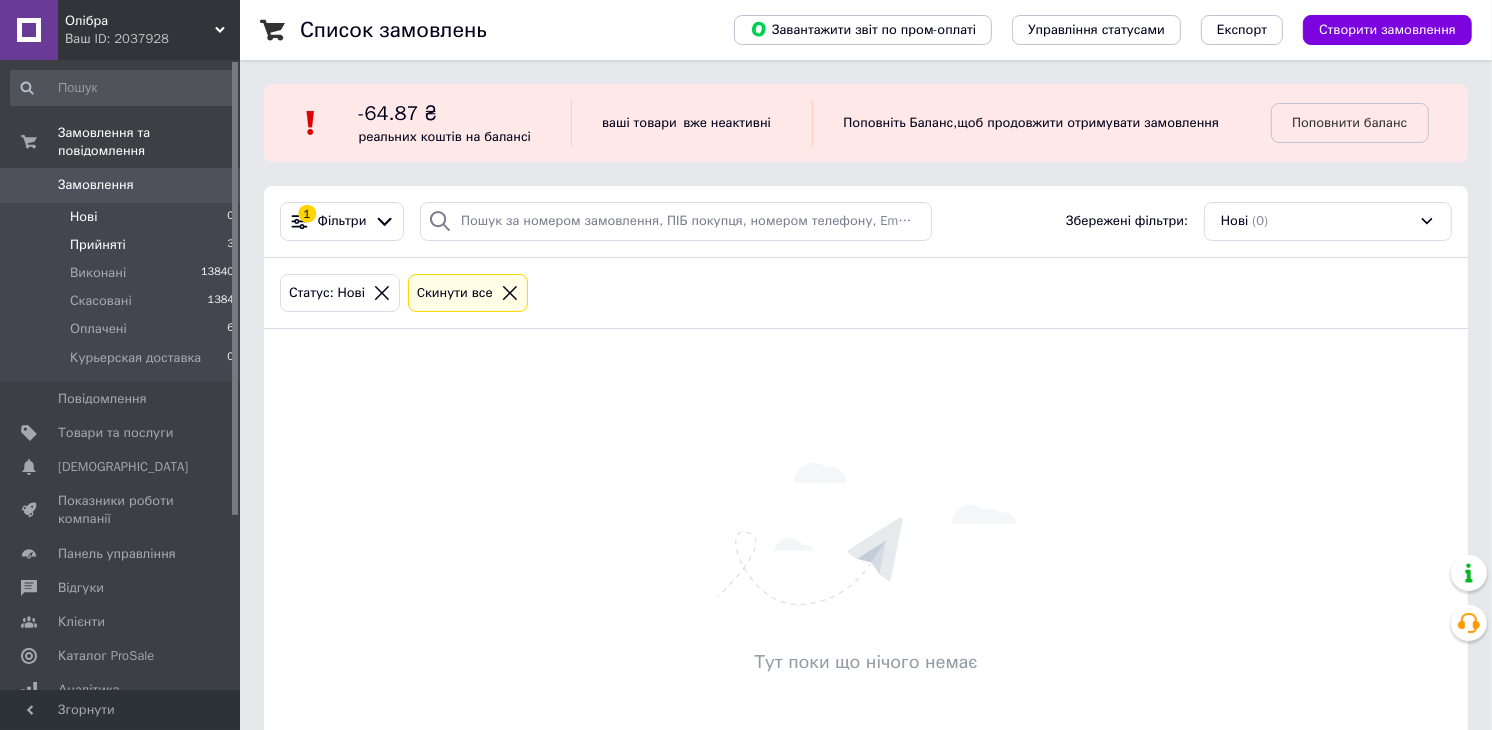 click on "Прийняті" at bounding box center (98, 245) 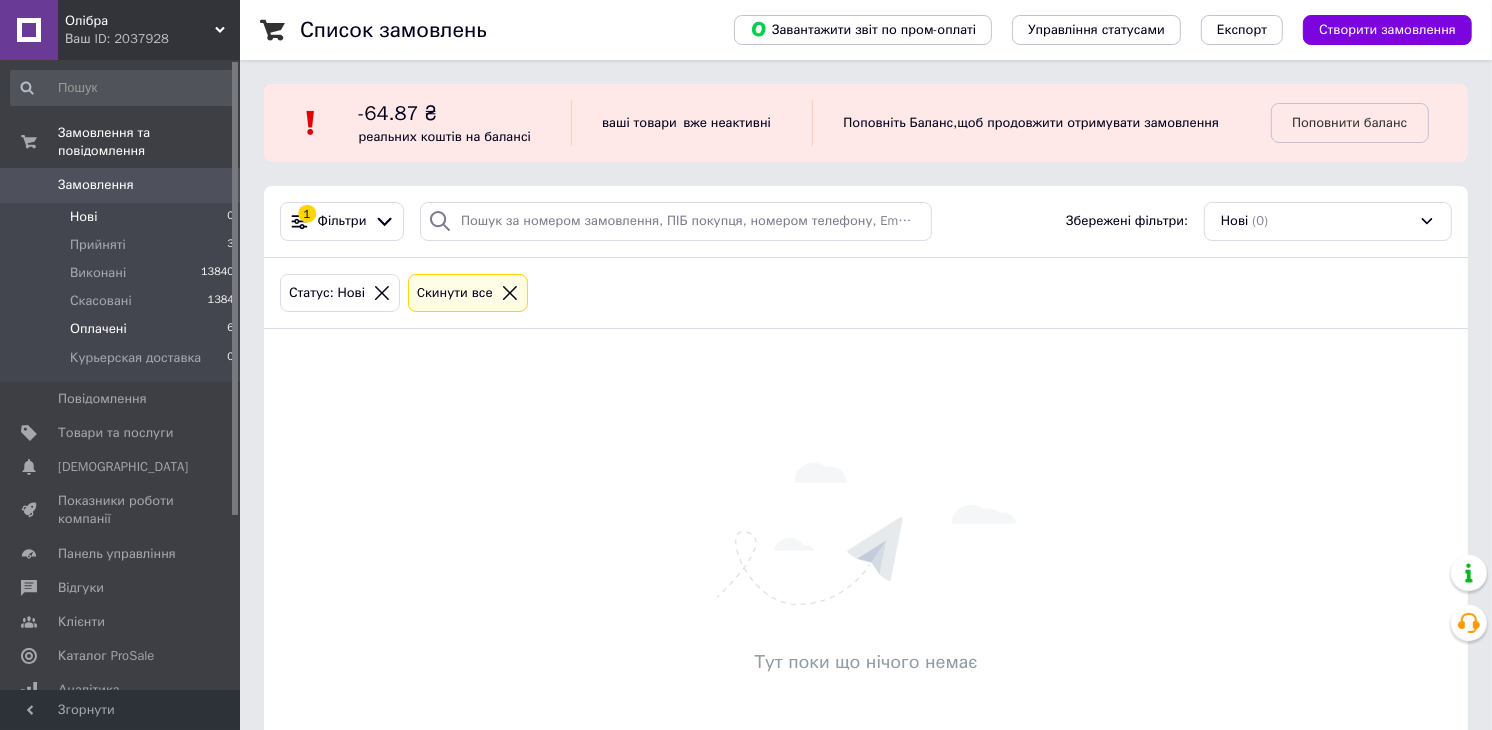 click on "Оплачені" at bounding box center (98, 329) 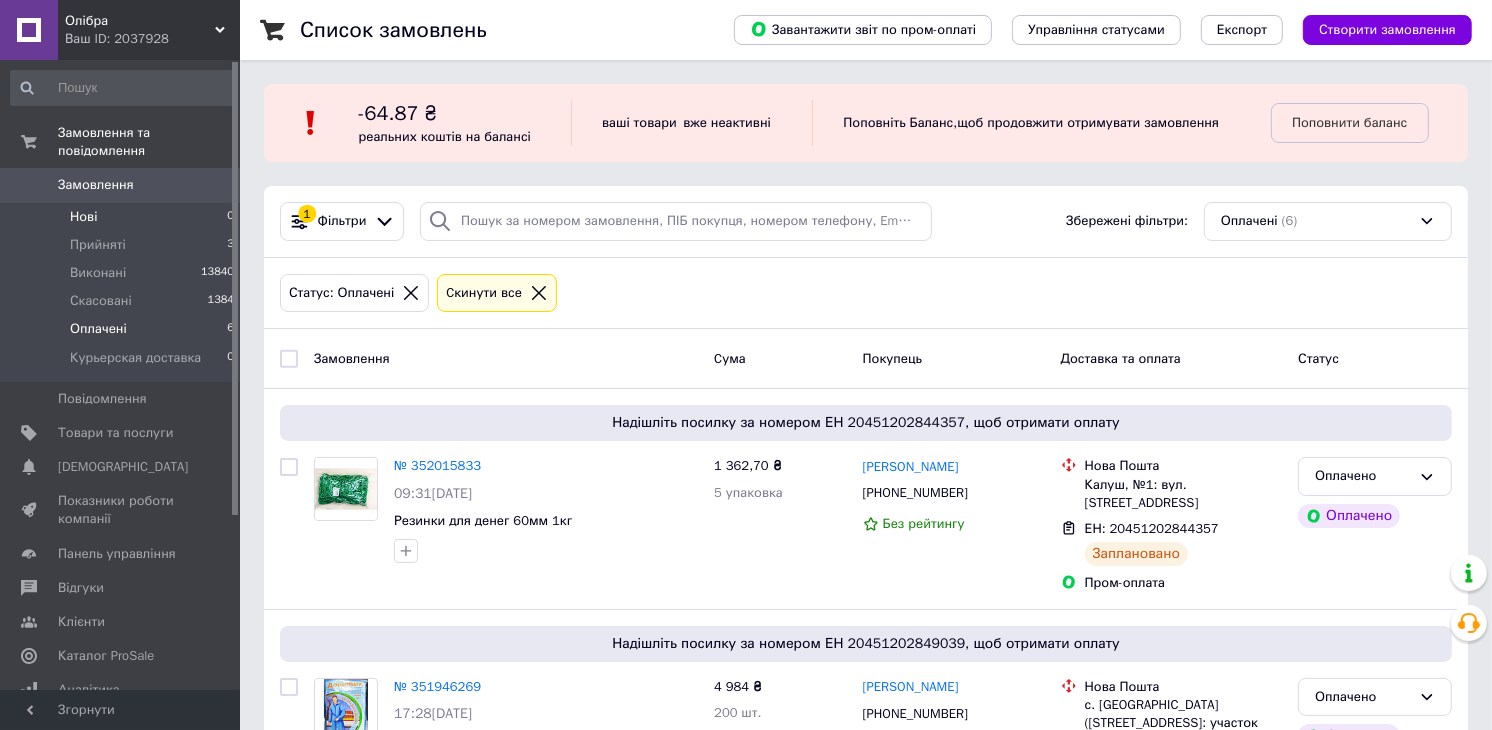 click on "Нові 0" at bounding box center (123, 217) 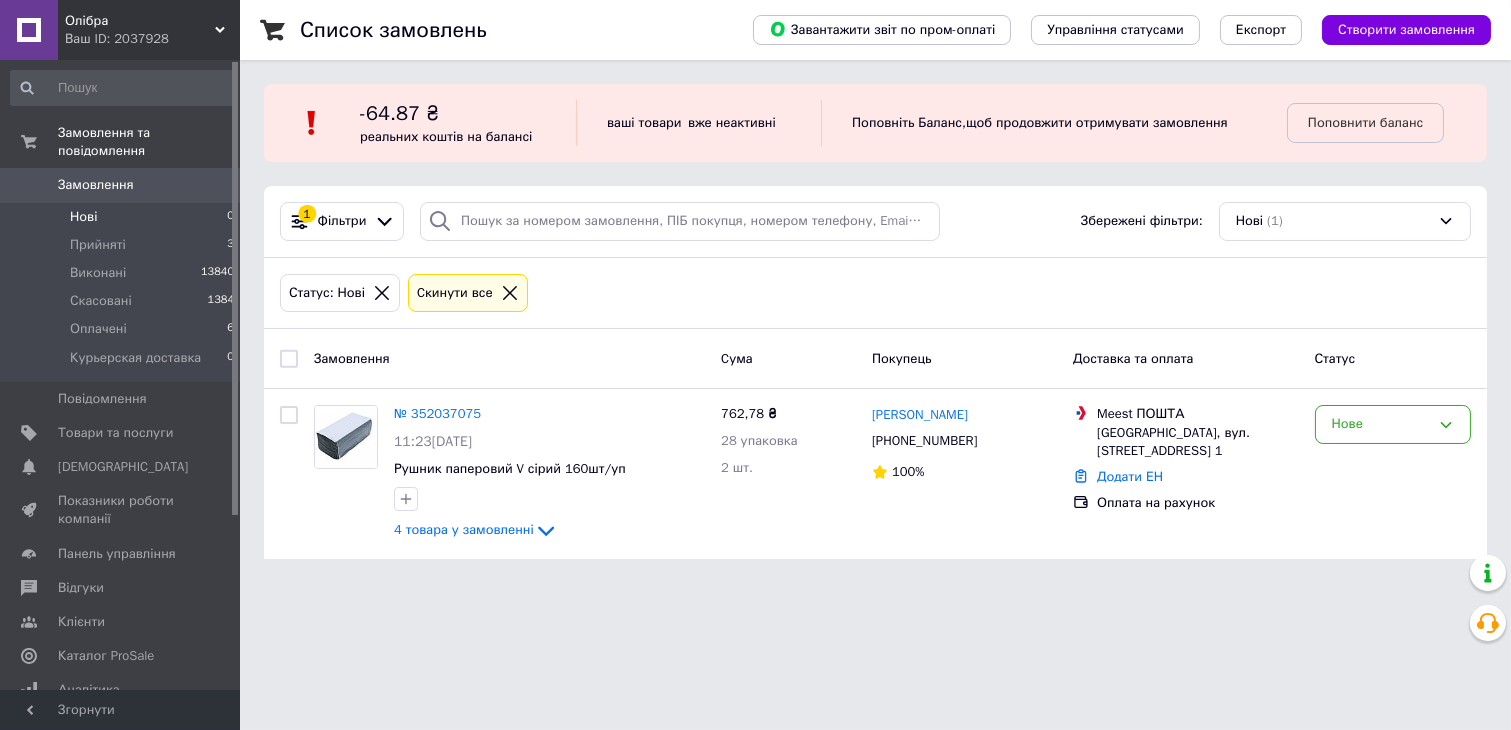 click on "№ 352037075" at bounding box center [437, 413] 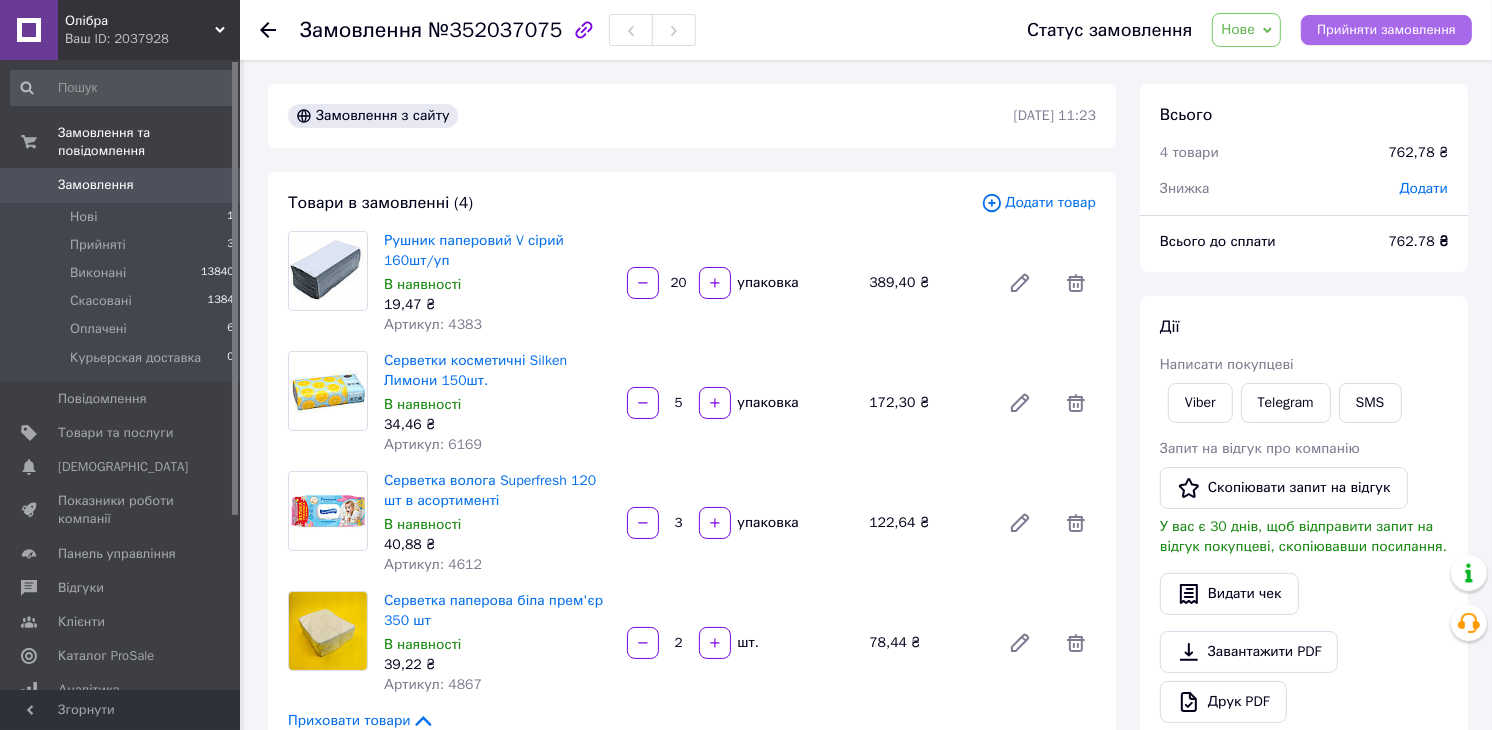 click on "Прийняти замовлення" at bounding box center (1386, 30) 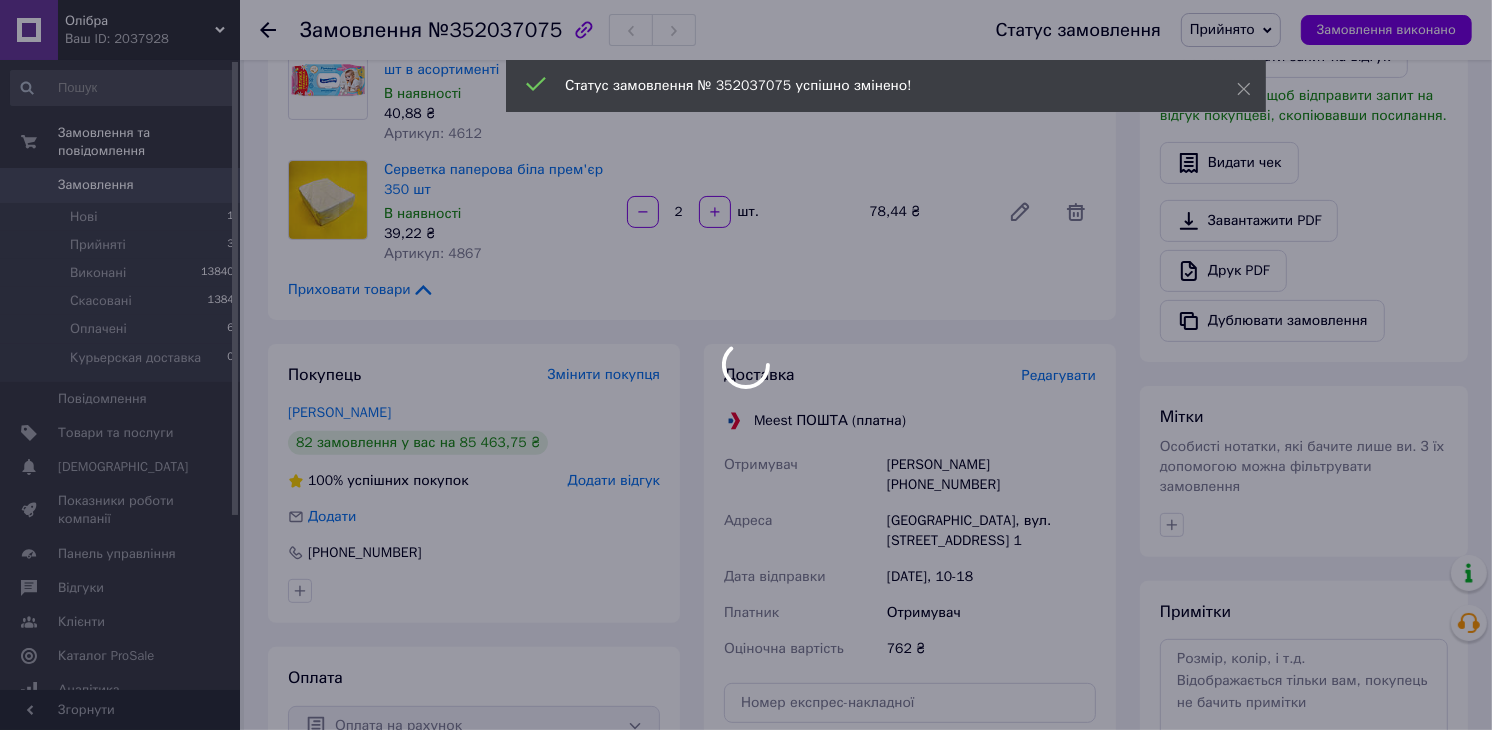 scroll, scrollTop: 222, scrollLeft: 0, axis: vertical 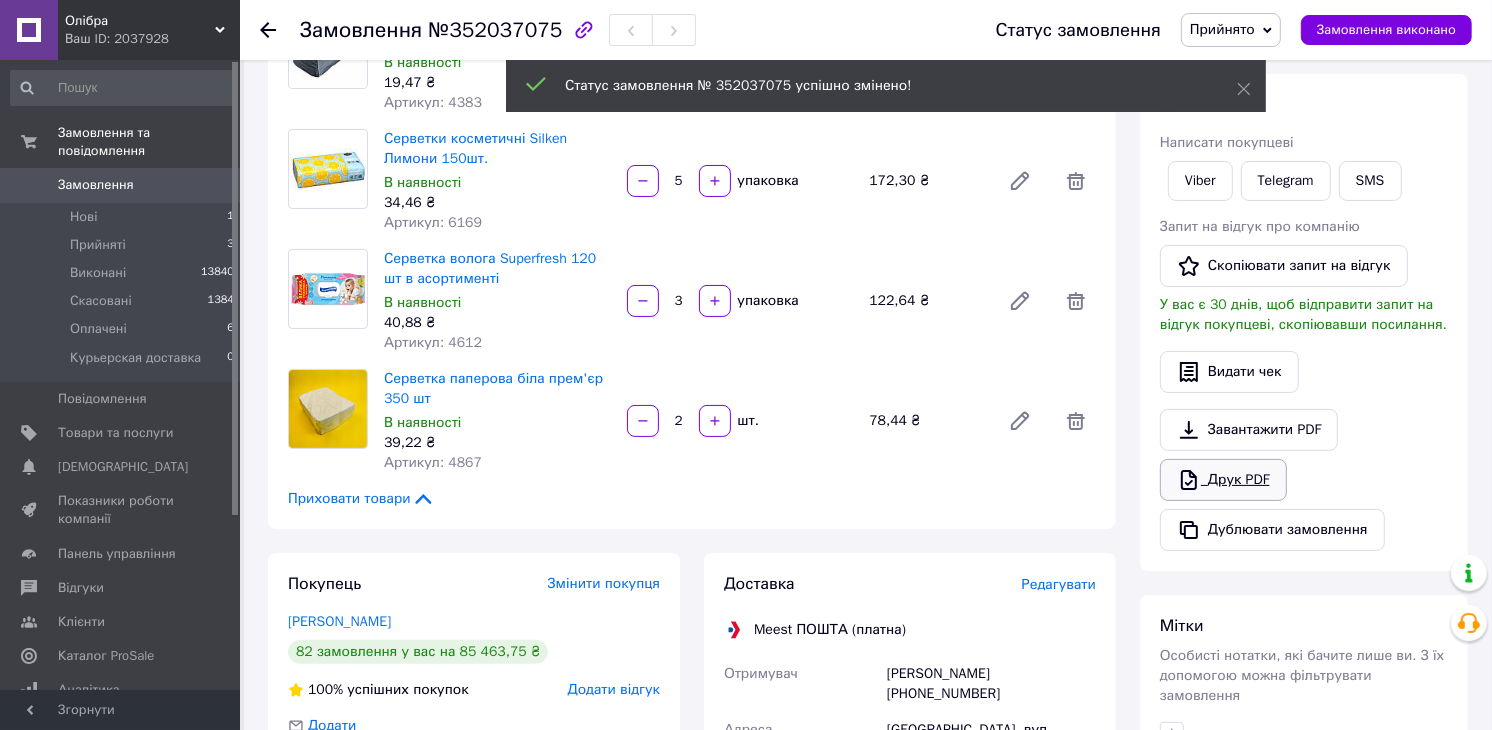 click on "Друк PDF" at bounding box center (1223, 480) 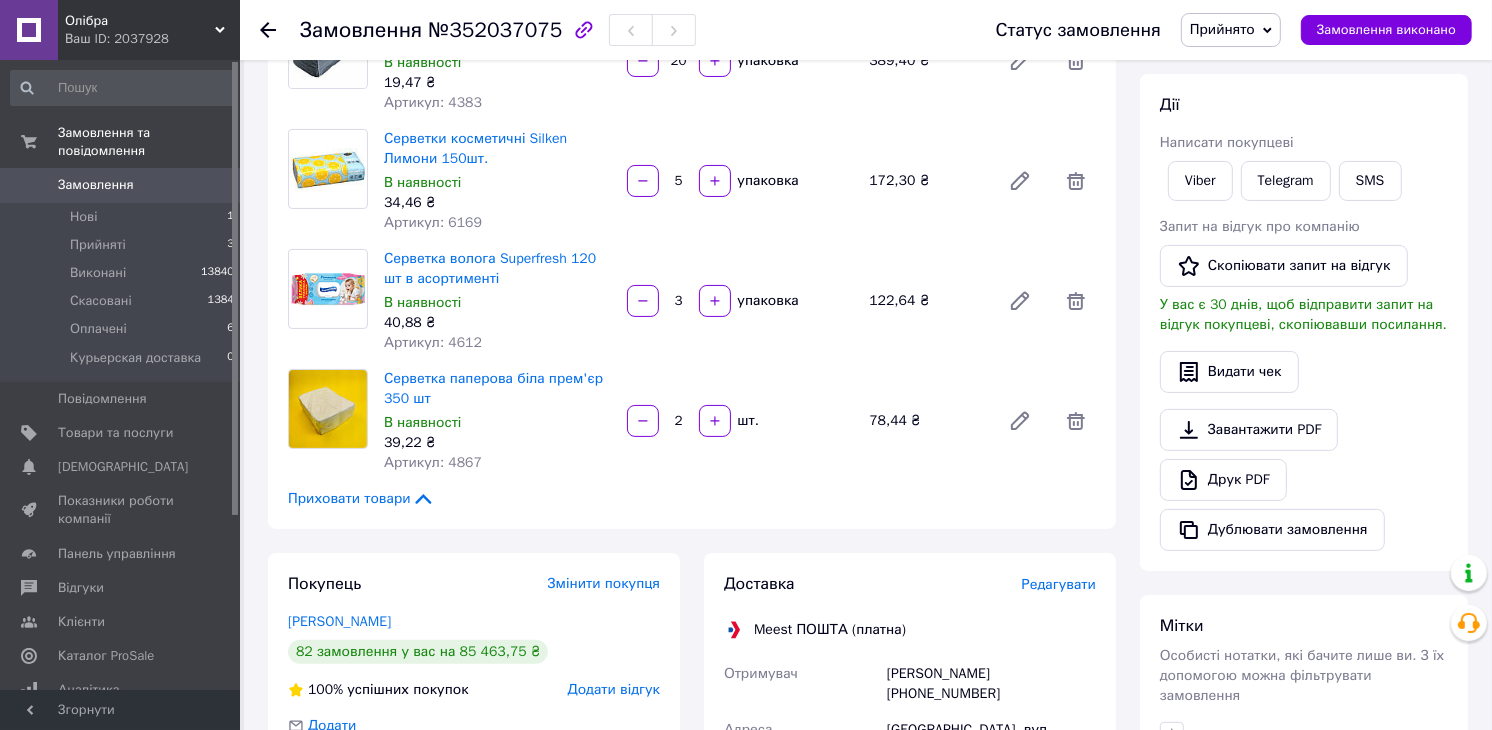 click 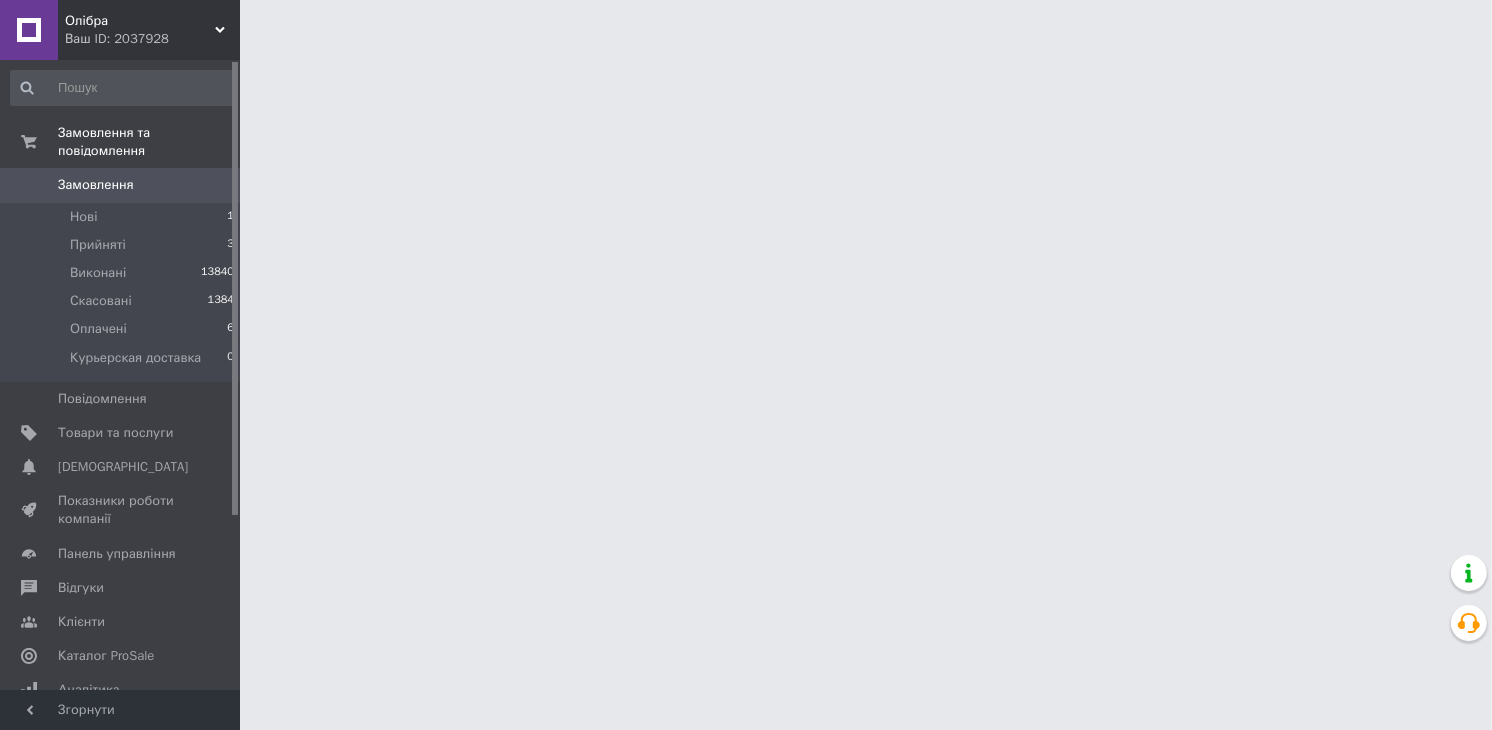 scroll, scrollTop: 0, scrollLeft: 0, axis: both 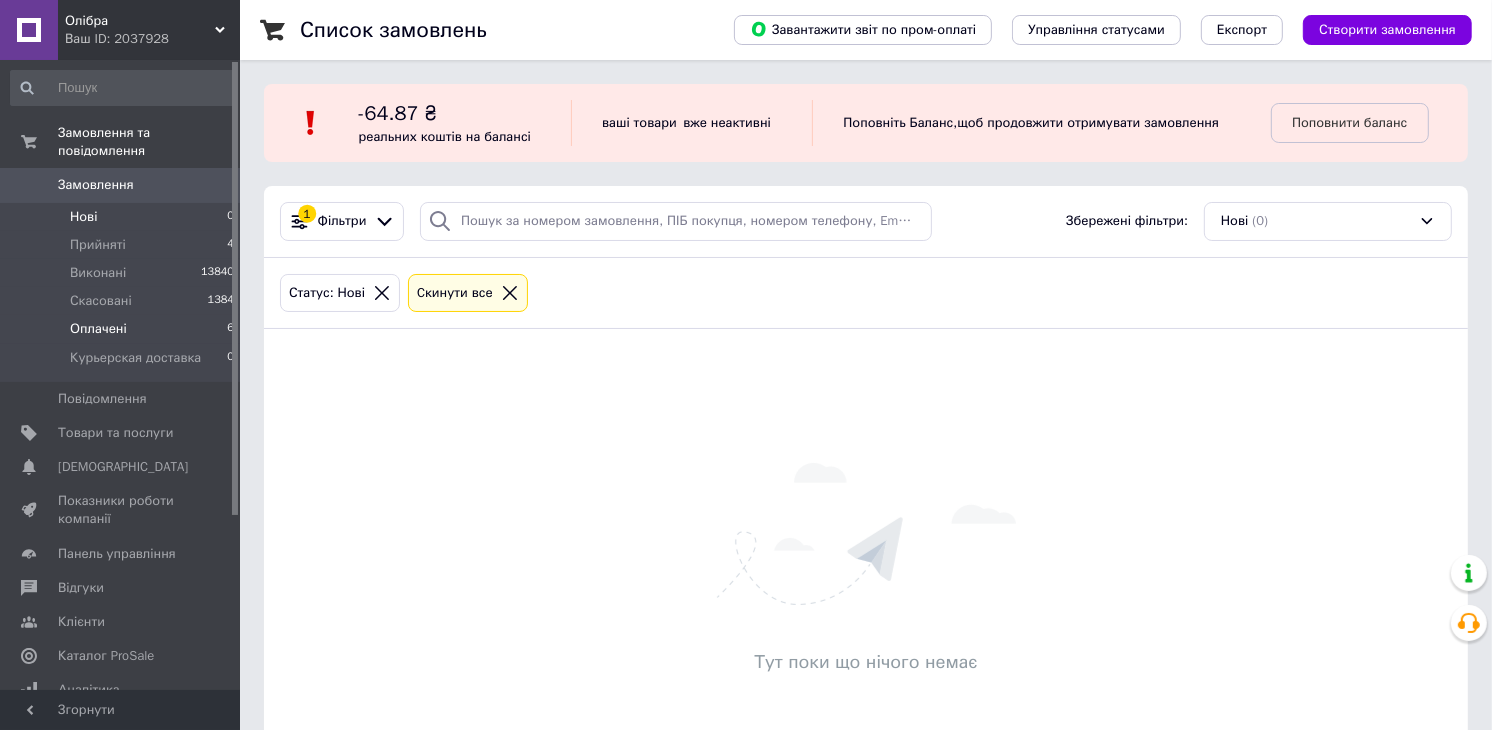 click on "Оплачені 6" at bounding box center [123, 329] 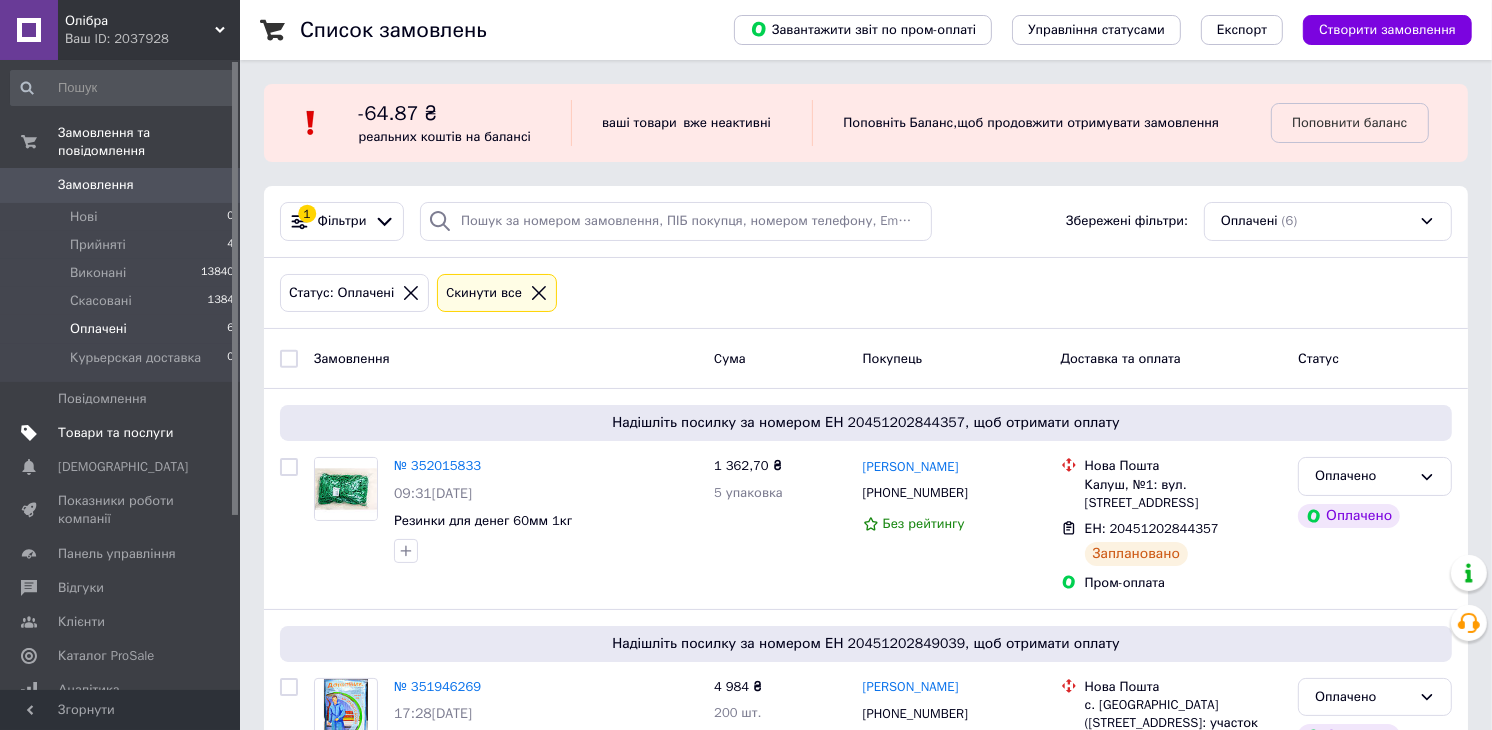 click on "Товари та послуги" at bounding box center (115, 433) 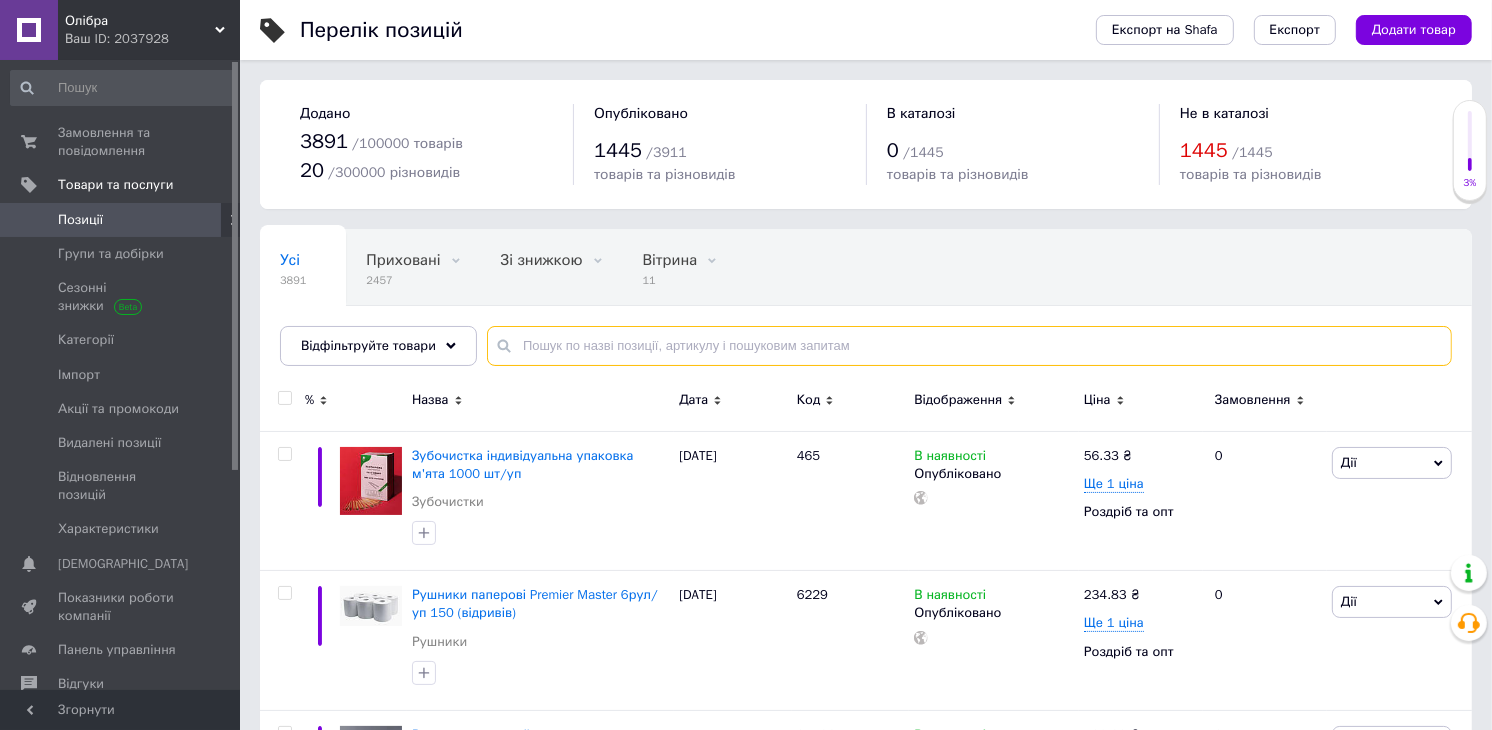 click at bounding box center (969, 346) 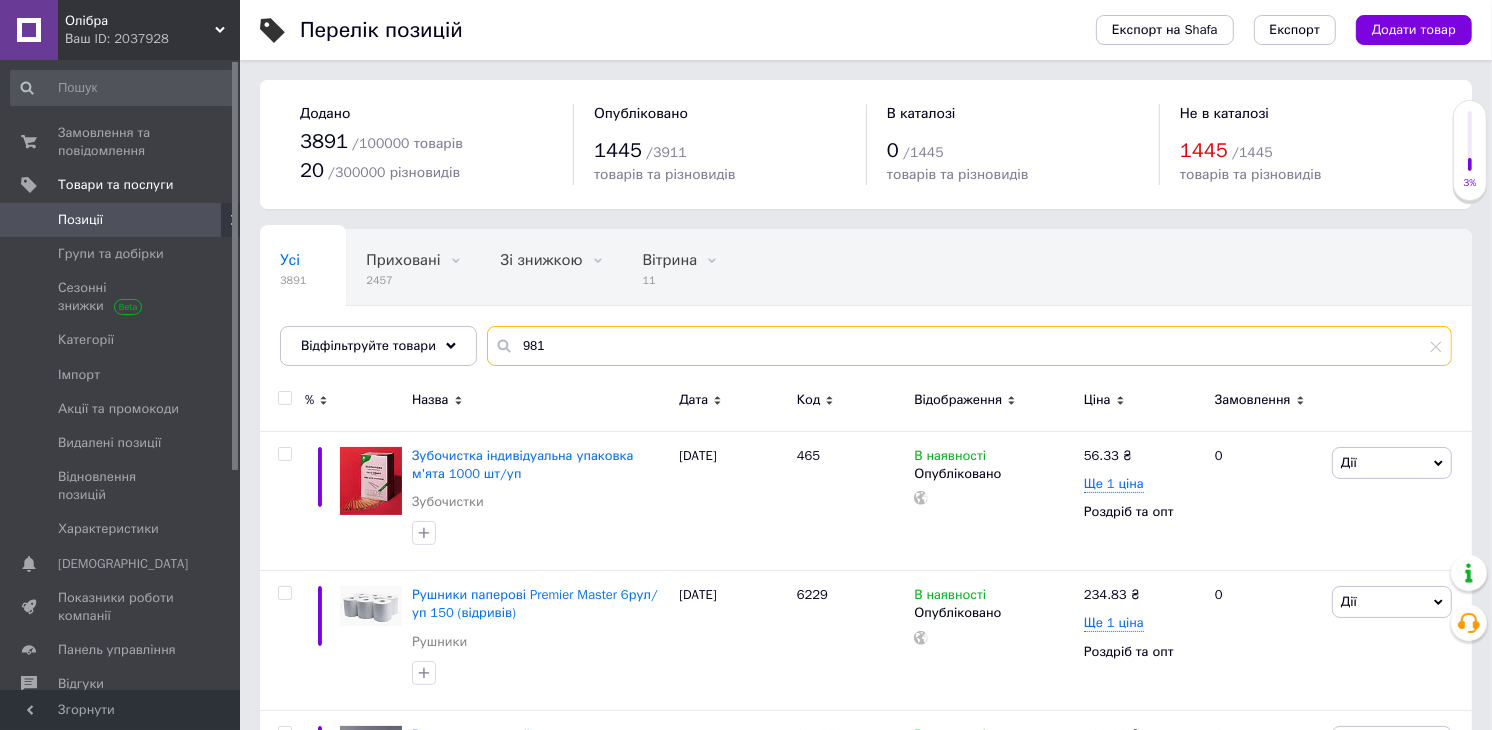 type on "981" 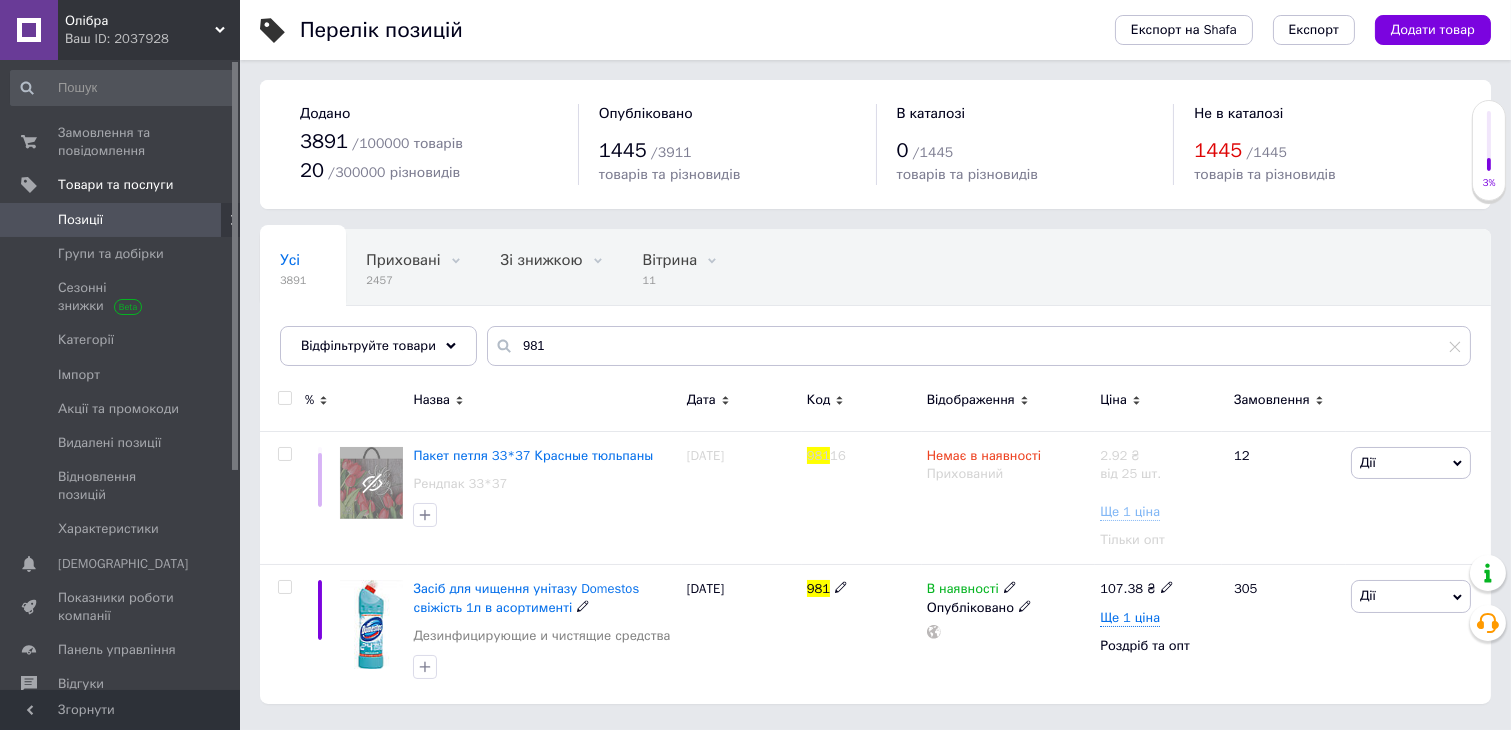 click on "Засіб для чищення унітазу Domestos свіжість 1л  в асортименті" at bounding box center [526, 597] 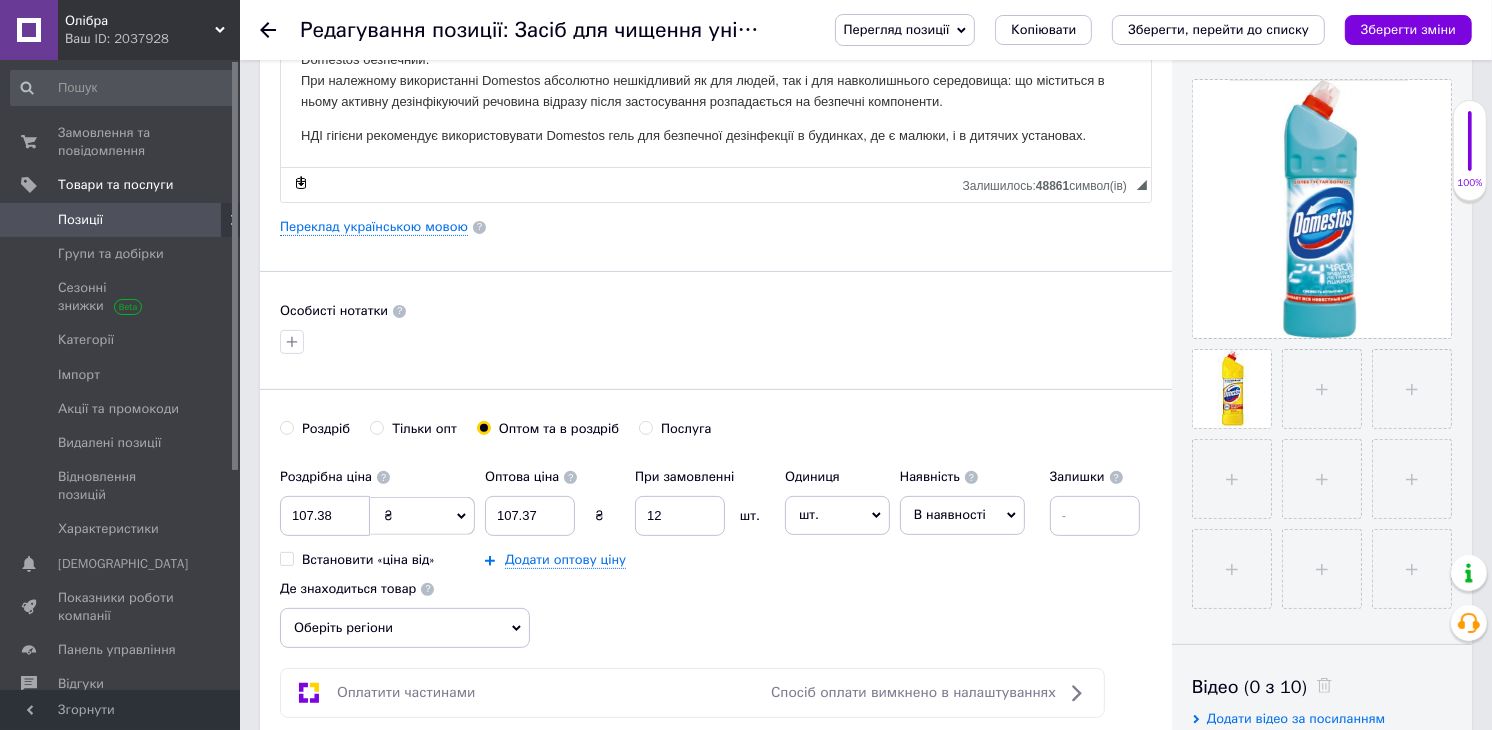 scroll, scrollTop: 444, scrollLeft: 0, axis: vertical 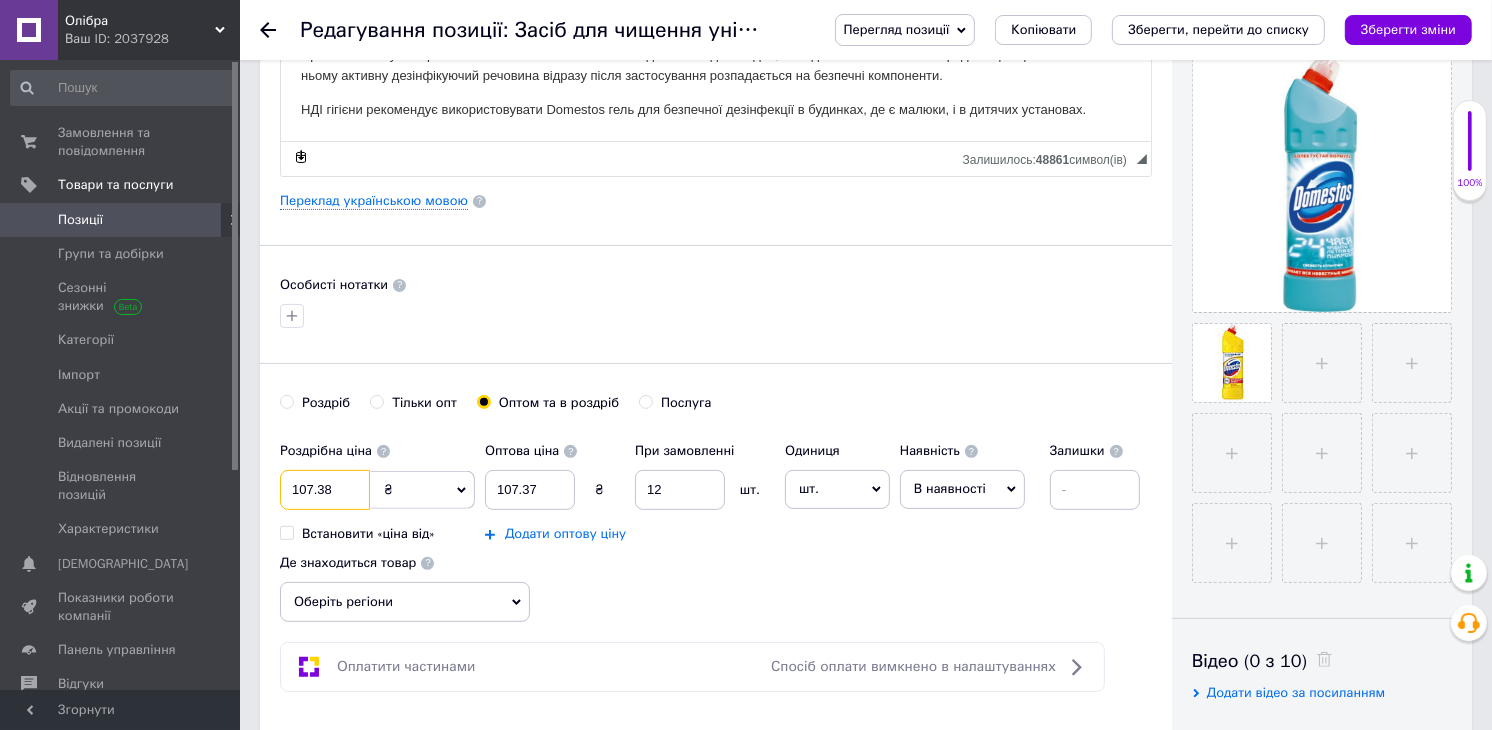 drag, startPoint x: 341, startPoint y: 491, endPoint x: 567, endPoint y: 532, distance: 229.68892 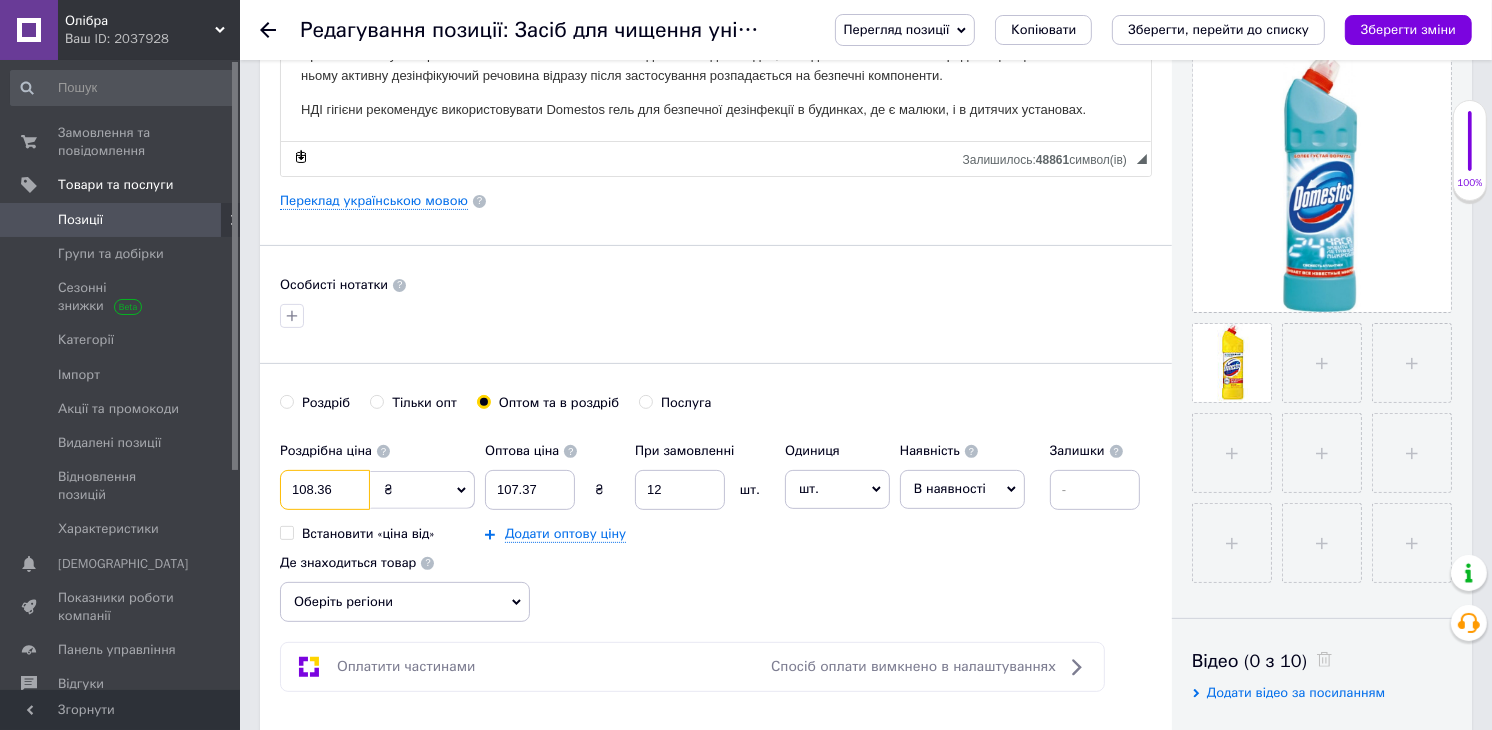 type on "108.36" 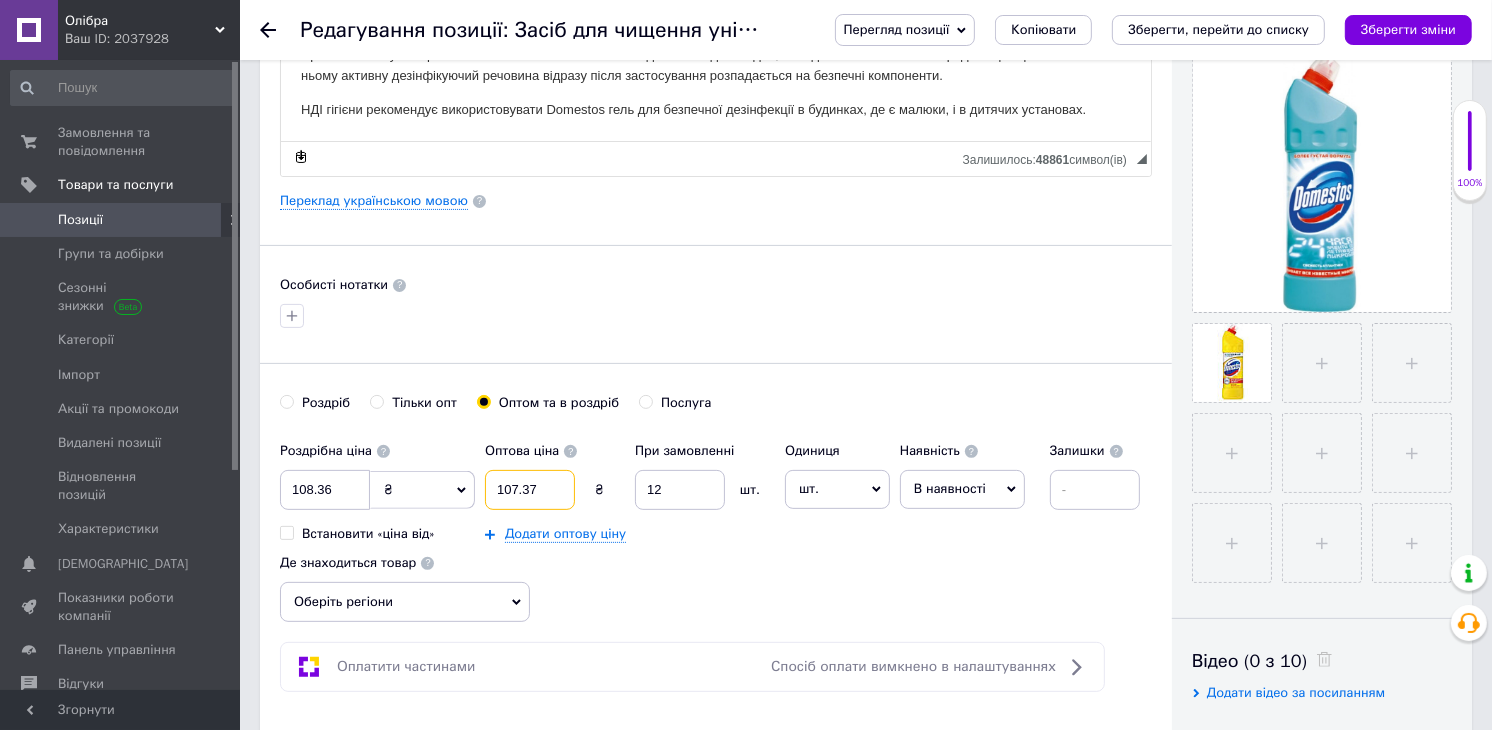 click on "107.37" at bounding box center (530, 490) 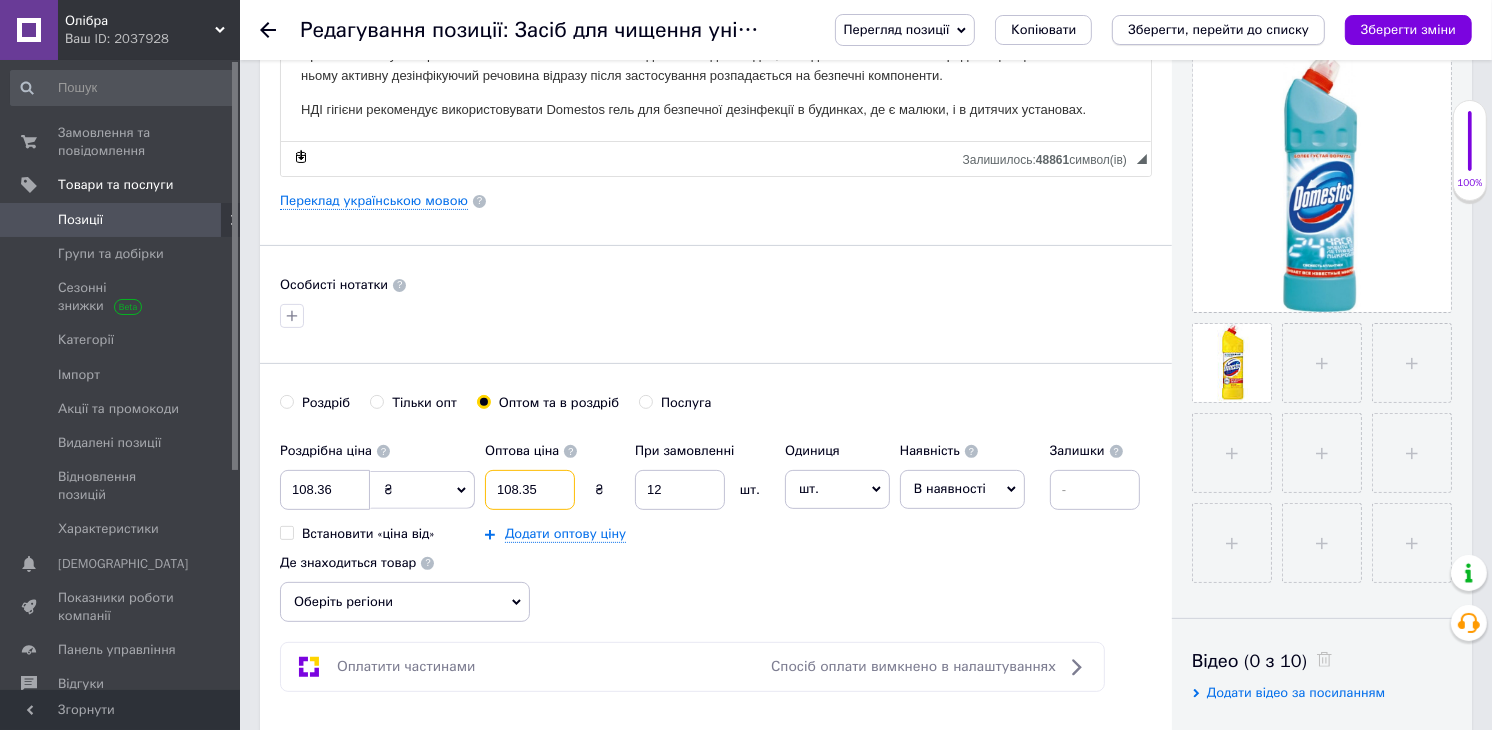 type on "108.35" 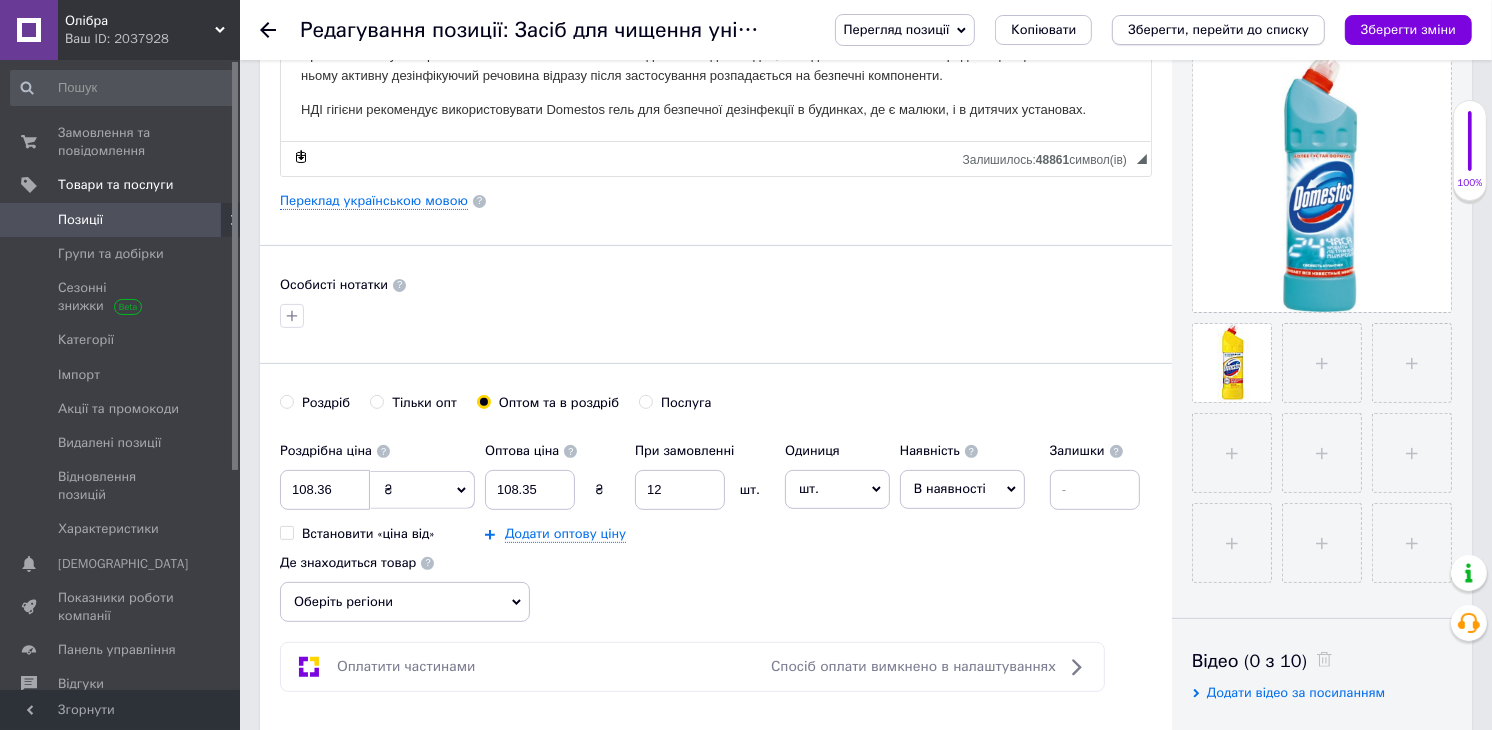 click on "Зберегти, перейти до списку" at bounding box center [1218, 29] 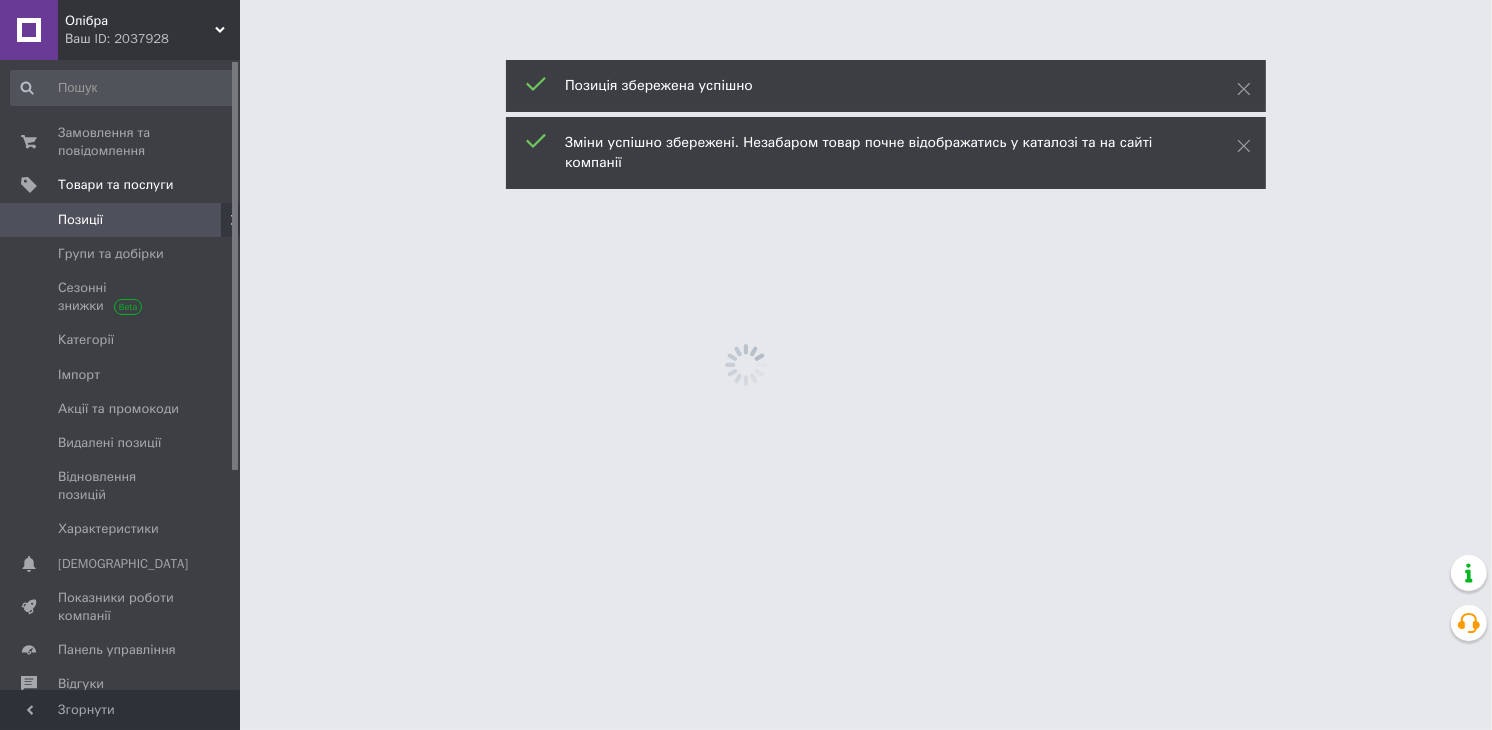 scroll, scrollTop: 0, scrollLeft: 0, axis: both 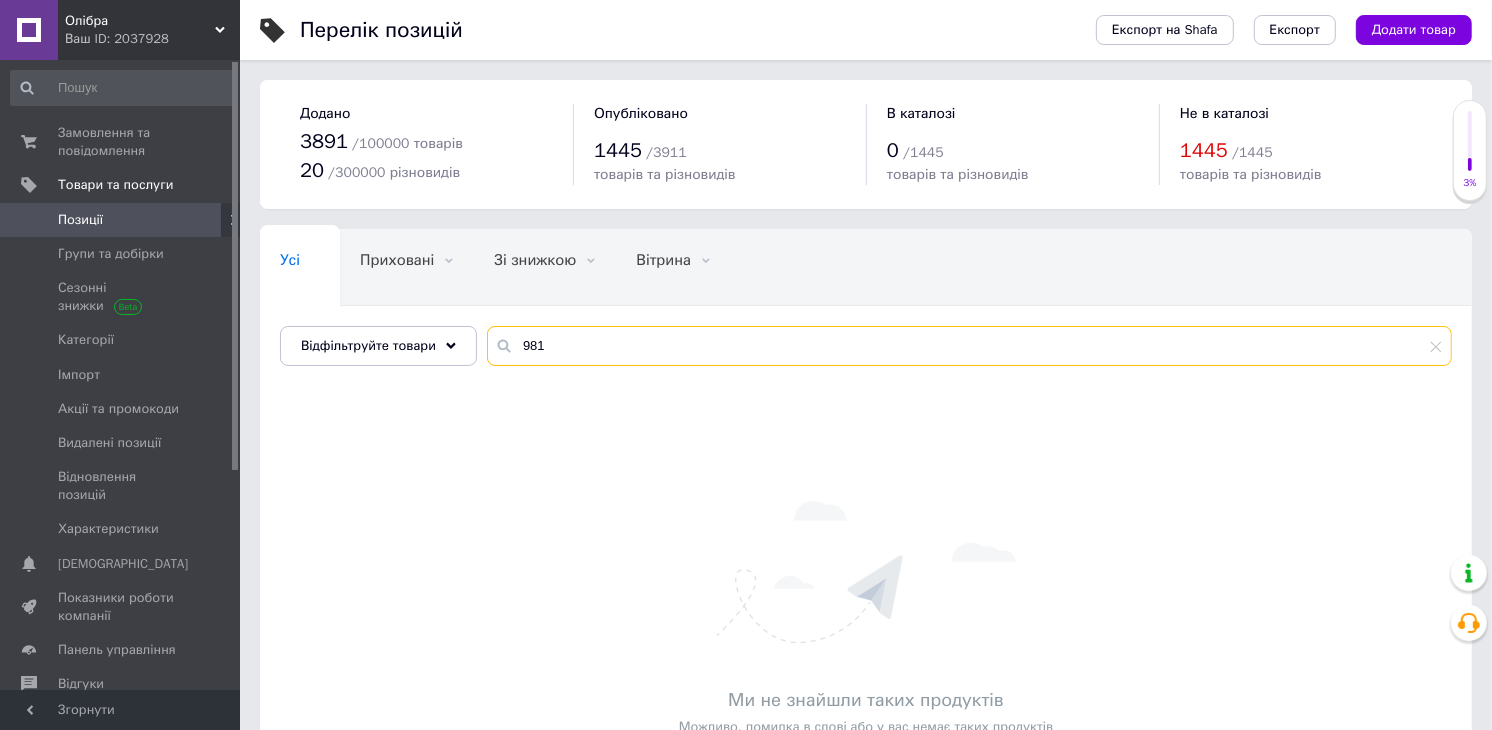 drag, startPoint x: 588, startPoint y: 334, endPoint x: 593, endPoint y: 343, distance: 10.29563 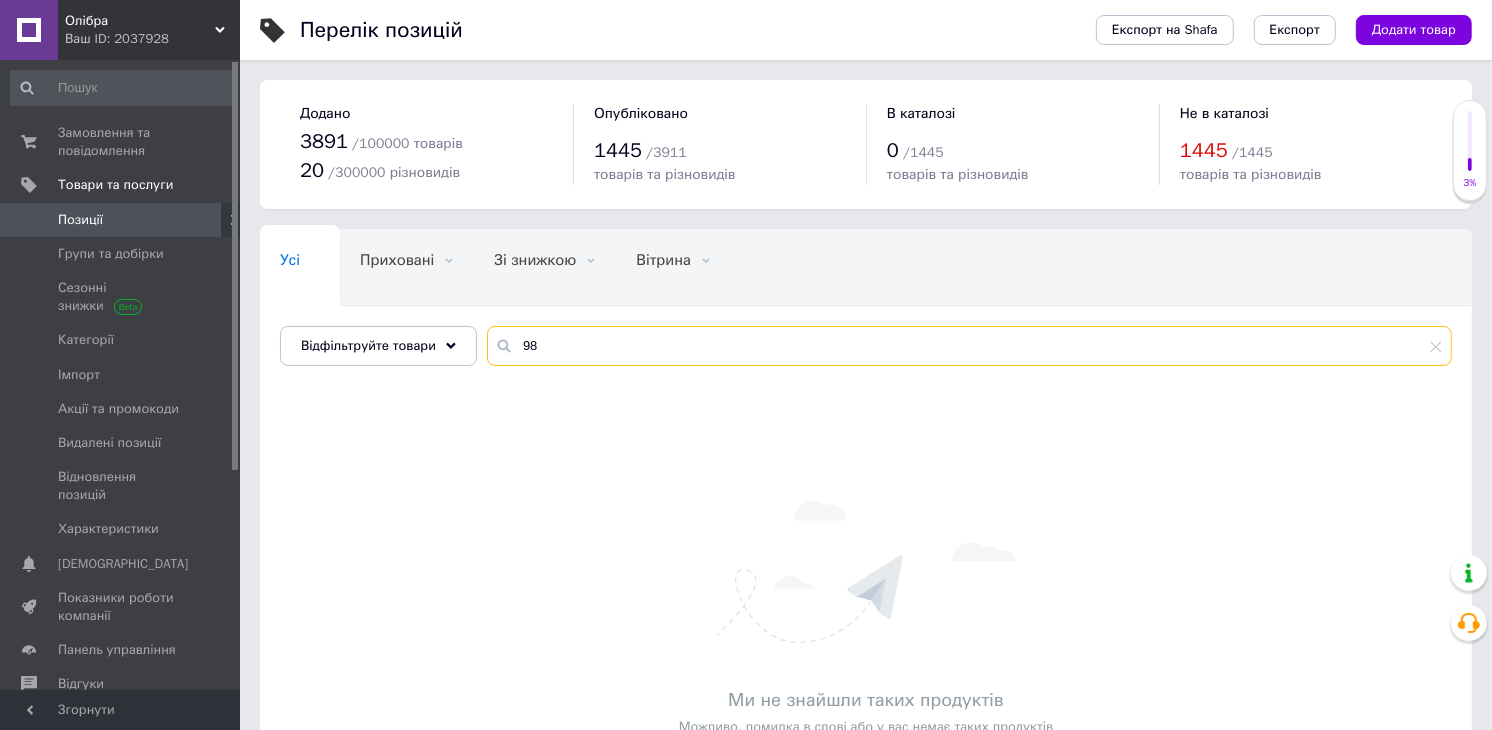type on "9" 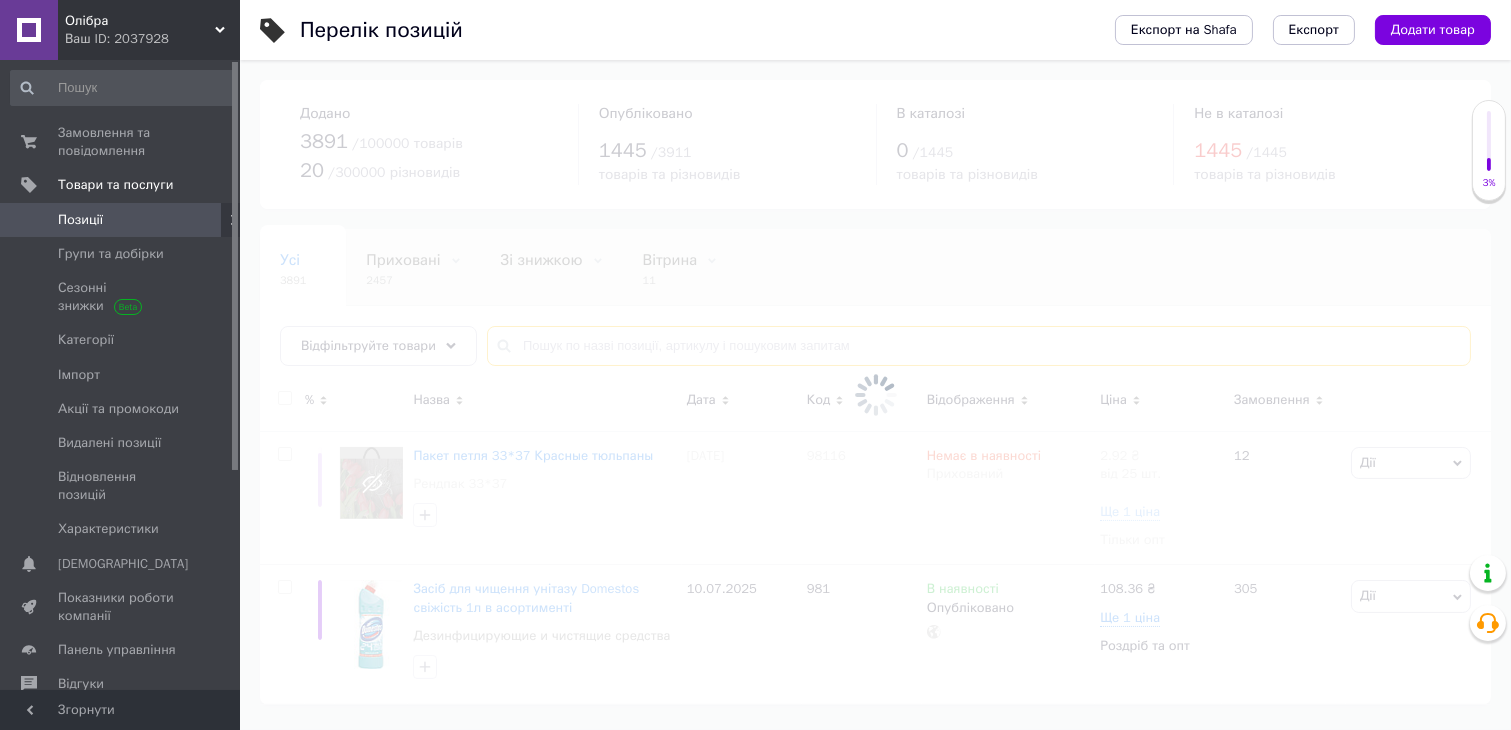 type 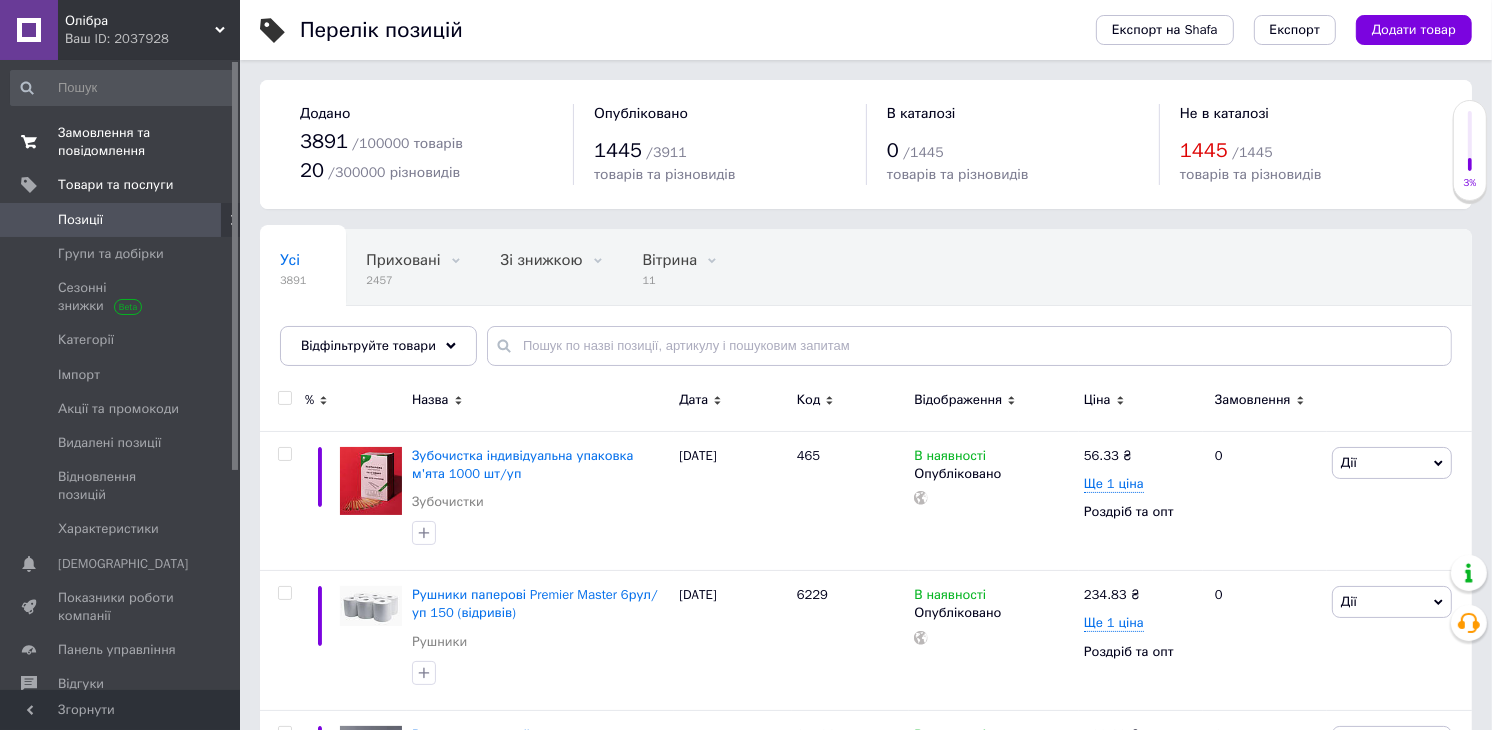 click on "Замовлення та повідомлення" at bounding box center [121, 142] 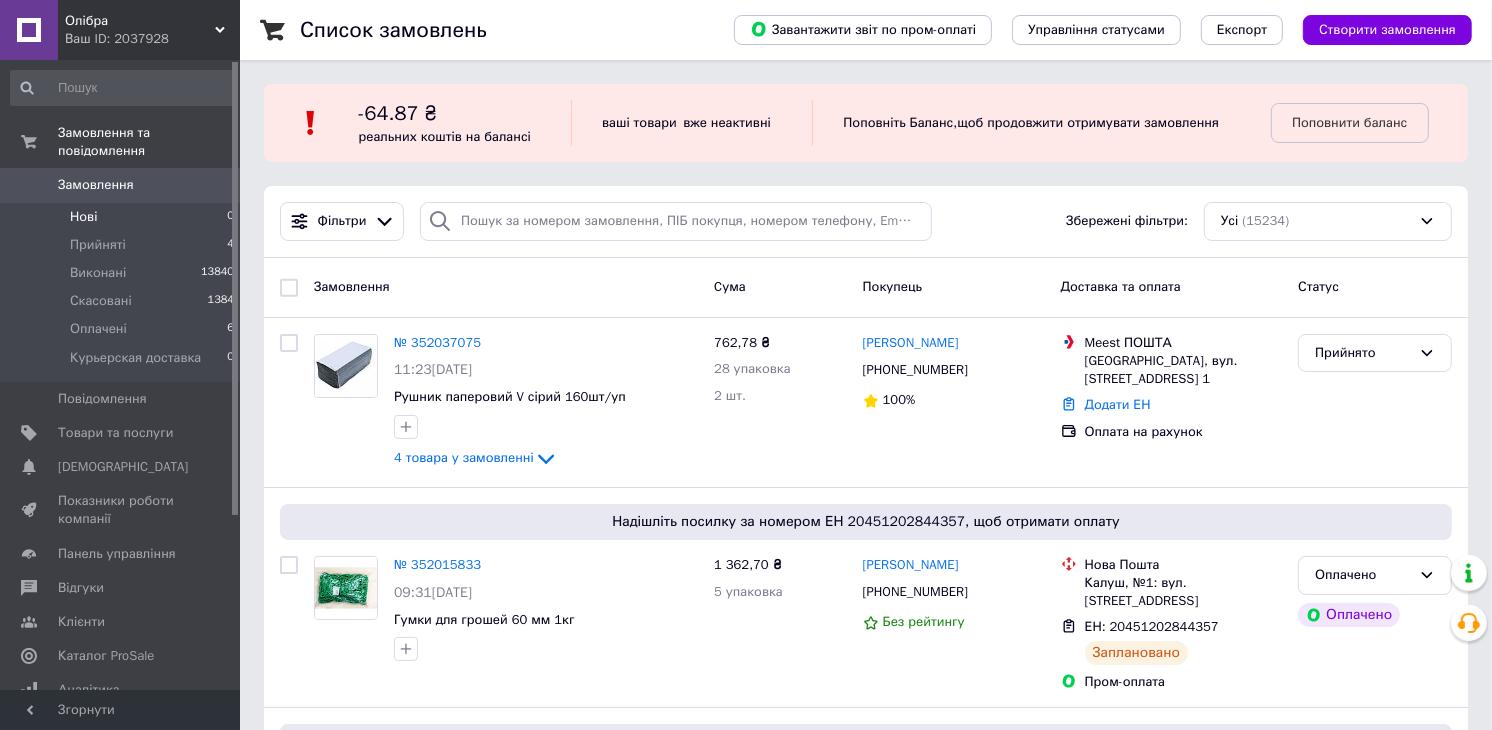 click on "Нові" at bounding box center (83, 217) 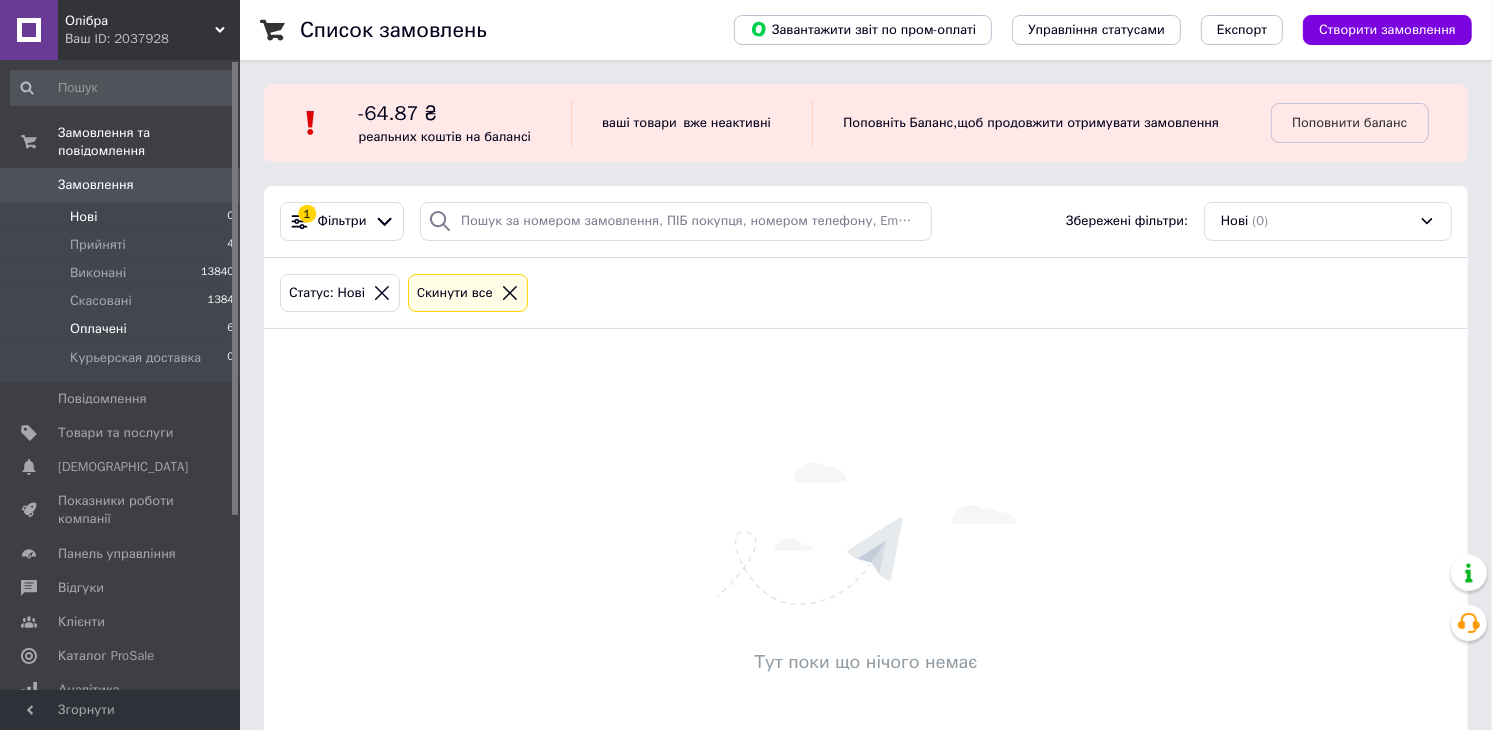 click on "Оплачені" at bounding box center [98, 329] 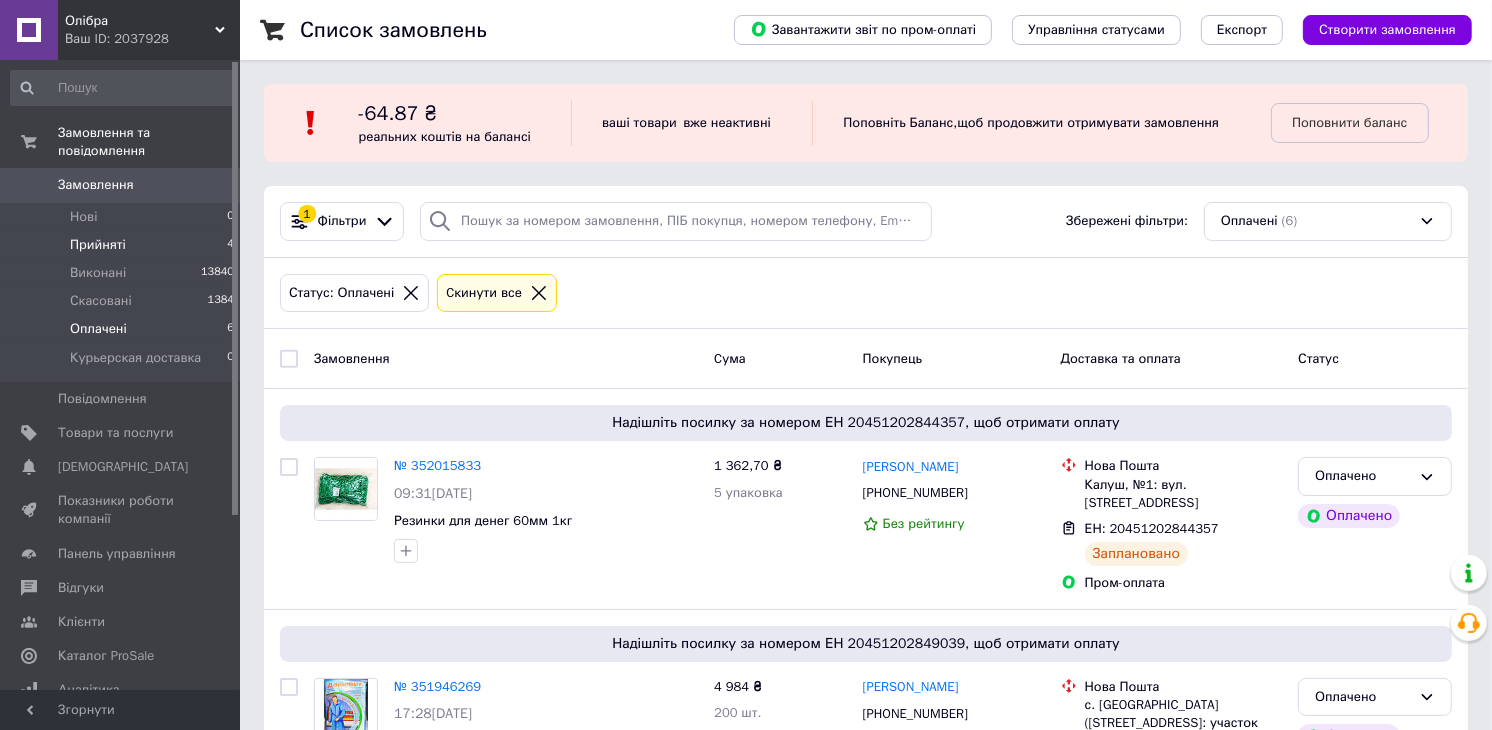click on "Прийняті" at bounding box center (98, 245) 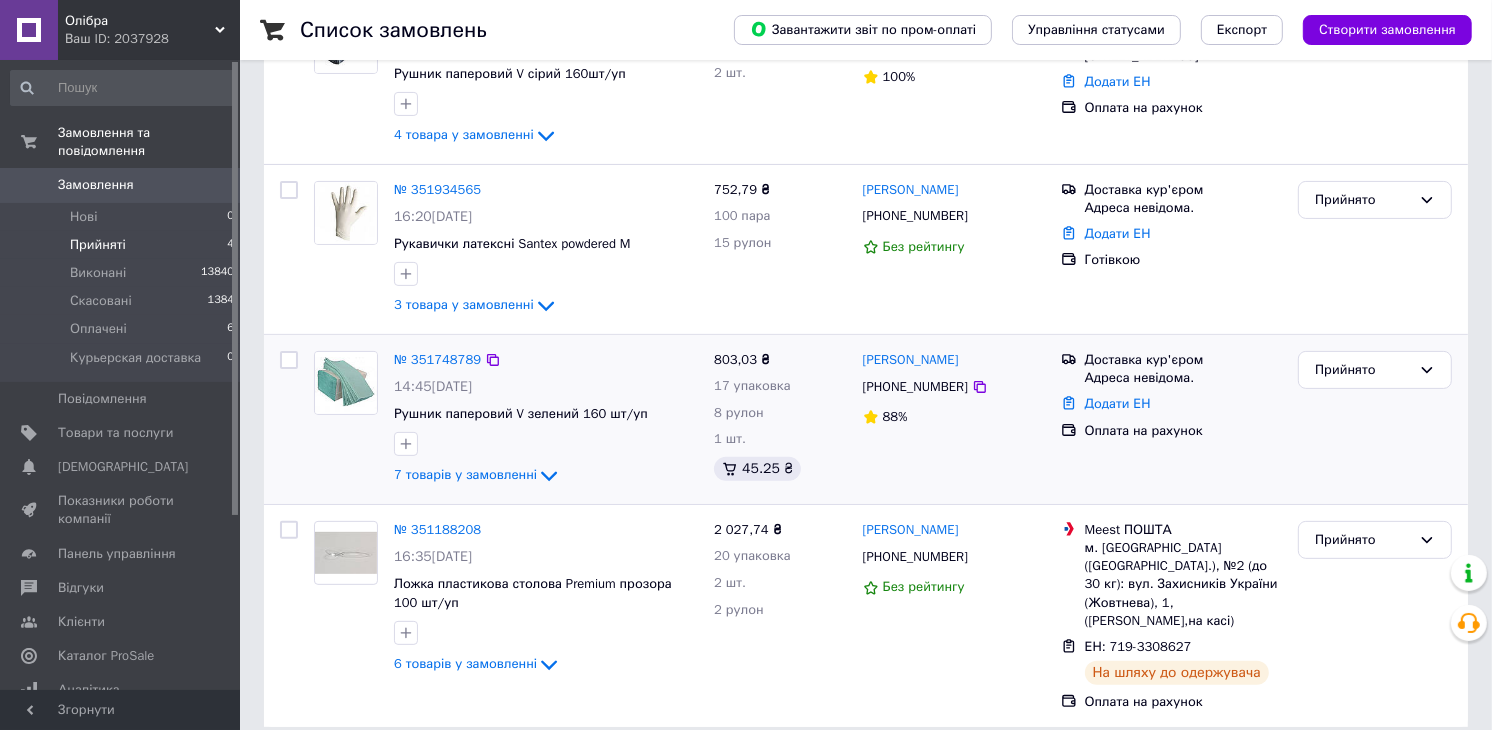 scroll, scrollTop: 397, scrollLeft: 0, axis: vertical 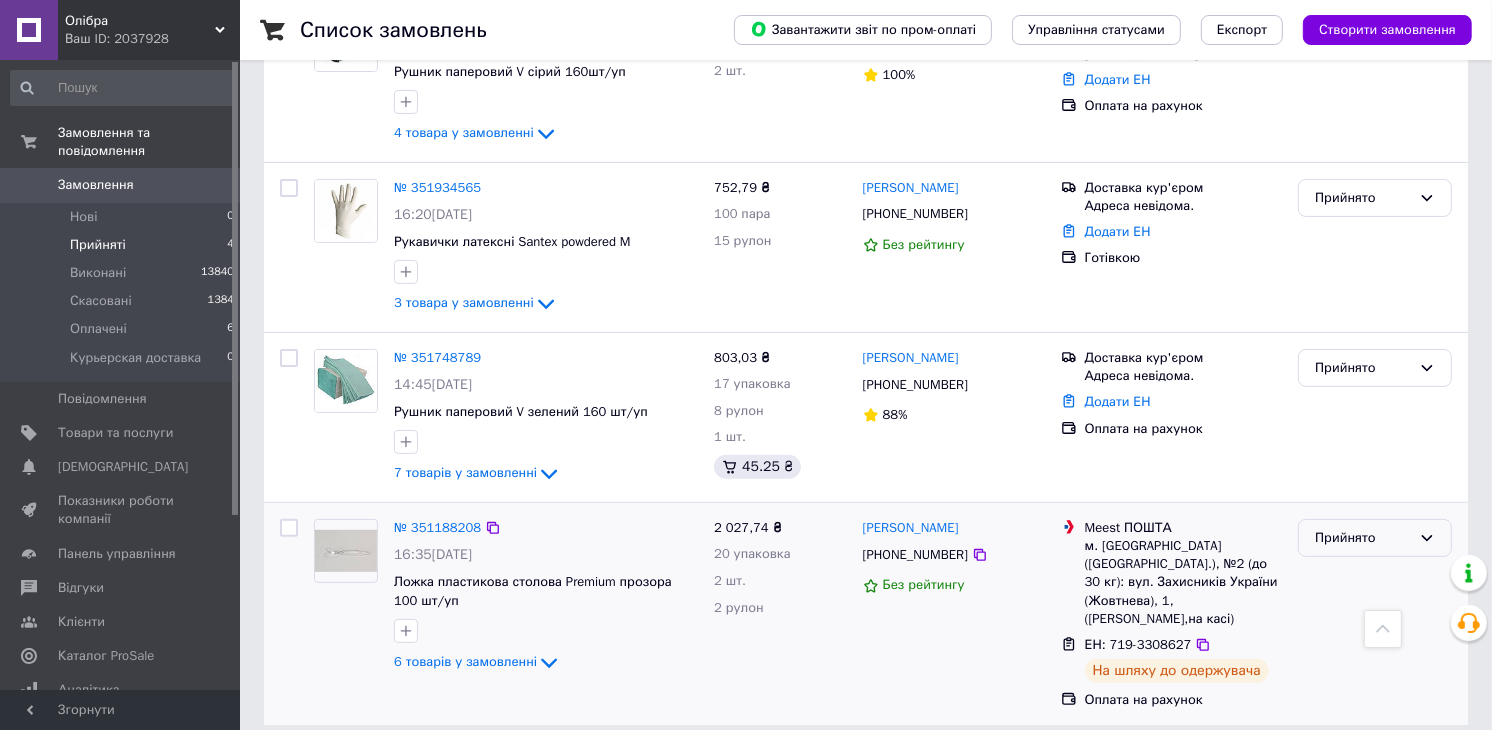 click 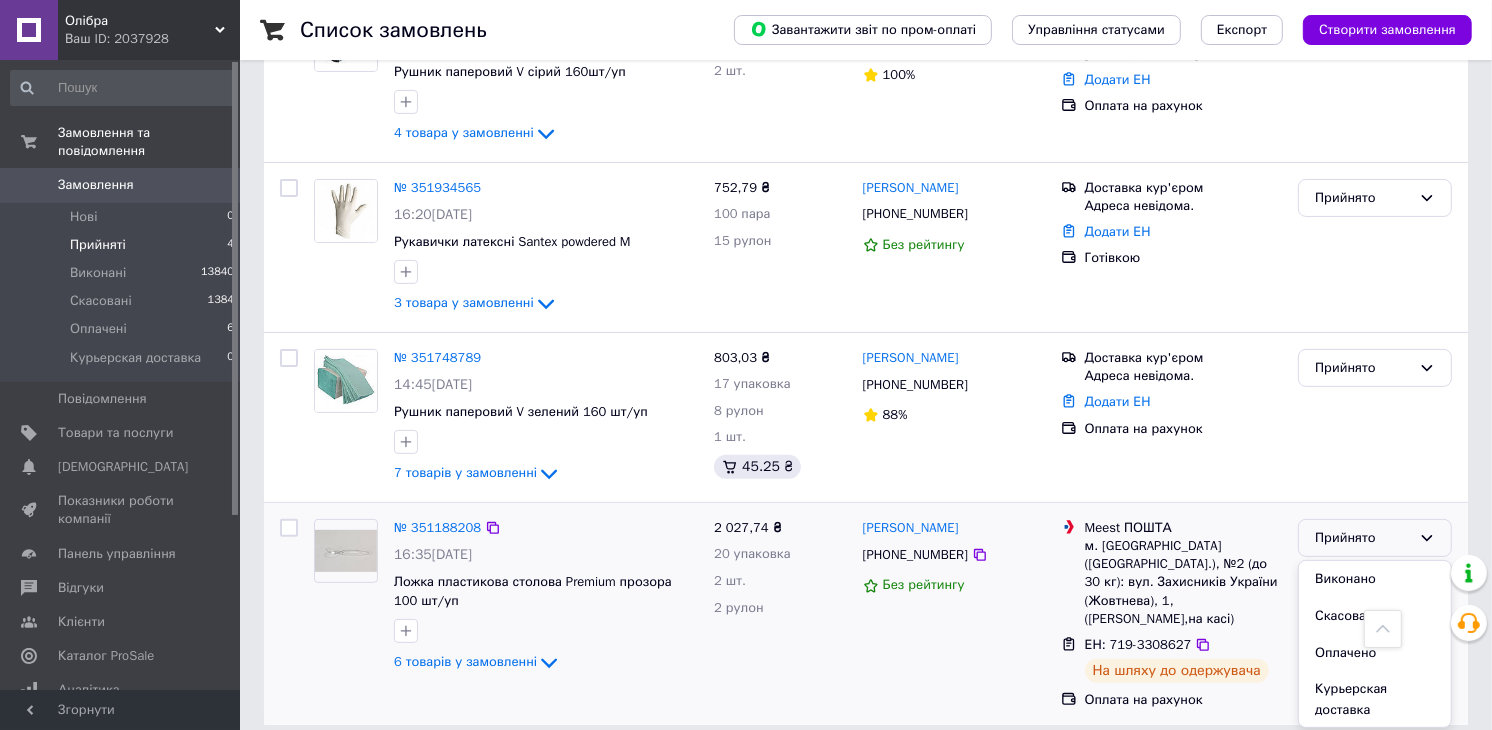 click on "Виконано" at bounding box center [1375, 579] 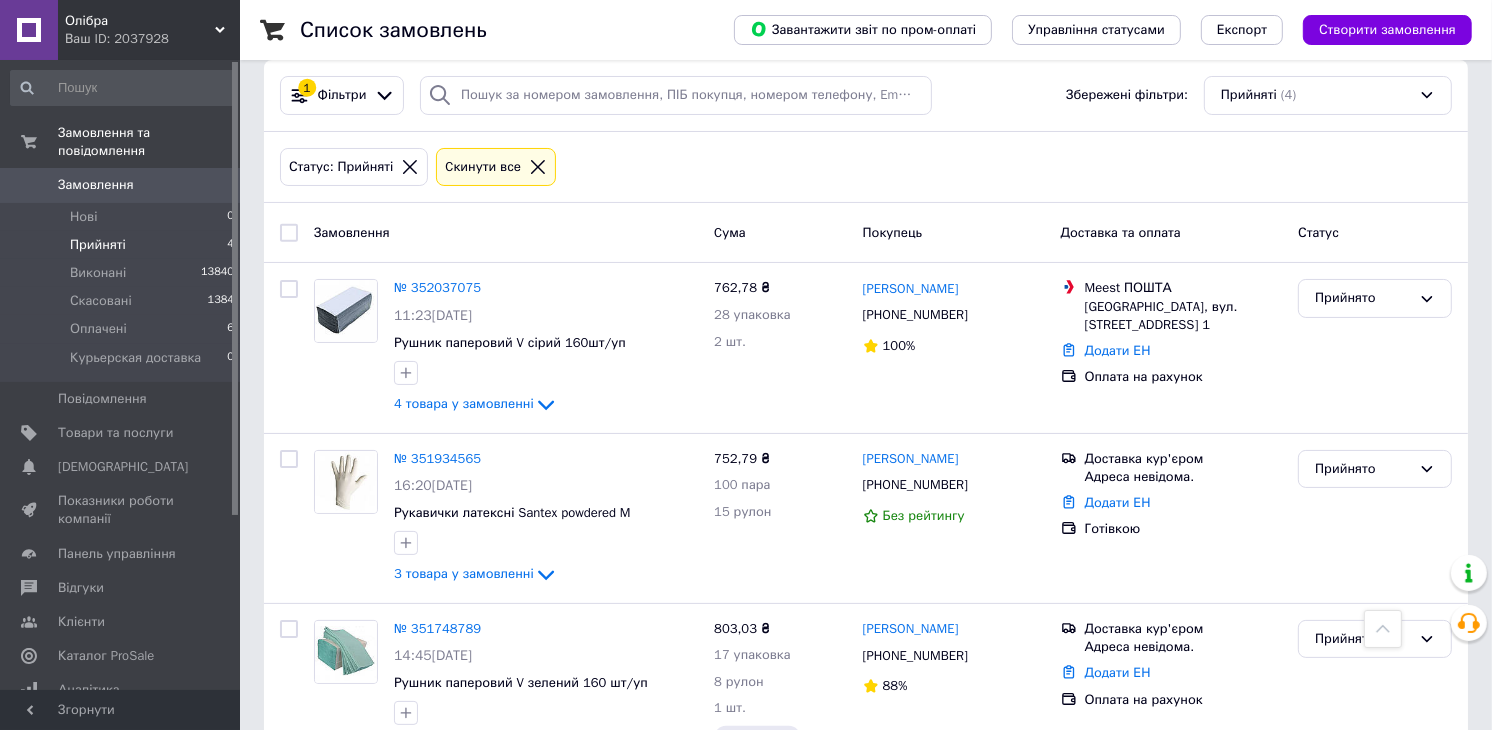 scroll, scrollTop: 64, scrollLeft: 0, axis: vertical 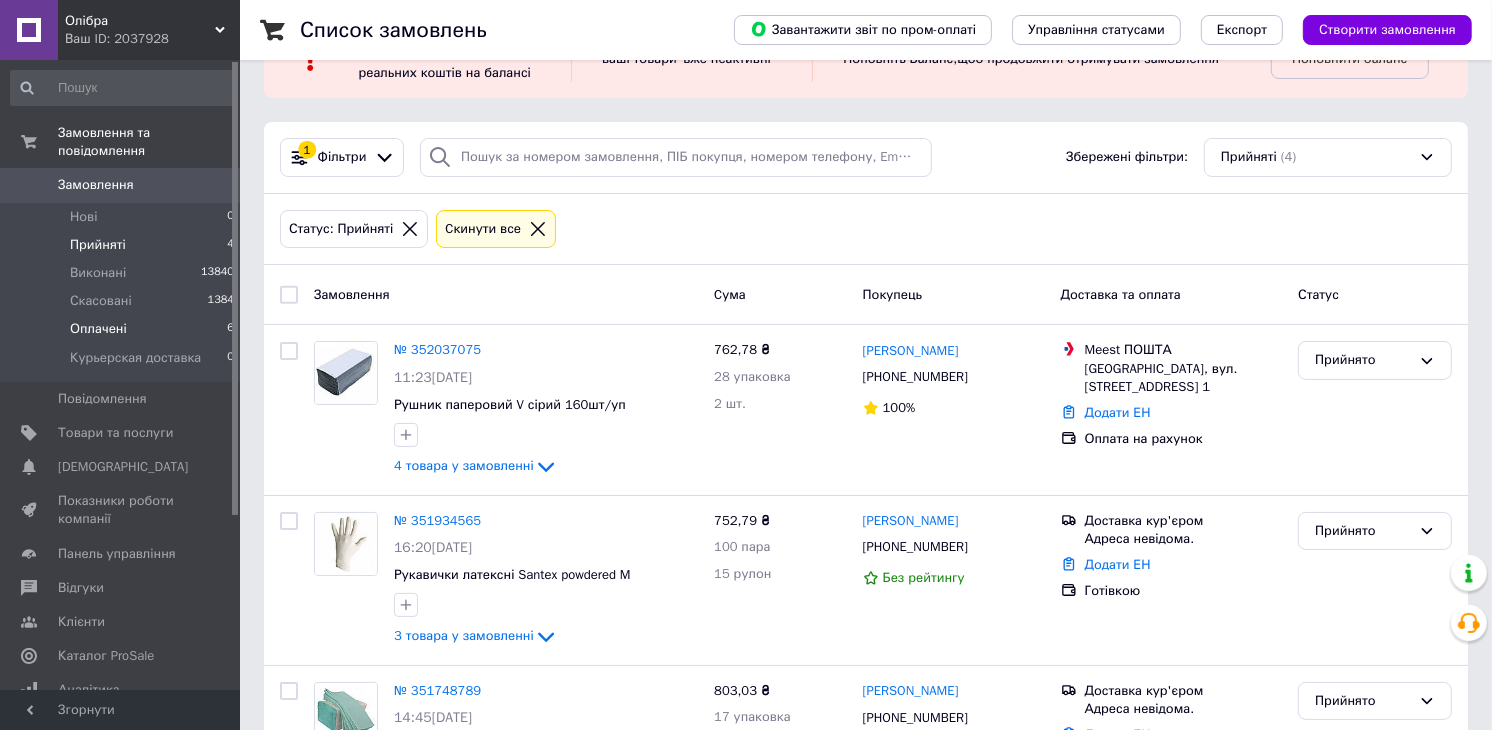 click on "Оплачені" at bounding box center [98, 329] 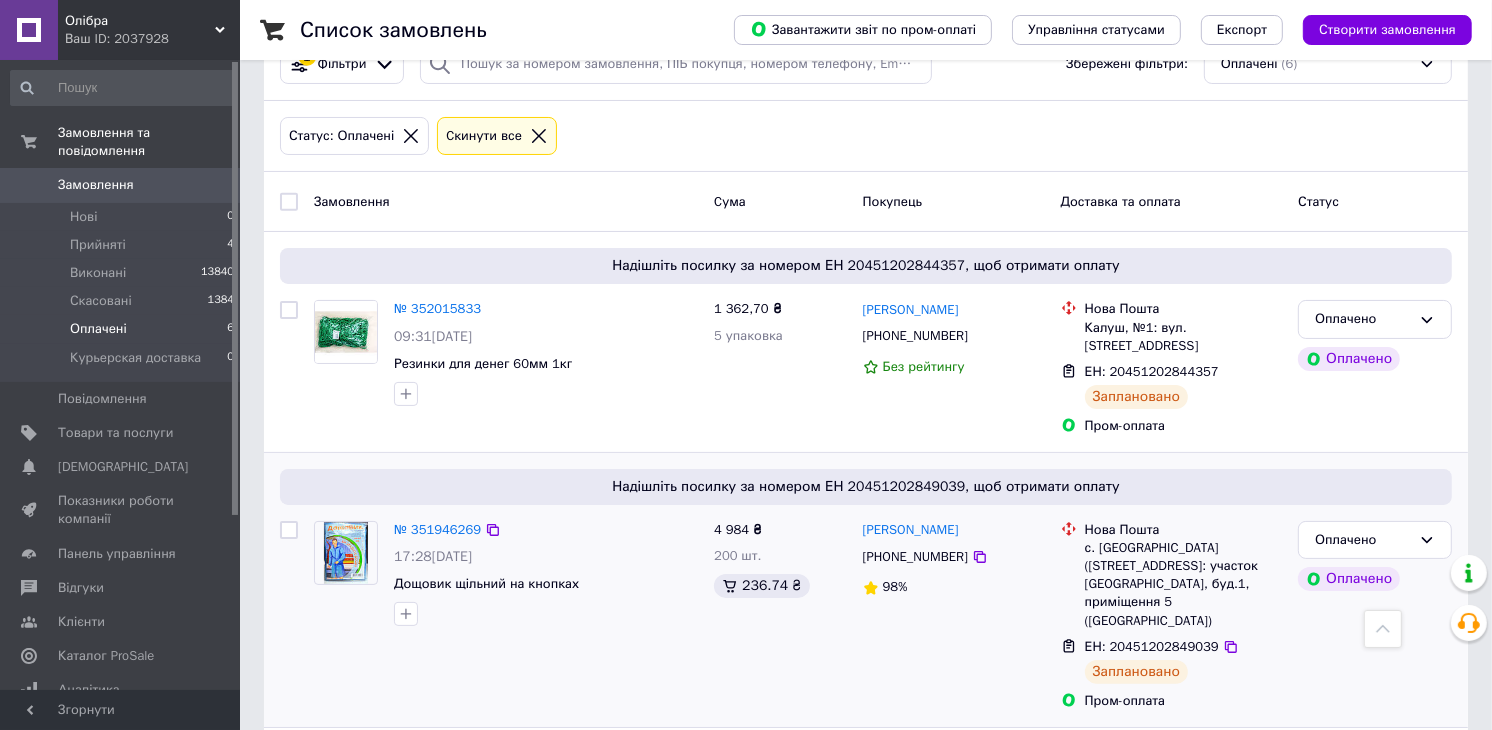 scroll, scrollTop: 111, scrollLeft: 0, axis: vertical 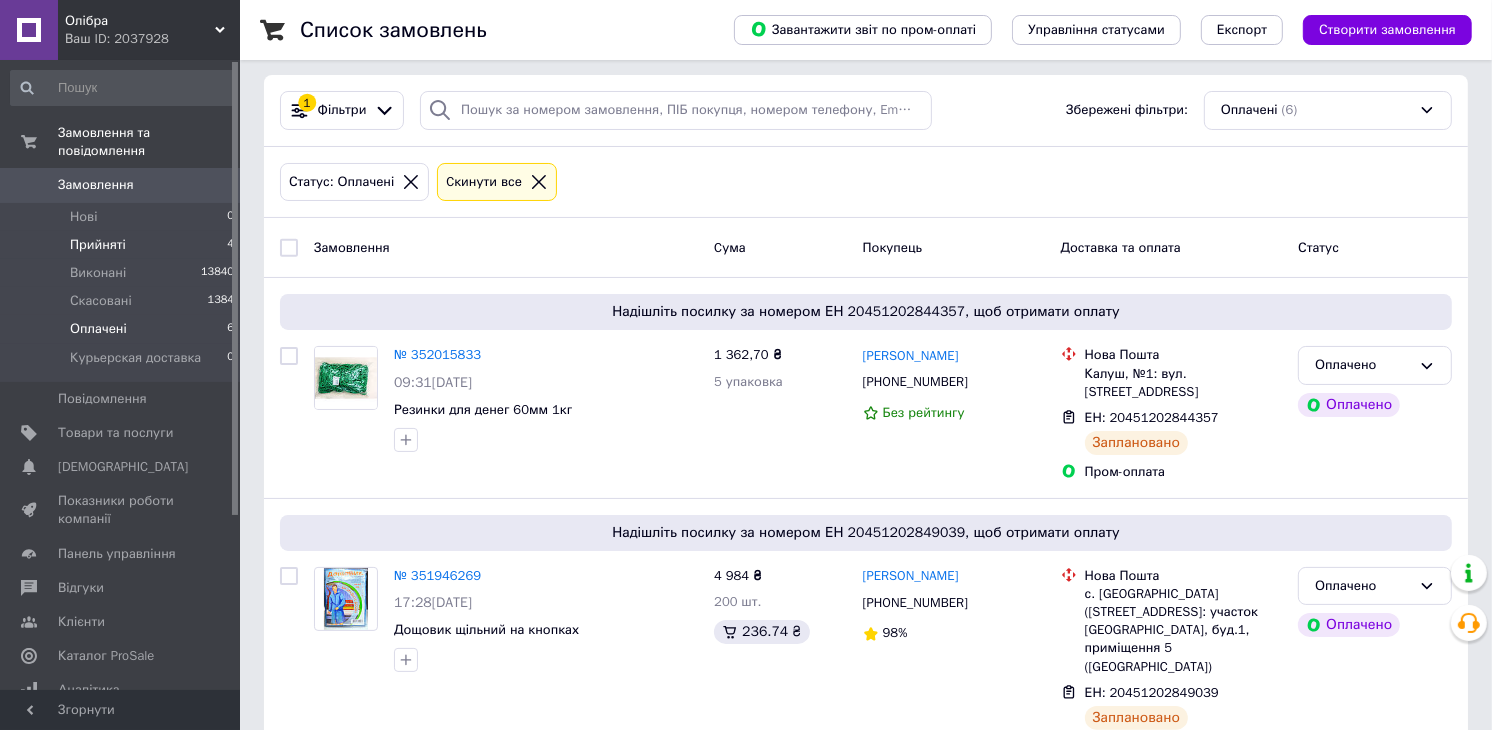click on "Прийняті 4" at bounding box center (123, 245) 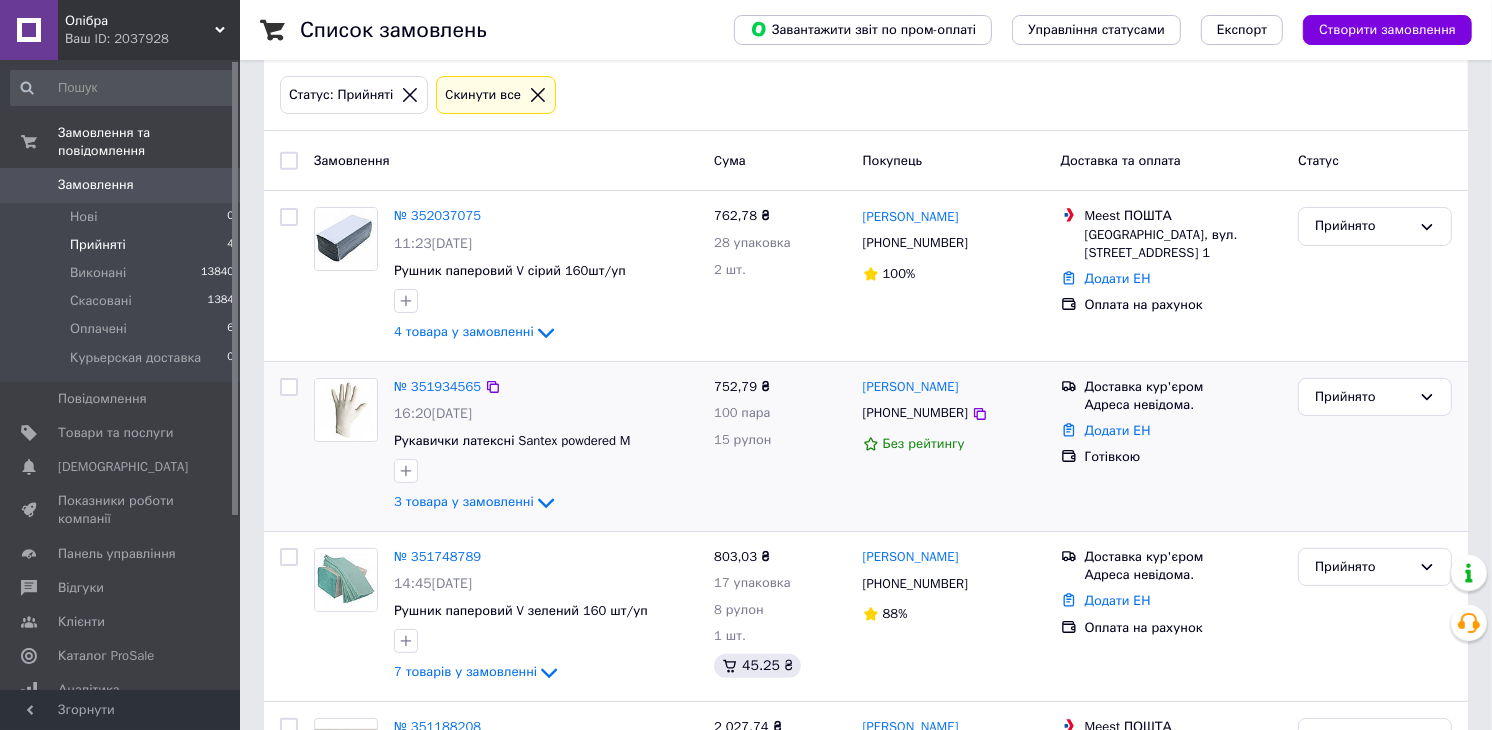 scroll, scrollTop: 397, scrollLeft: 0, axis: vertical 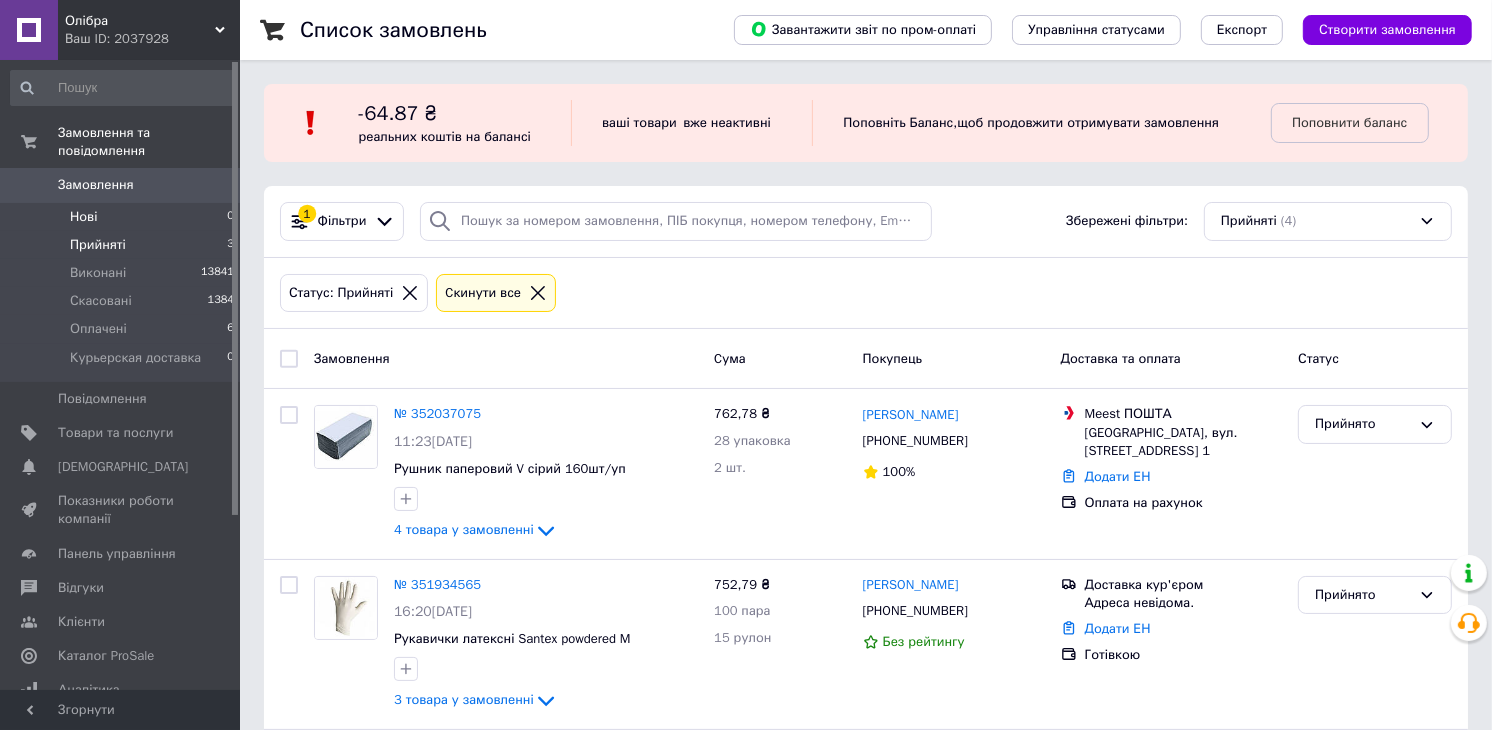 click on "Нові 0" at bounding box center [123, 217] 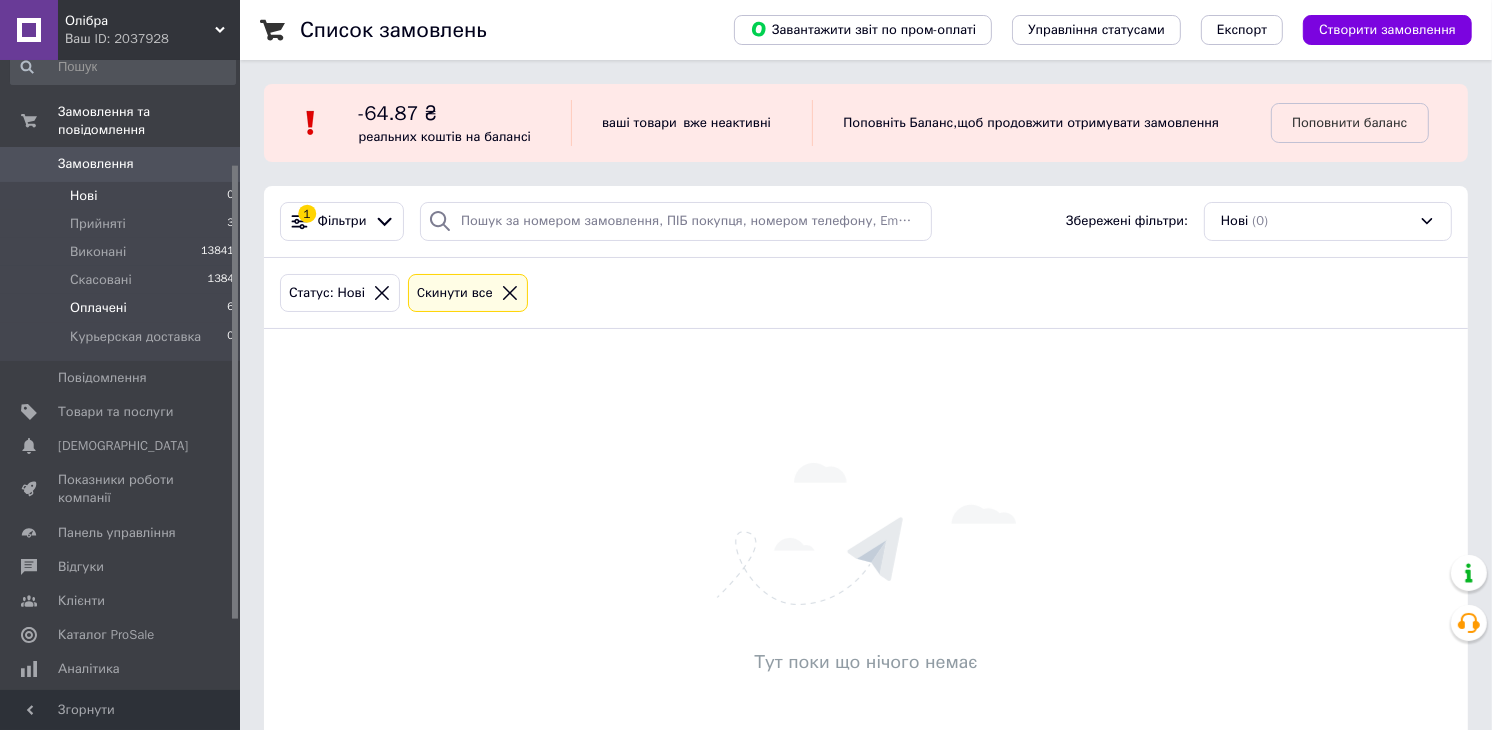 scroll, scrollTop: 0, scrollLeft: 0, axis: both 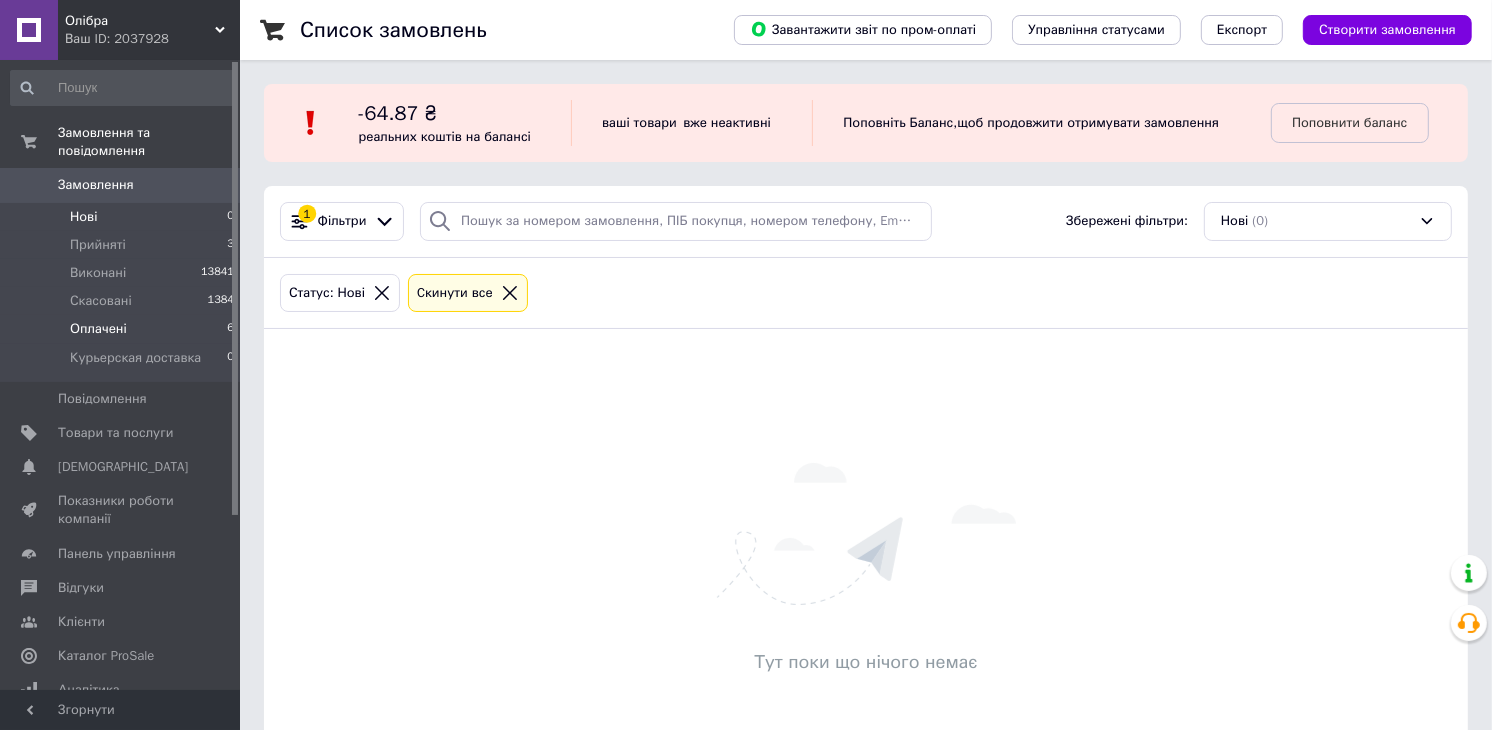 click on "Оплачені 6" at bounding box center [123, 329] 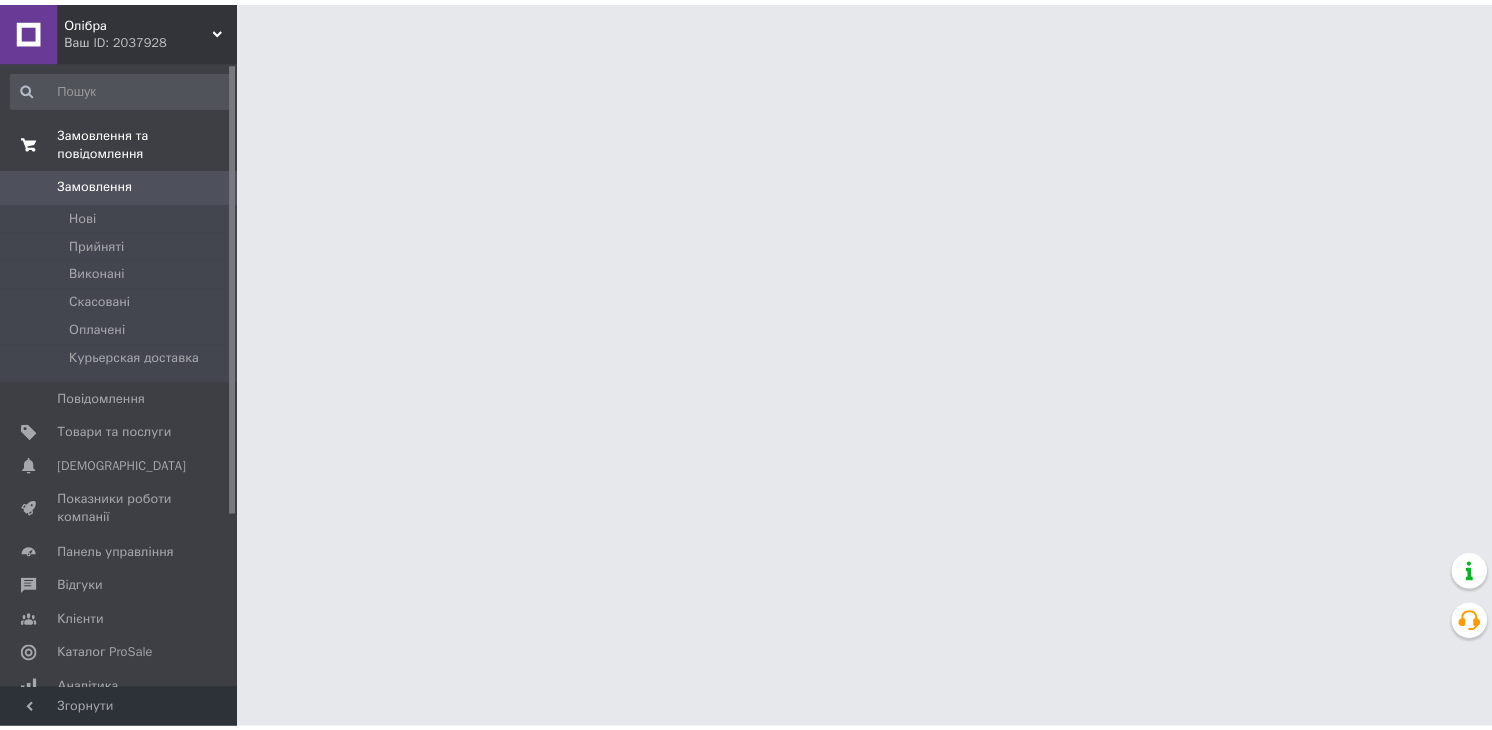 scroll, scrollTop: 0, scrollLeft: 0, axis: both 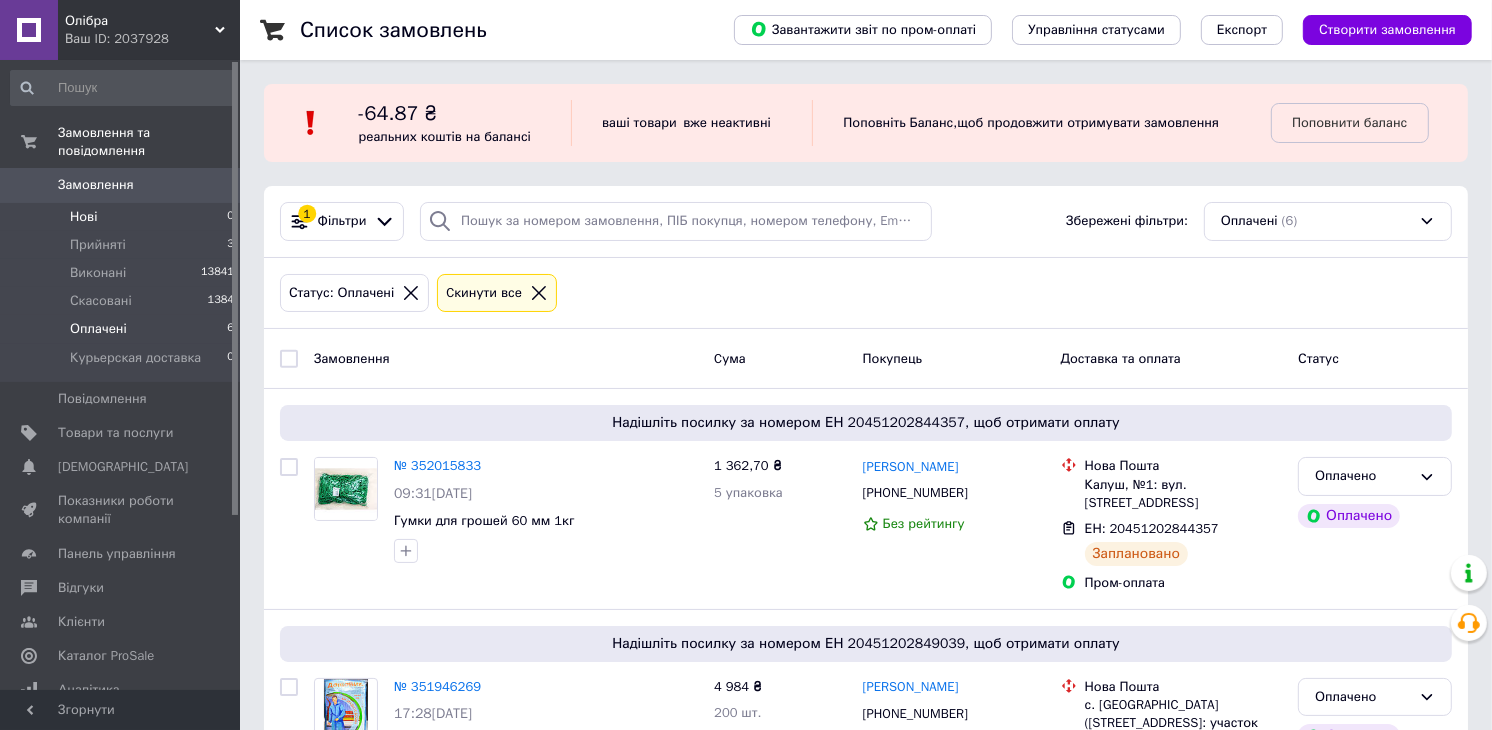 drag, startPoint x: 105, startPoint y: 198, endPoint x: 126, endPoint y: 210, distance: 24.186773 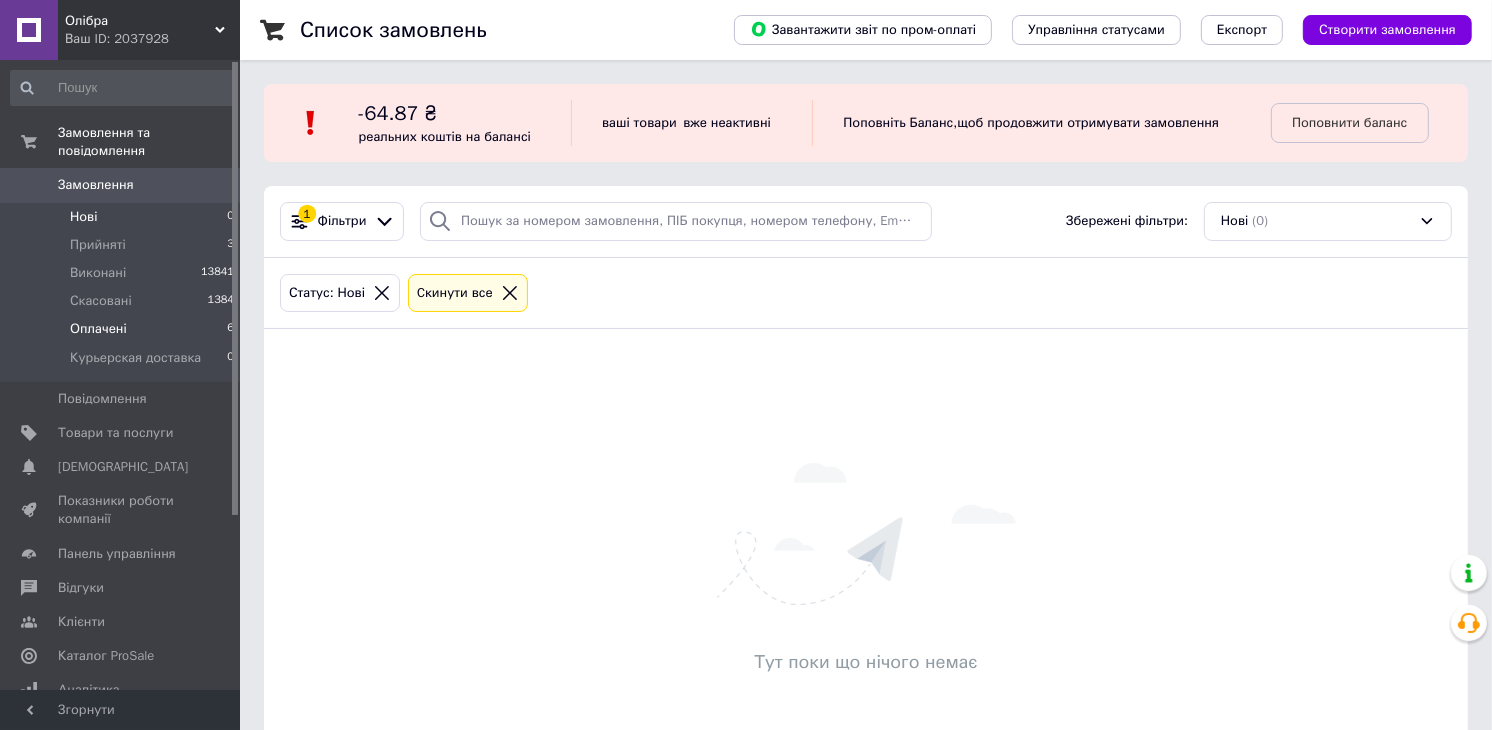 click on "Оплачені 6" at bounding box center (123, 329) 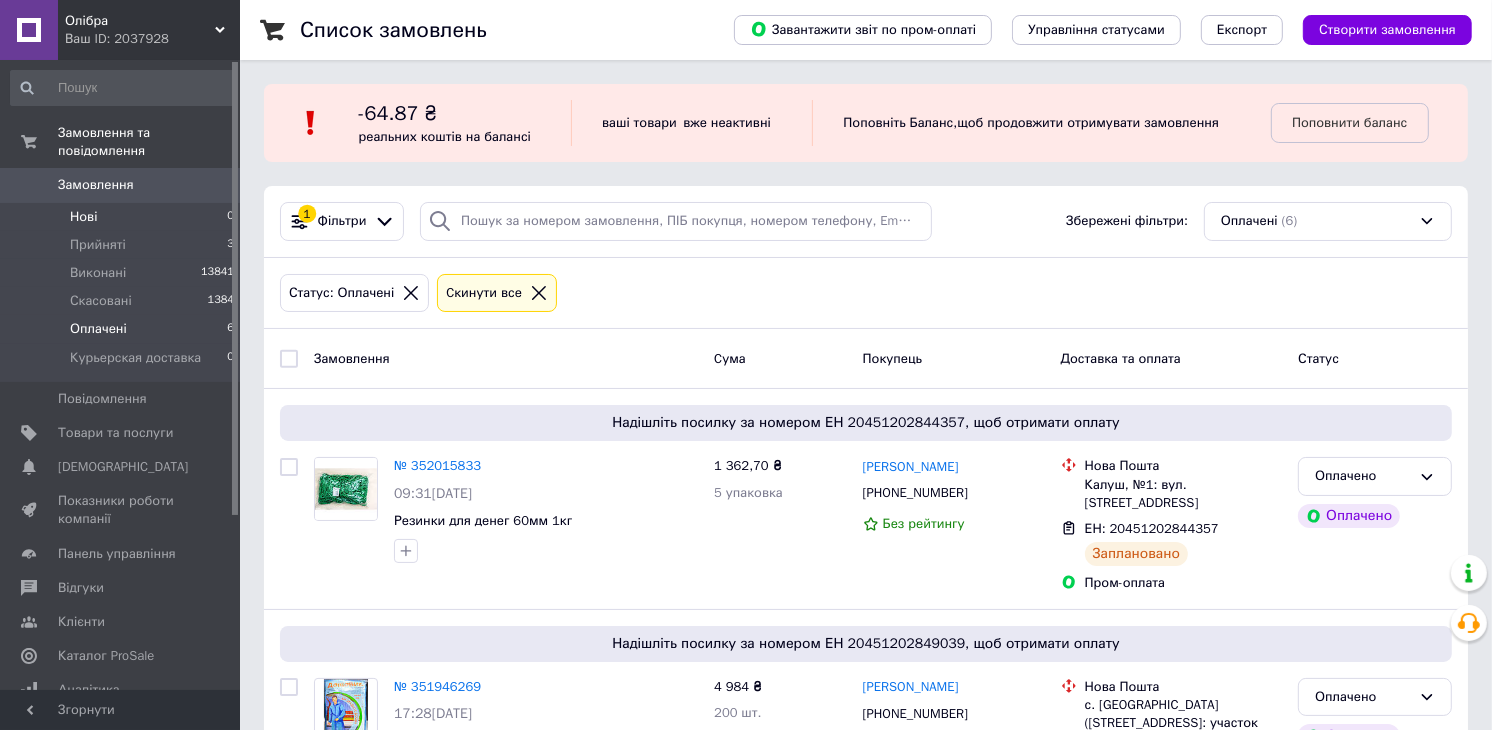 click on "Нові 0" at bounding box center (123, 217) 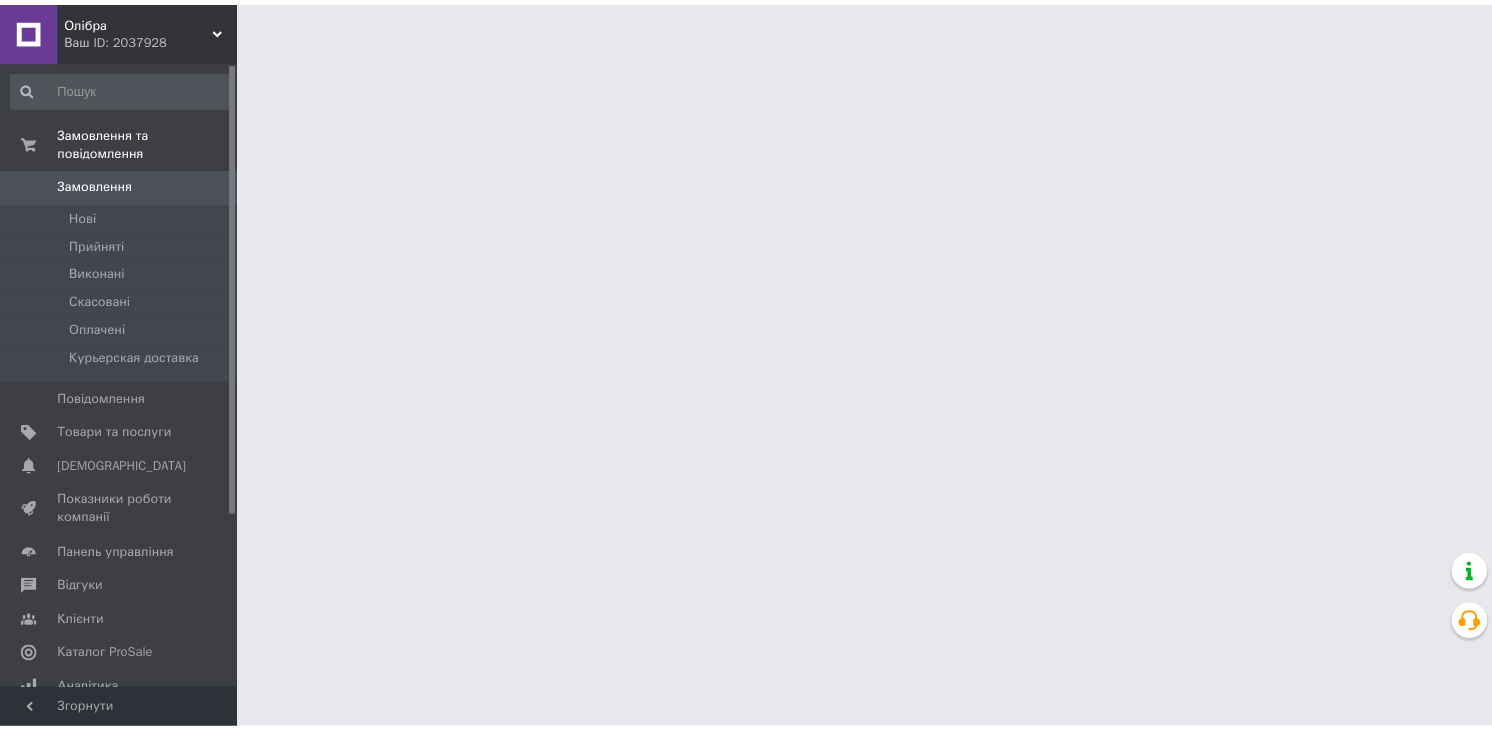 scroll, scrollTop: 0, scrollLeft: 0, axis: both 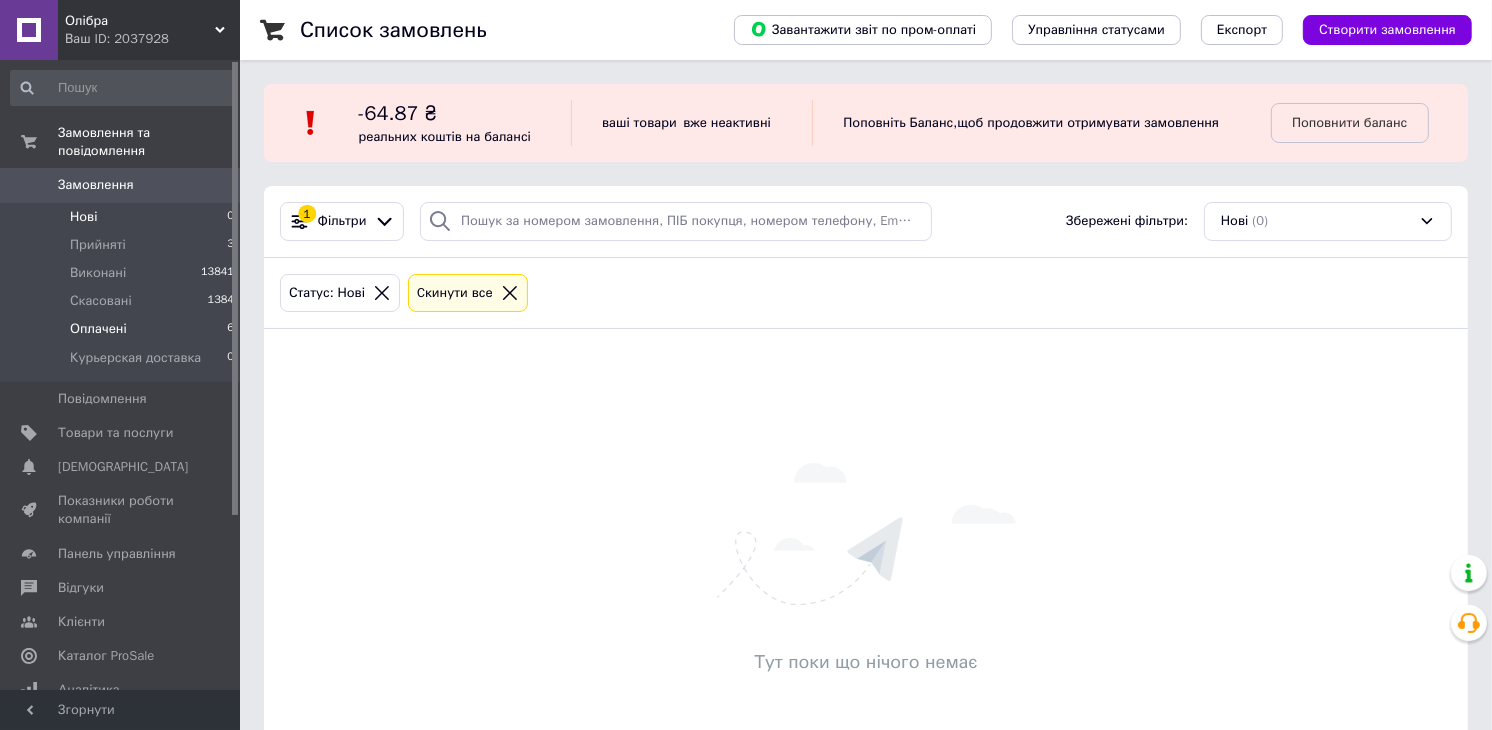 click on "Оплачені 6" at bounding box center [123, 329] 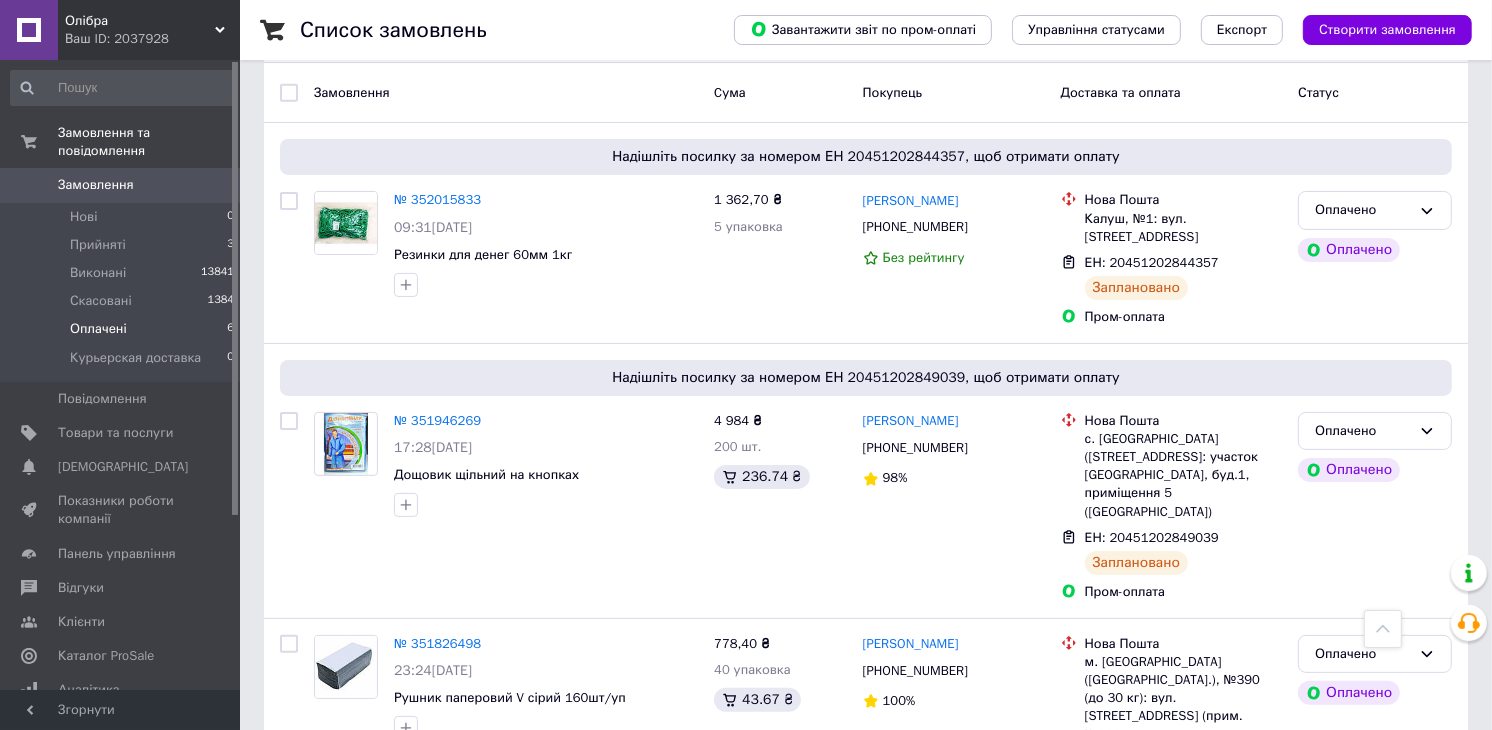 scroll, scrollTop: 256, scrollLeft: 0, axis: vertical 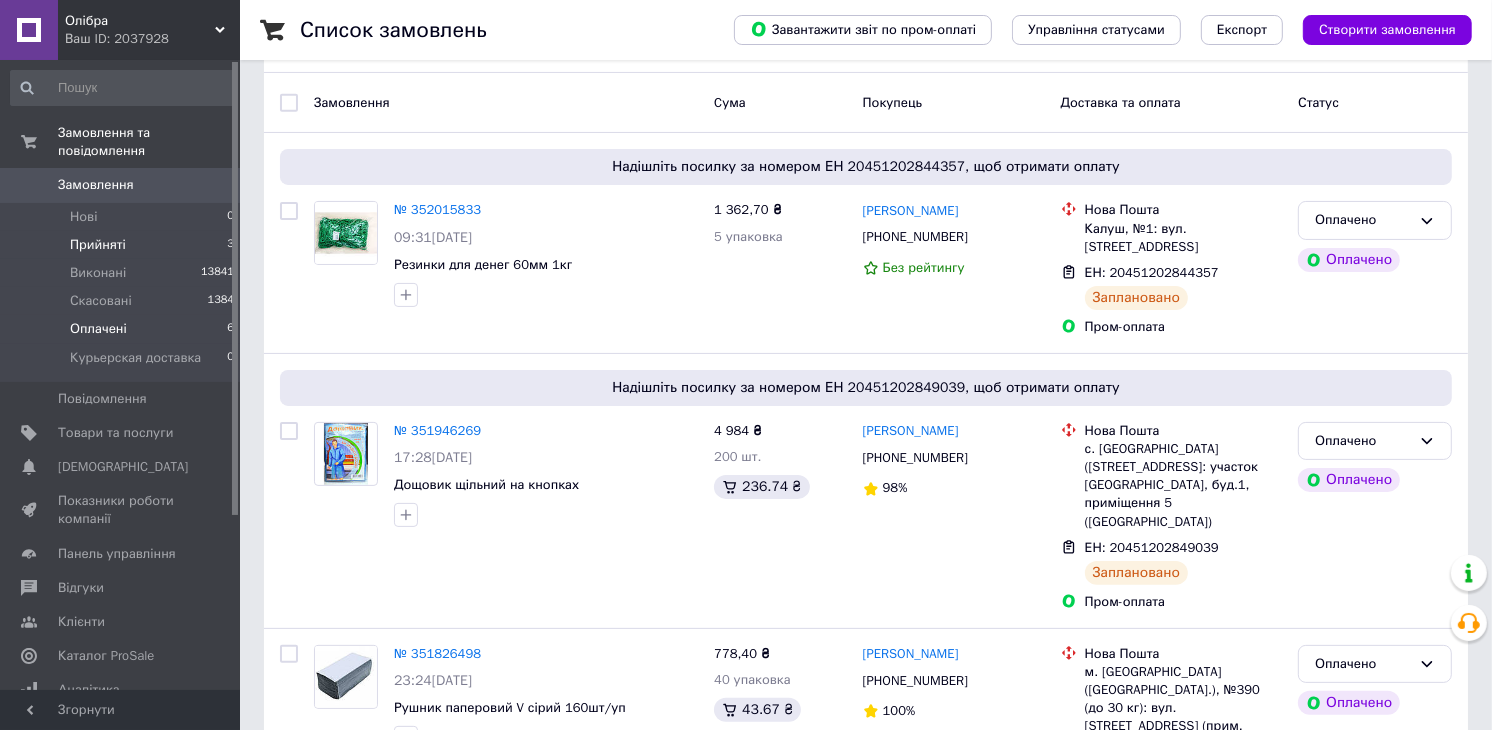 click on "Прийняті 3" at bounding box center [123, 245] 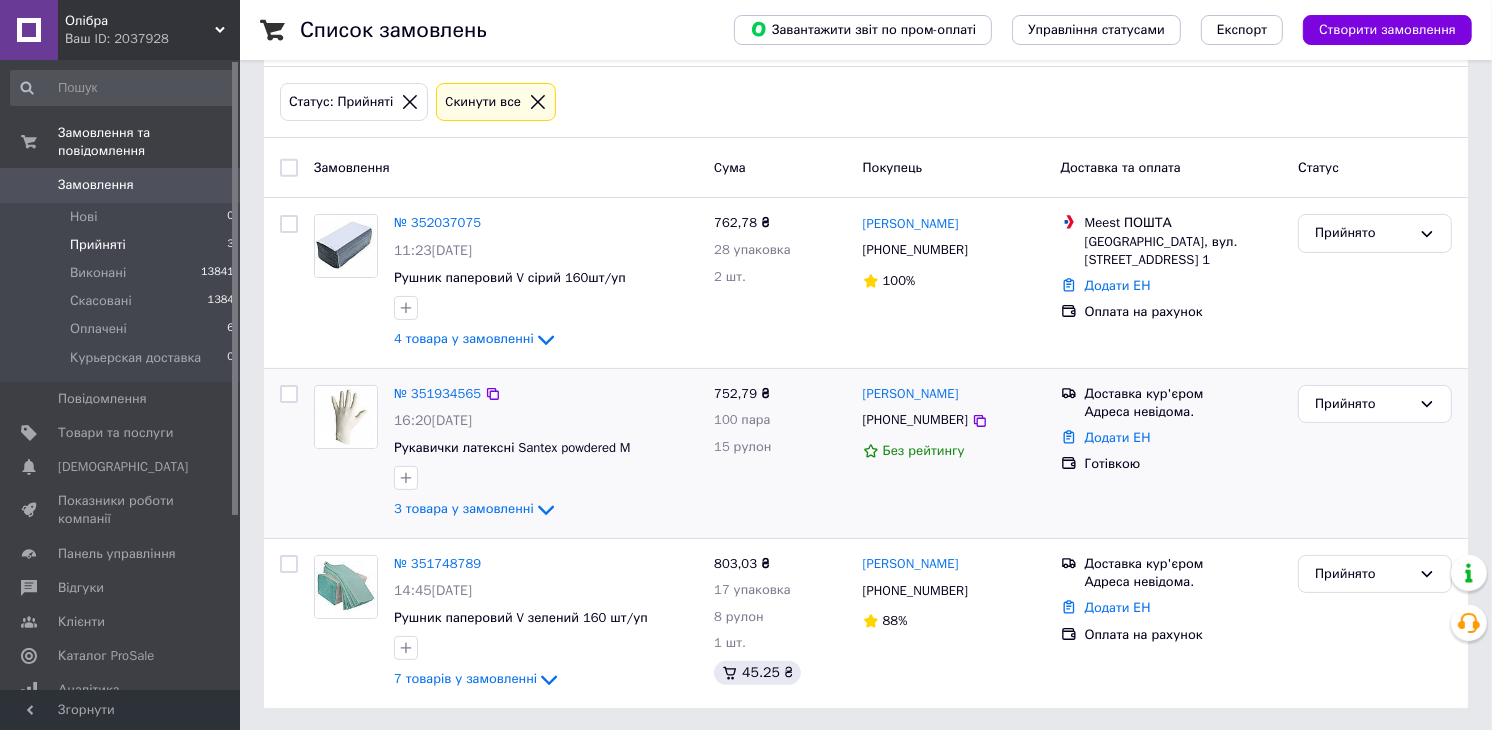 scroll, scrollTop: 193, scrollLeft: 0, axis: vertical 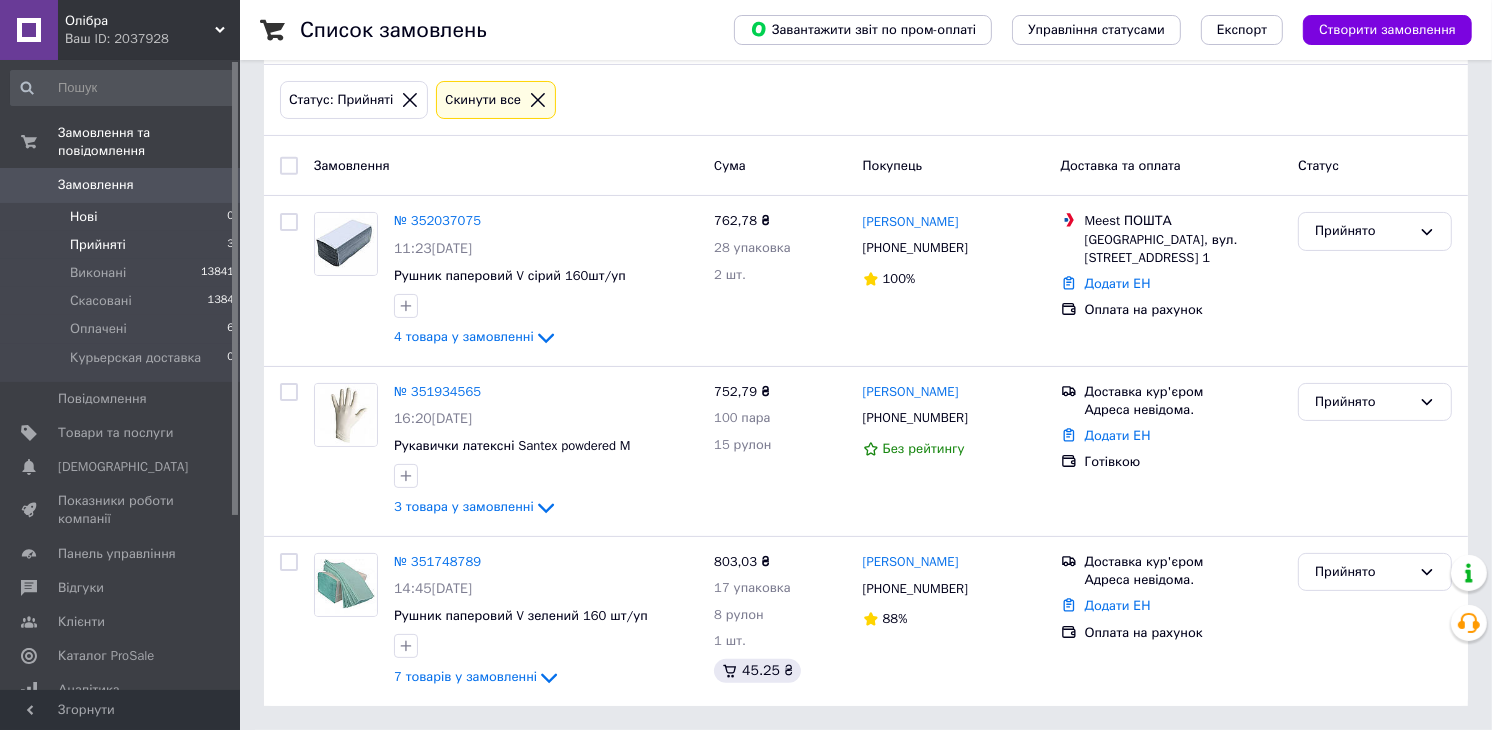 click on "Нові 0" at bounding box center [123, 217] 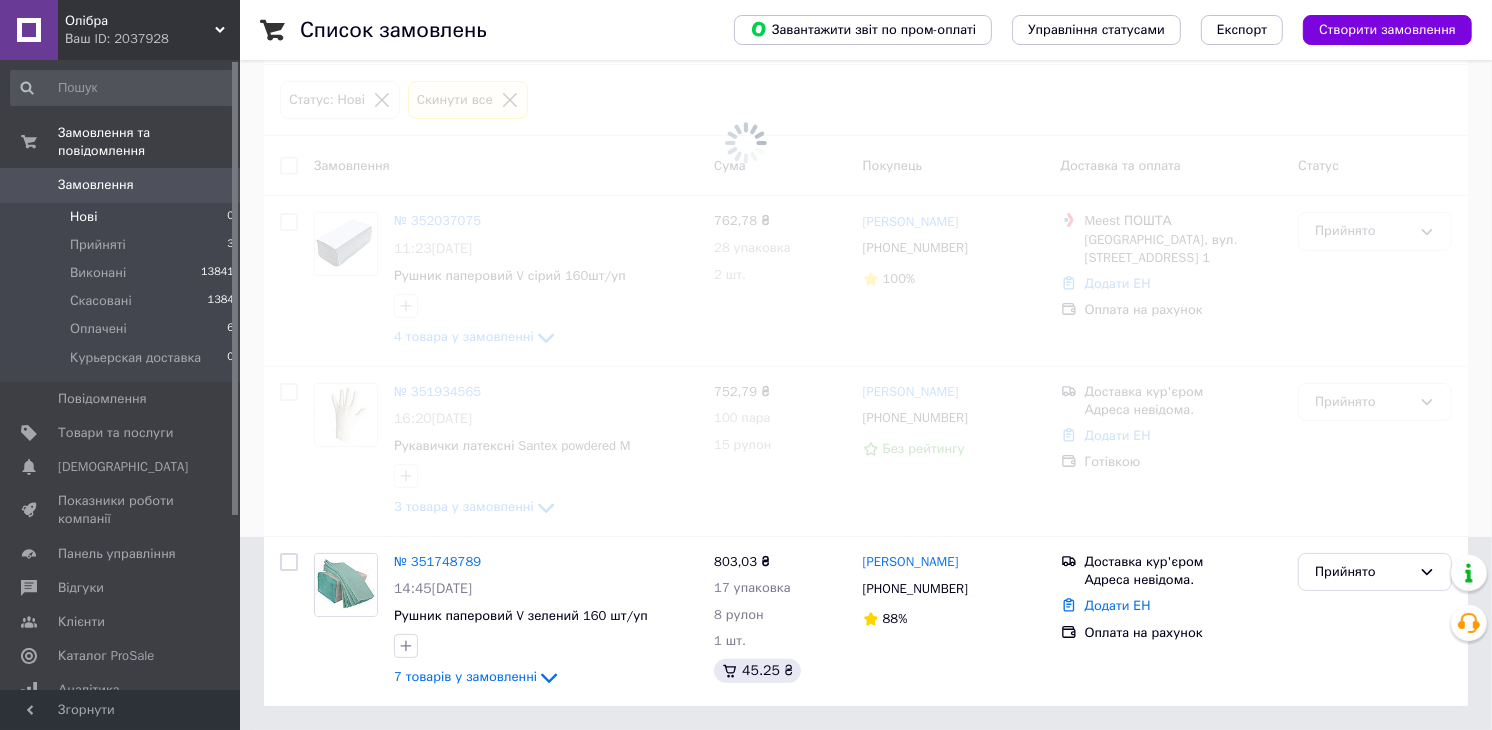 scroll, scrollTop: 0, scrollLeft: 0, axis: both 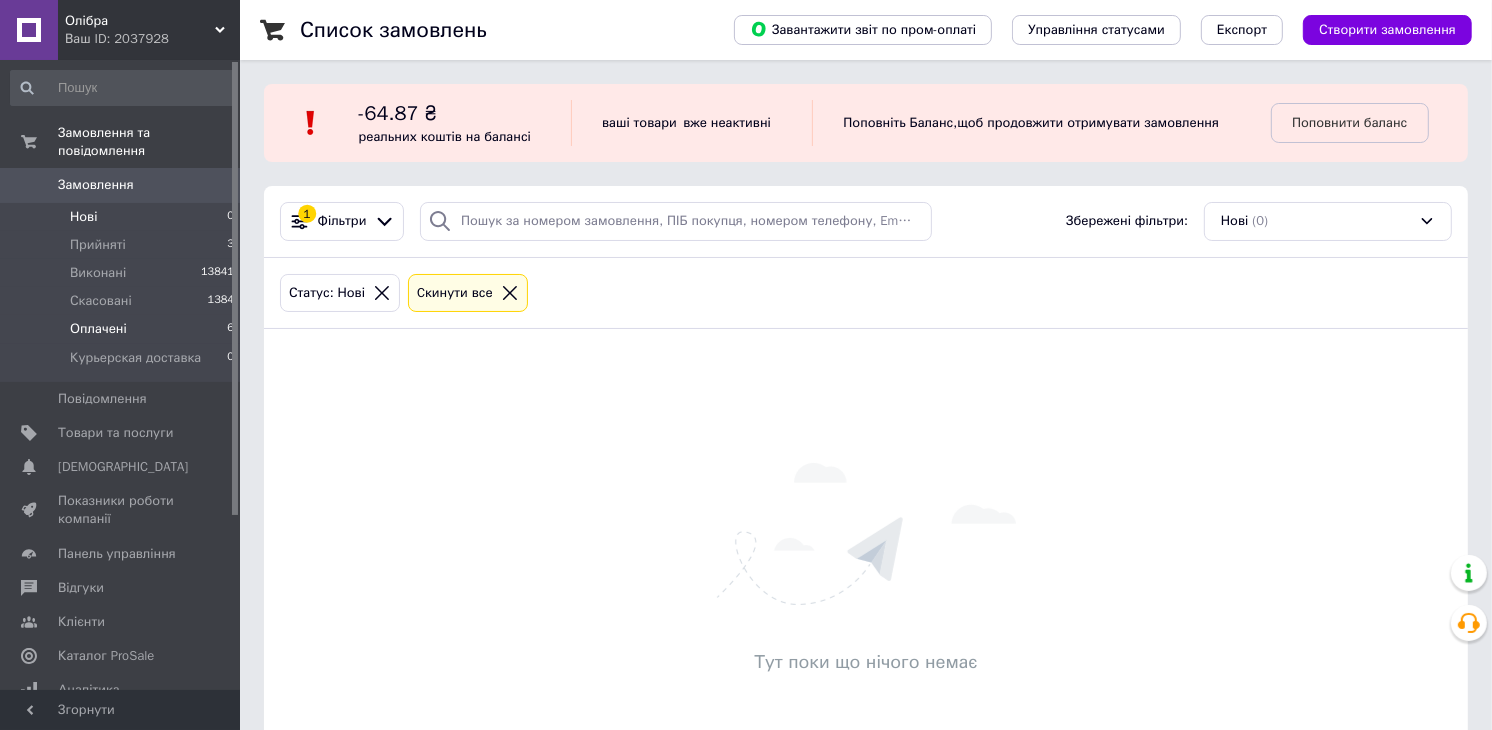 click on "Оплачені 6" at bounding box center (123, 329) 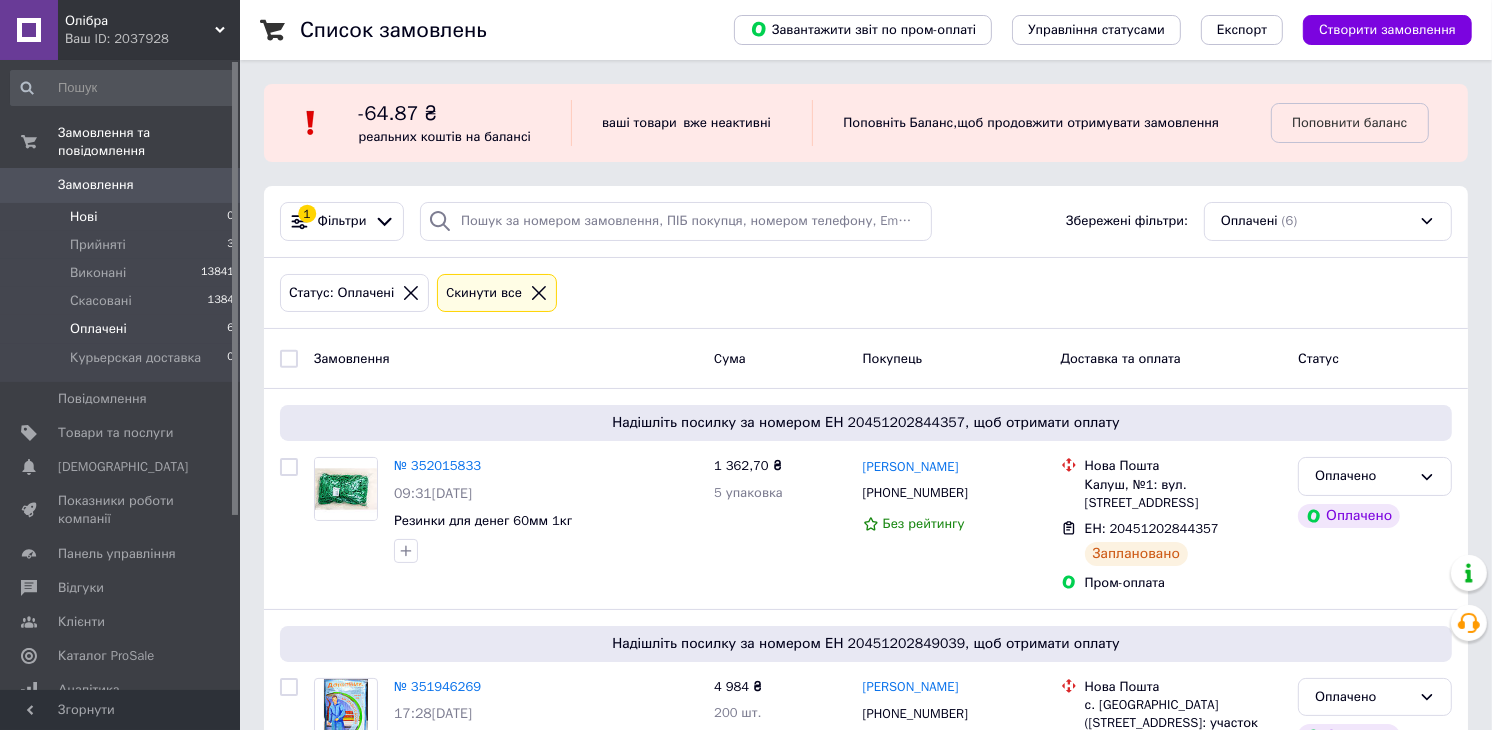 click on "Нові 0" at bounding box center [123, 217] 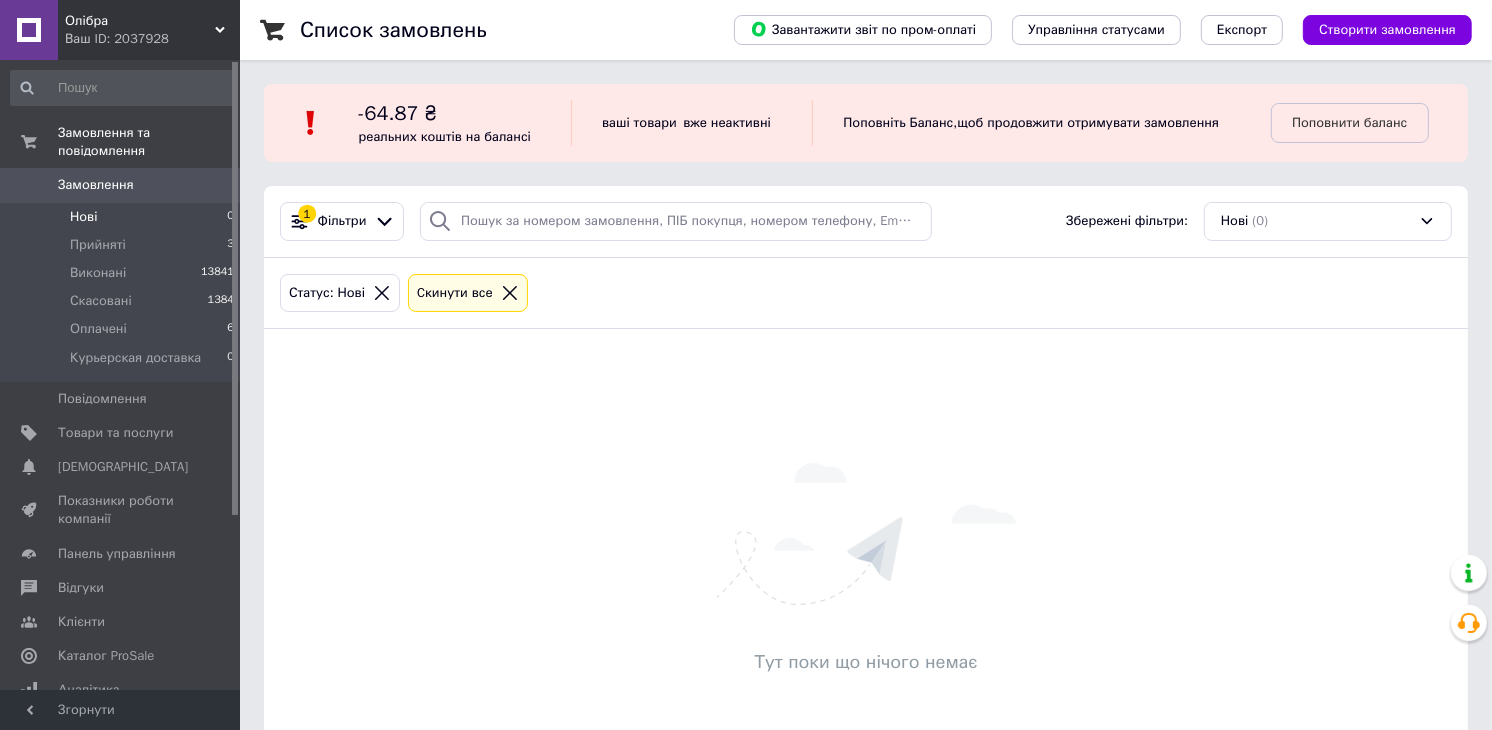 click on "Нові" at bounding box center [83, 217] 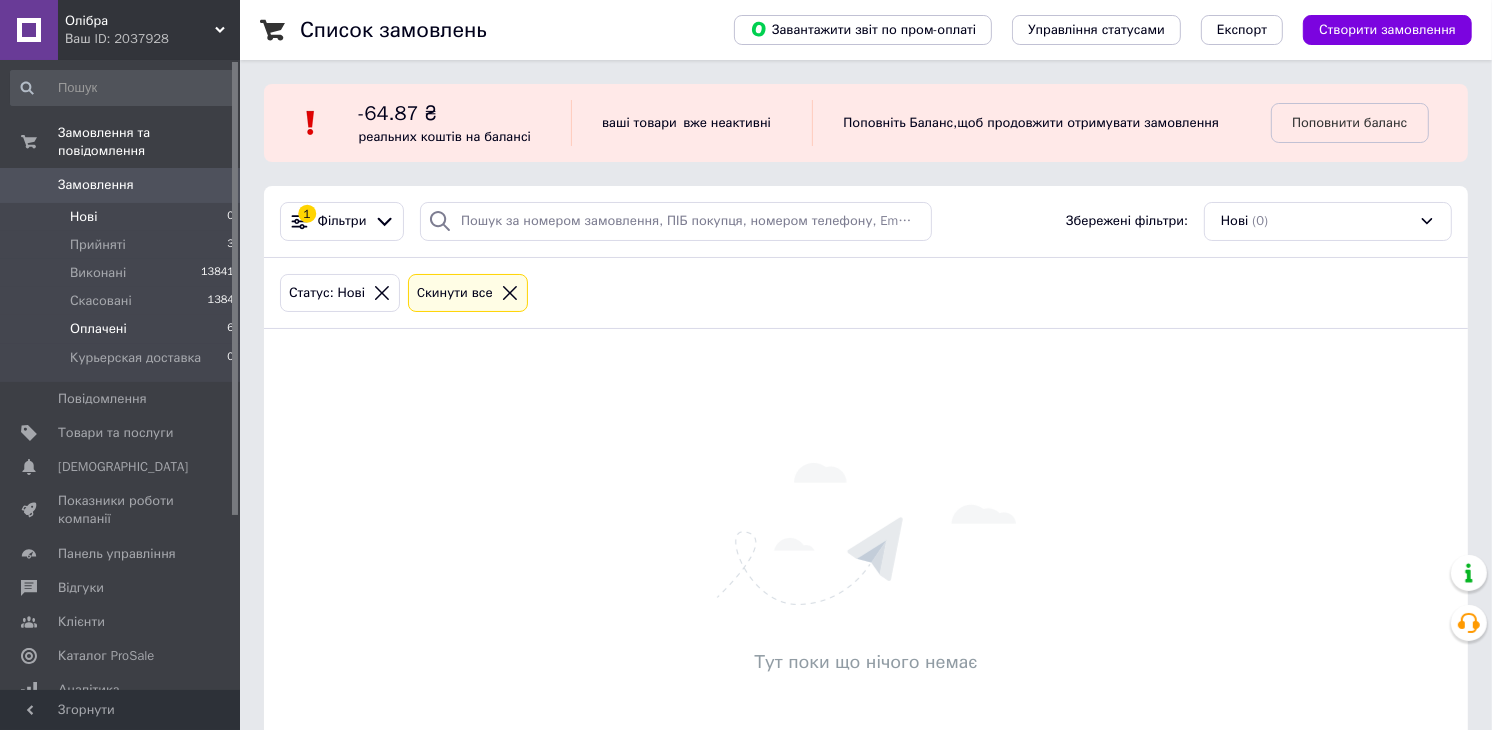 click on "Оплачені" at bounding box center (98, 329) 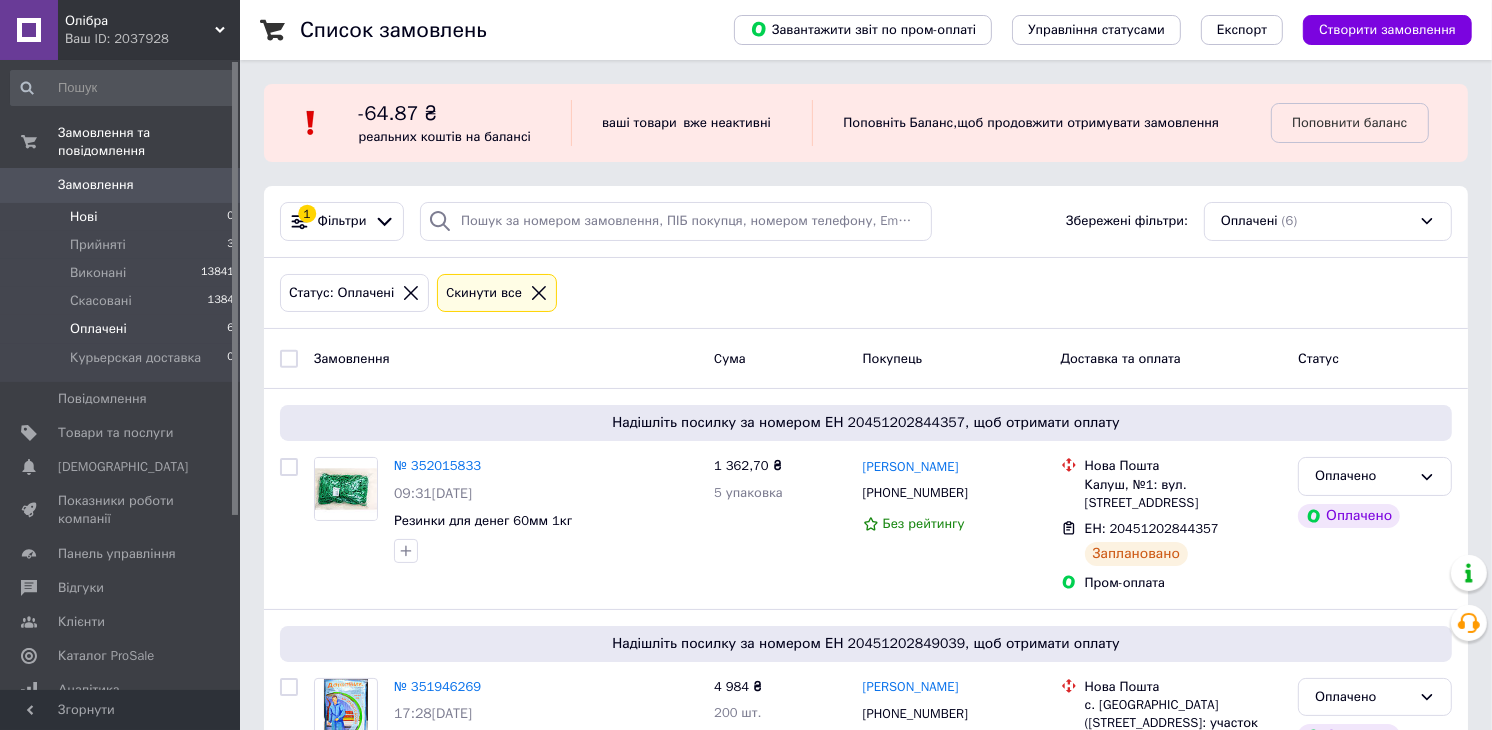 click on "Нові 0" at bounding box center (123, 217) 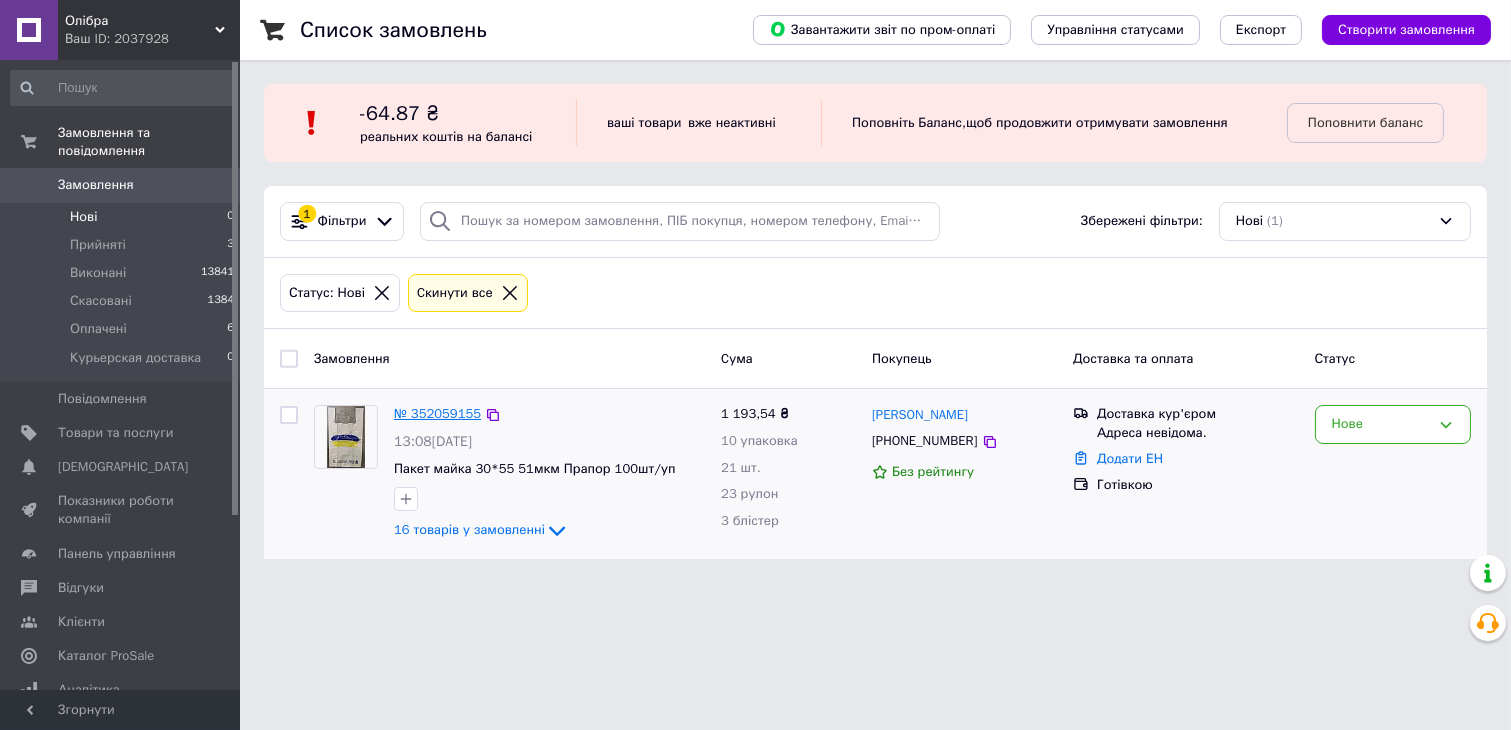 click on "№ 352059155" at bounding box center (437, 413) 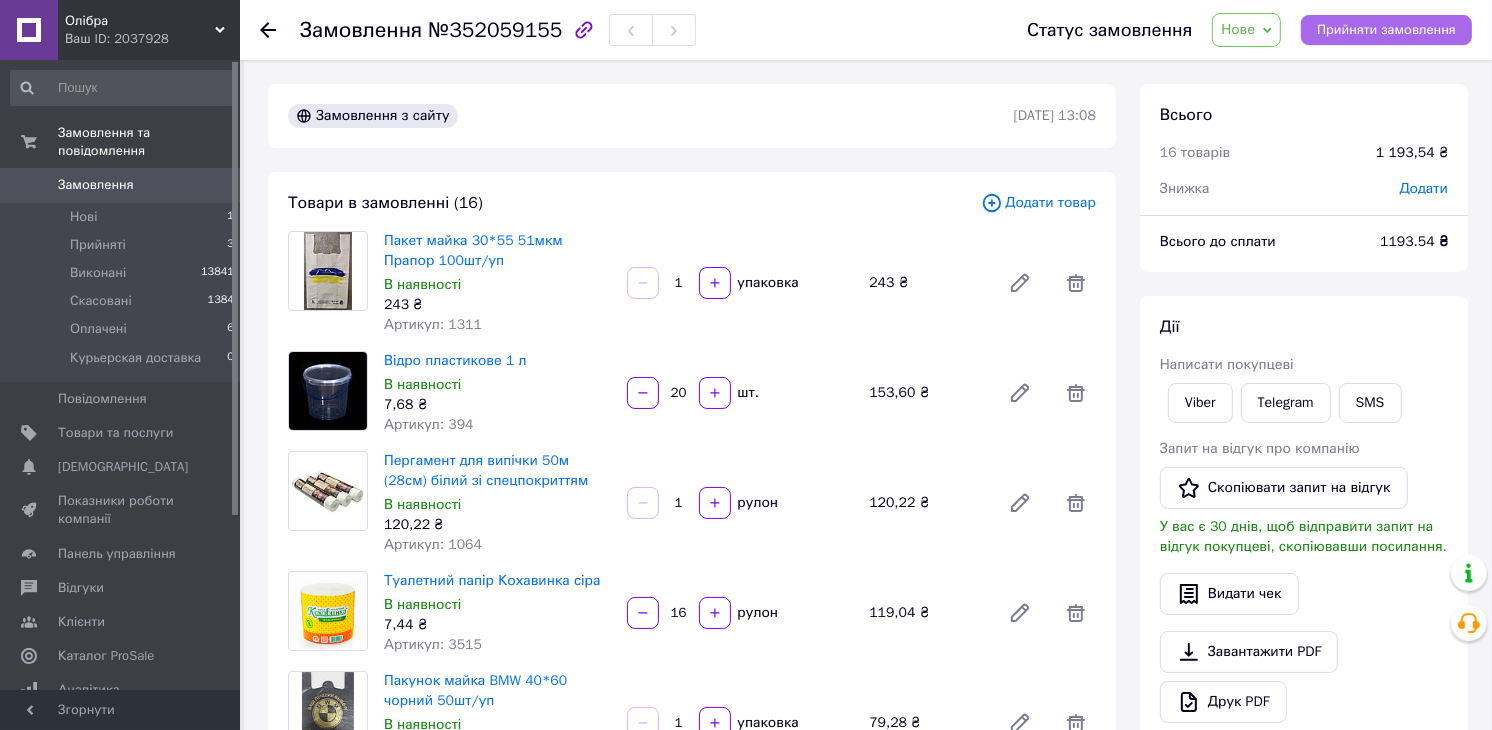 click on "Прийняти замовлення" at bounding box center (1386, 30) 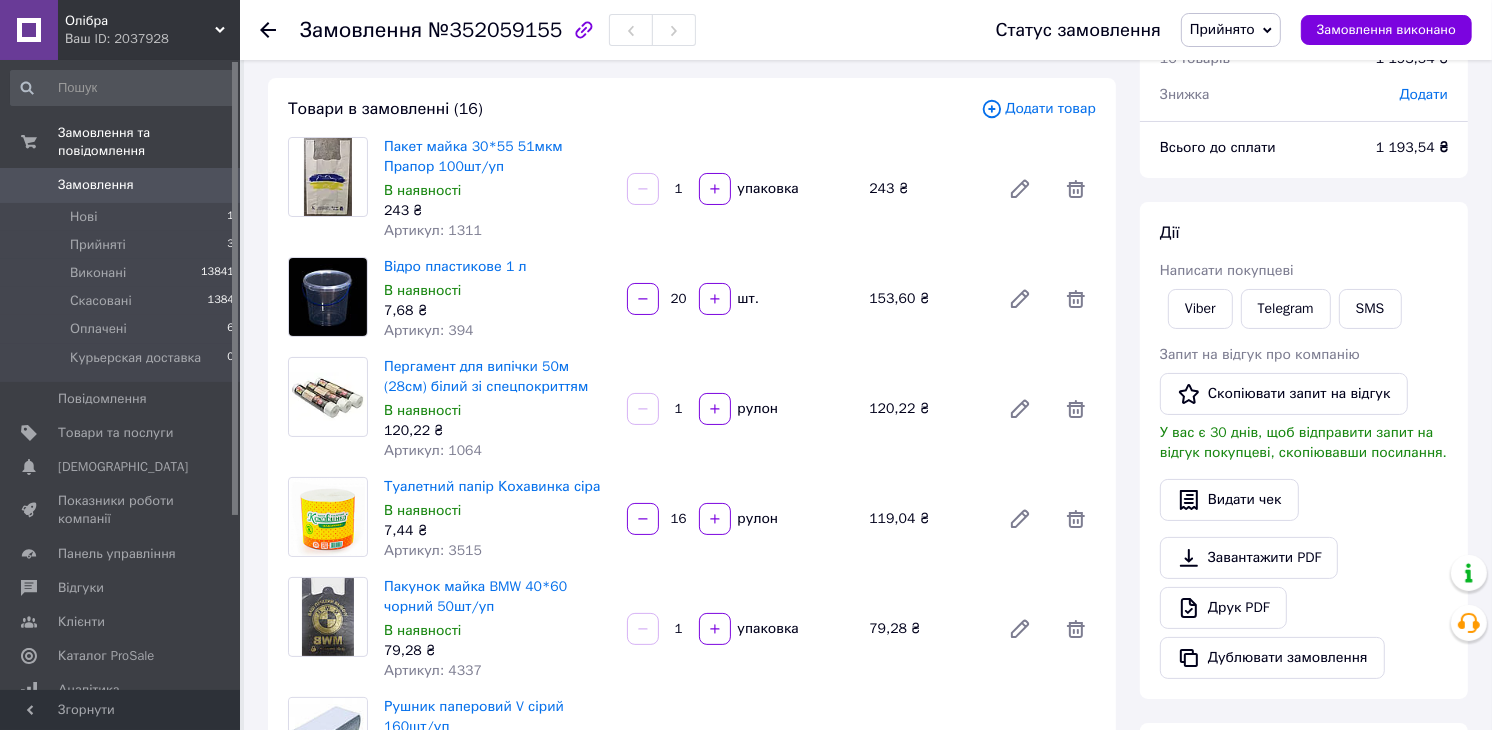 scroll, scrollTop: 222, scrollLeft: 0, axis: vertical 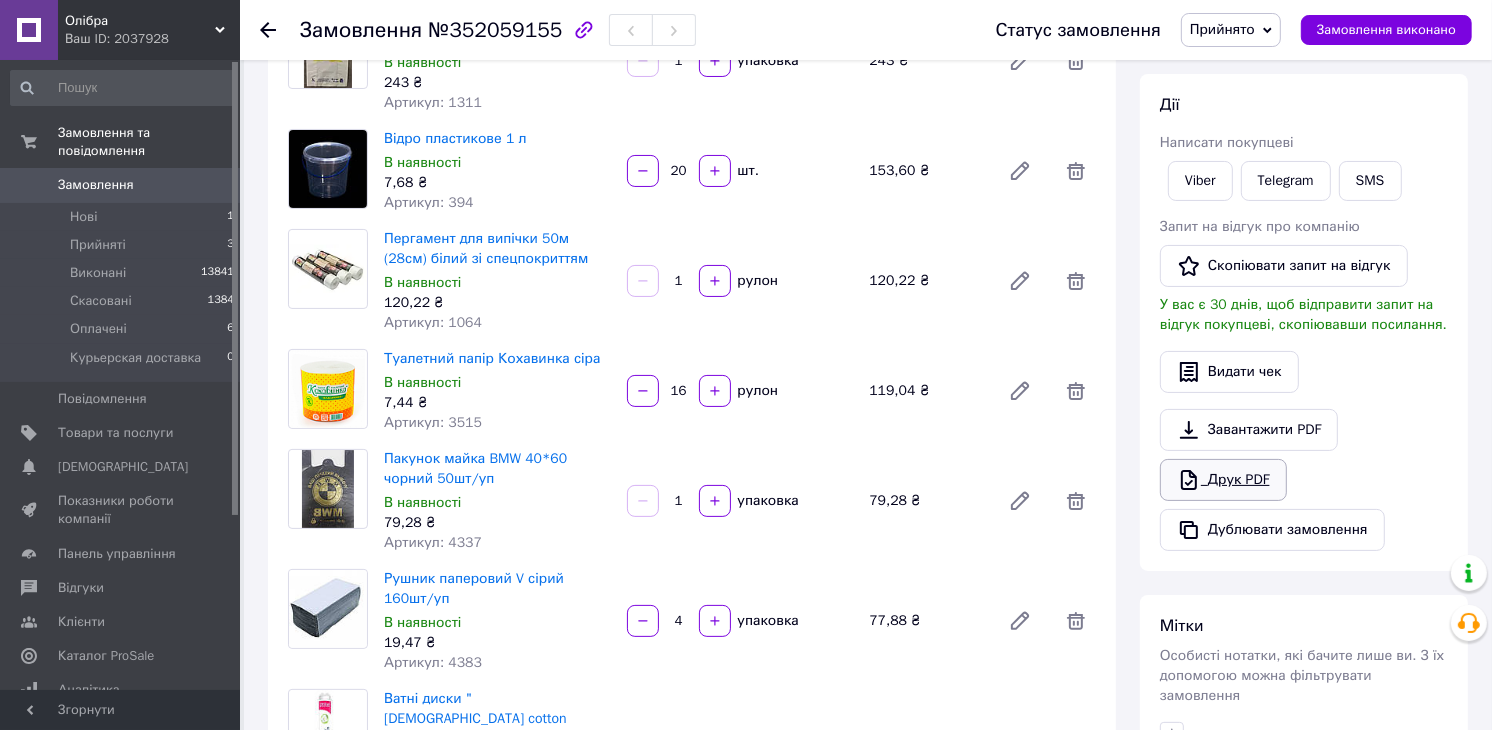 click on "Друк PDF" at bounding box center [1223, 480] 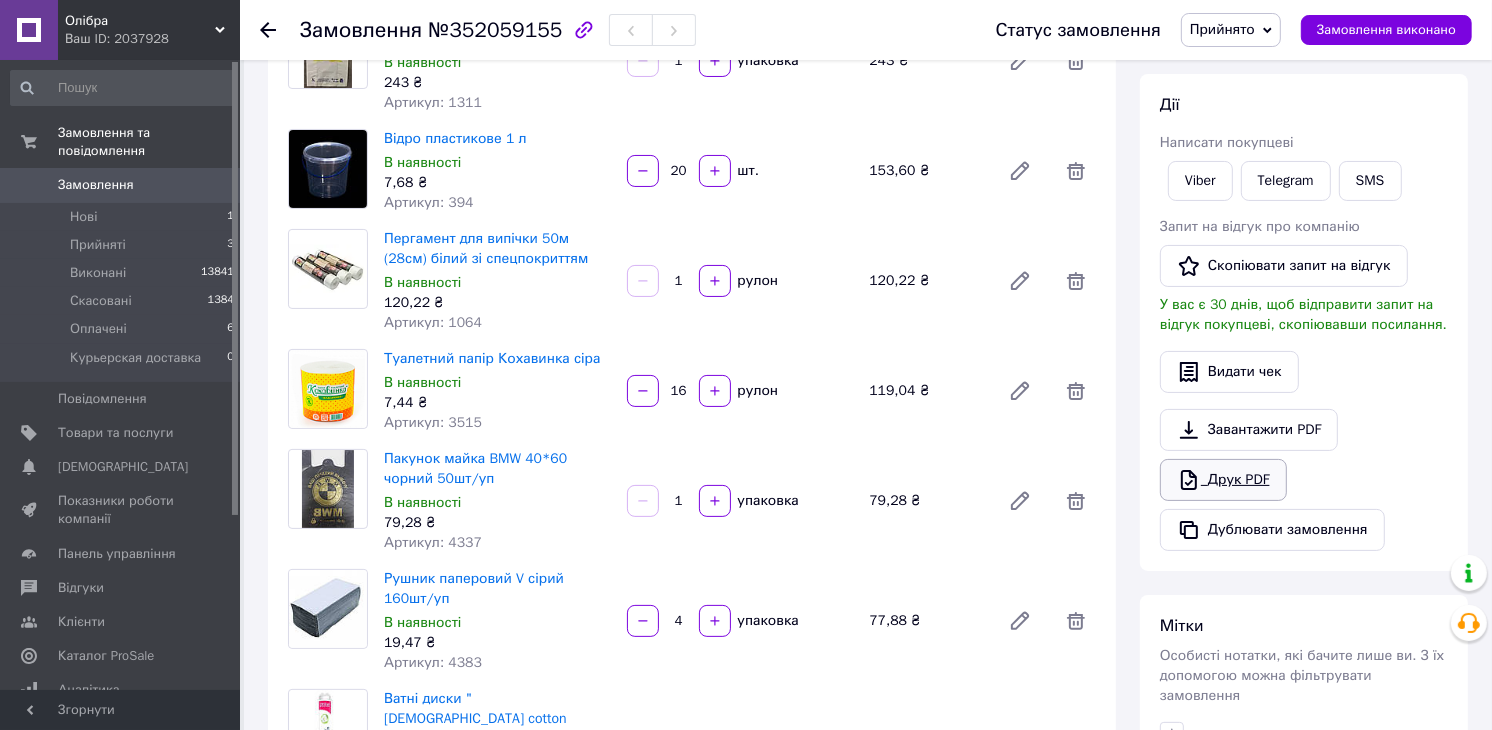 click 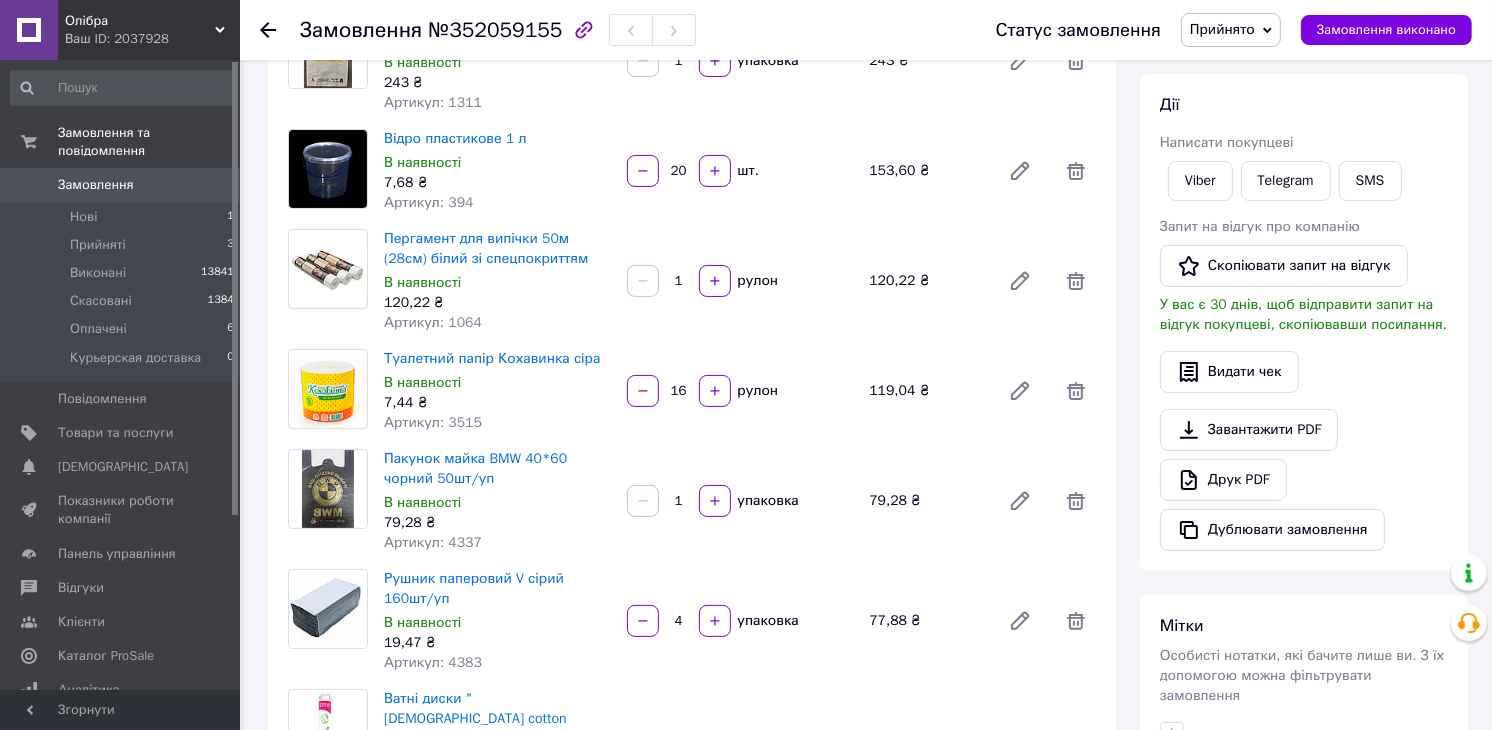 click 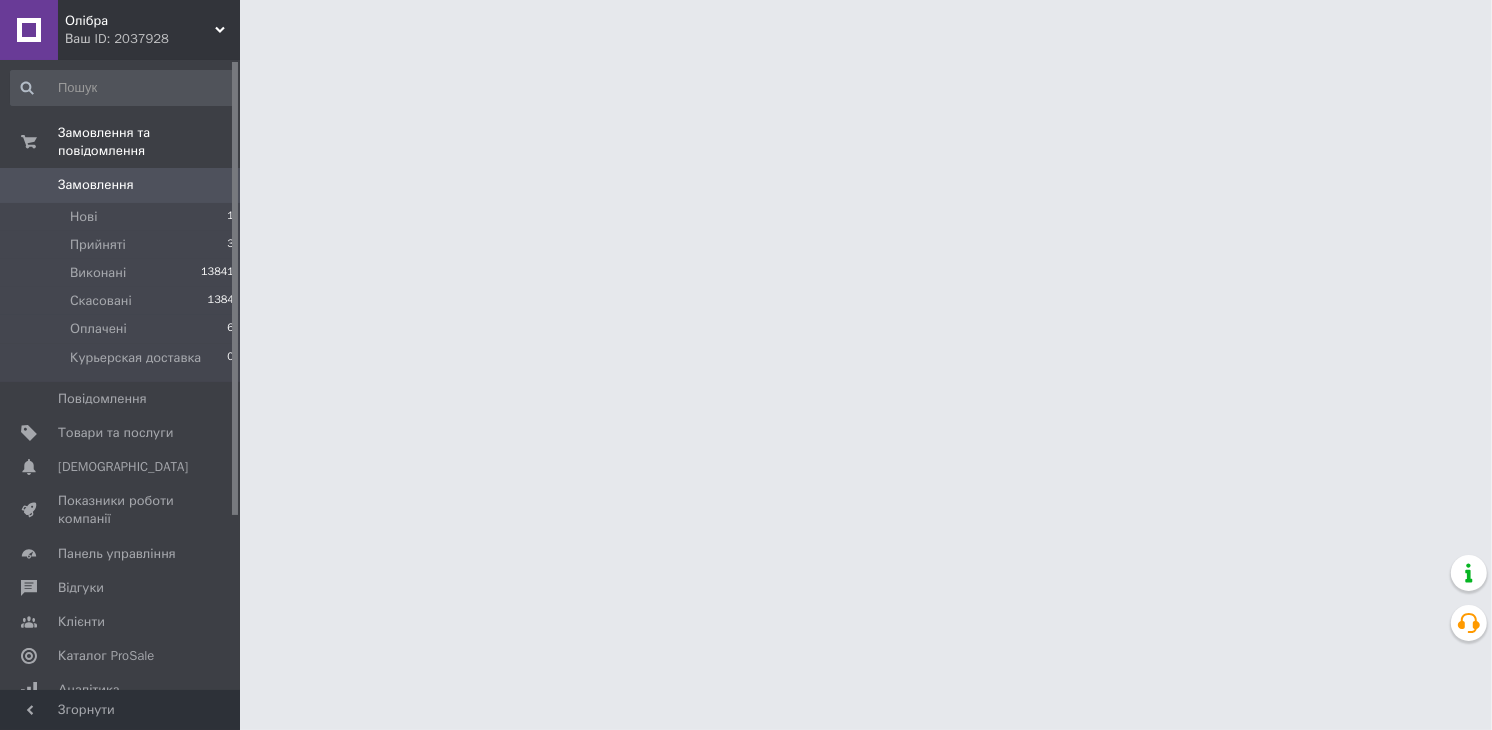 scroll, scrollTop: 0, scrollLeft: 0, axis: both 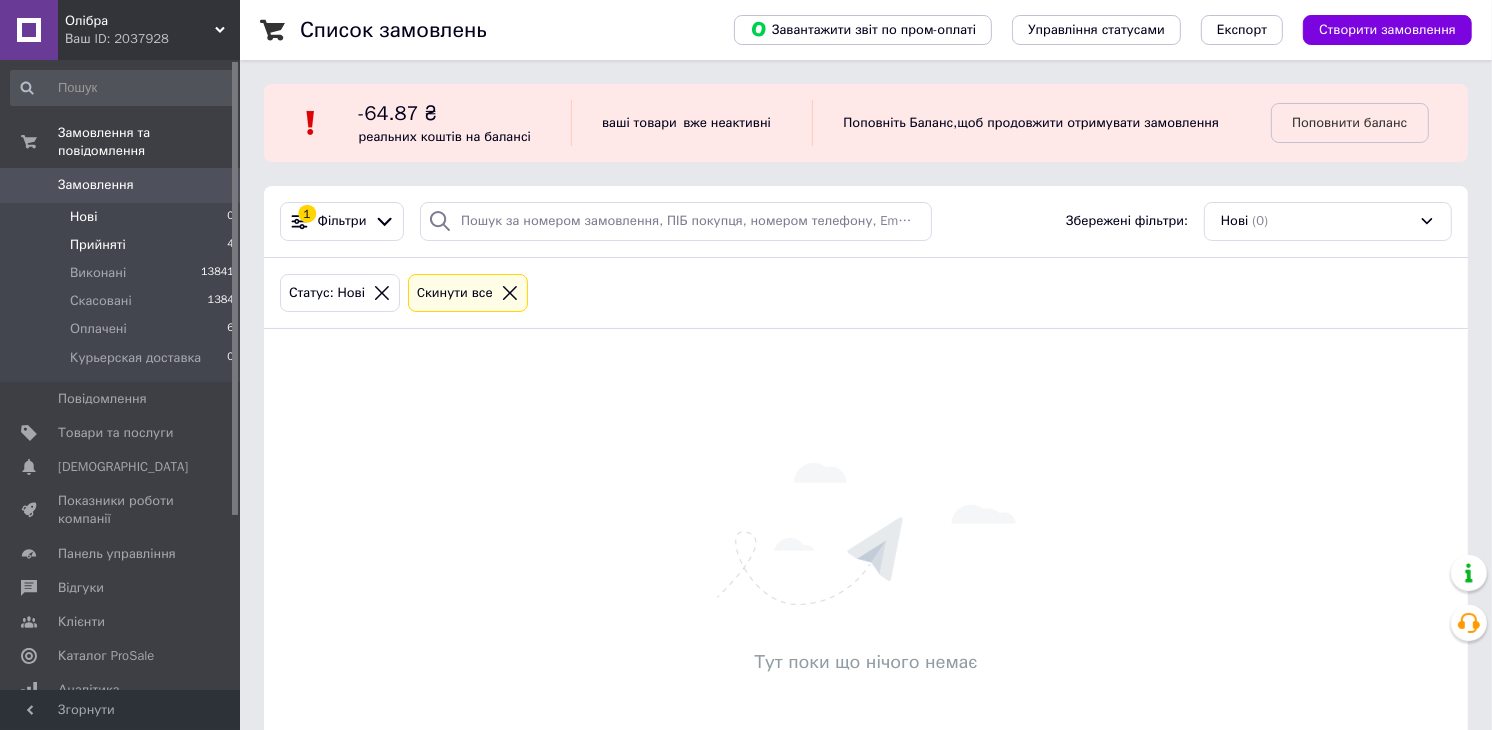 click on "Прийняті 4" at bounding box center (123, 245) 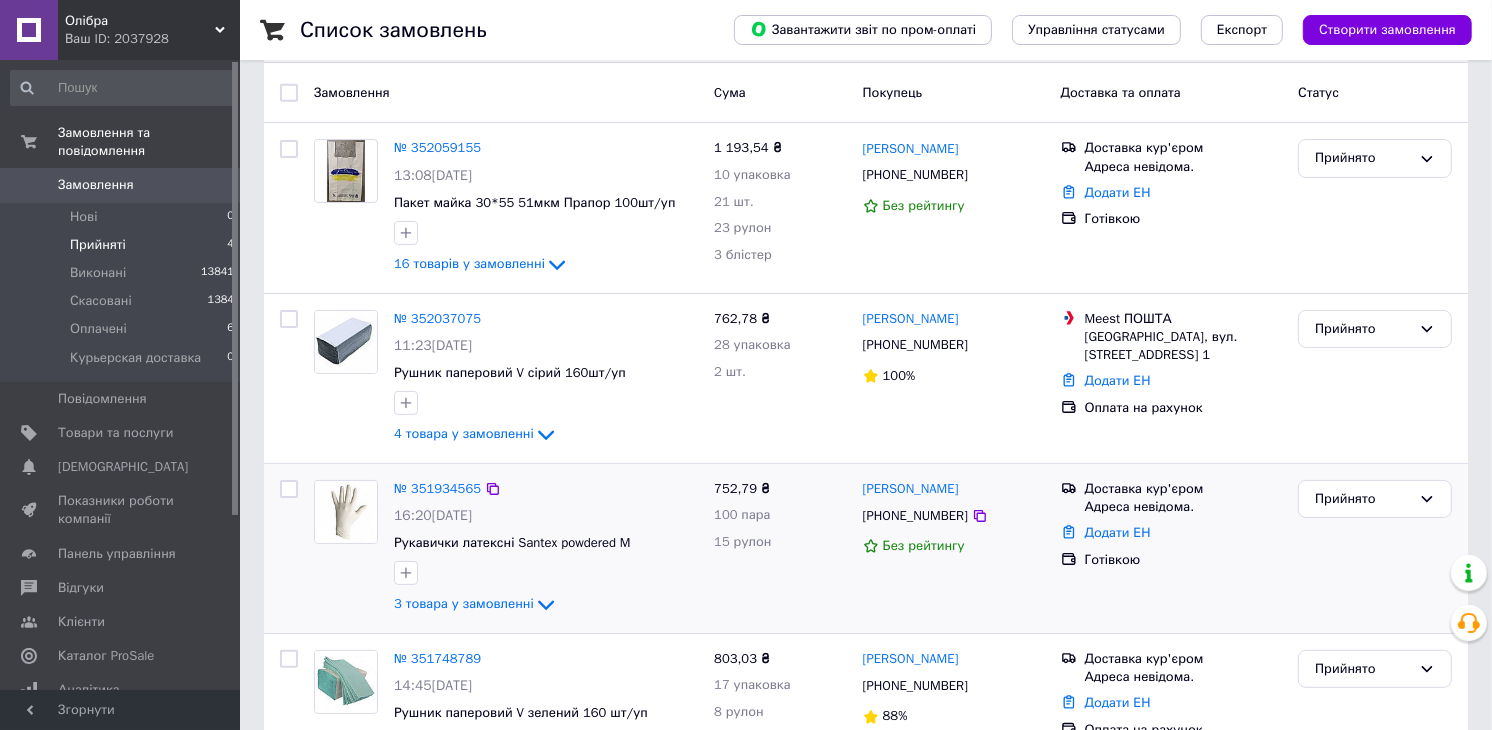 scroll, scrollTop: 363, scrollLeft: 0, axis: vertical 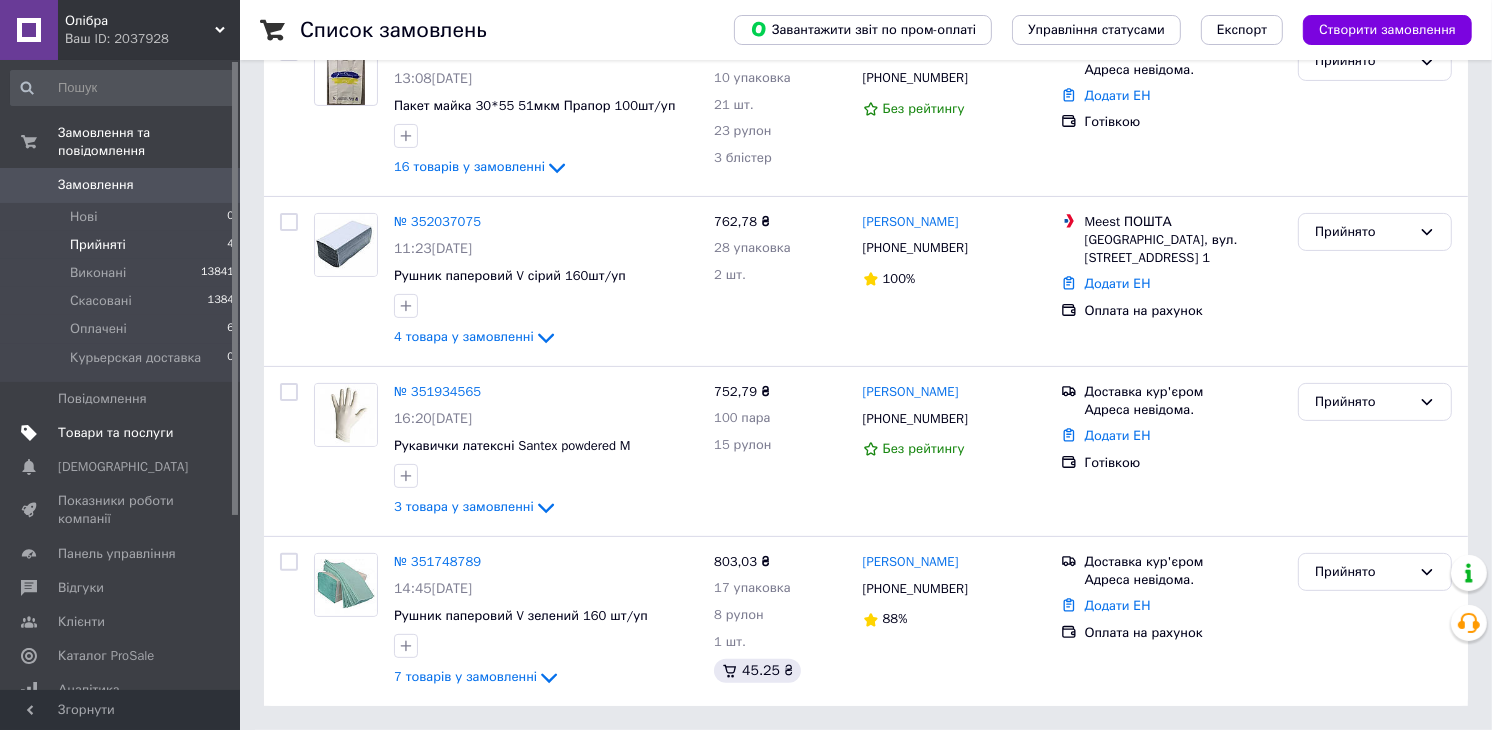 click on "Товари та послуги" at bounding box center (115, 433) 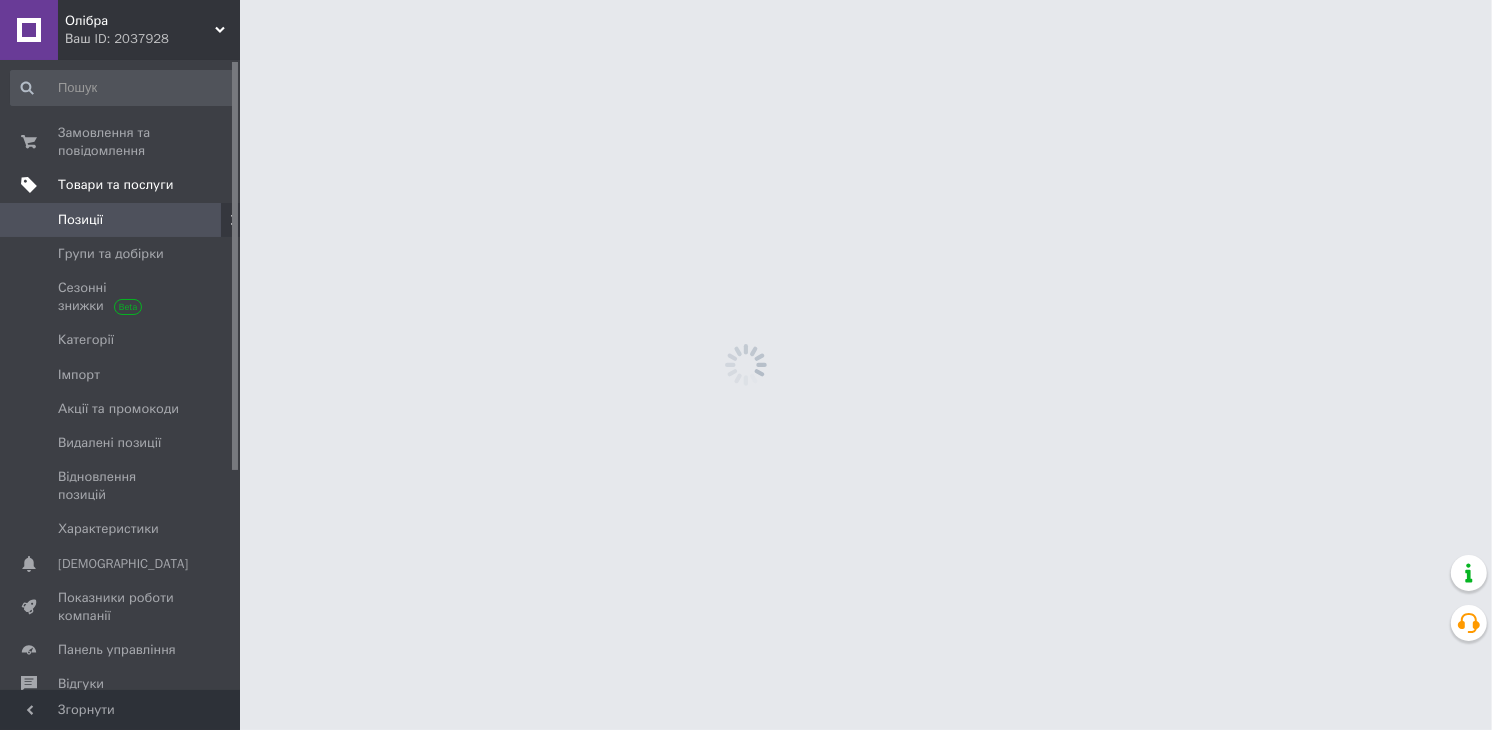 scroll, scrollTop: 0, scrollLeft: 0, axis: both 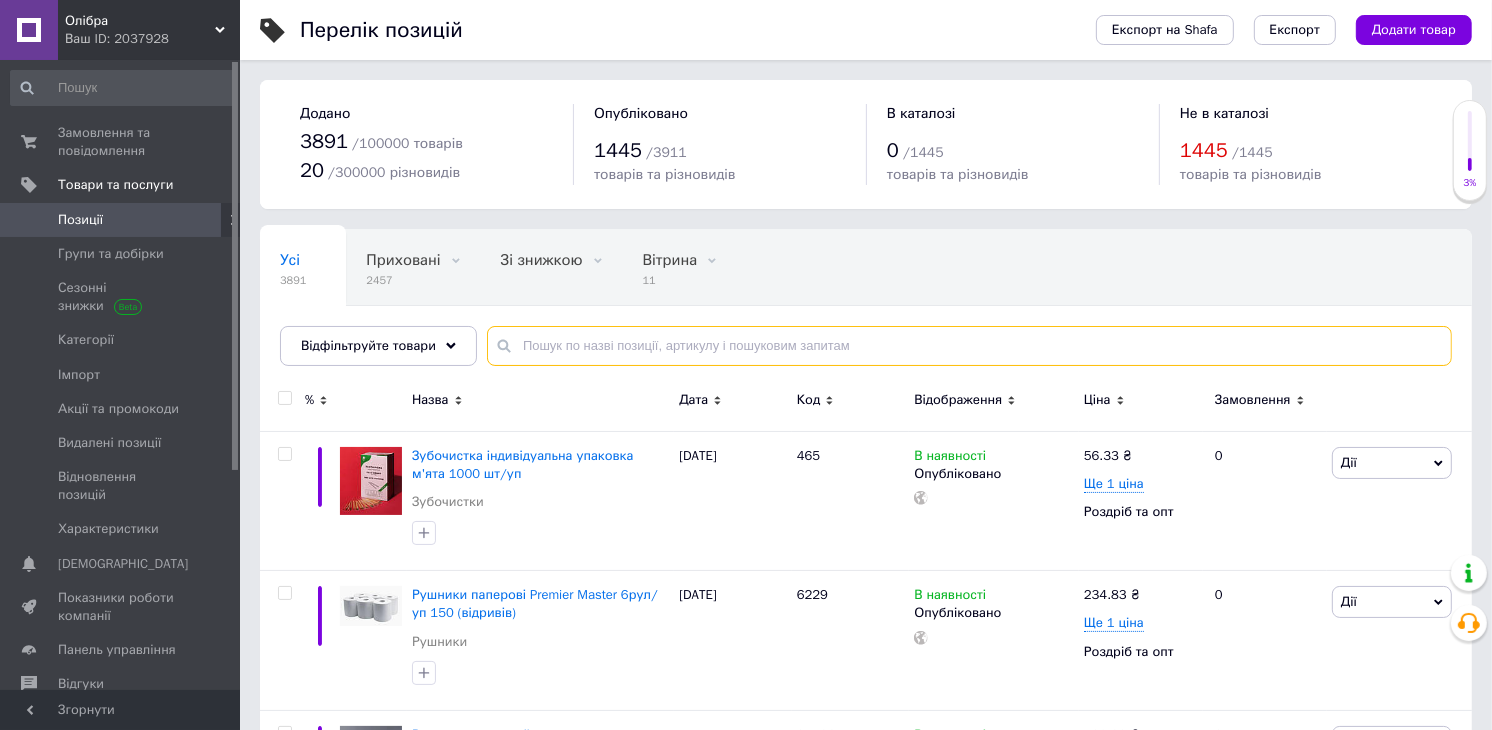 click at bounding box center (969, 346) 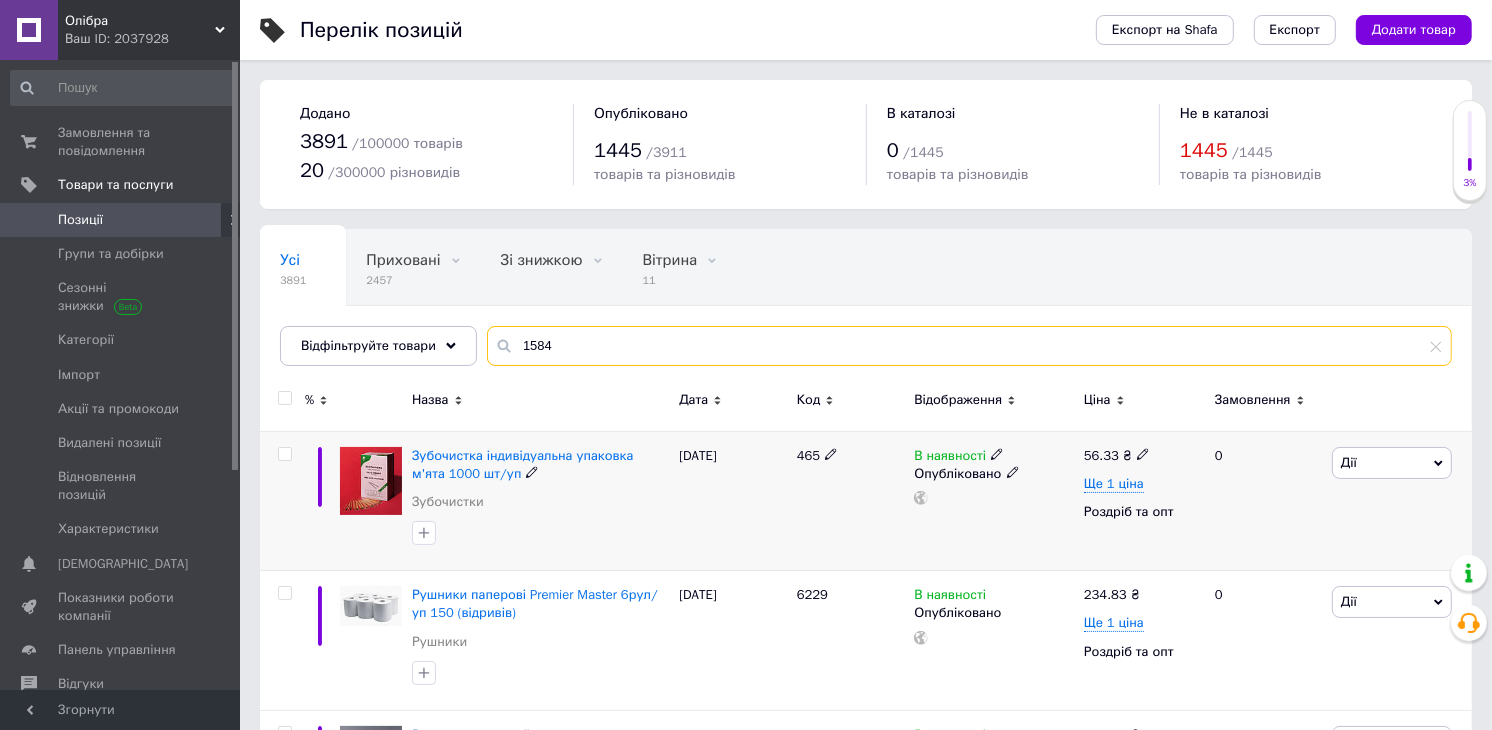 type on "1584" 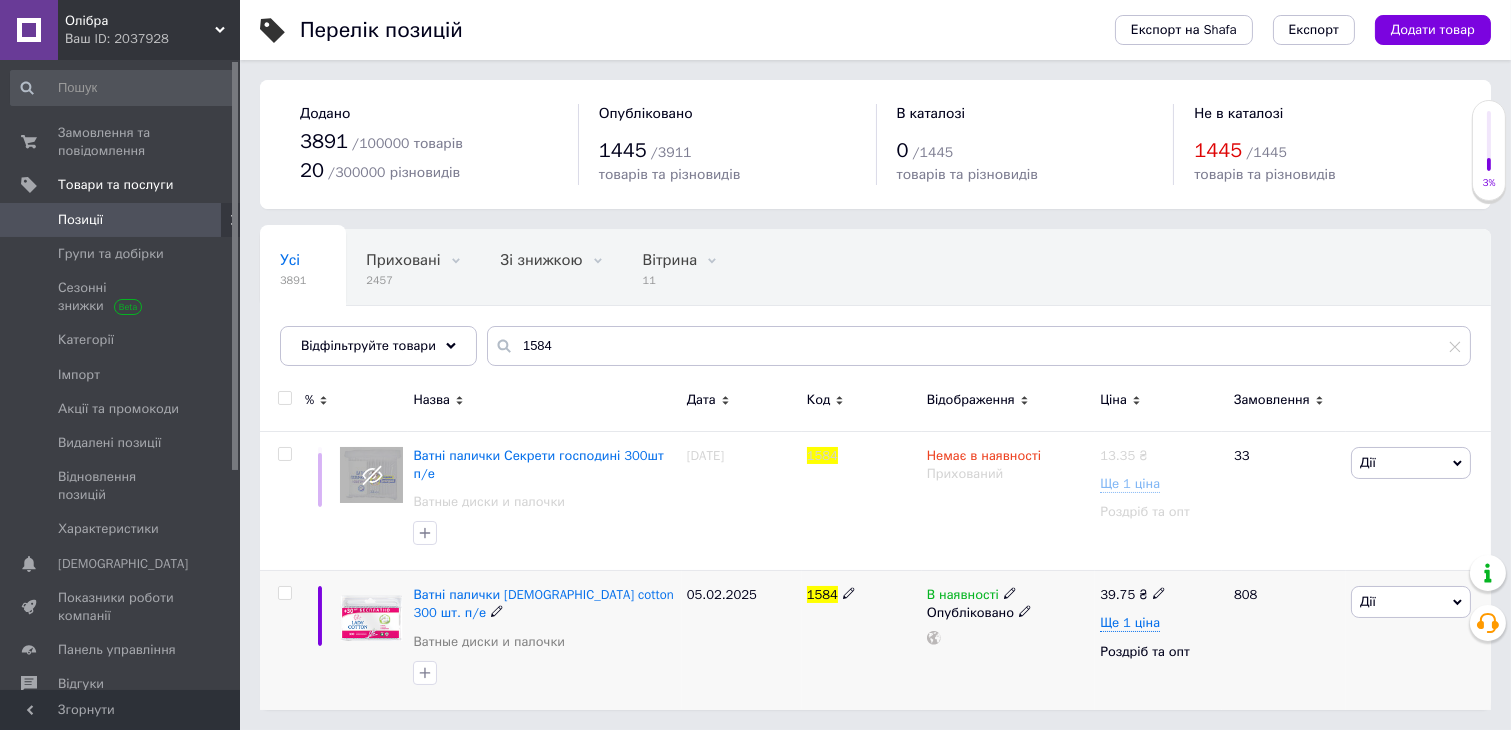click on "Ватні палички Lady cotton 300 шт. п/е Ватные диски и палочки" at bounding box center [544, 623] 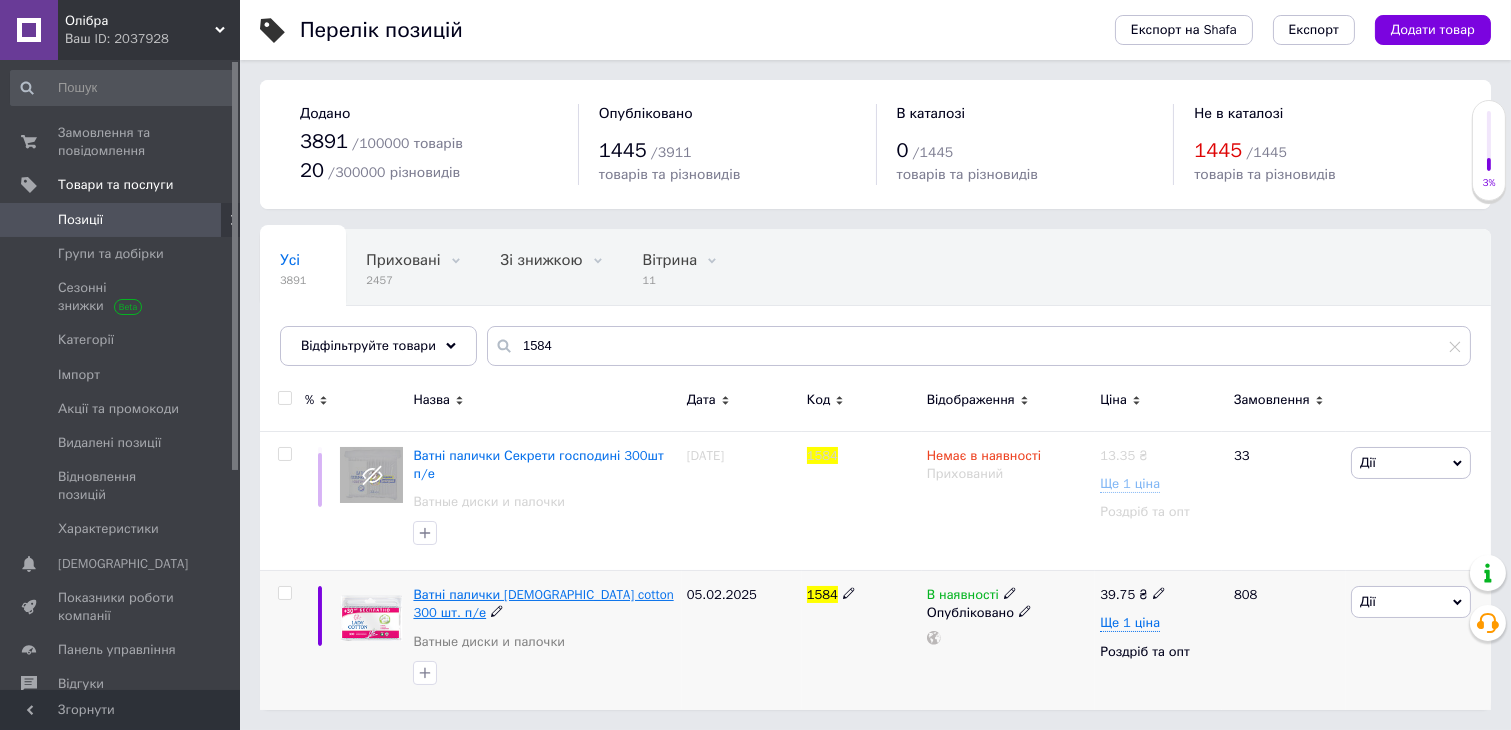 click on "Ватні палички Lady cotton 300 шт. п/е" at bounding box center (543, 603) 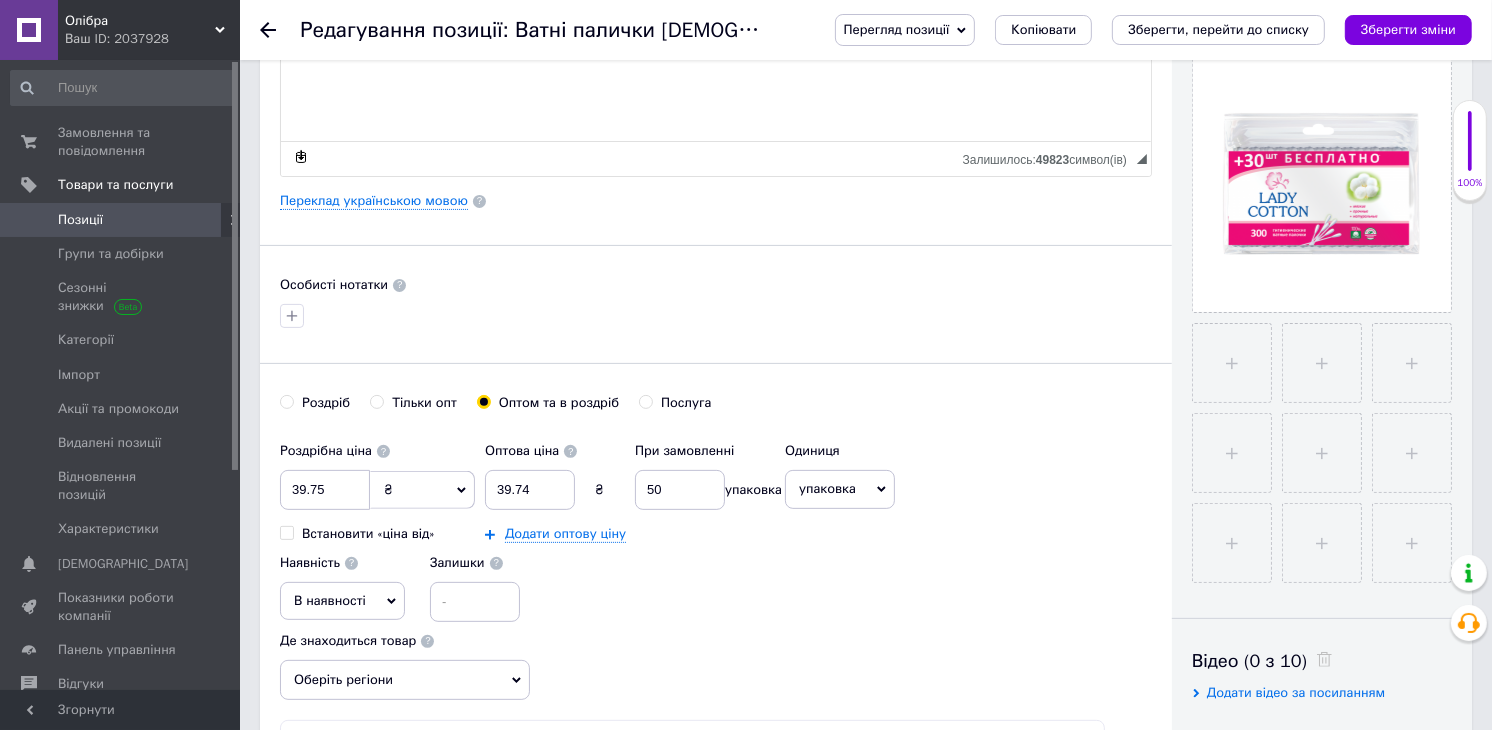 scroll, scrollTop: 0, scrollLeft: 0, axis: both 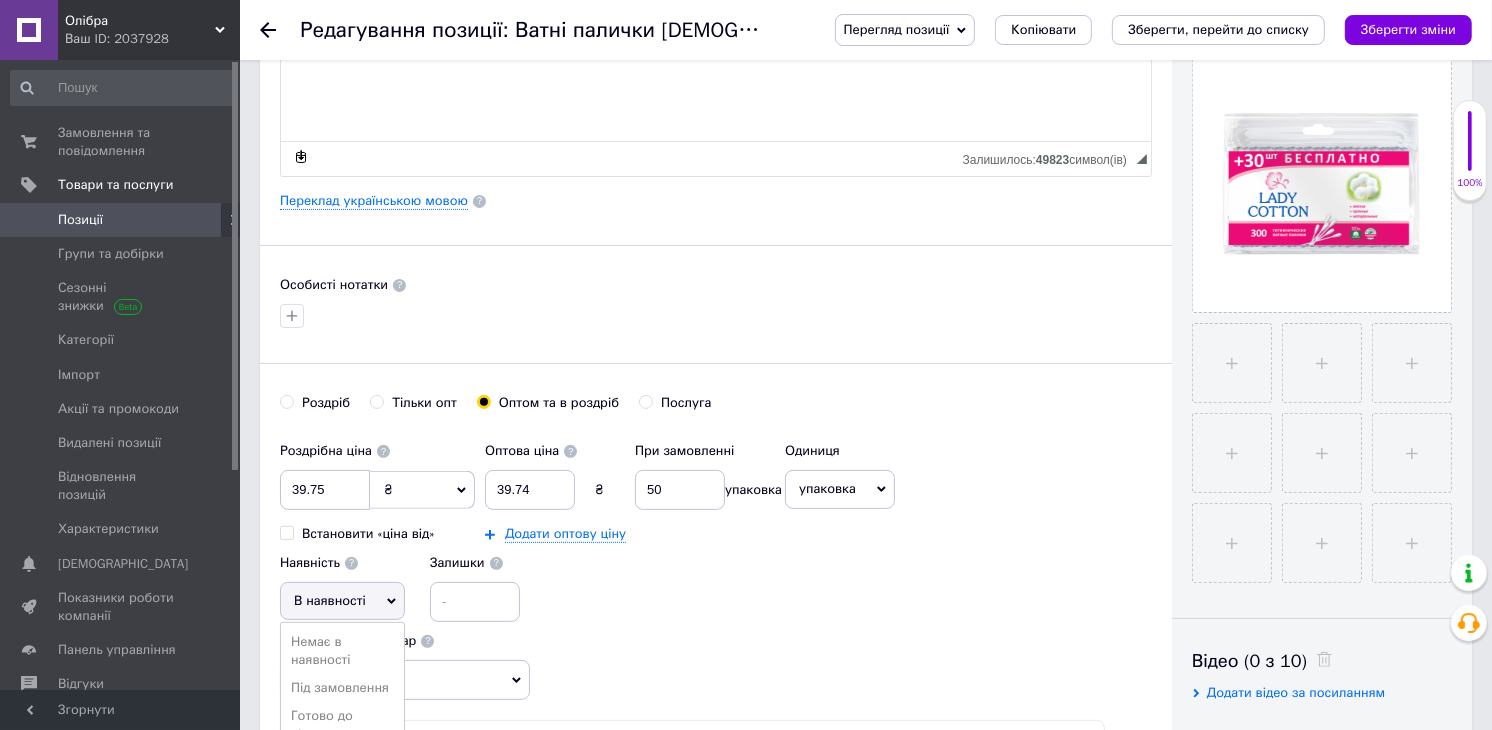 drag, startPoint x: 314, startPoint y: 637, endPoint x: 365, endPoint y: 636, distance: 51.009804 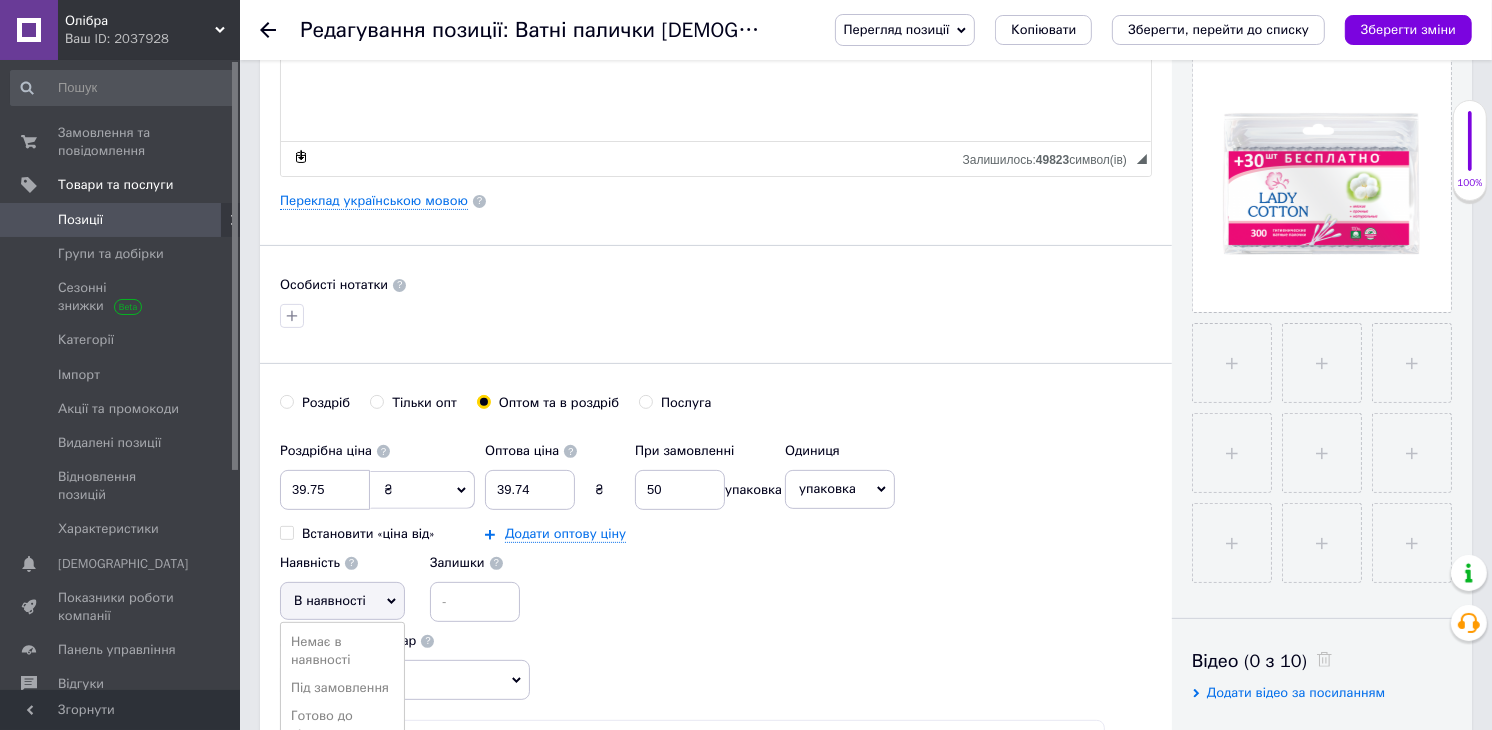 click on "Немає в наявності" at bounding box center [342, 651] 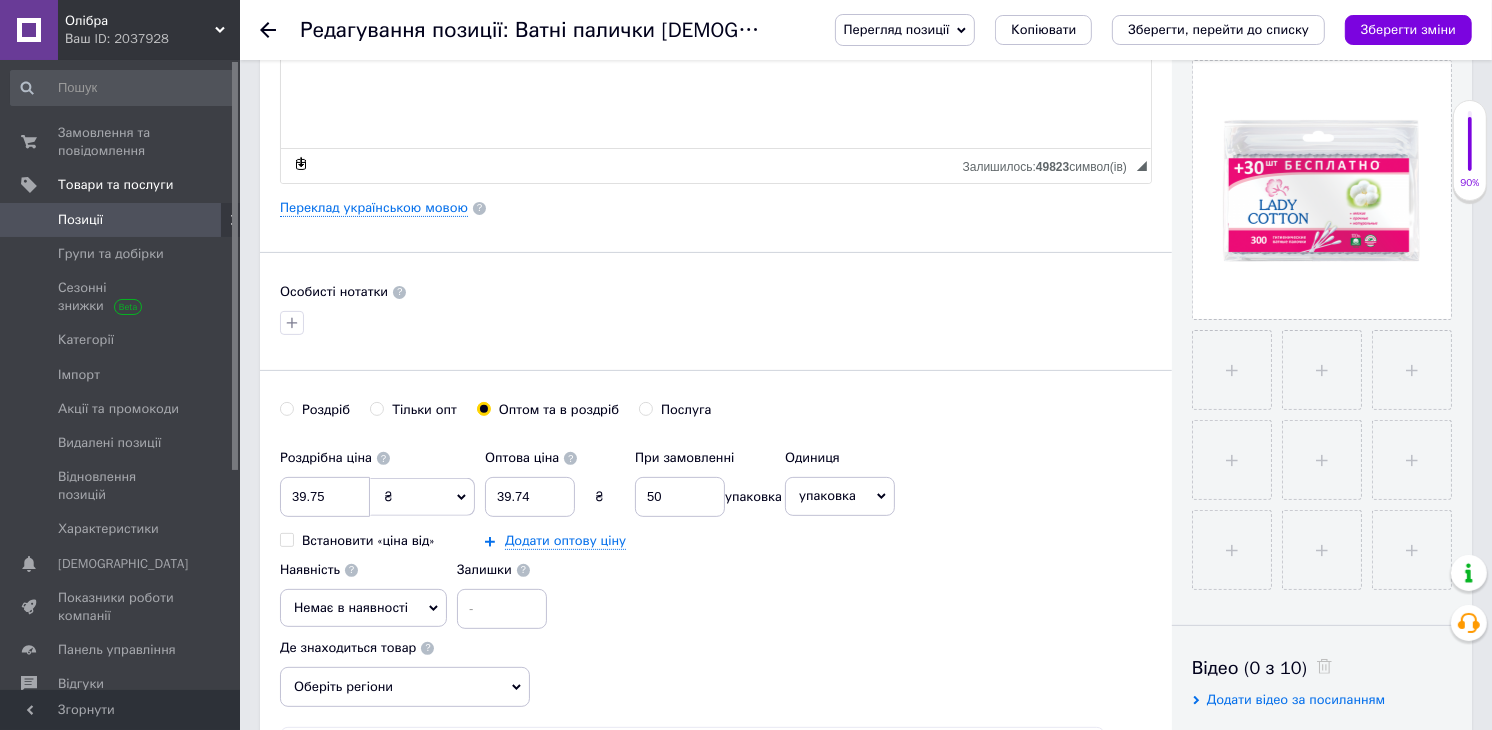 scroll, scrollTop: 0, scrollLeft: 0, axis: both 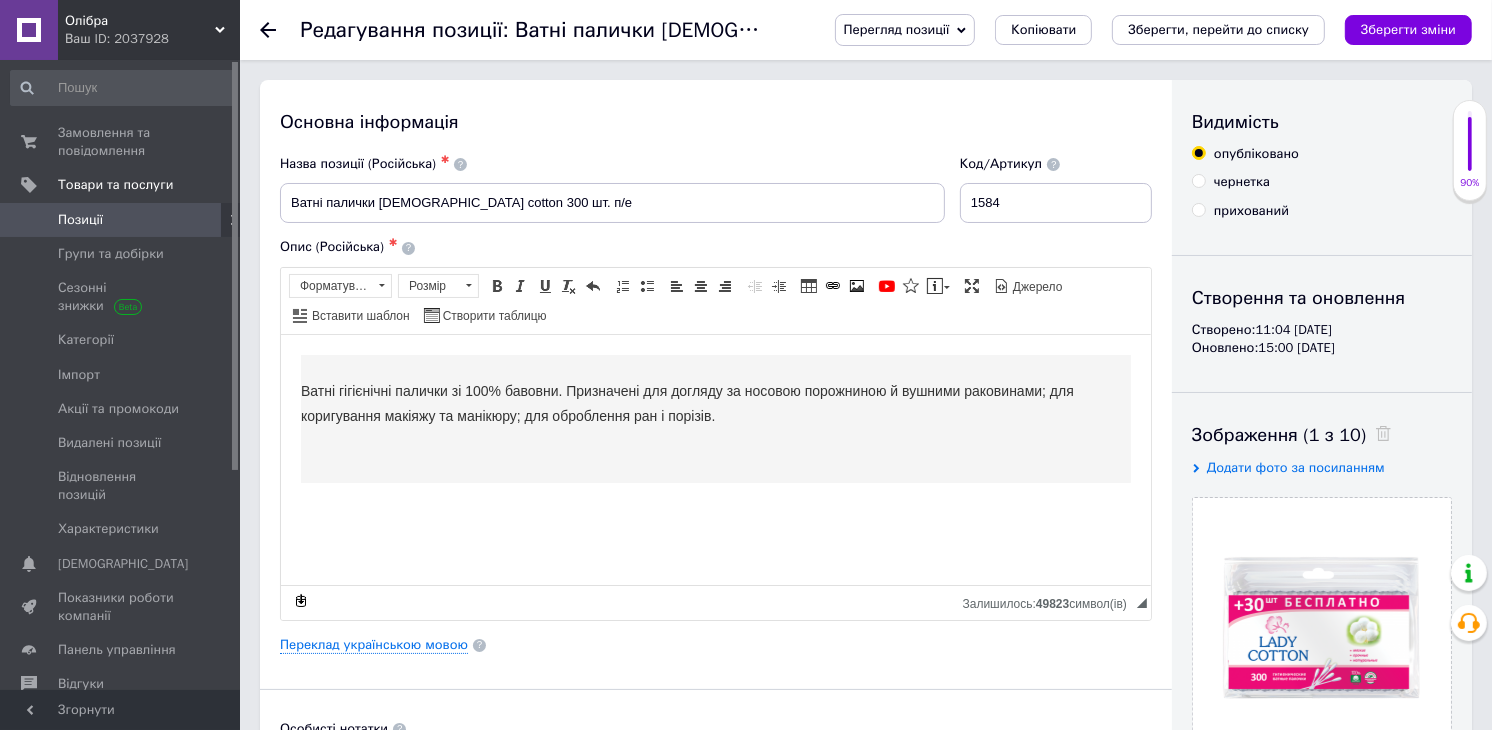 click on "прихований" at bounding box center (1198, 209) 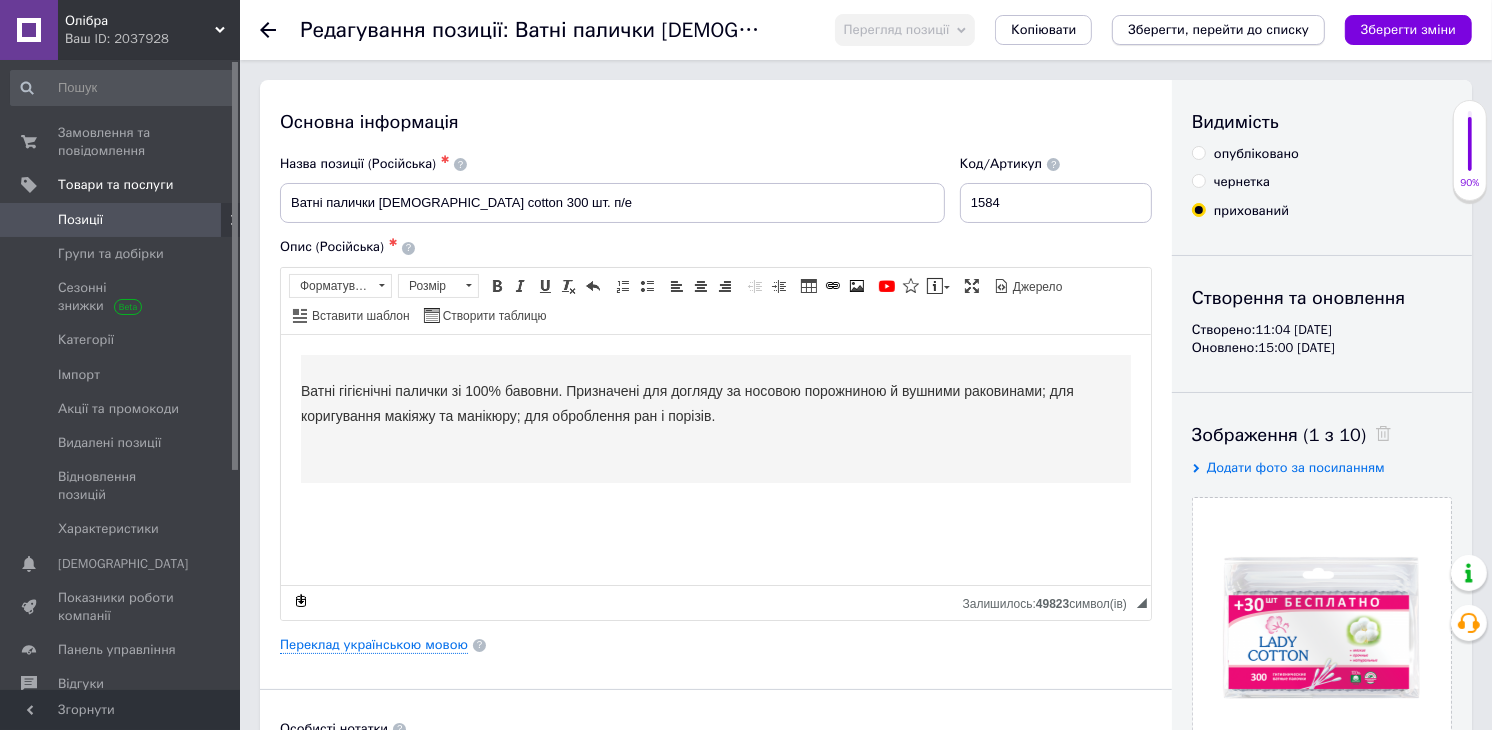 click on "Зберегти, перейти до списку" at bounding box center [1218, 29] 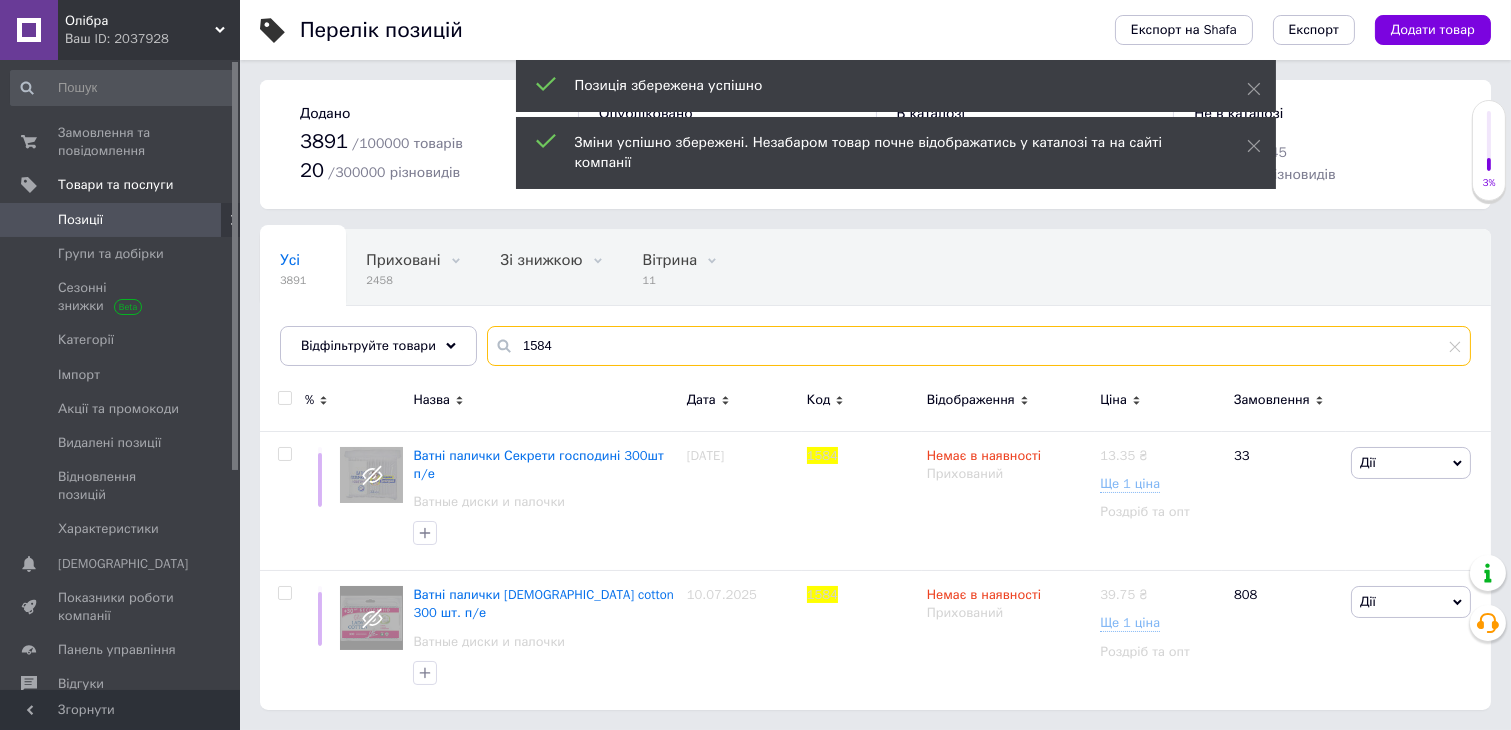 drag, startPoint x: 577, startPoint y: 348, endPoint x: 587, endPoint y: 354, distance: 11.661903 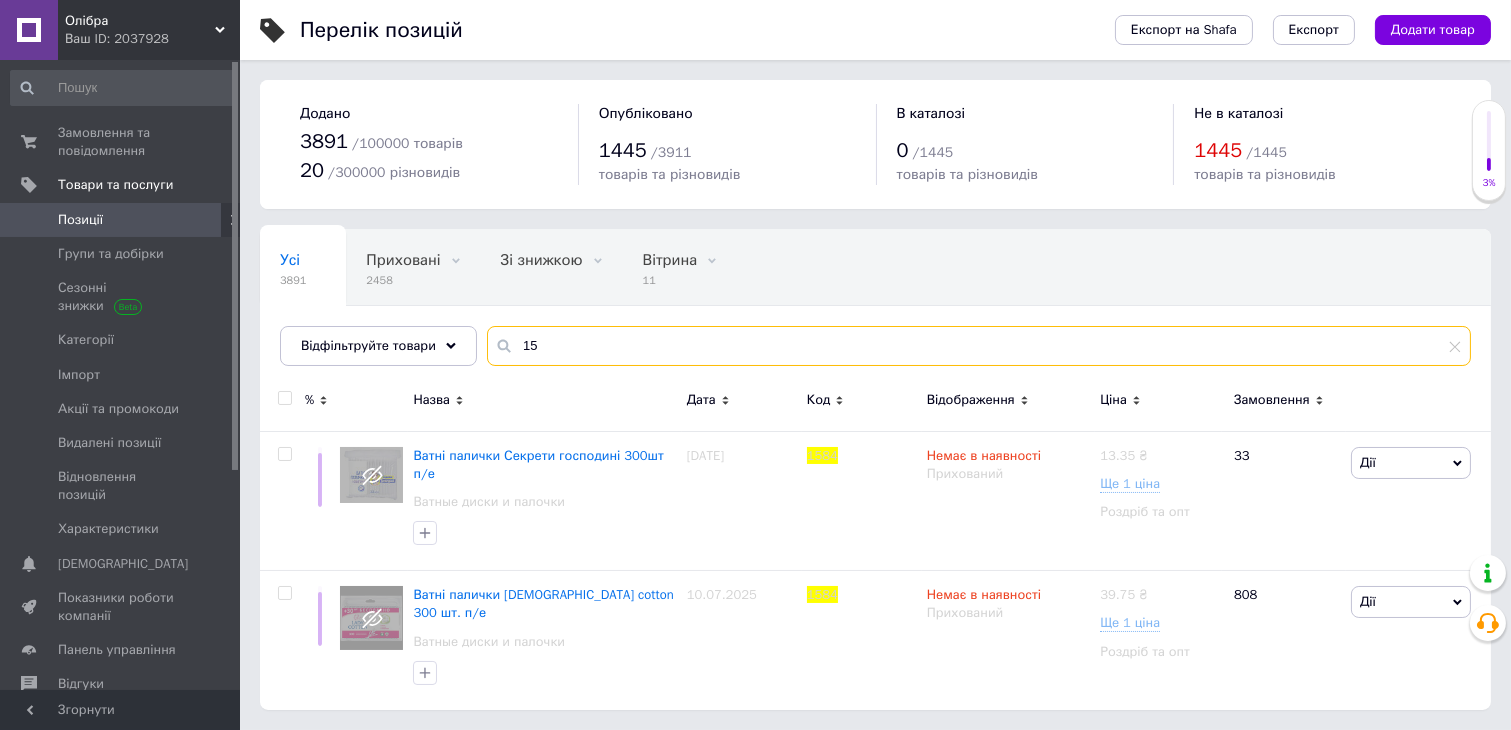 type on "1" 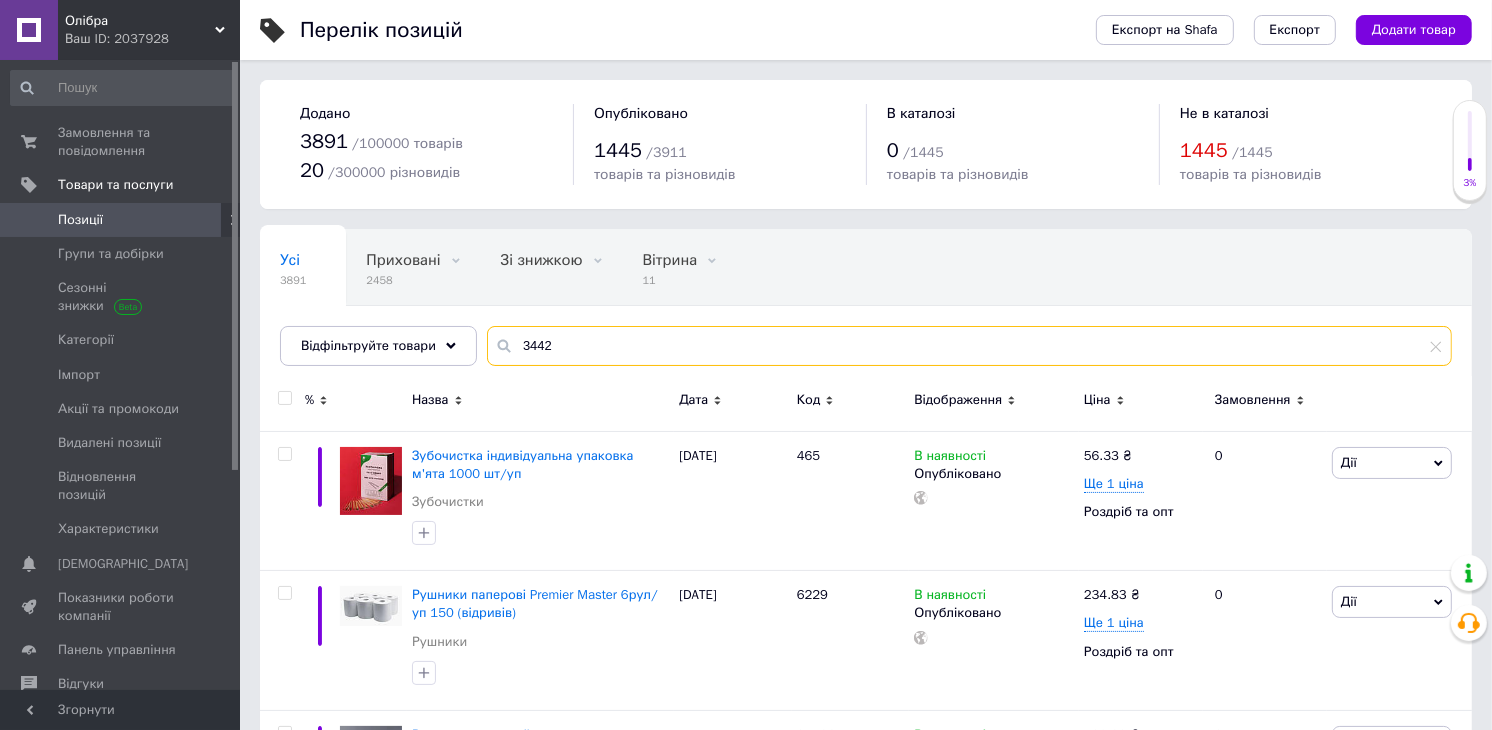 type on "3442" 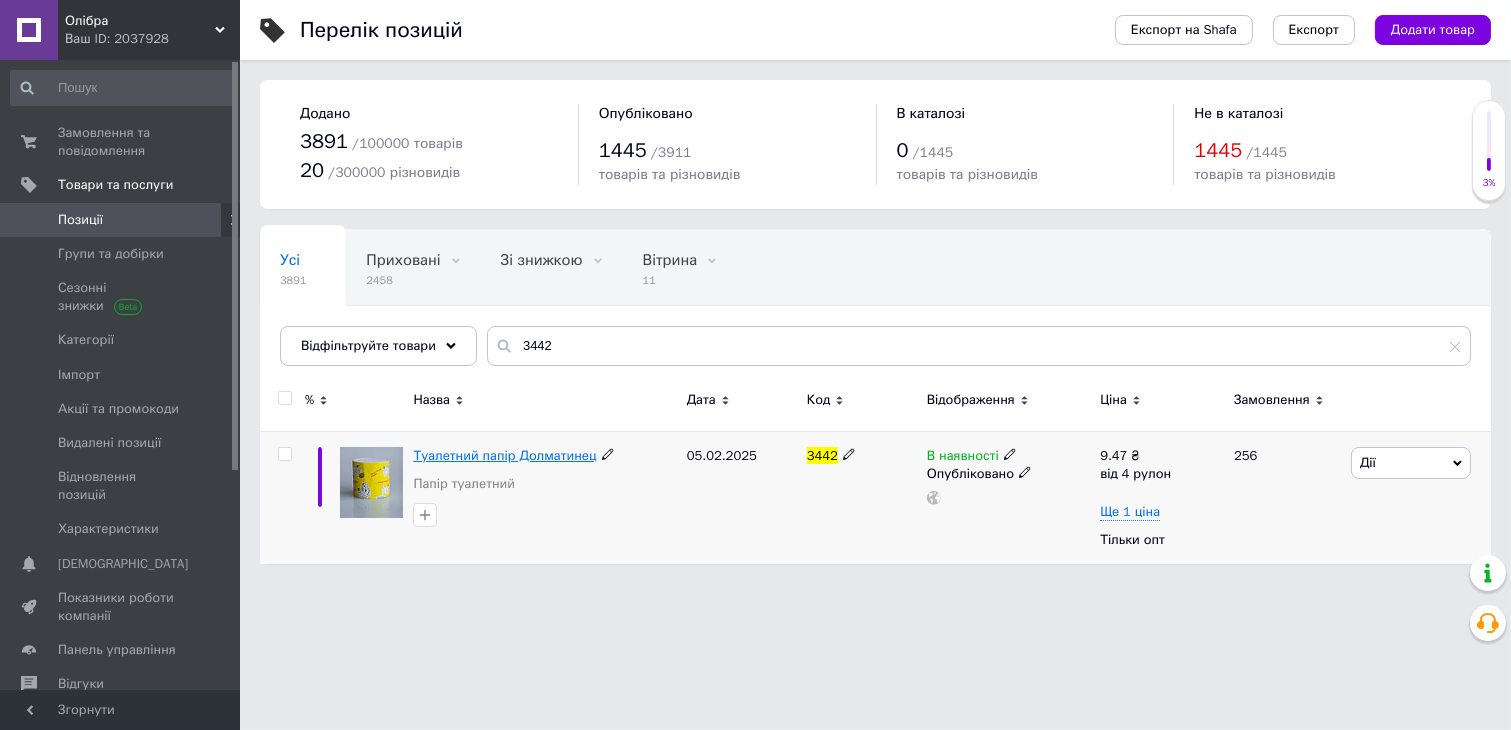 click on "Туалетний папір Долматинец" at bounding box center [504, 455] 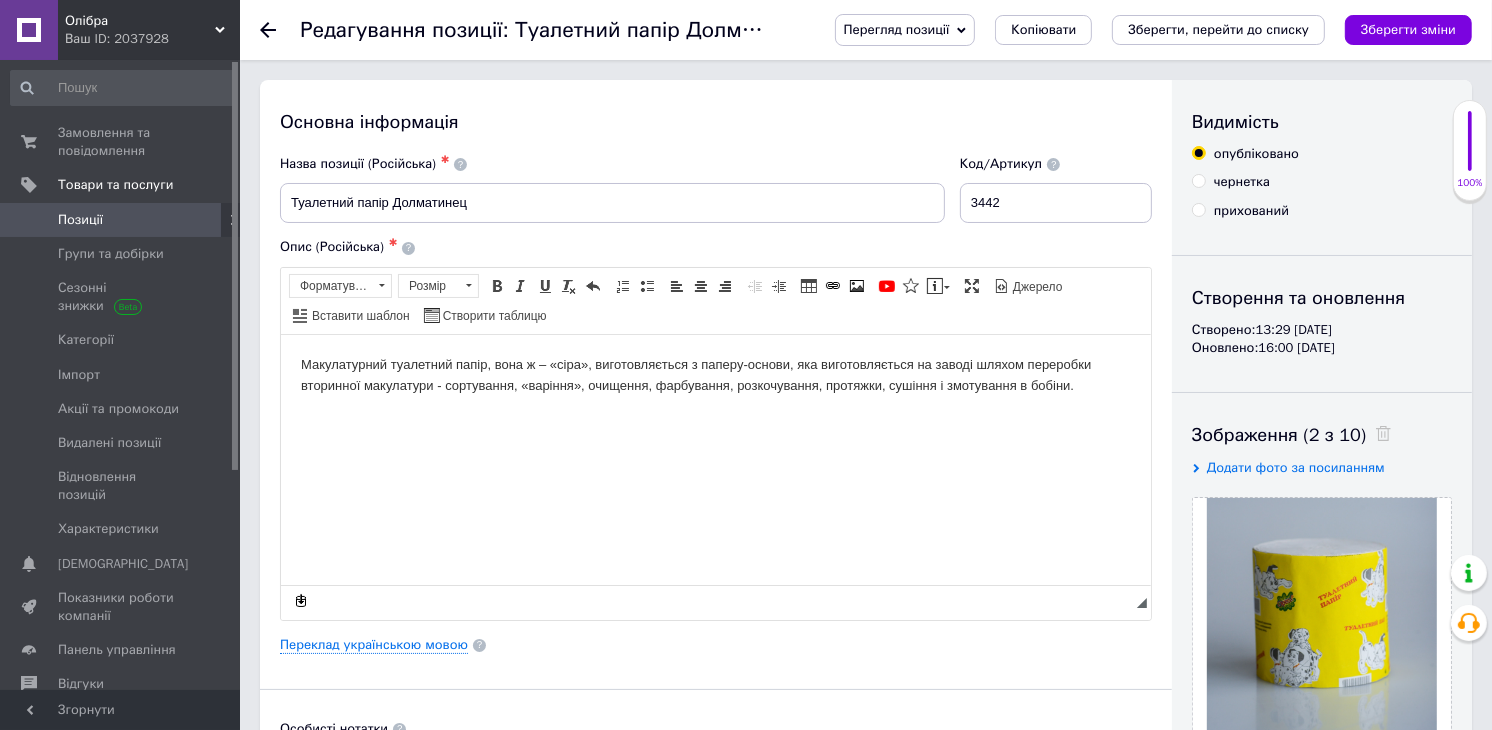 scroll, scrollTop: 0, scrollLeft: 0, axis: both 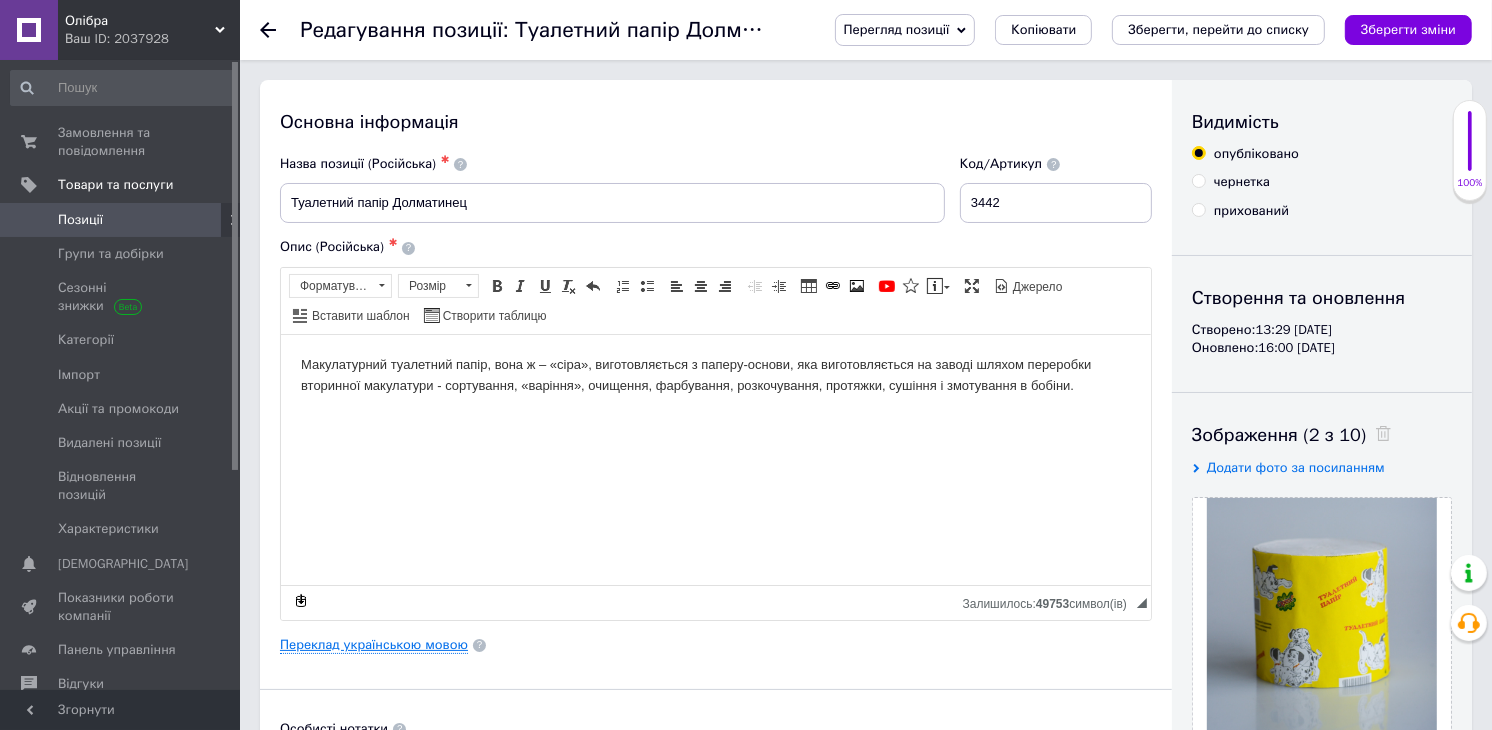 click on "Основна інформація Назва позиції (Російська) ✱ Туалетний папір Долматинец Код/Артикул 3442 Опис (Російська) ✱ Макулатурний туалетний папір, вона ж – «сіра», виготовляється з паперу-основи, яка виготовляється на заводі шляхом переробки вторинної макулатури - сортування, «варіння», очищення, фарбування, розкочування, протяжки, сушіння і змотування в бобіни. Розширений текстовий редактор, 250C8A13-3C07-4418-AF24-CA9CD649C0FC Панель інструментів редактора Форматування Форматування Розмір Розмір   Жирний  Сполучення клавіш Ctrl+B   Курсив  Сполучення клавіш Ctrl+I" at bounding box center (716, 678) 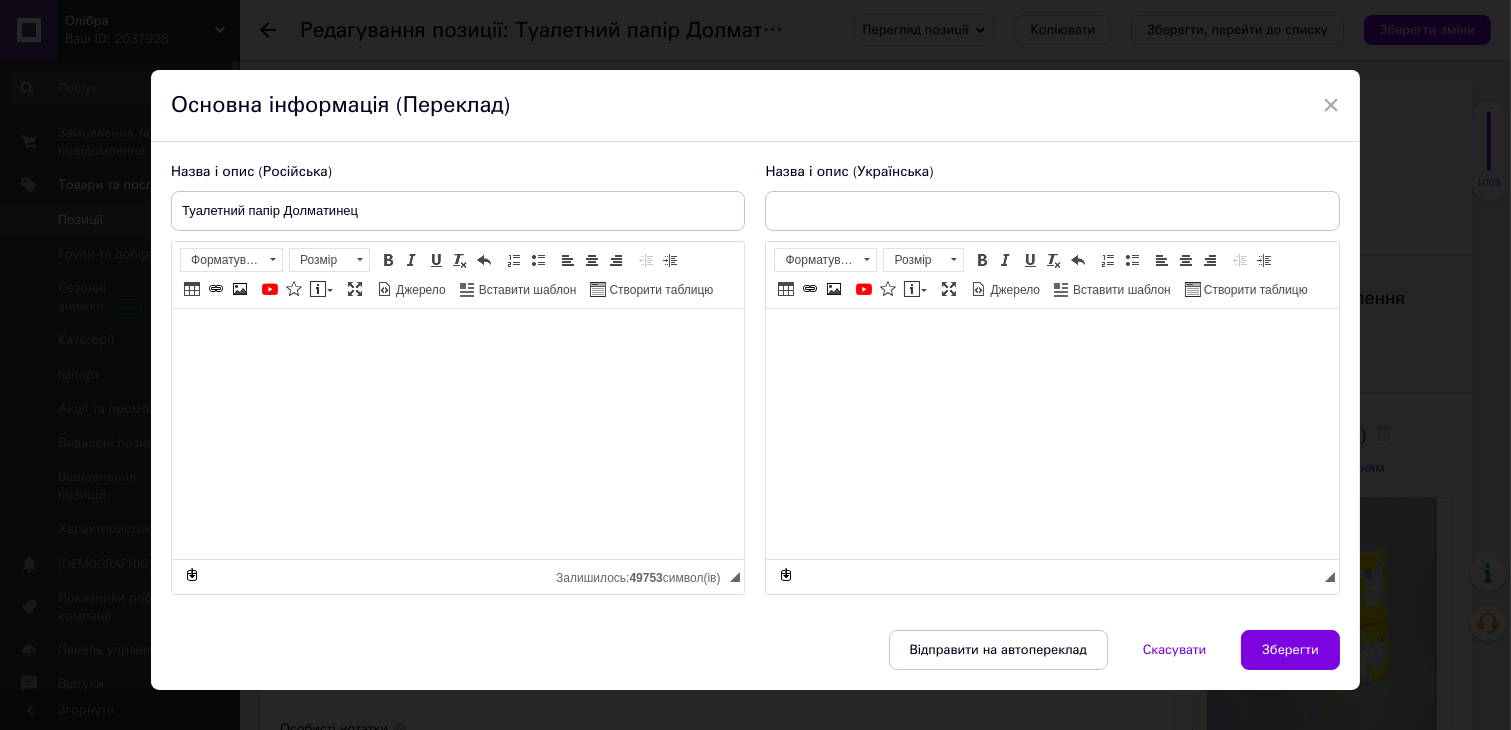 type on "Туалетний папір Долматинец" 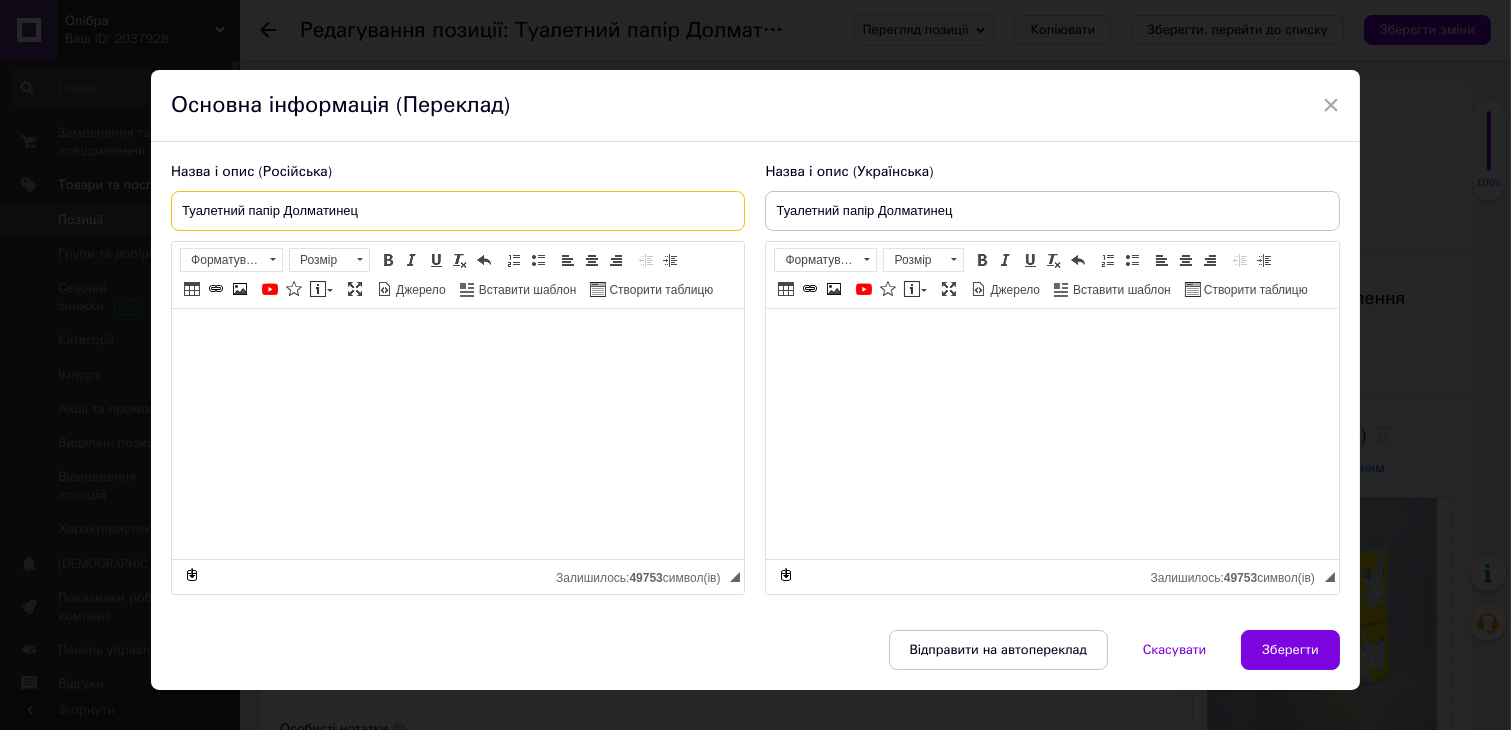 click on "Туалетний папір Долматинец" at bounding box center (458, 211) 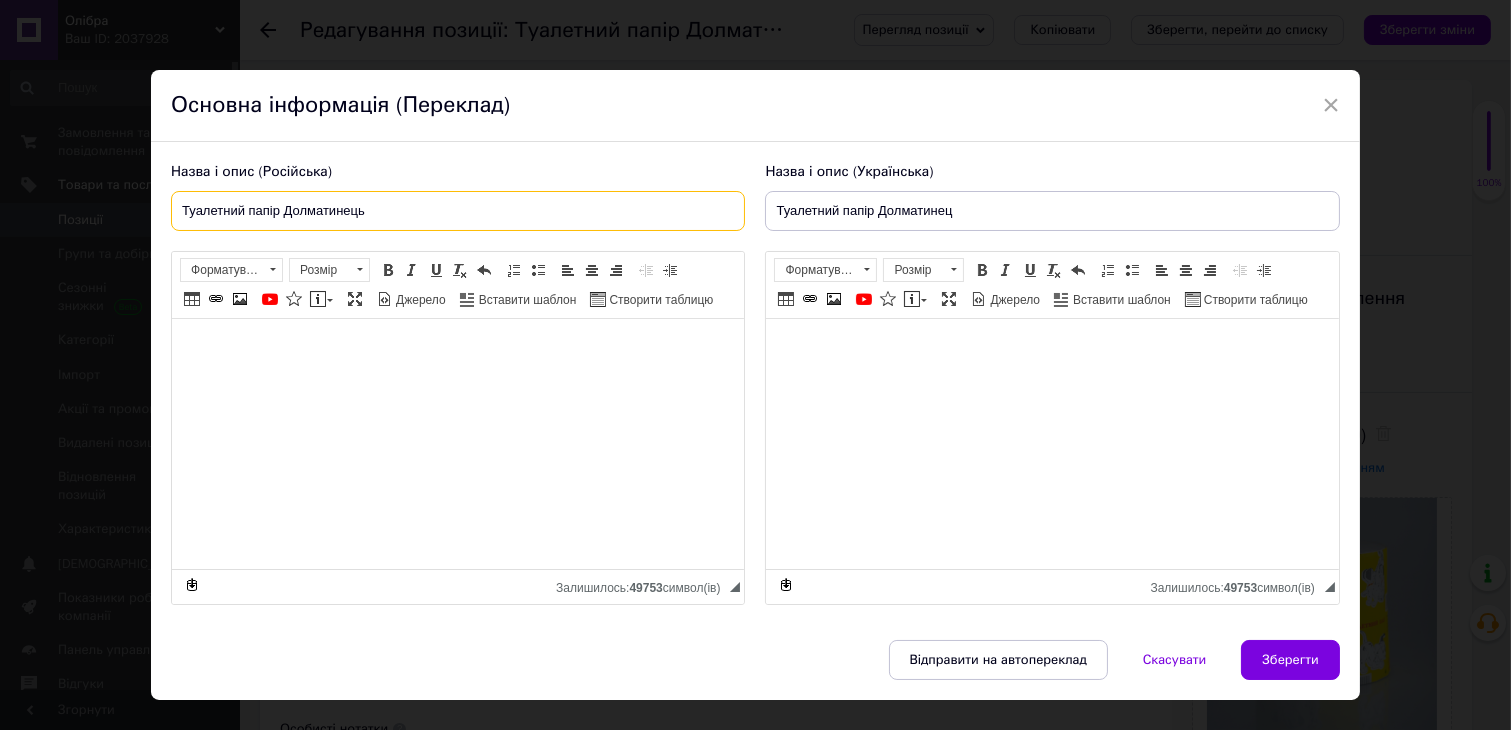 type on "Туалетний папір Долматинець" 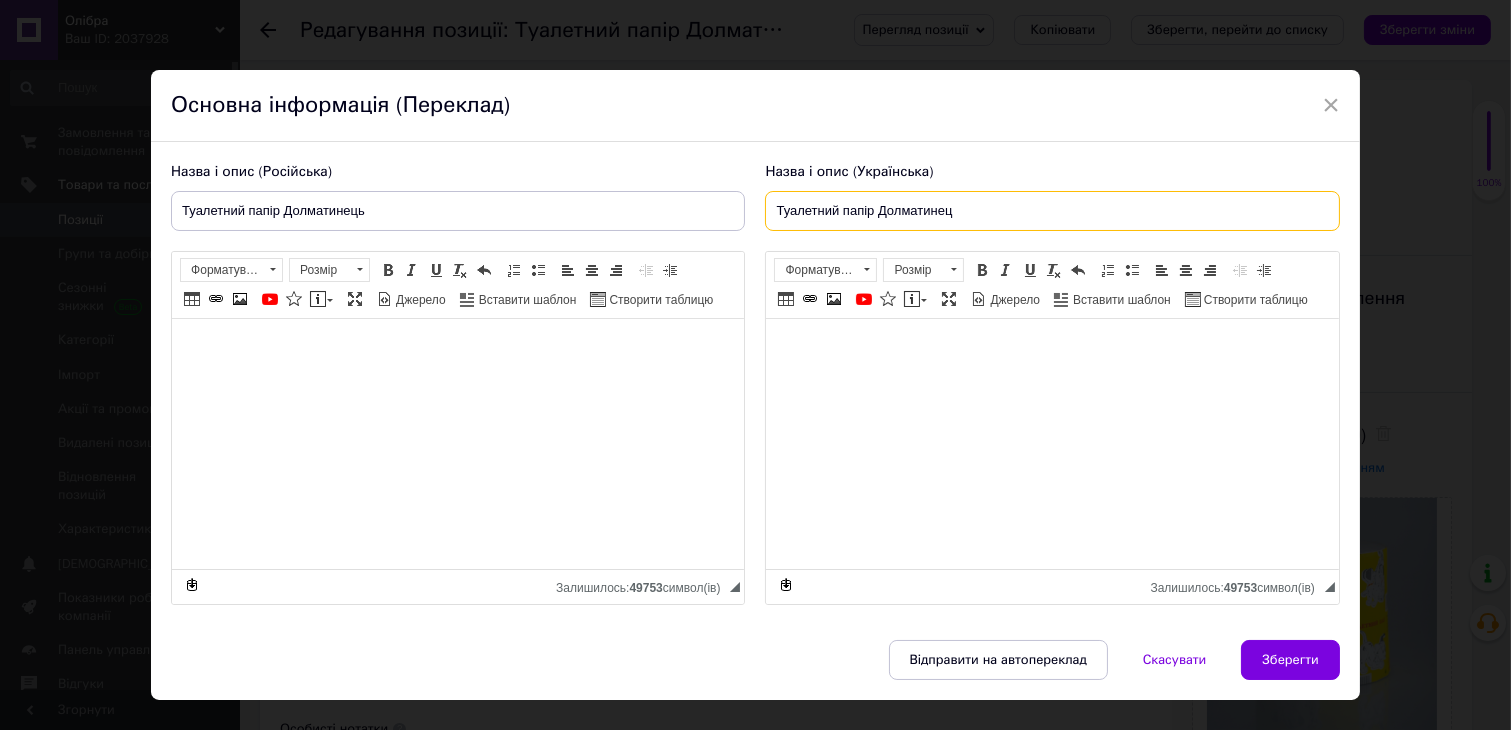 click on "Туалетний папір Долматинец" at bounding box center [1052, 211] 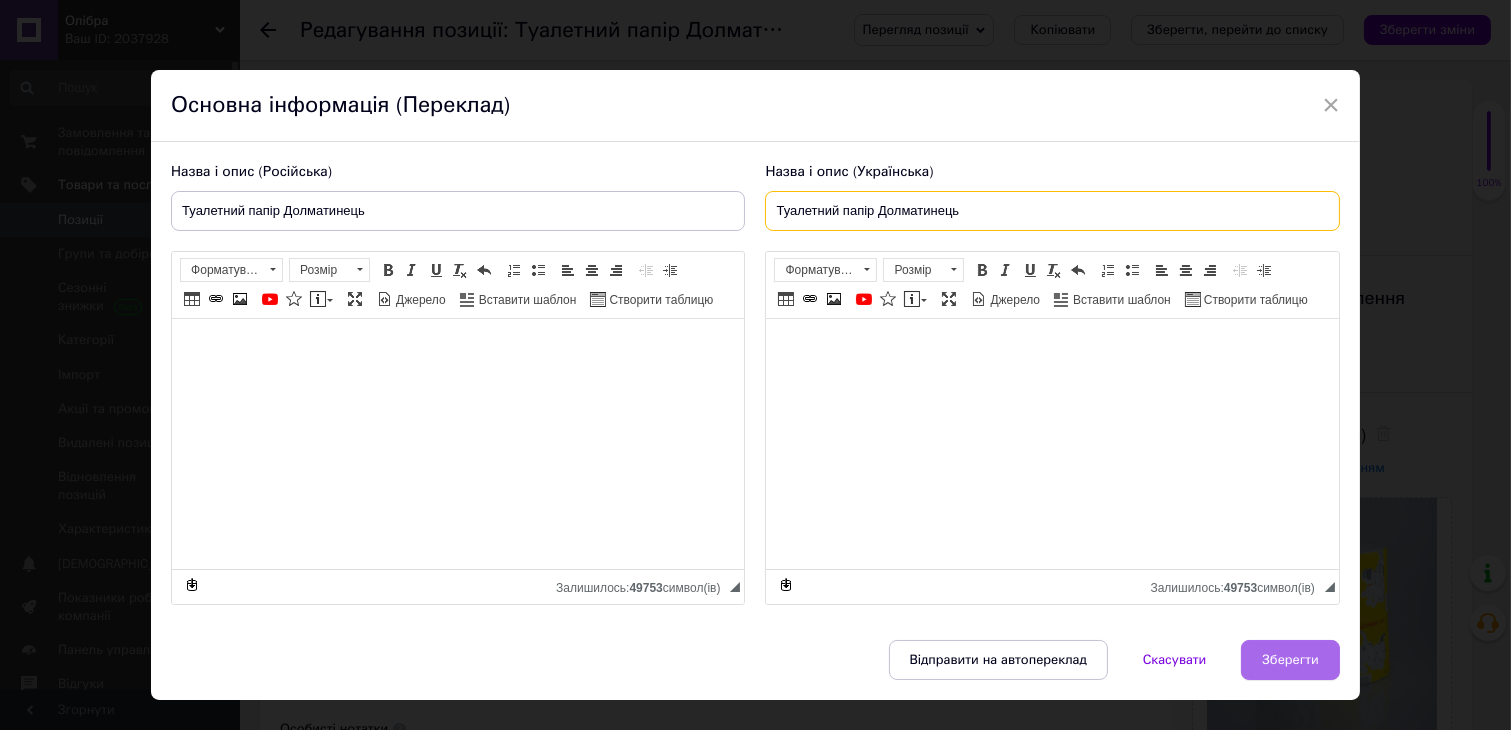type on "Туалетний папір Долматинець" 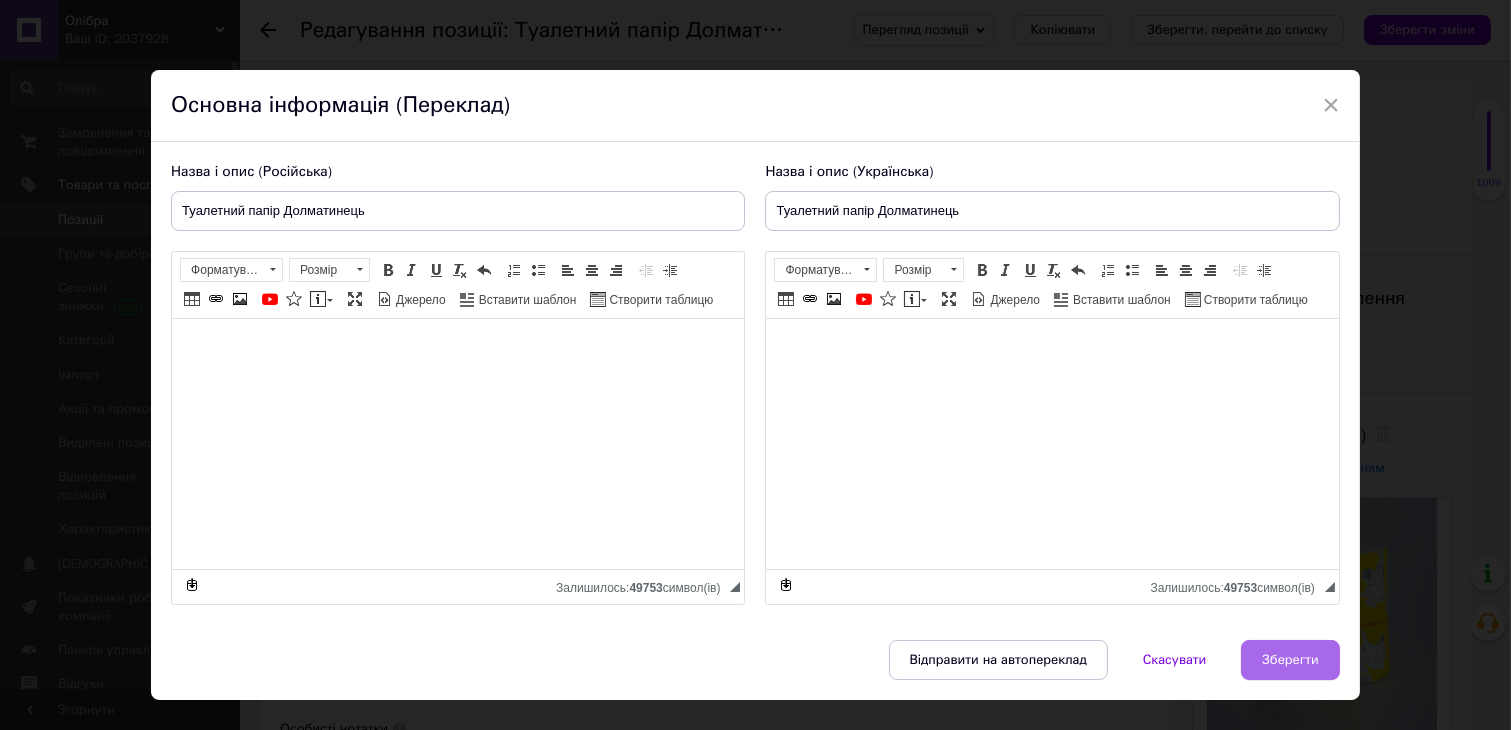 click on "Зберегти" at bounding box center (1290, 660) 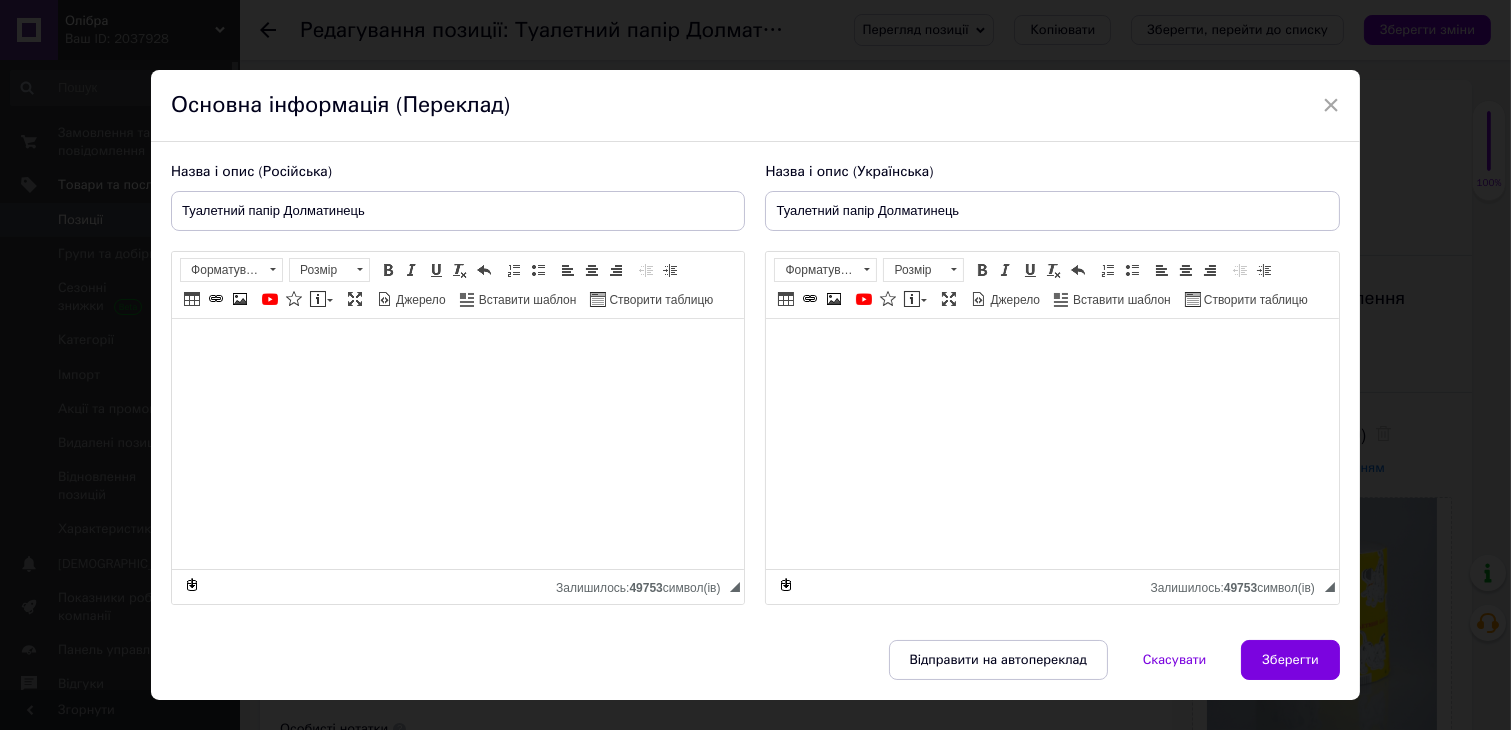 type on "Туалетний папір Долматинець" 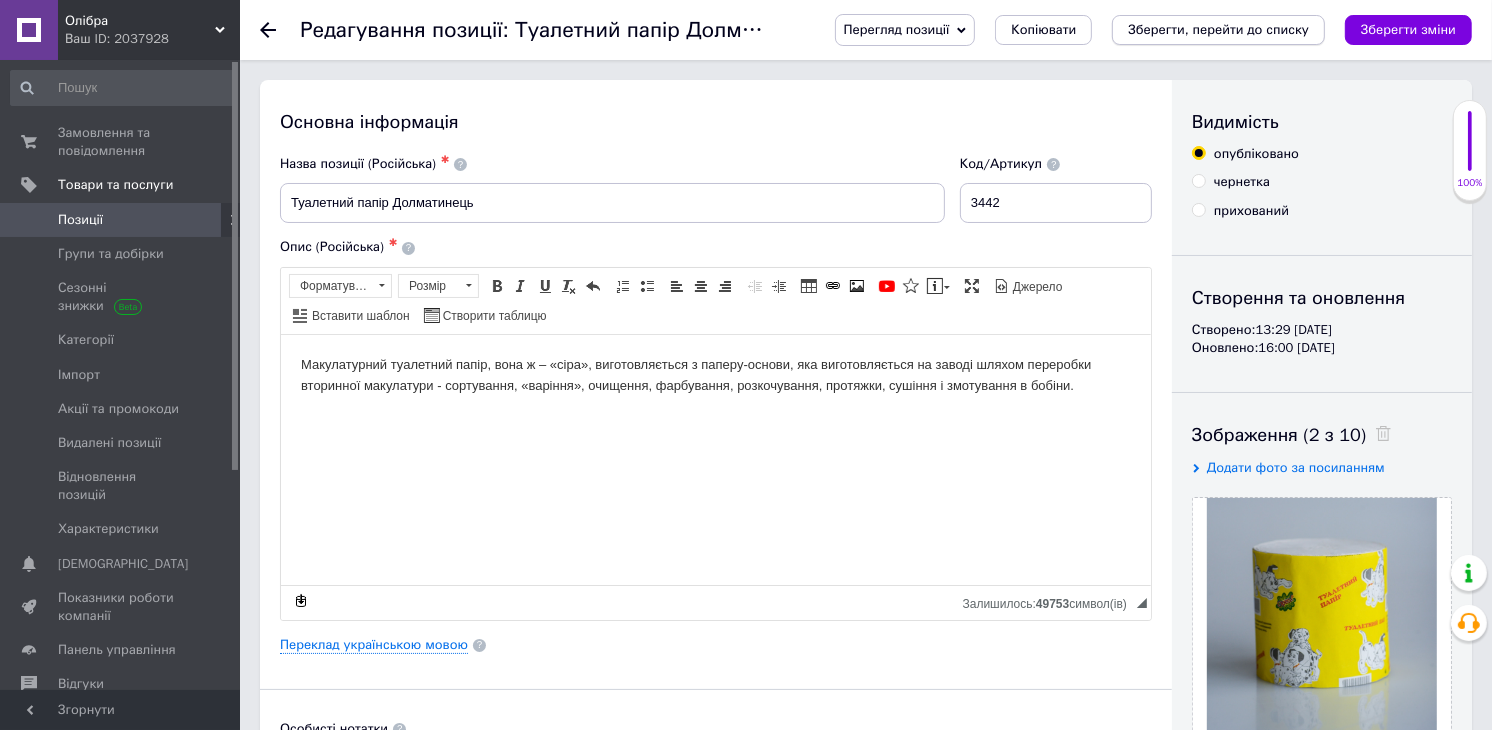 click on "Зберегти, перейти до списку" at bounding box center (1218, 29) 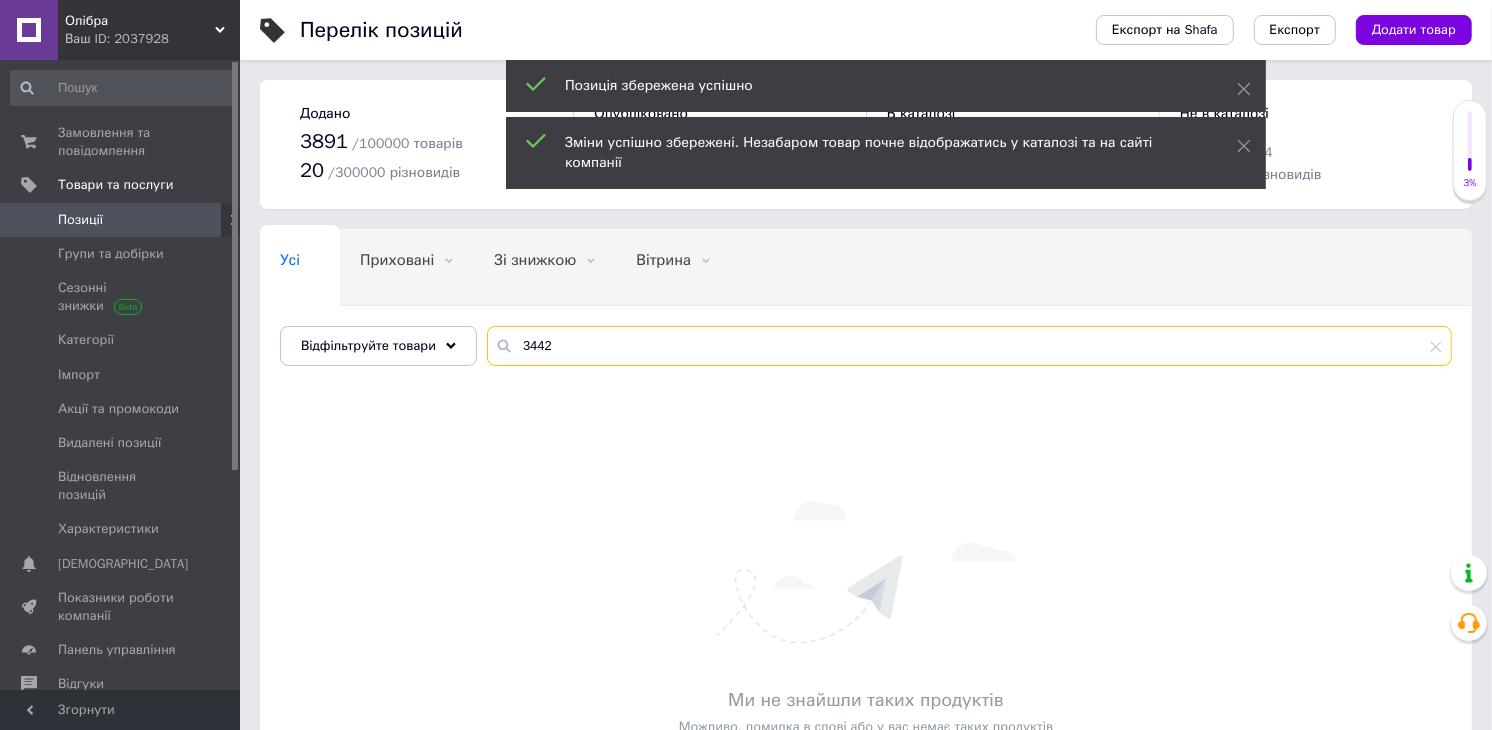 click on "3442" at bounding box center [969, 346] 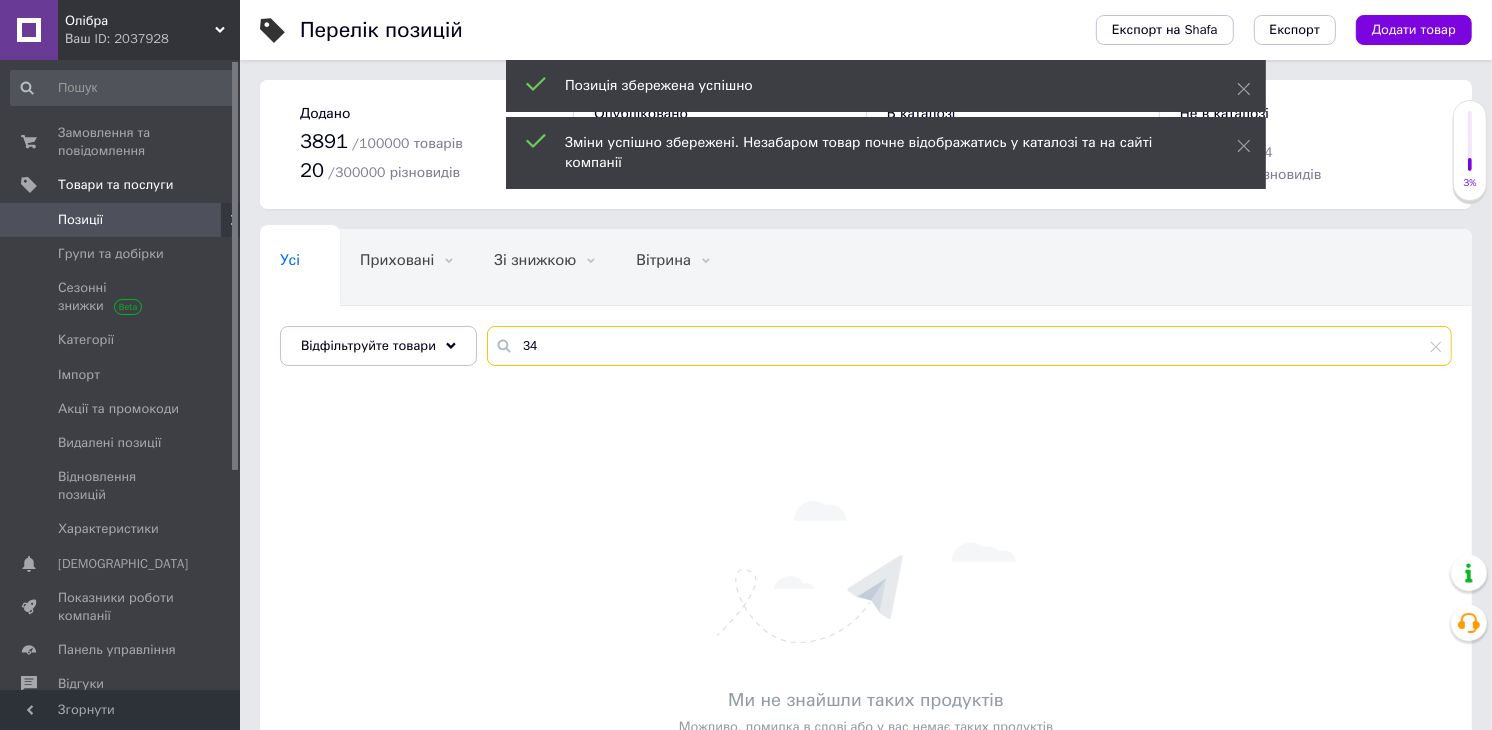 type on "3" 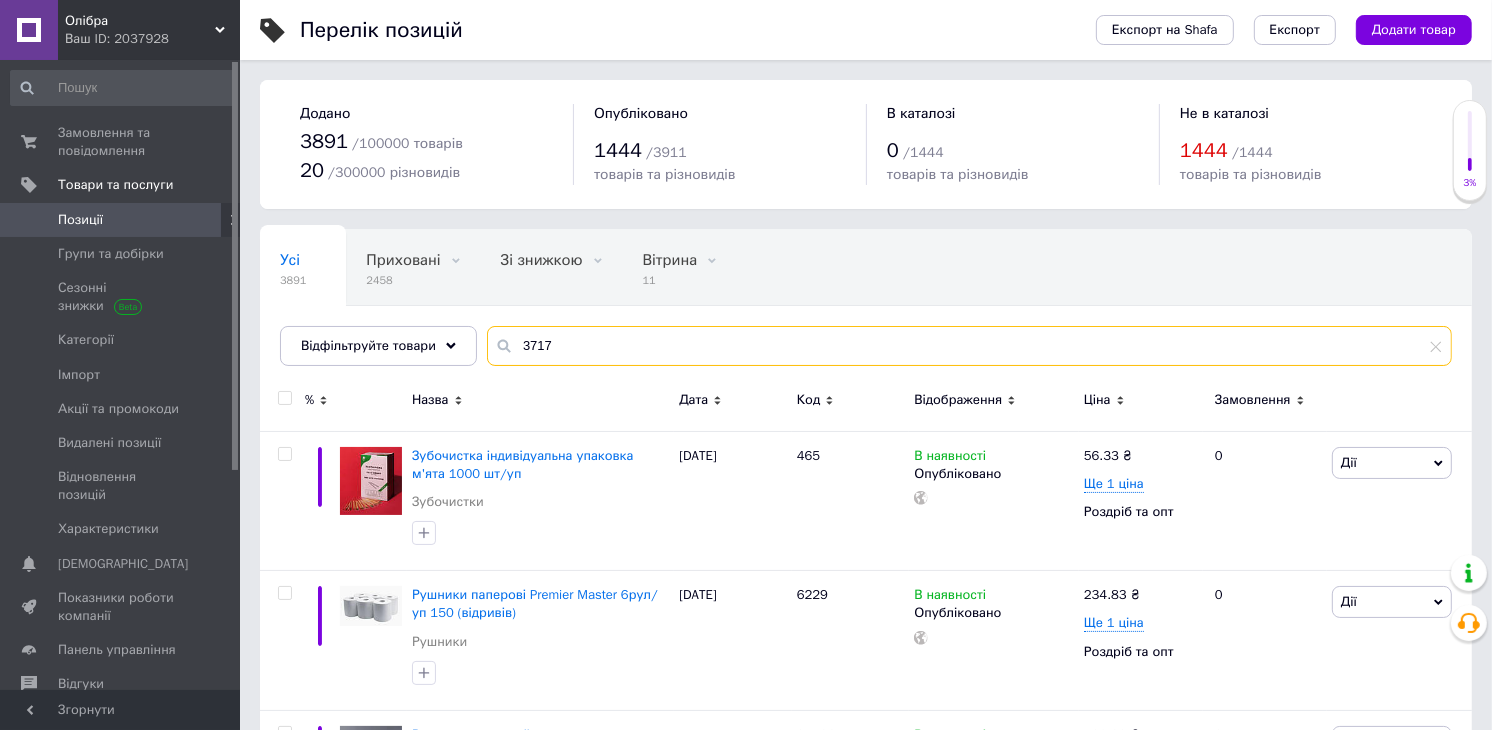 type on "3717" 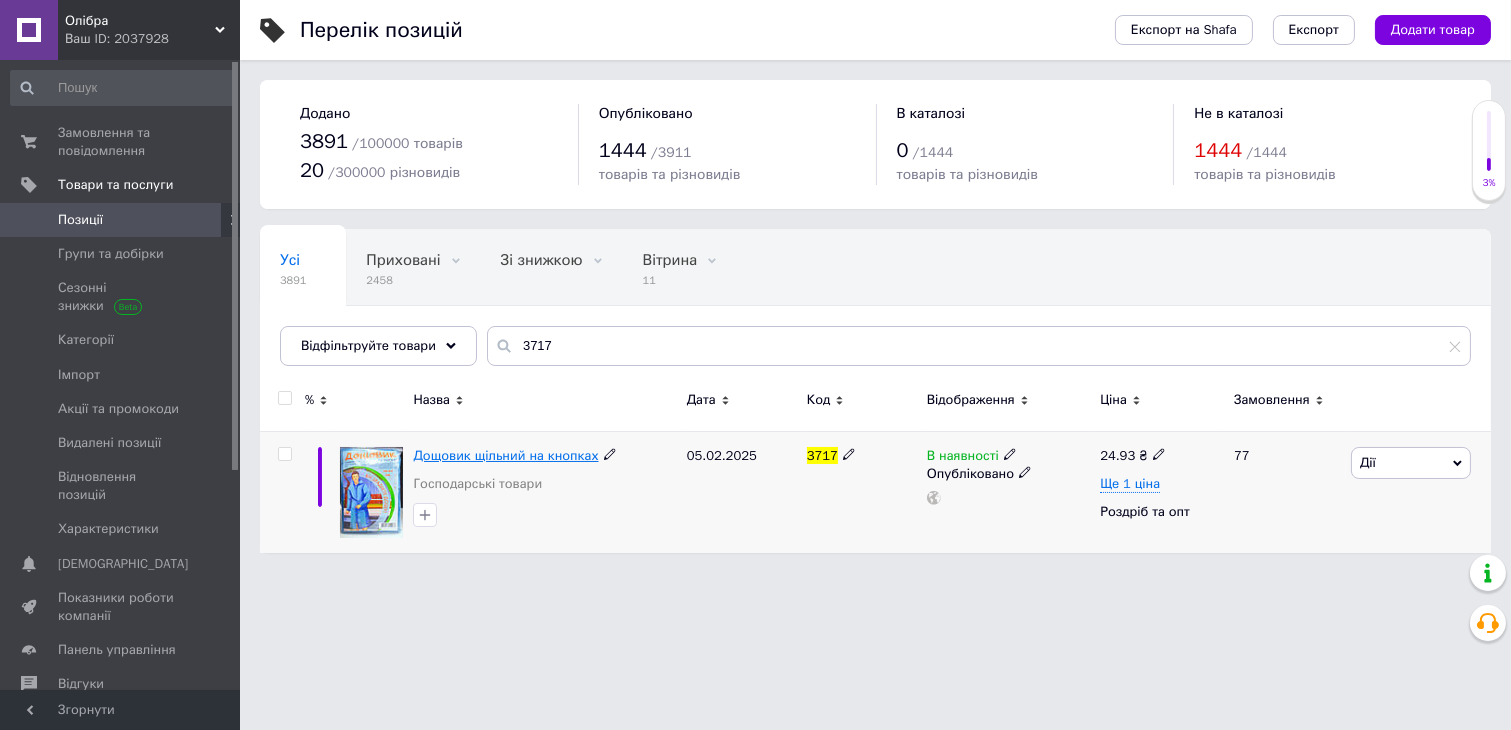 click on "Дощовик щільний на кнопках" at bounding box center [505, 455] 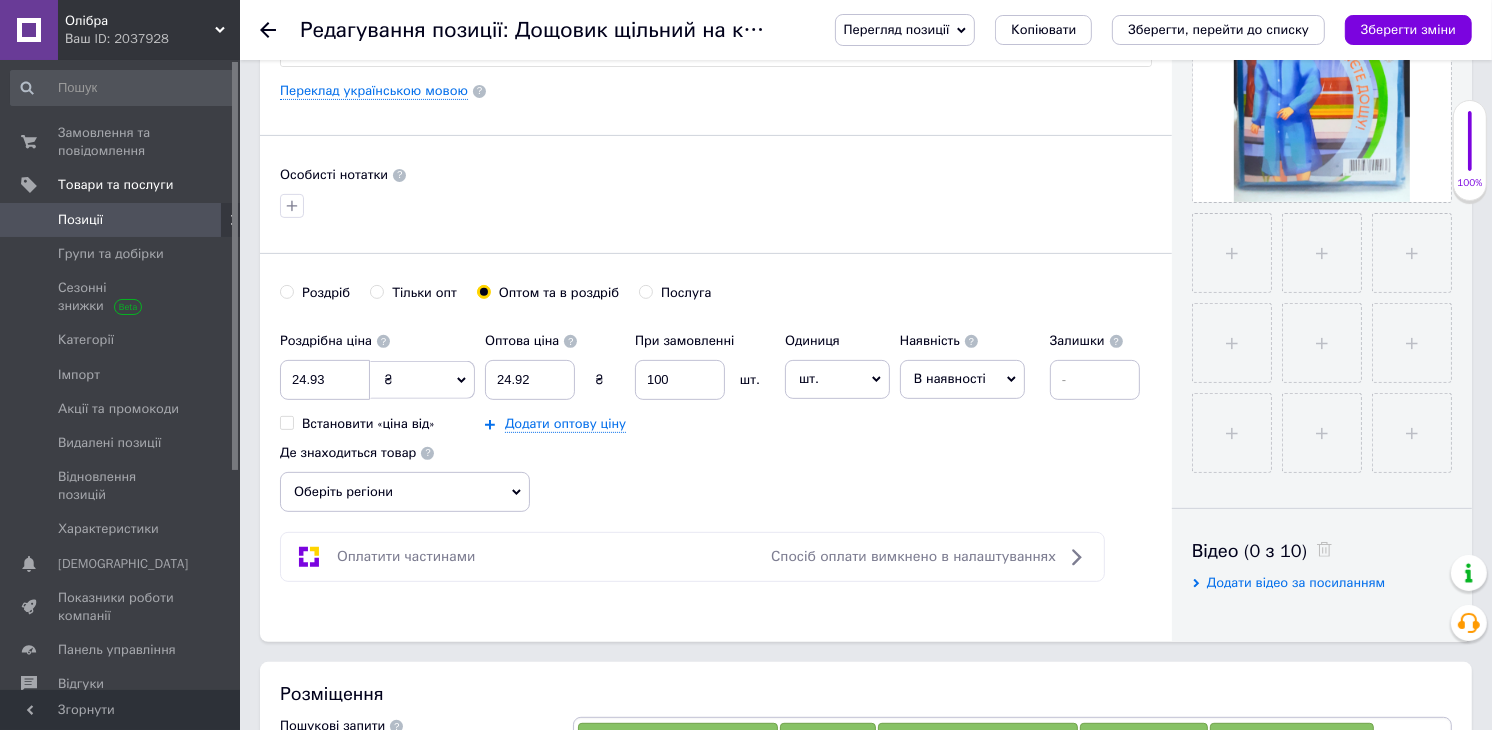 scroll, scrollTop: 555, scrollLeft: 0, axis: vertical 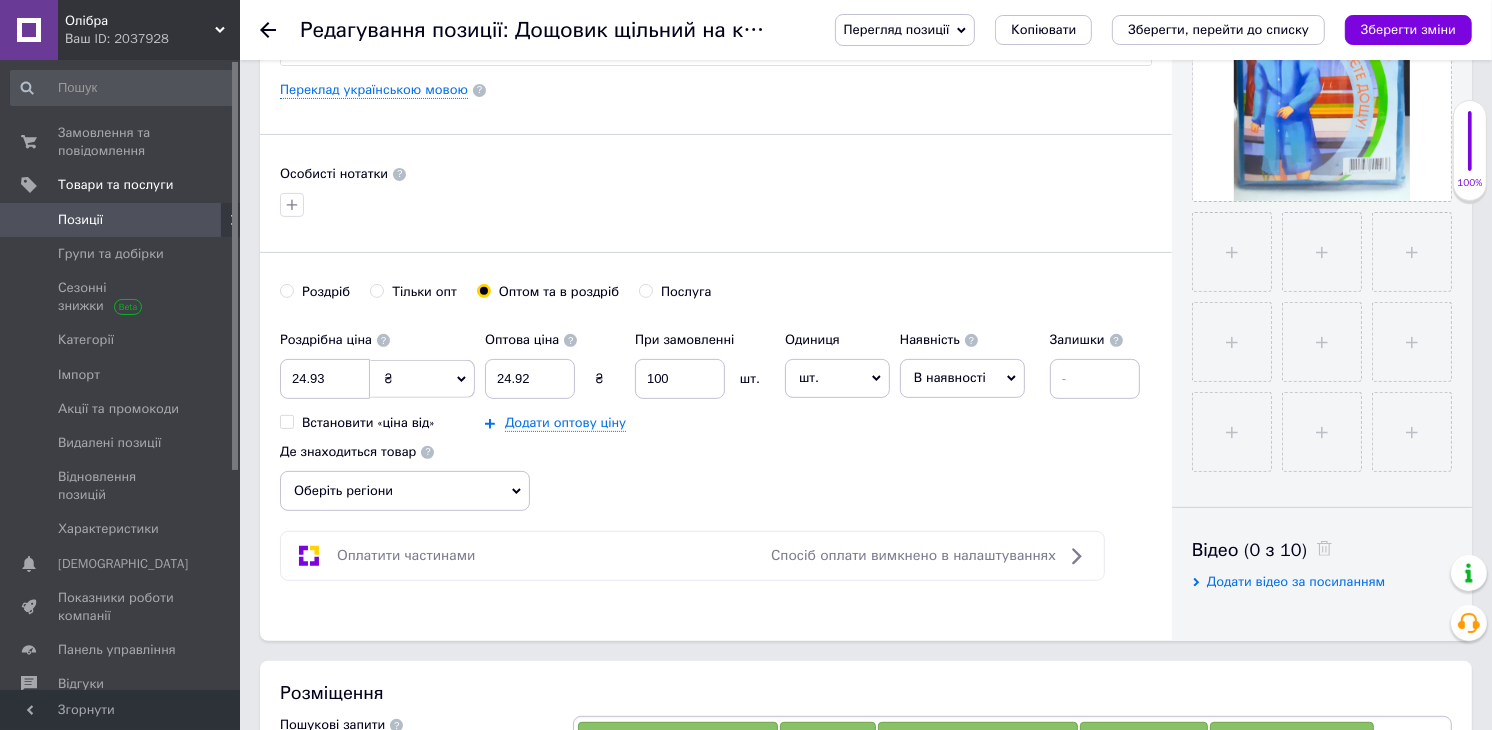 click on "В наявності" at bounding box center (962, 378) 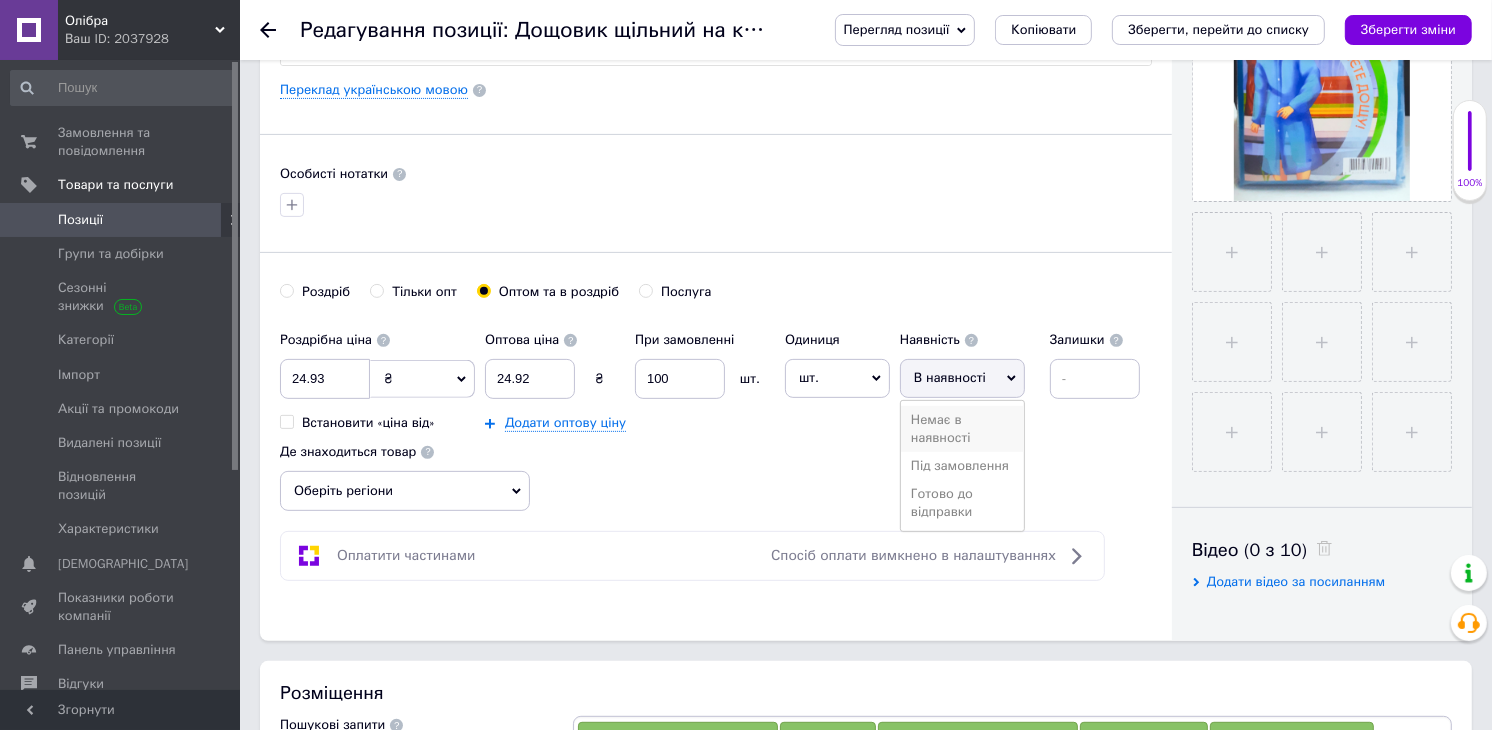 click on "Немає в наявності" at bounding box center (962, 429) 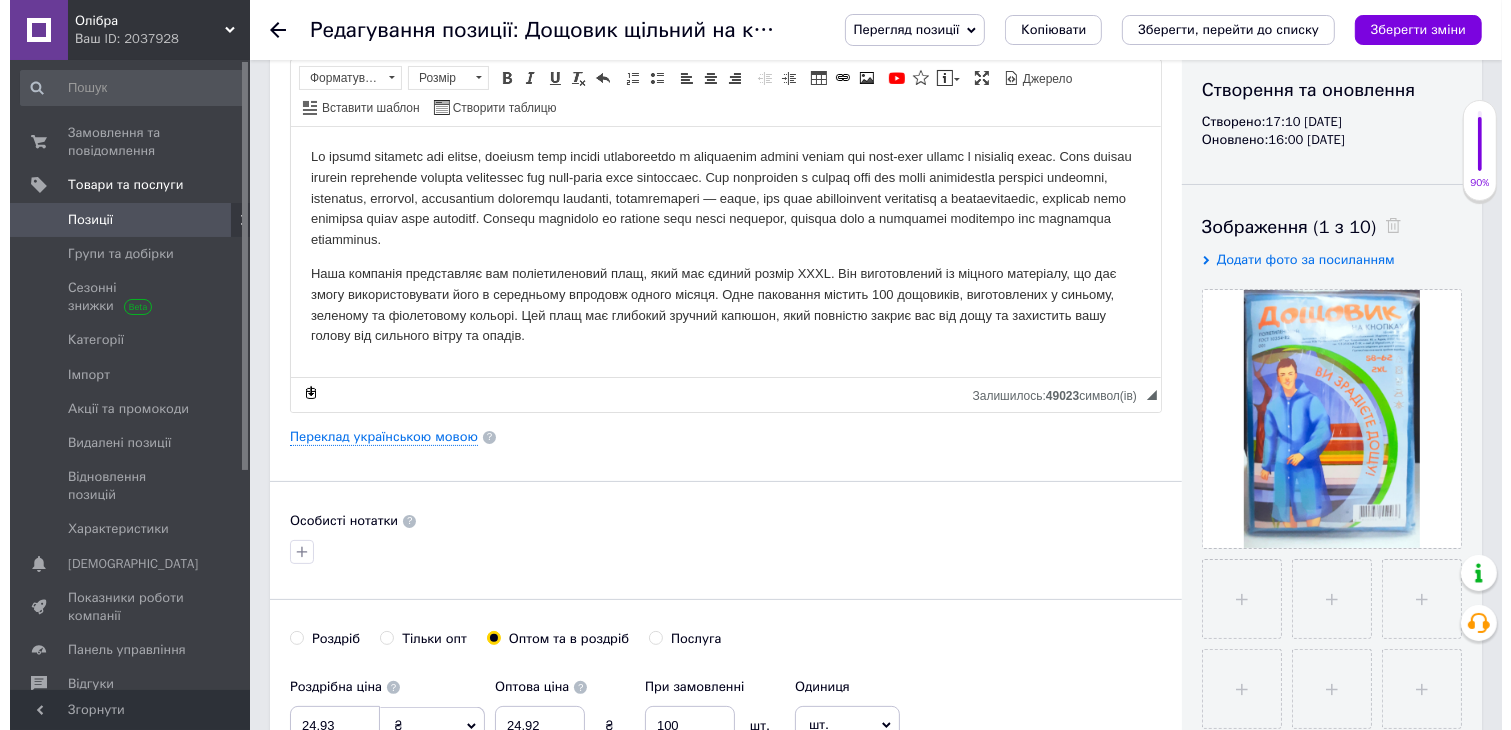scroll, scrollTop: 222, scrollLeft: 0, axis: vertical 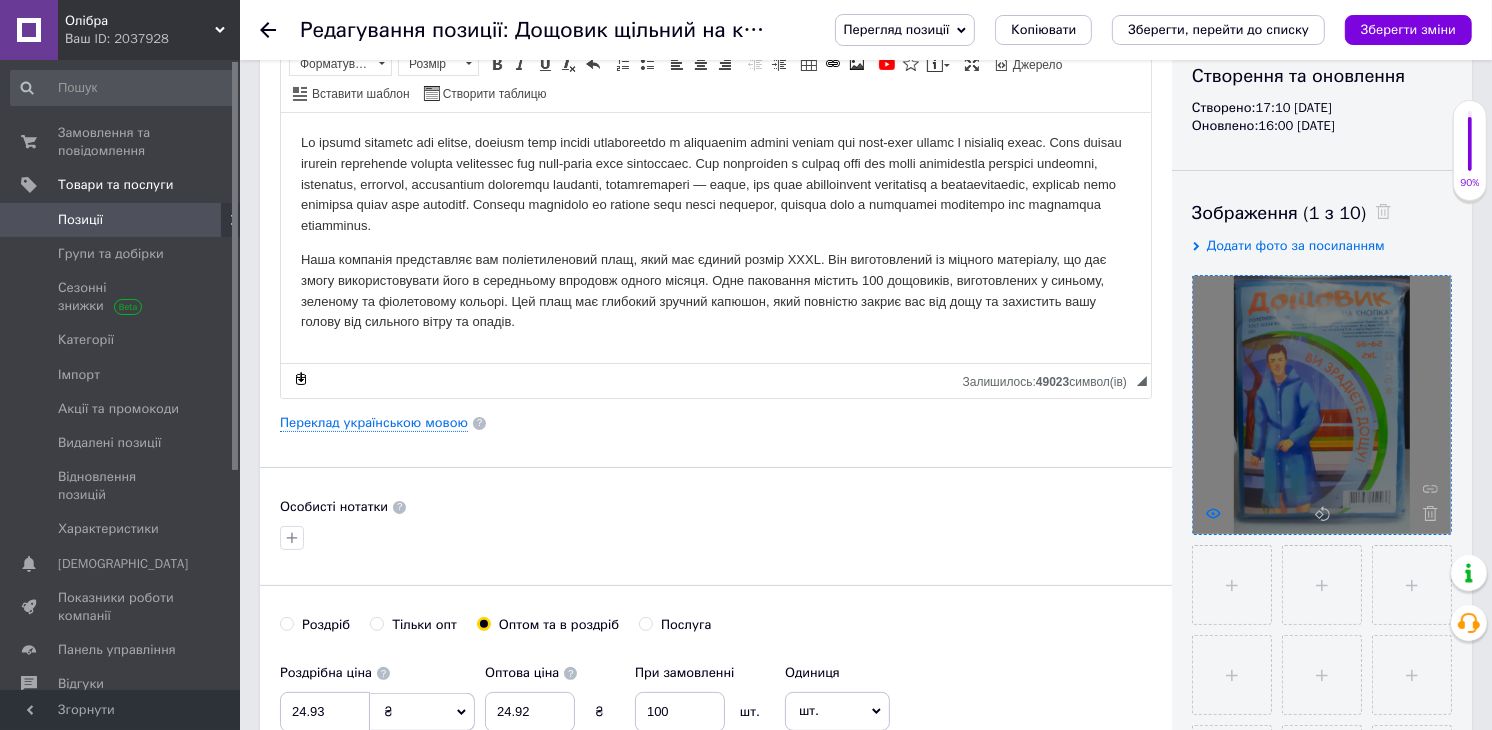click 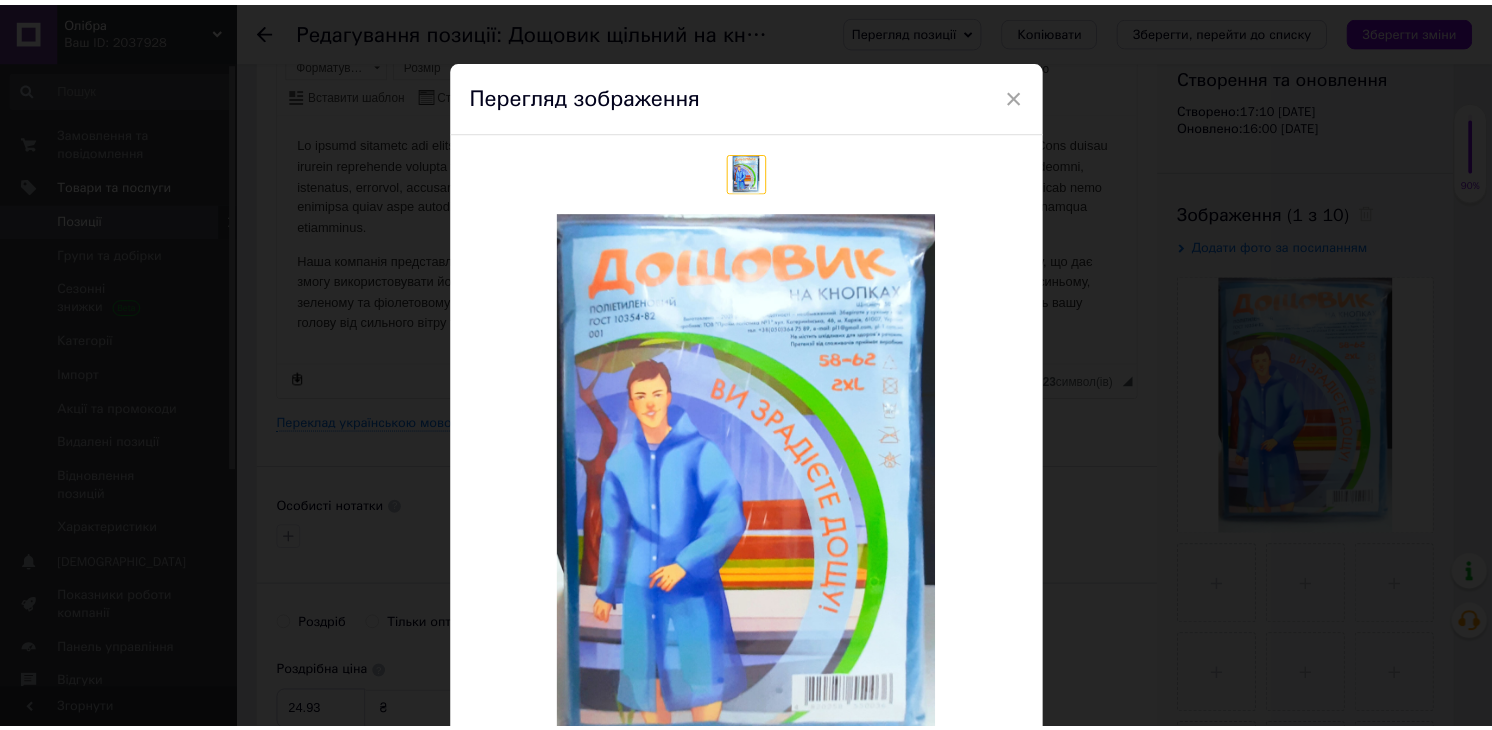 scroll, scrollTop: 0, scrollLeft: 0, axis: both 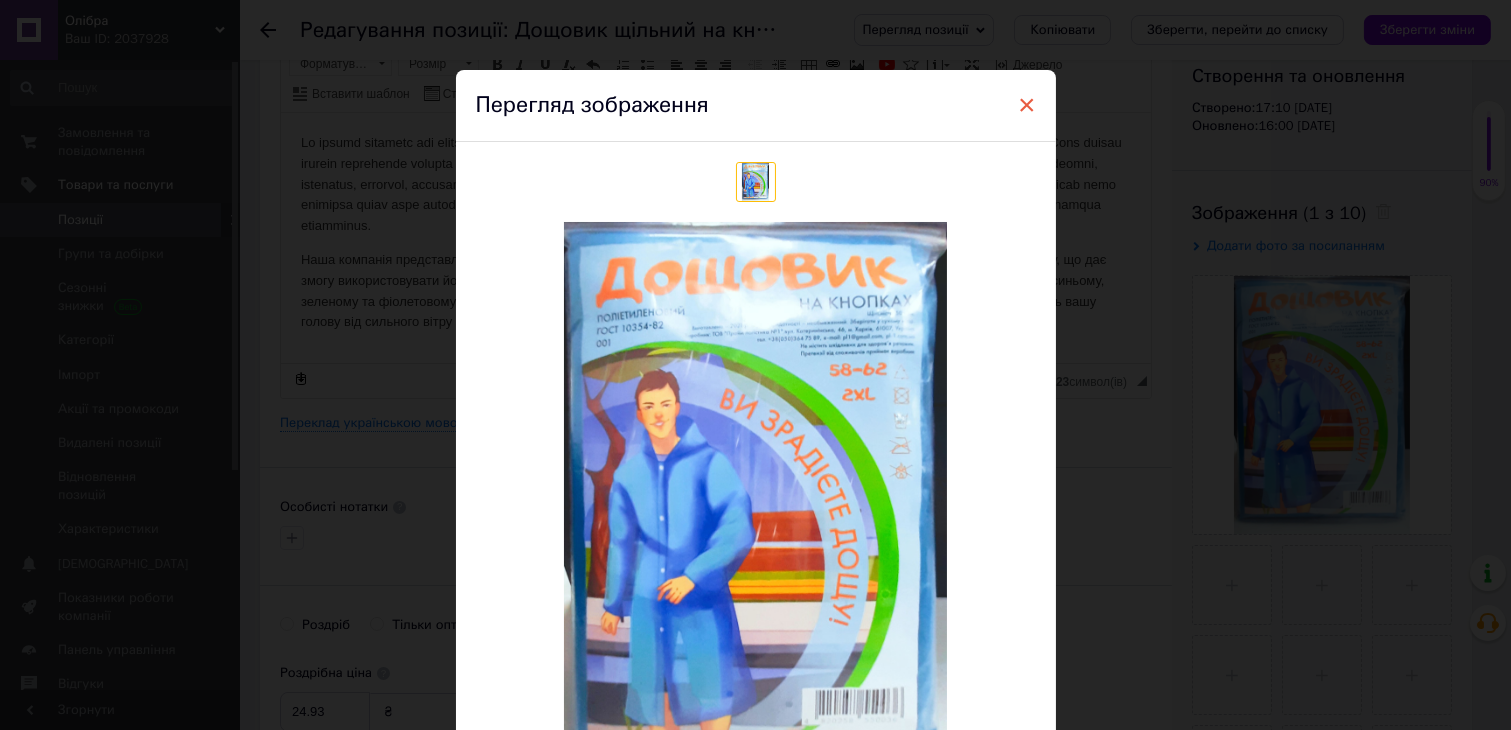 click on "×" at bounding box center [1027, 105] 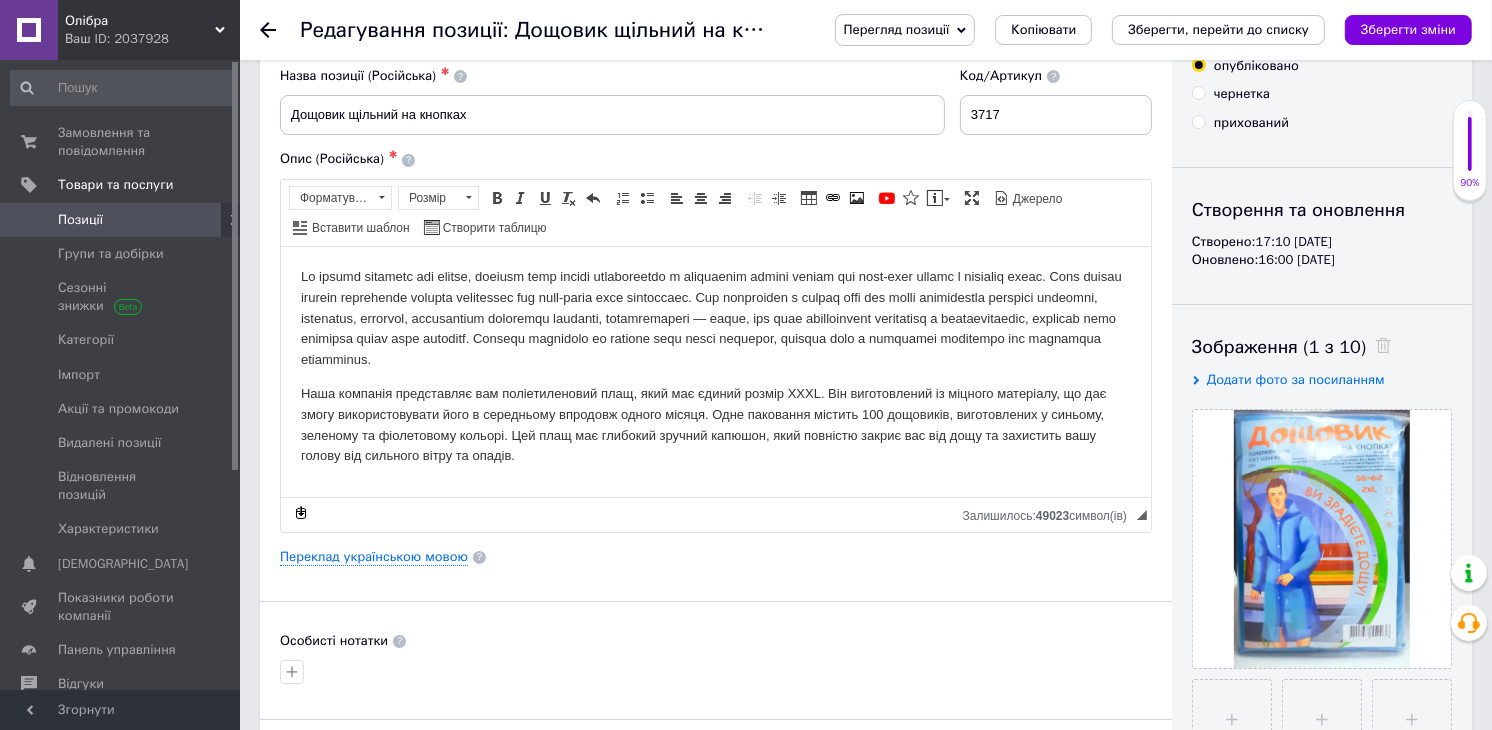 scroll, scrollTop: 0, scrollLeft: 0, axis: both 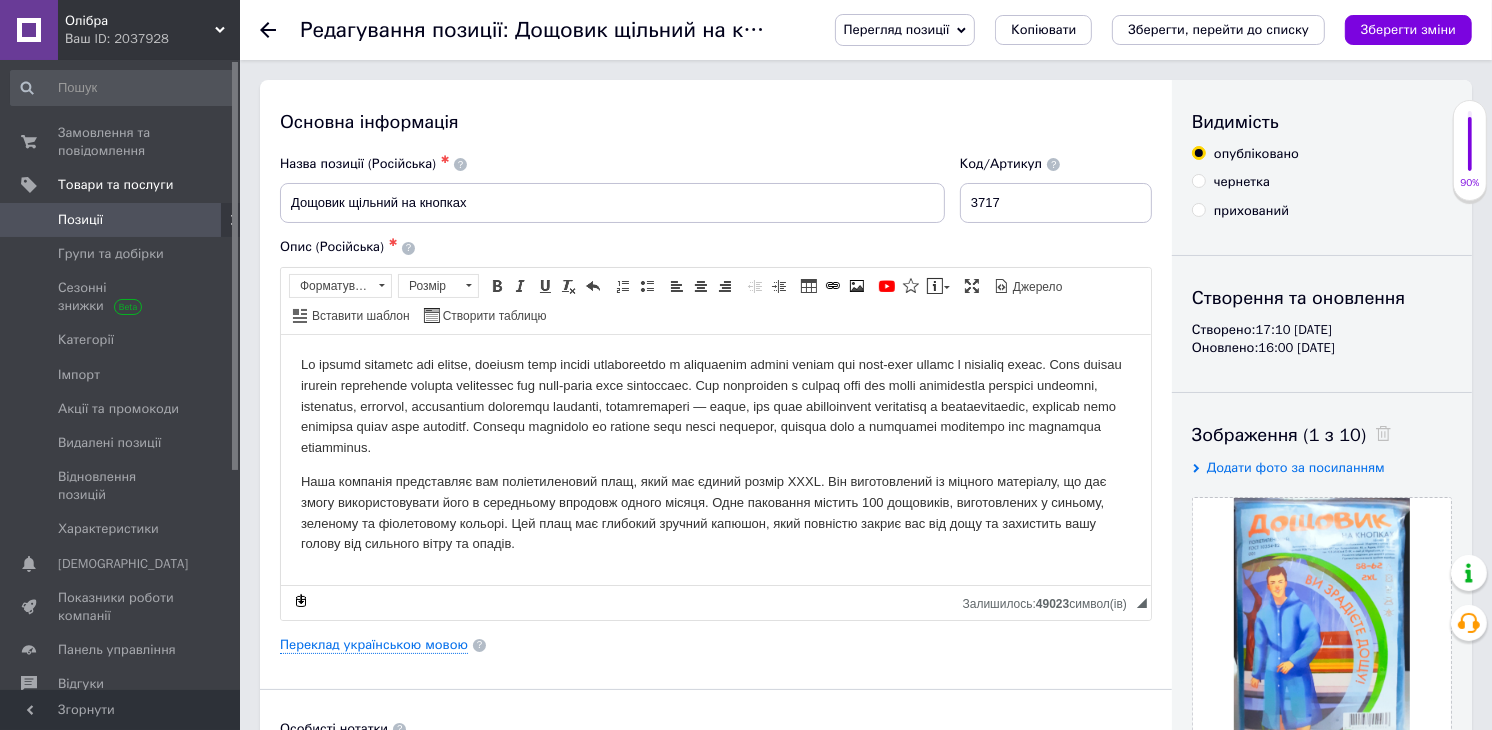 click on "прихований" at bounding box center [1198, 209] 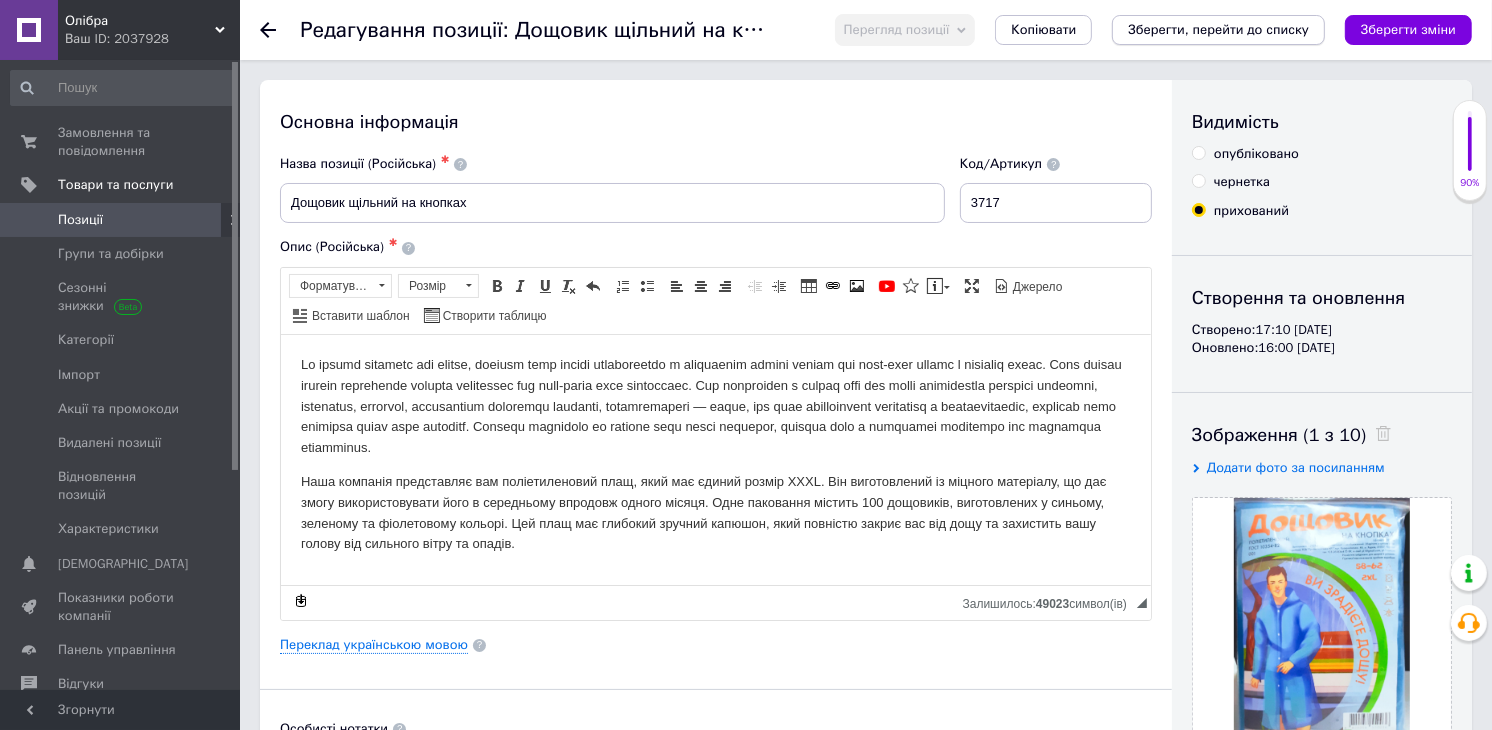 click on "Зберегти, перейти до списку" at bounding box center (1218, 29) 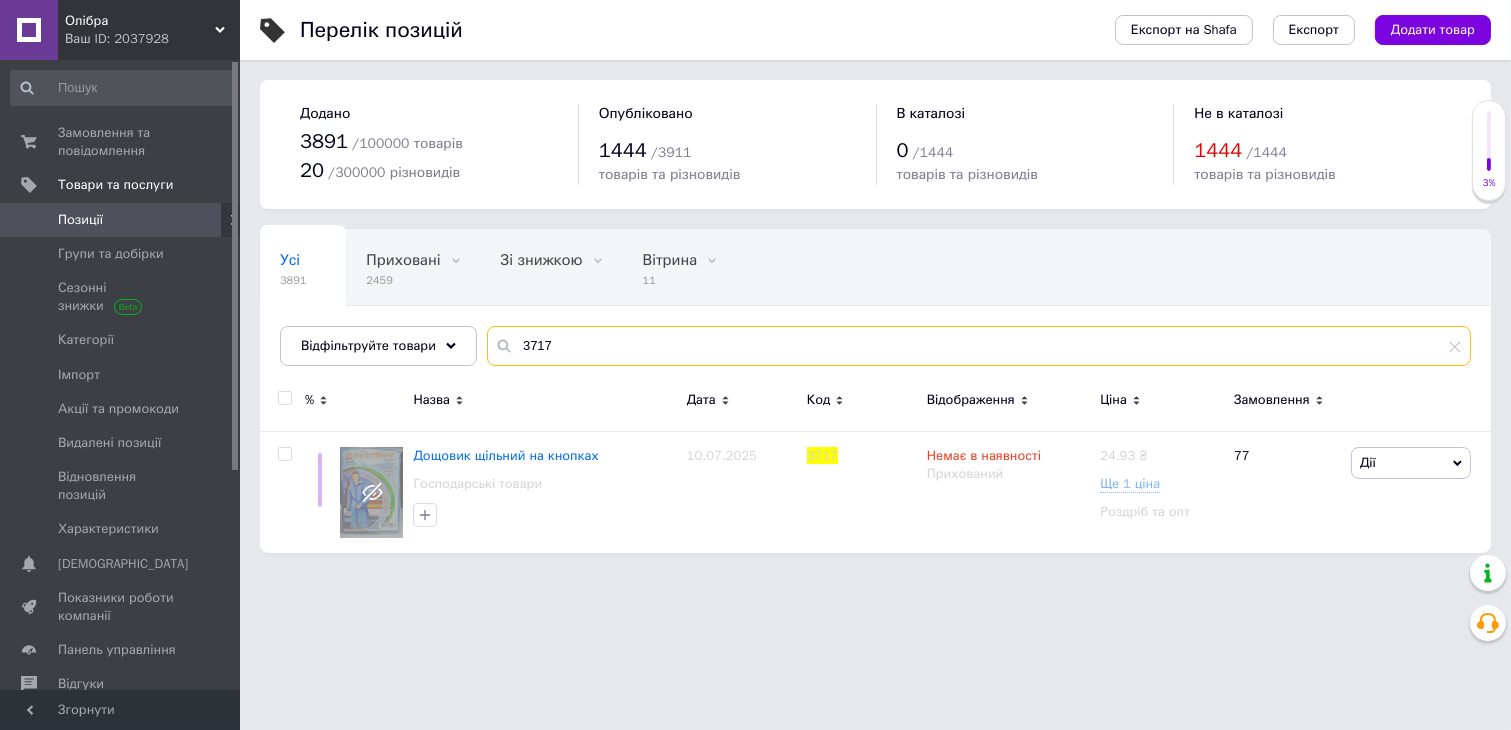 click on "3717" at bounding box center [979, 346] 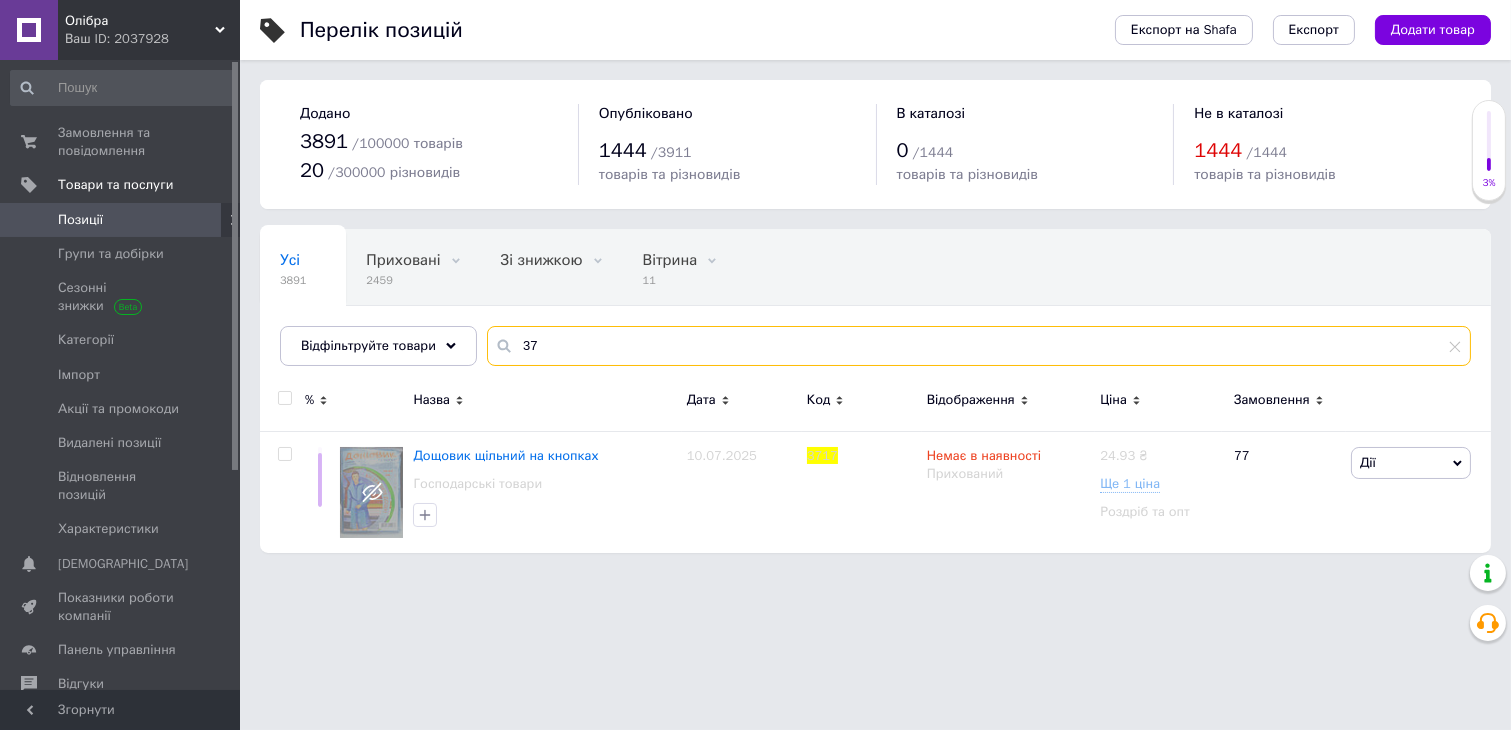 type on "3" 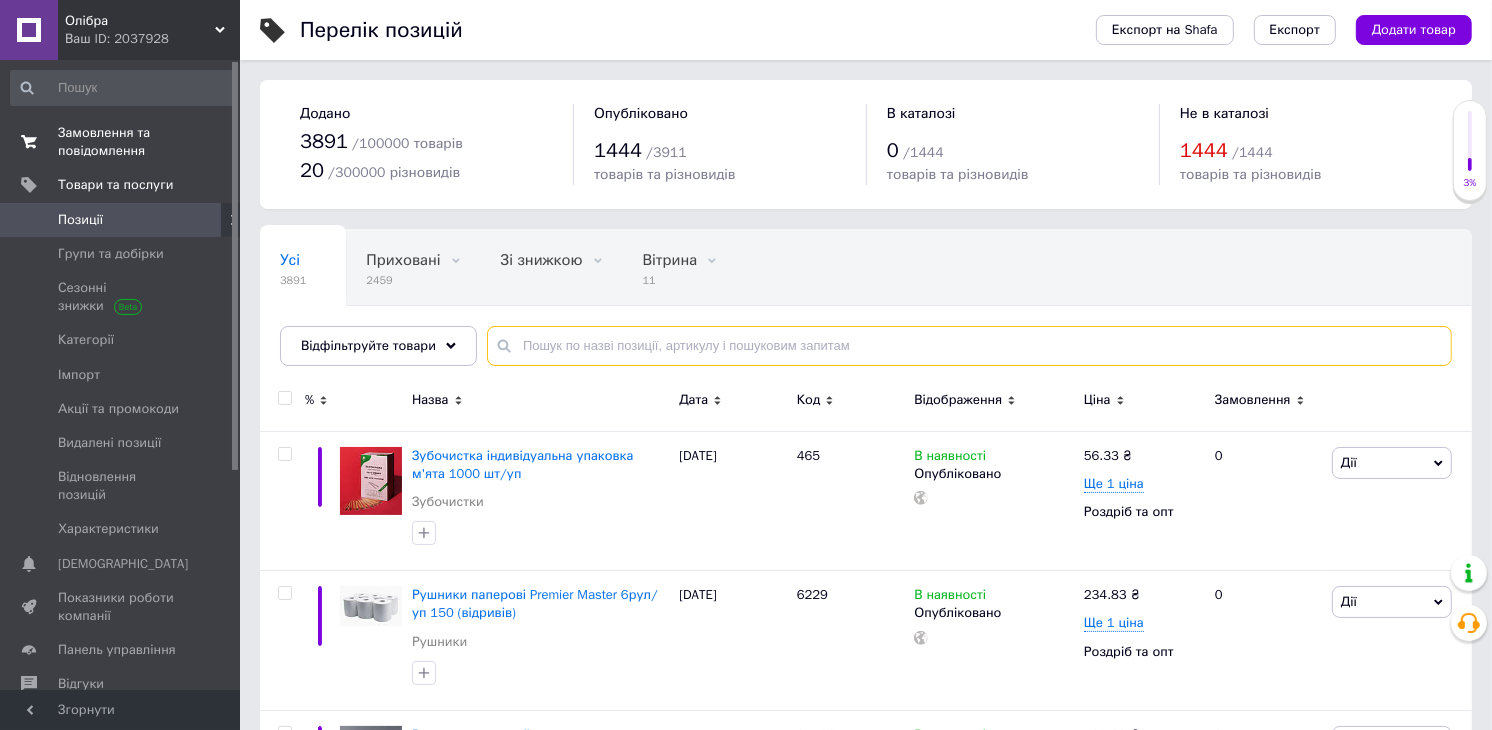 type 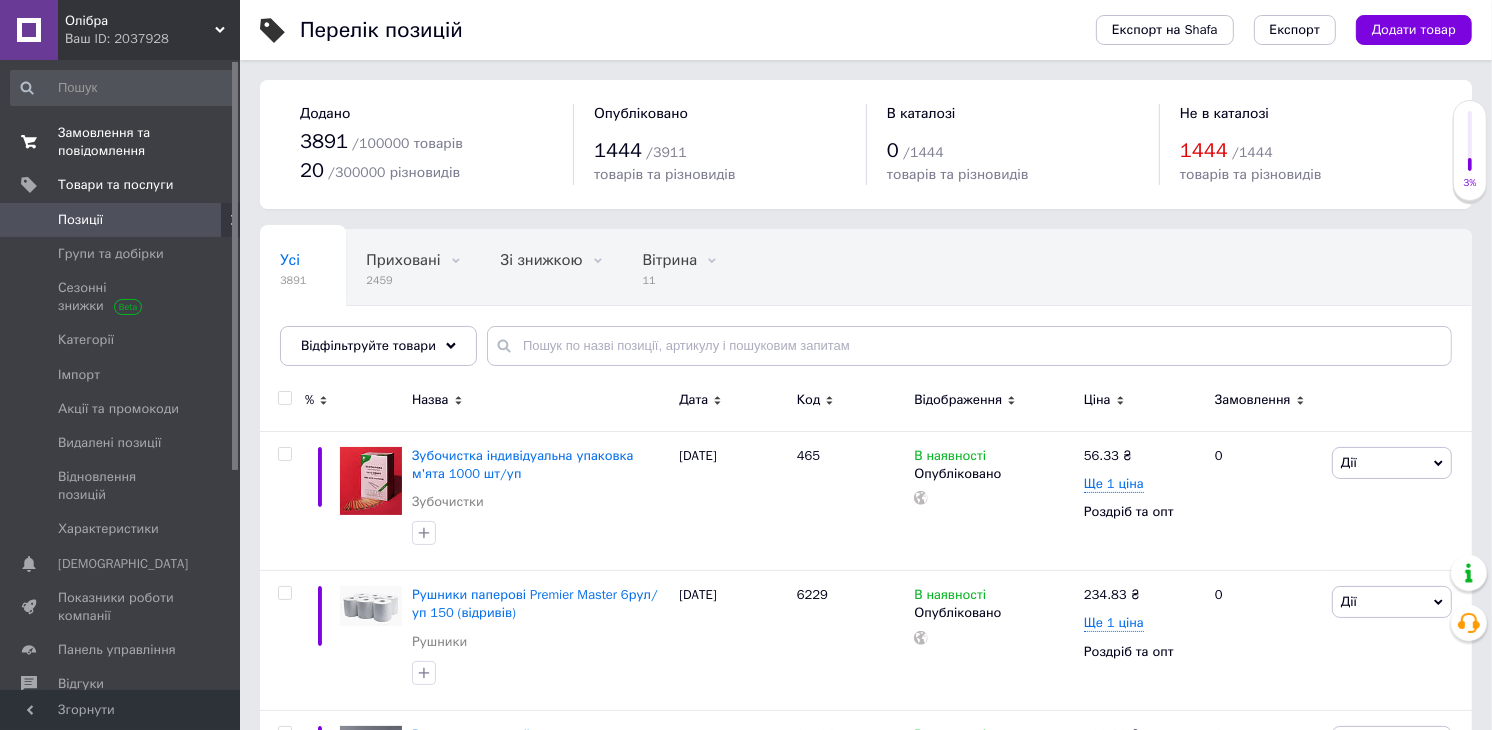 click on "Замовлення та повідомлення" at bounding box center [121, 142] 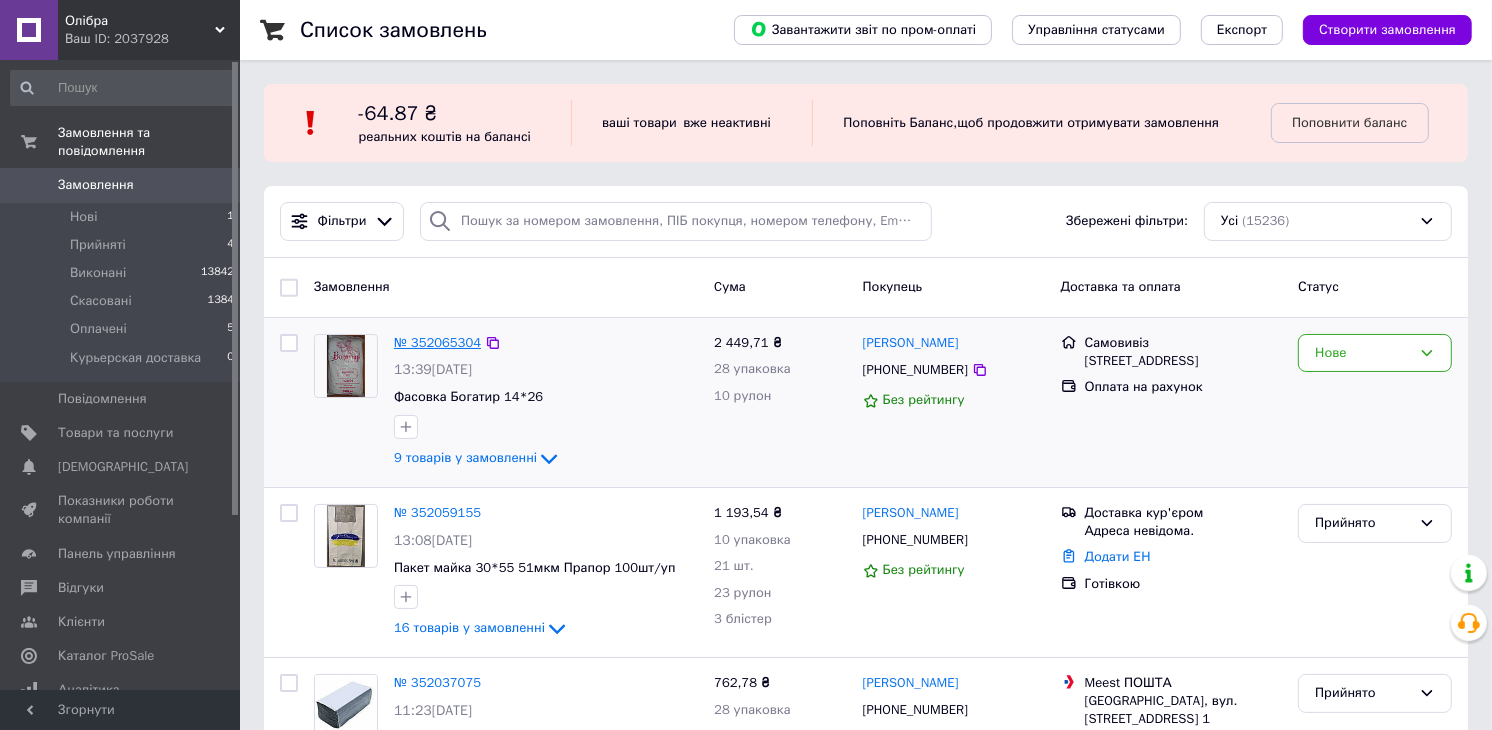 click on "№ 352065304" at bounding box center (437, 342) 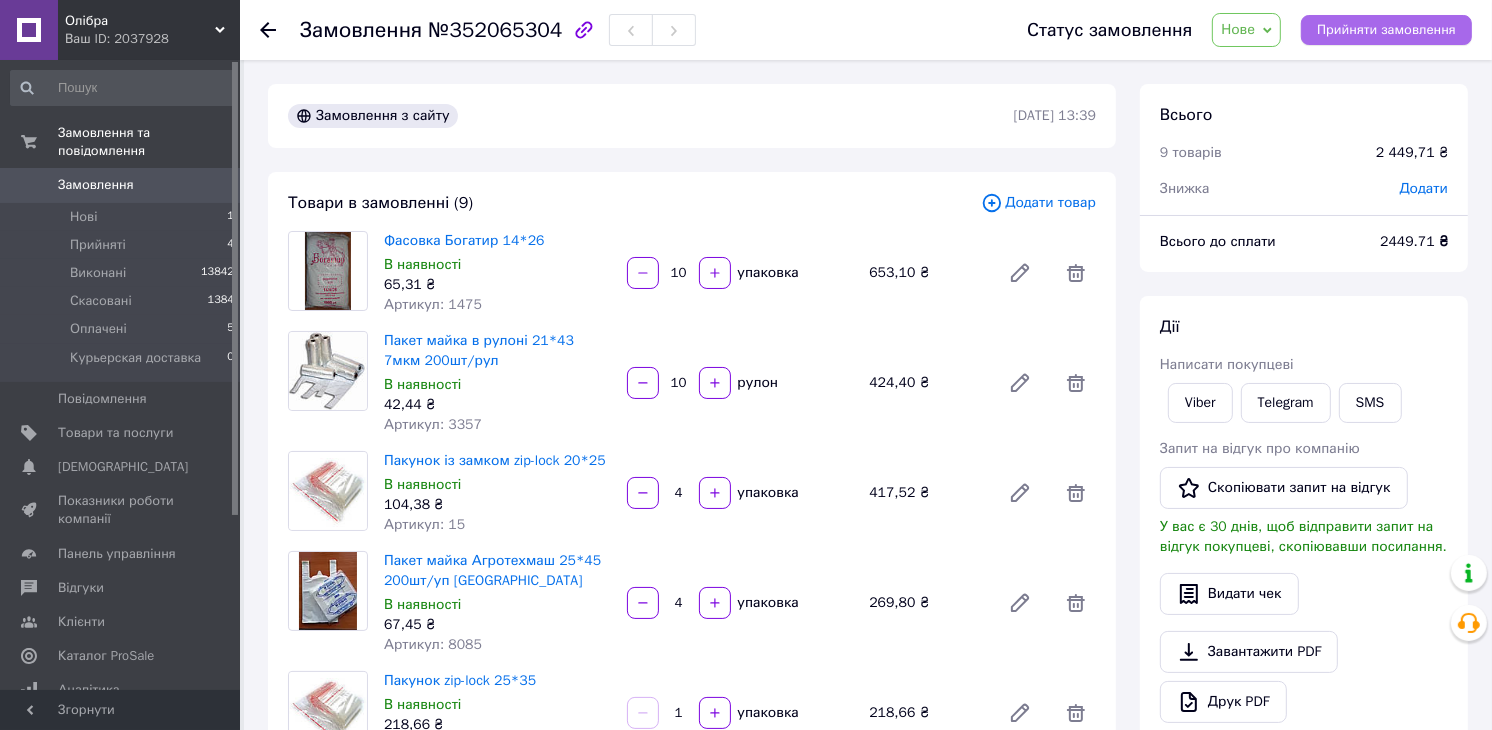 click on "Прийняти замовлення" at bounding box center [1386, 30] 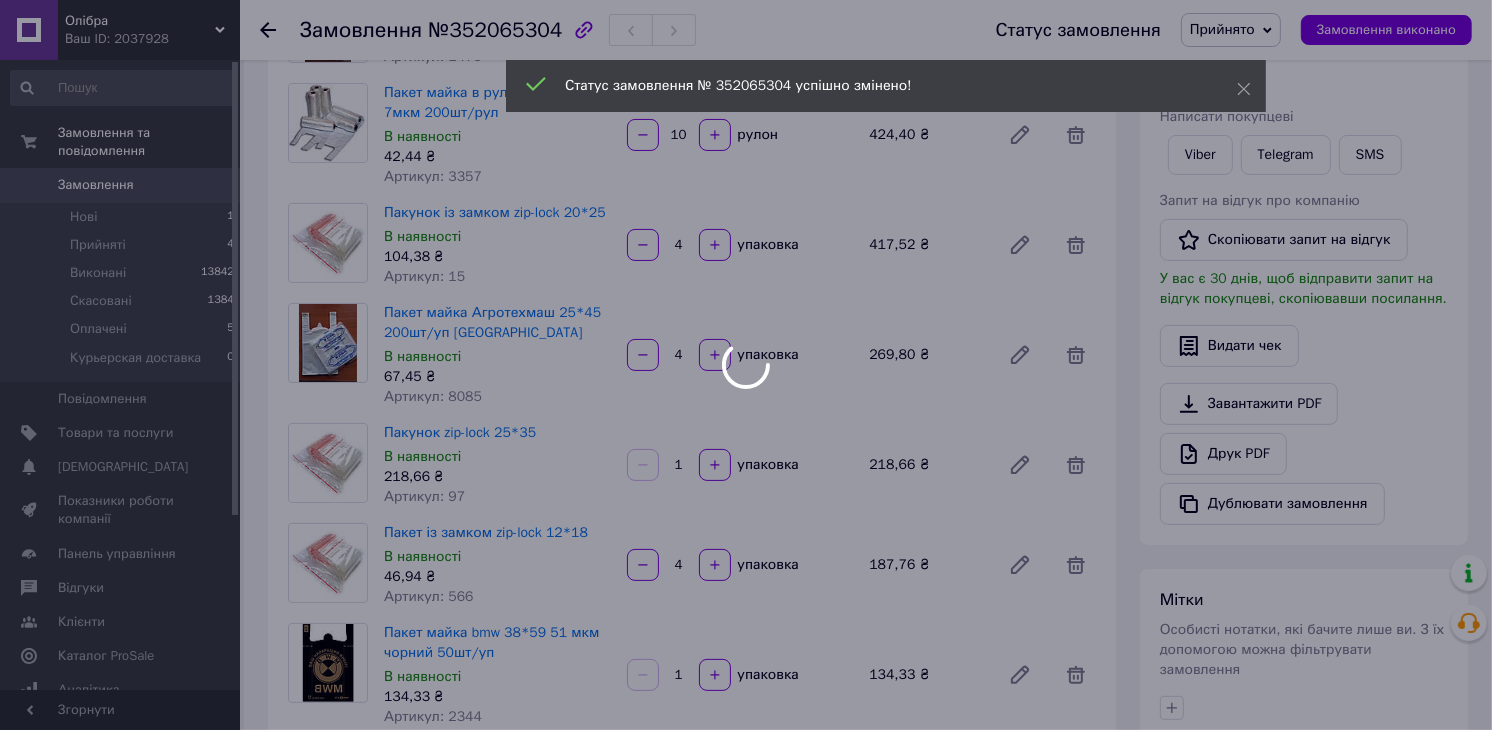 scroll, scrollTop: 333, scrollLeft: 0, axis: vertical 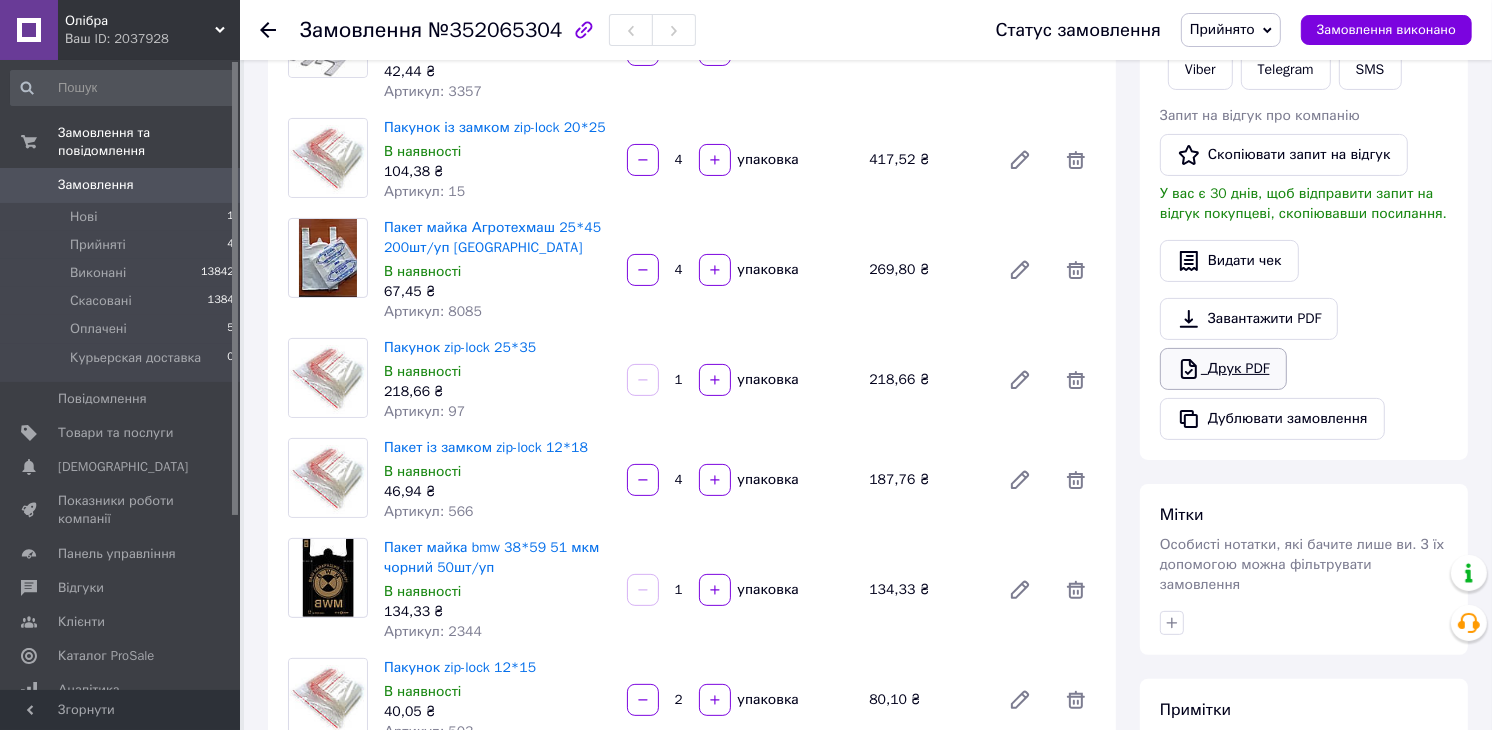 click on "Друк PDF" at bounding box center [1223, 369] 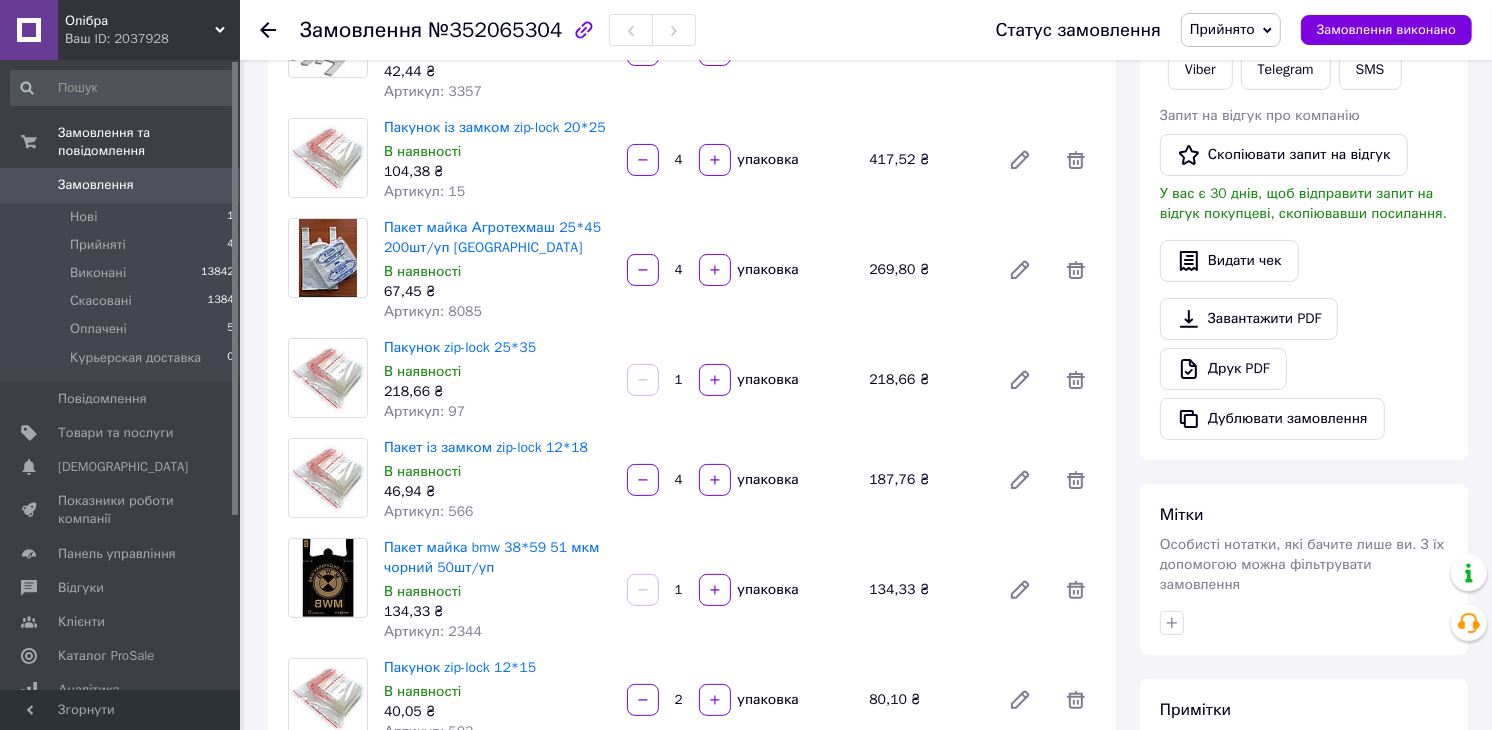 click 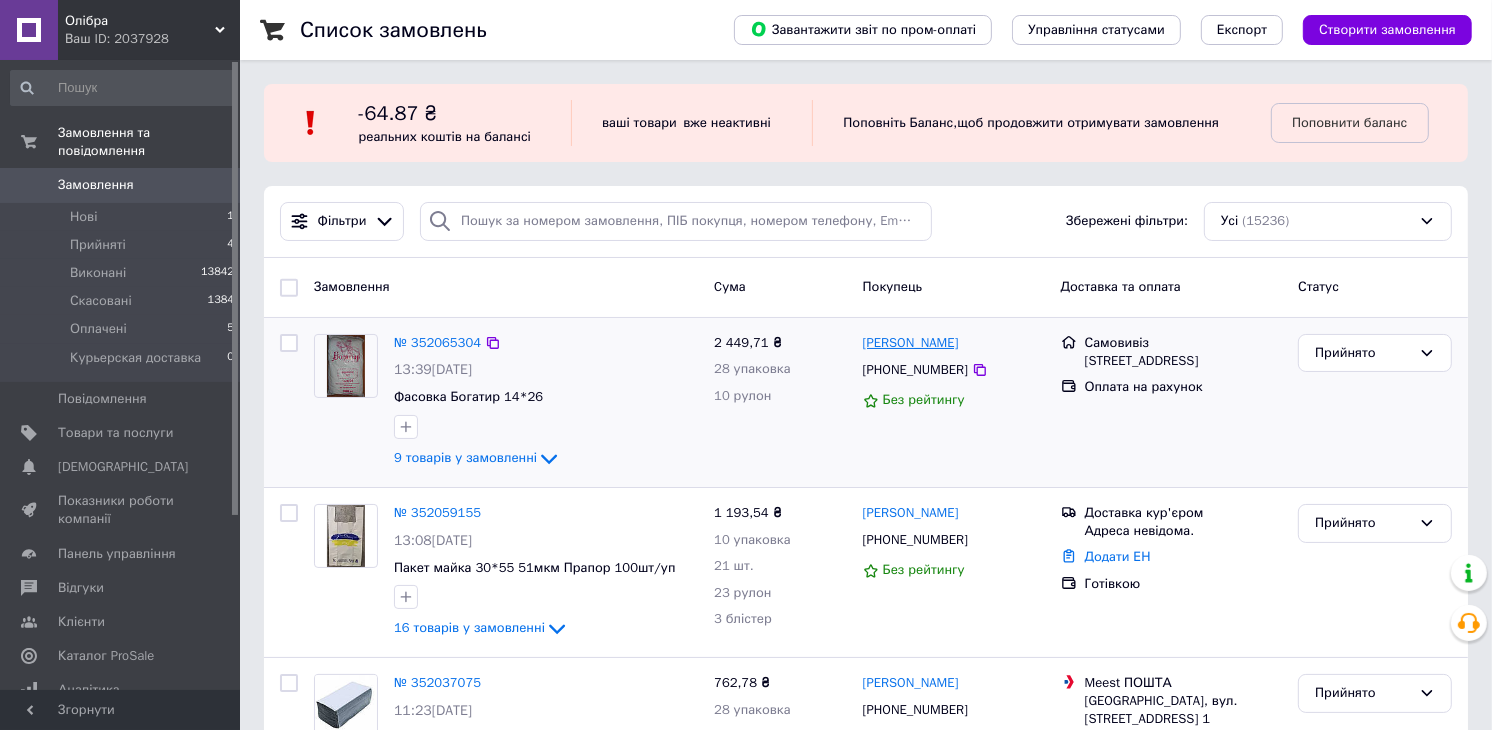 click on "[PERSON_NAME]" at bounding box center (911, 343) 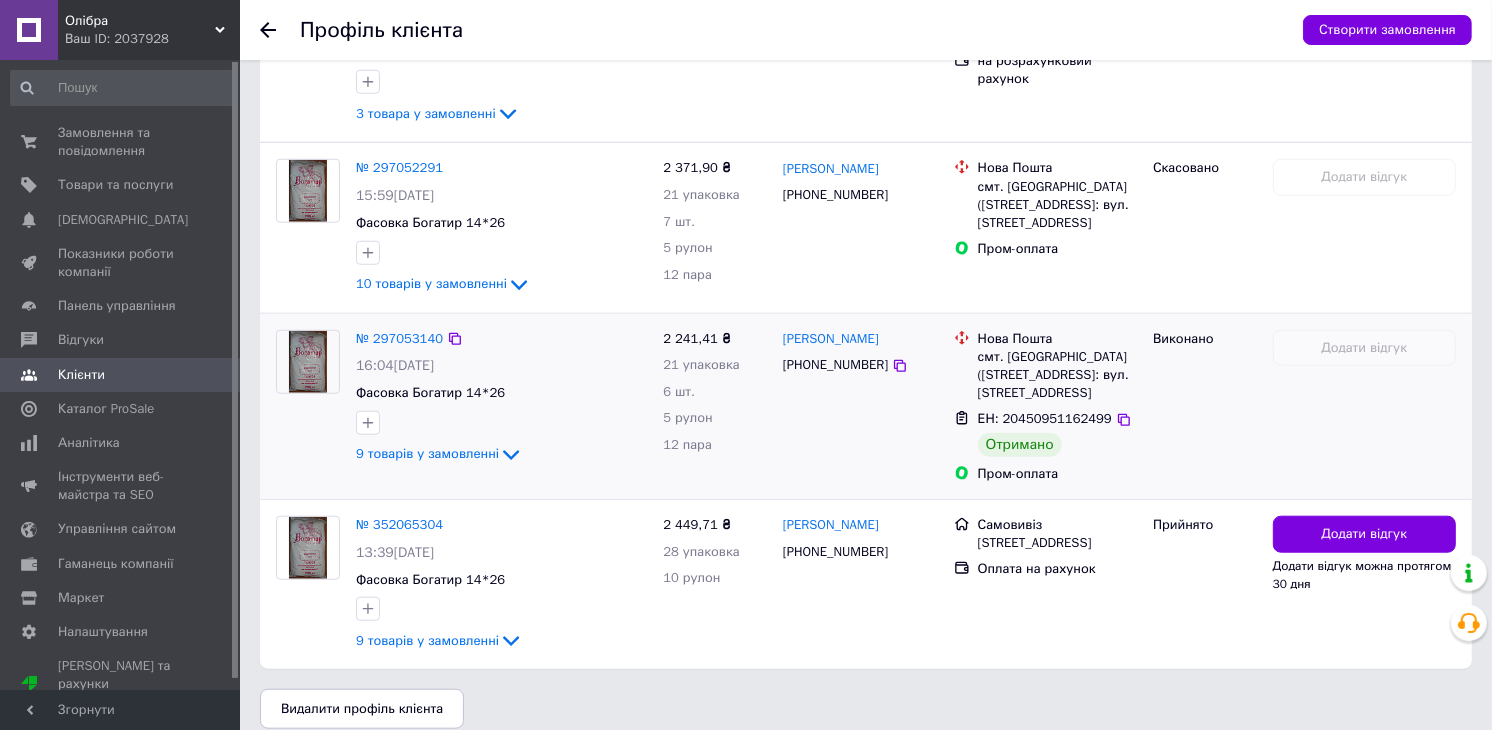 scroll, scrollTop: 1502, scrollLeft: 0, axis: vertical 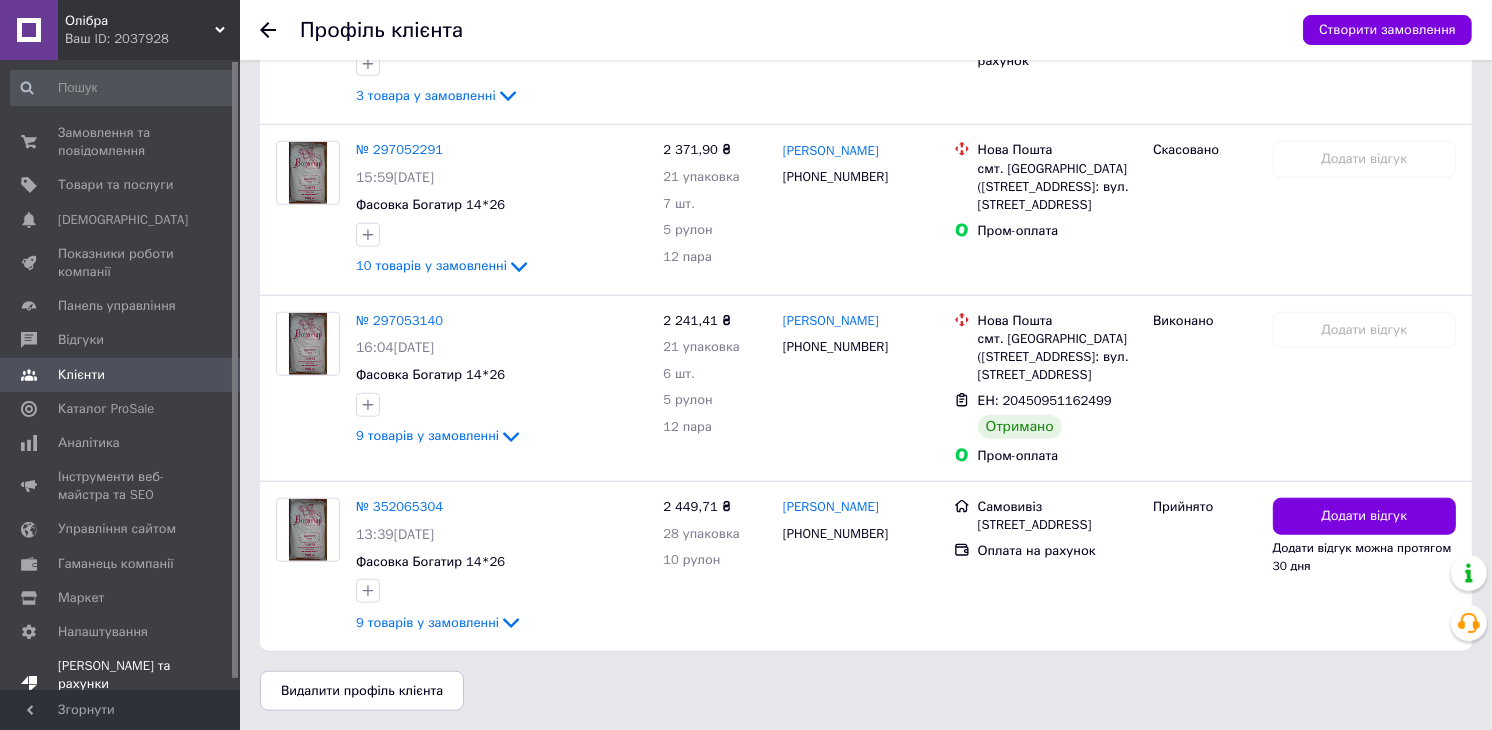 click on "Тарифи та рахунки Prom топ" at bounding box center (121, 684) 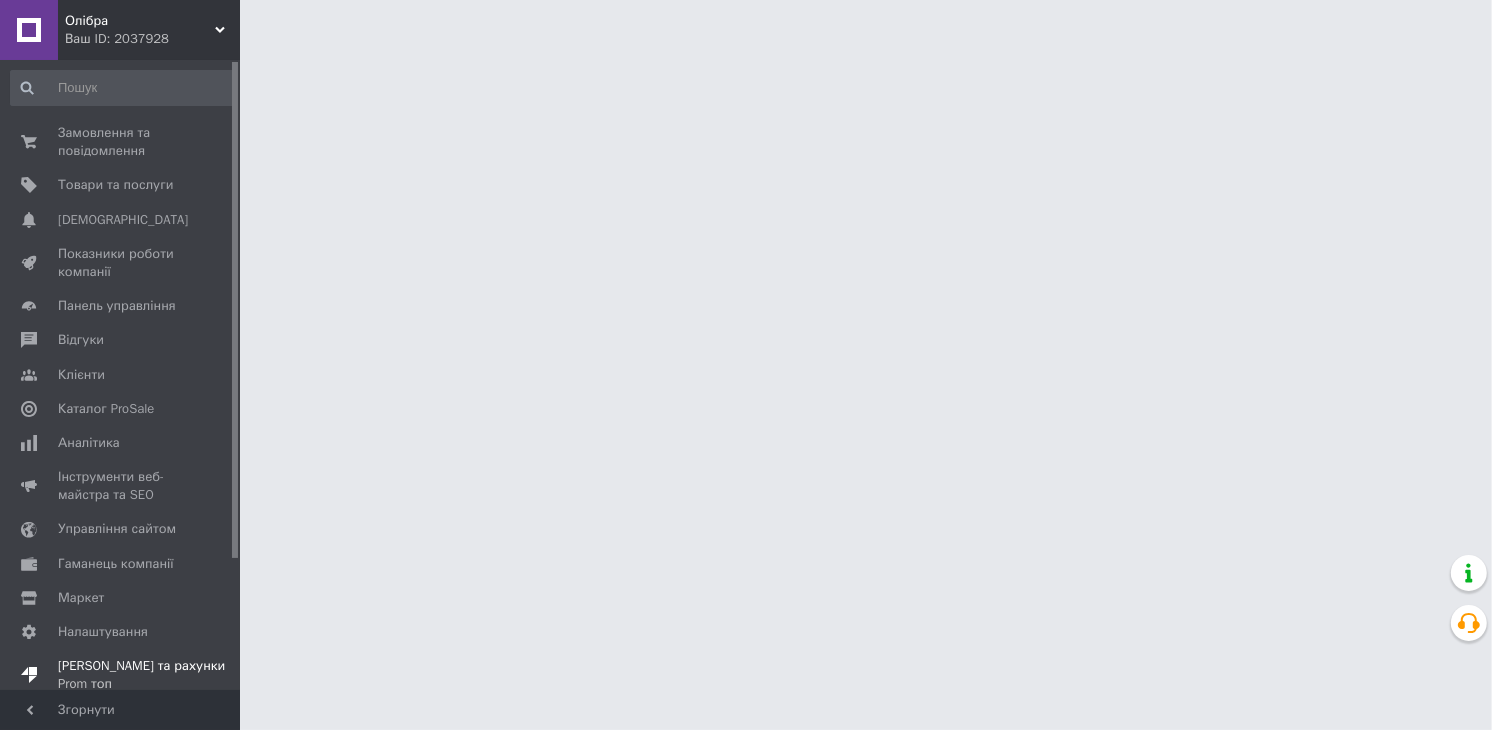 scroll, scrollTop: 0, scrollLeft: 0, axis: both 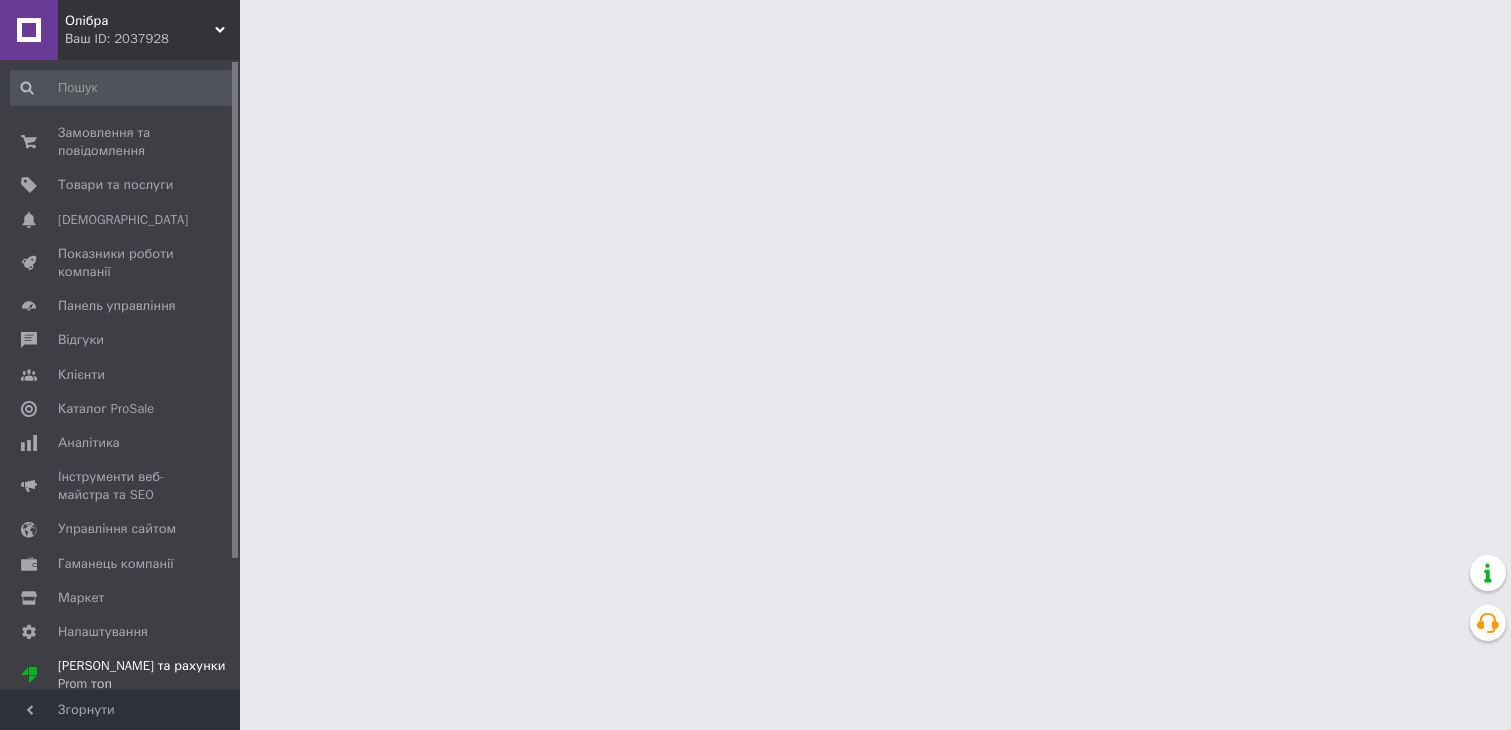 drag, startPoint x: 96, startPoint y: 156, endPoint x: 360, endPoint y: 444, distance: 390.69168 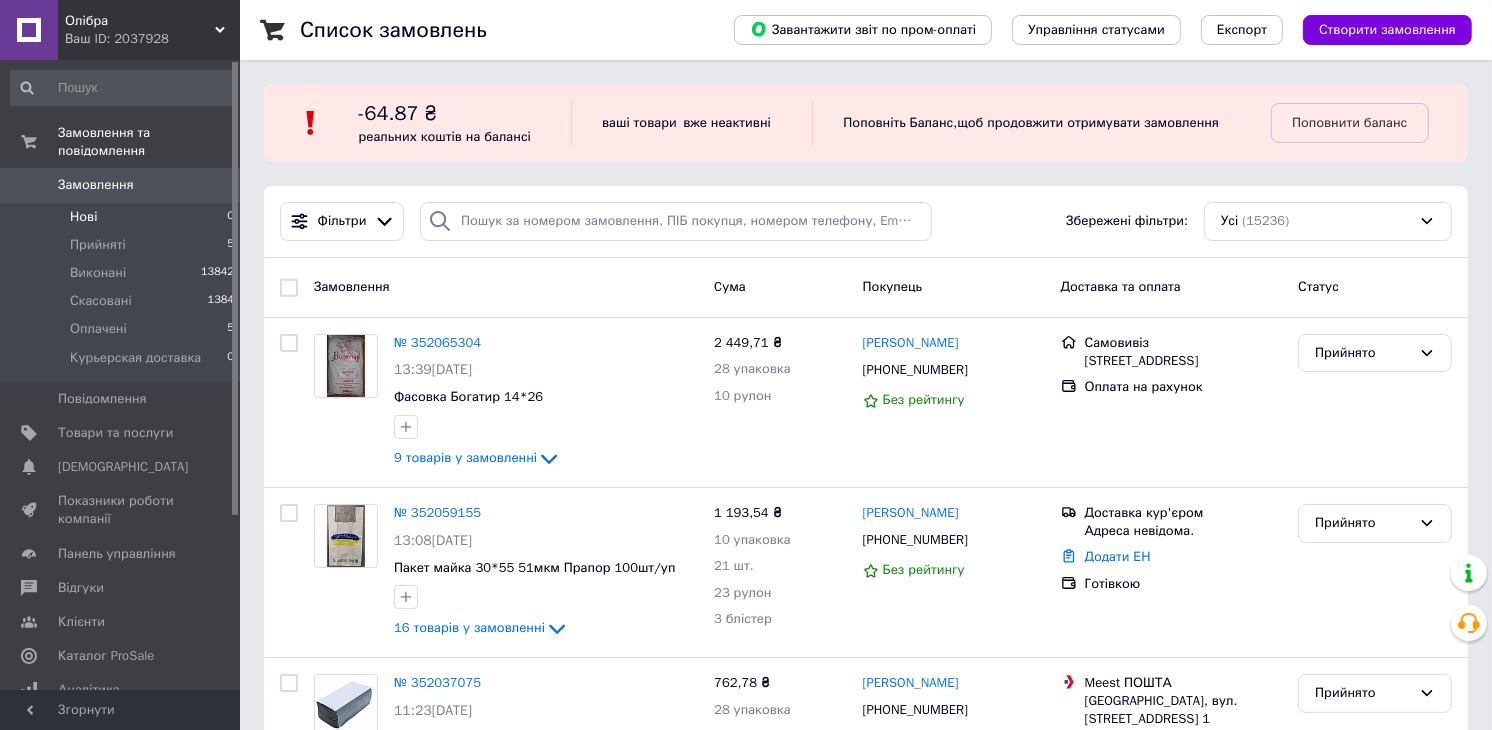click on "Нові" at bounding box center (83, 217) 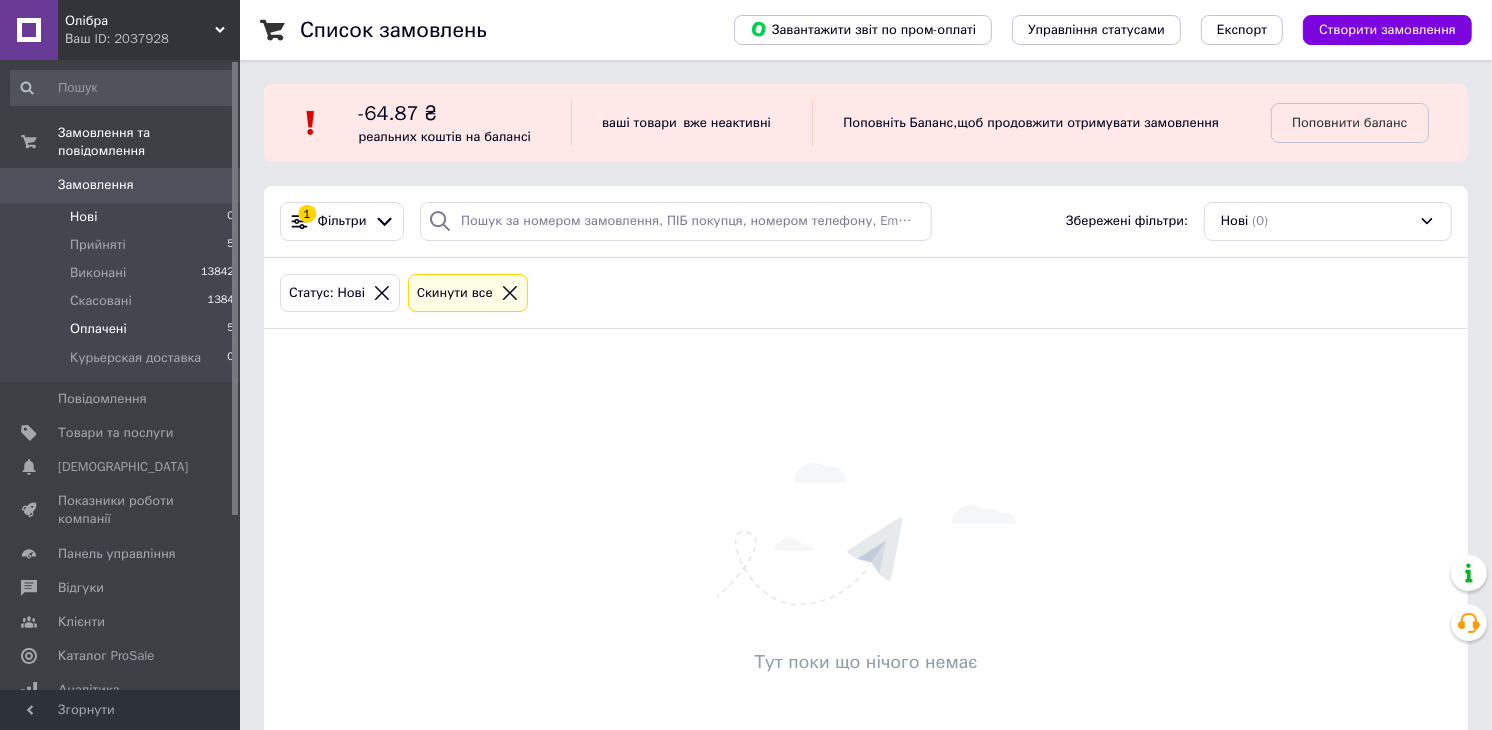 drag, startPoint x: 138, startPoint y: 313, endPoint x: 198, endPoint y: 308, distance: 60.207973 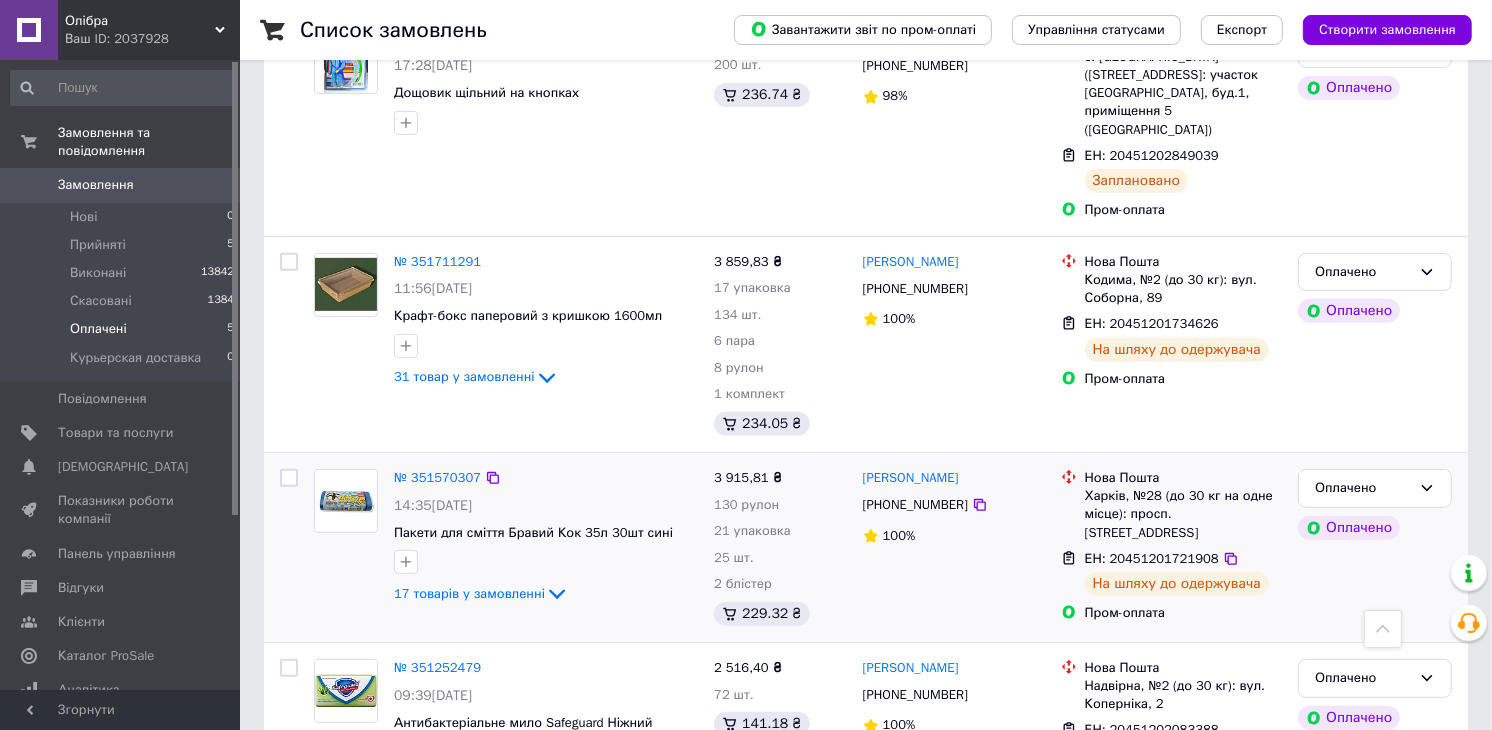 scroll, scrollTop: 736, scrollLeft: 0, axis: vertical 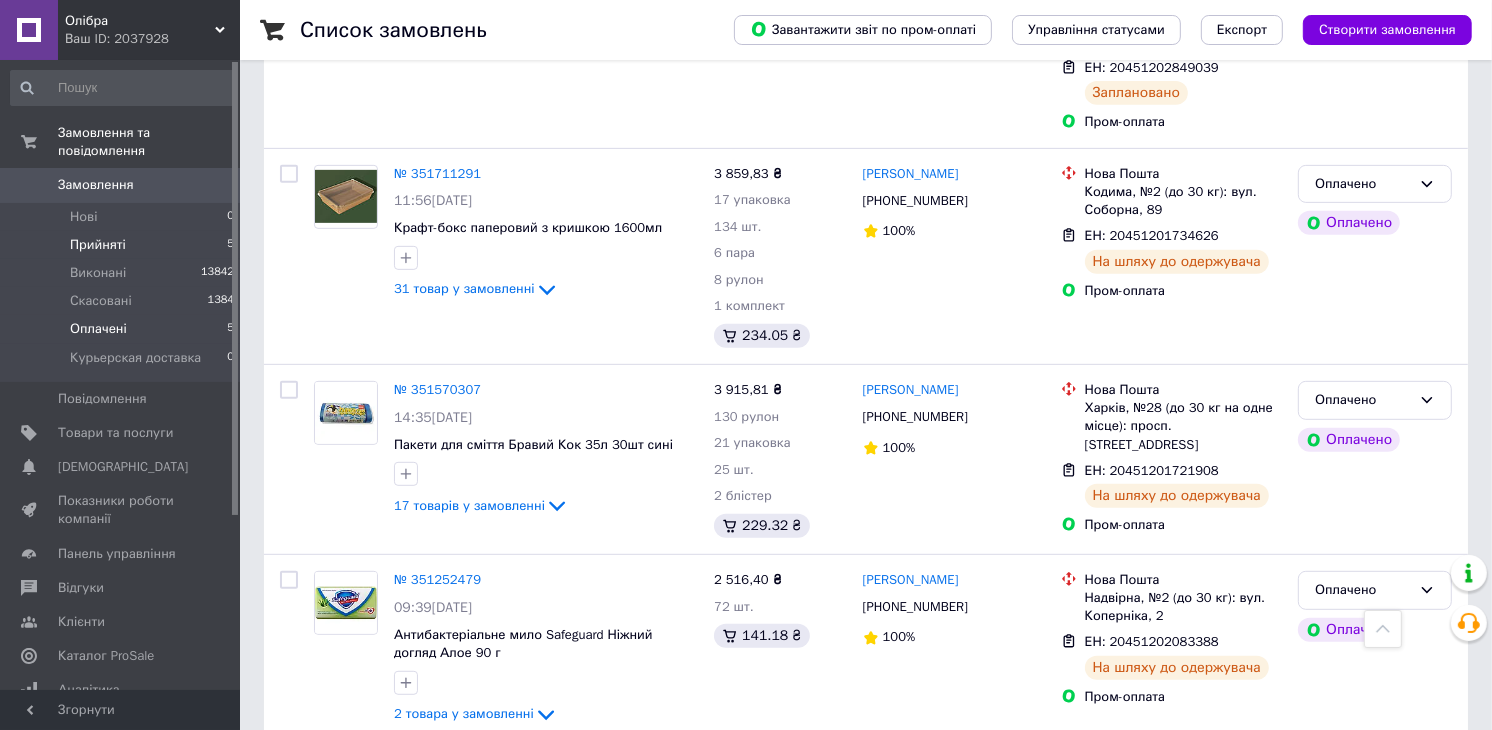 click on "Прийняті" at bounding box center (98, 245) 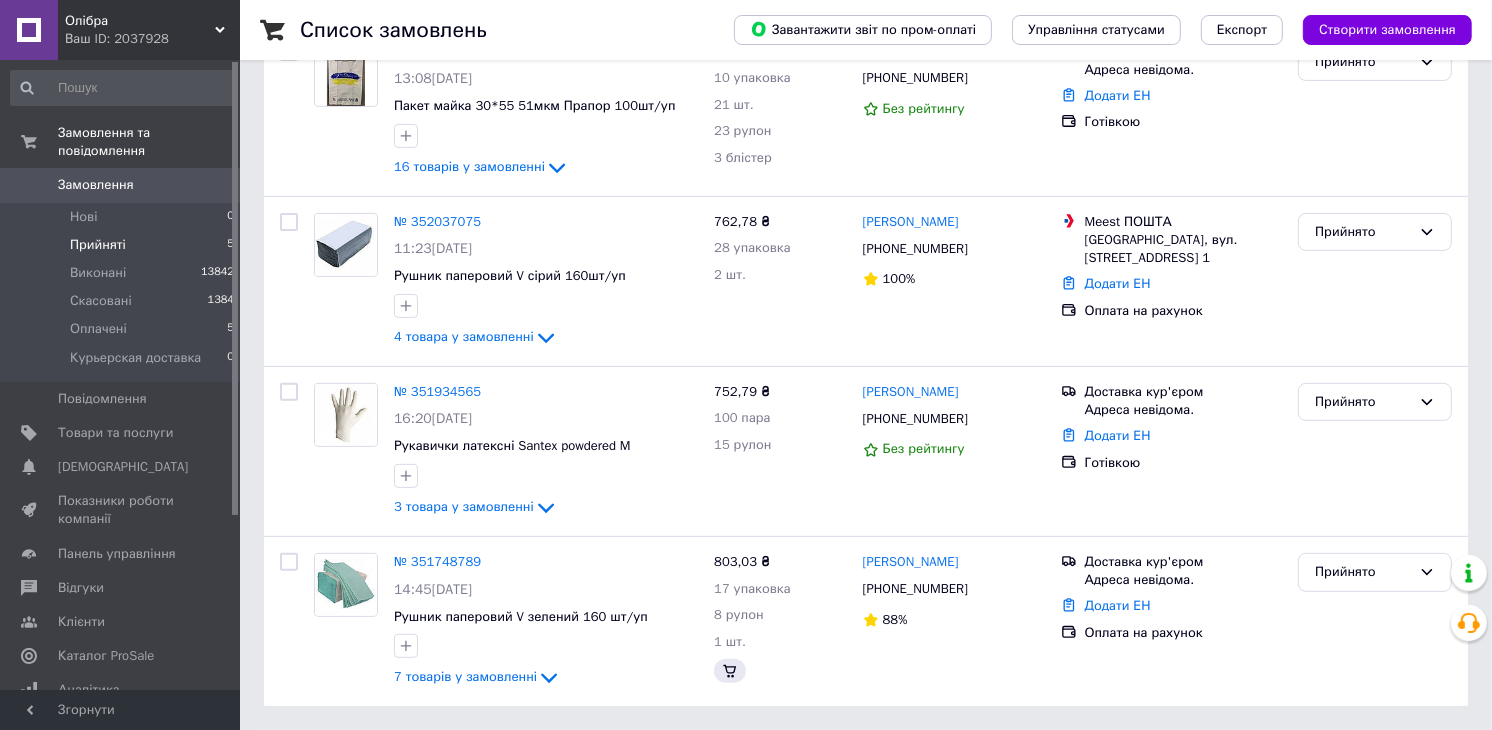 scroll, scrollTop: 0, scrollLeft: 0, axis: both 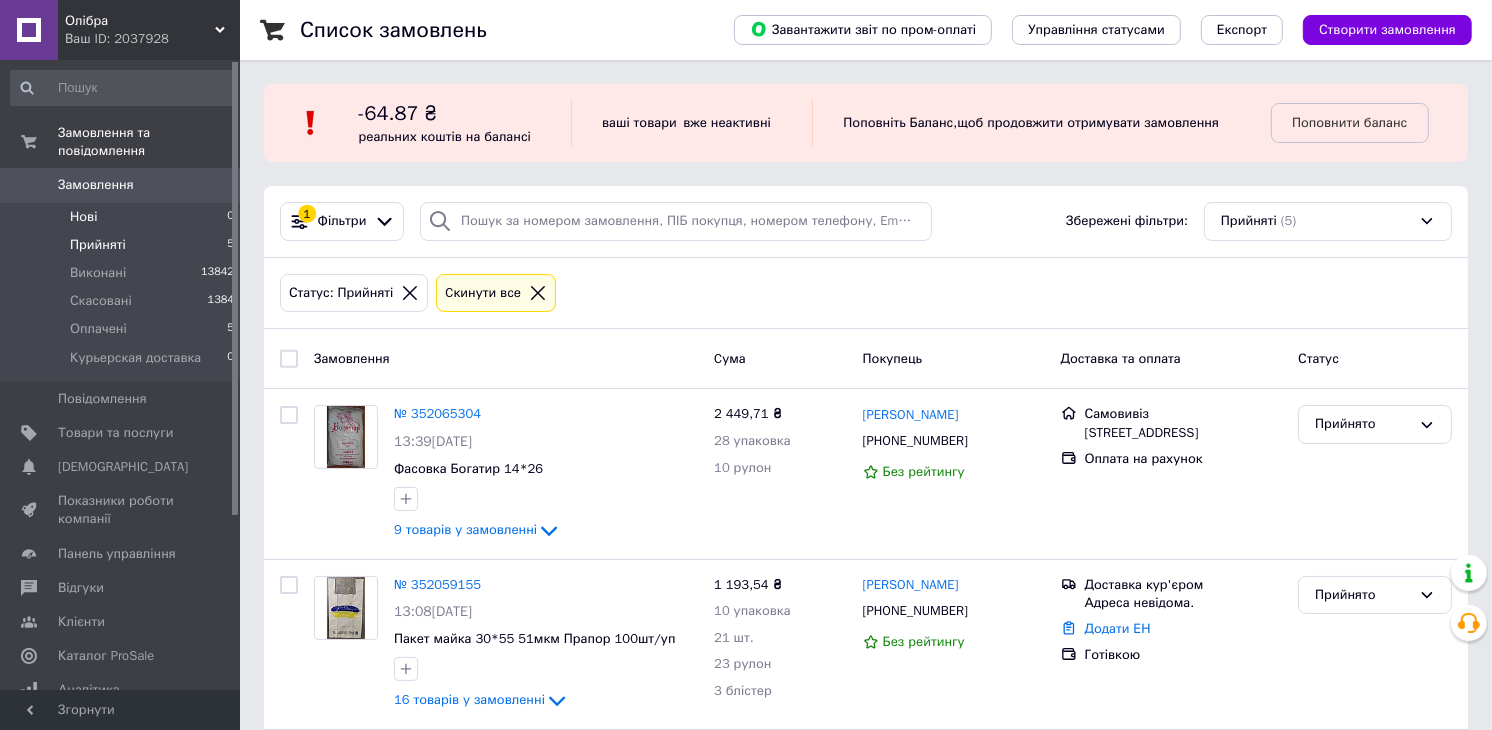 click on "Нові 0" at bounding box center [123, 217] 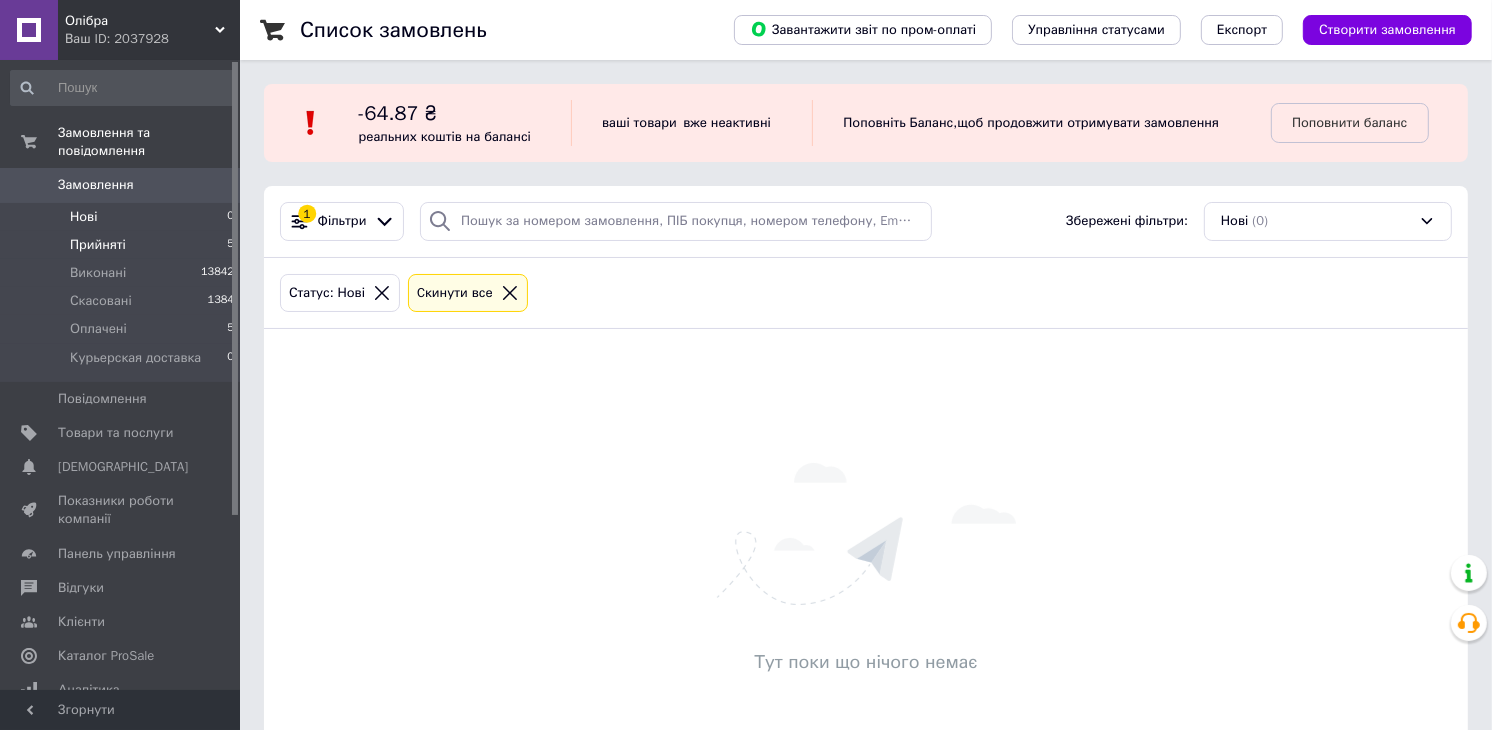 click on "Прийняті" at bounding box center [98, 245] 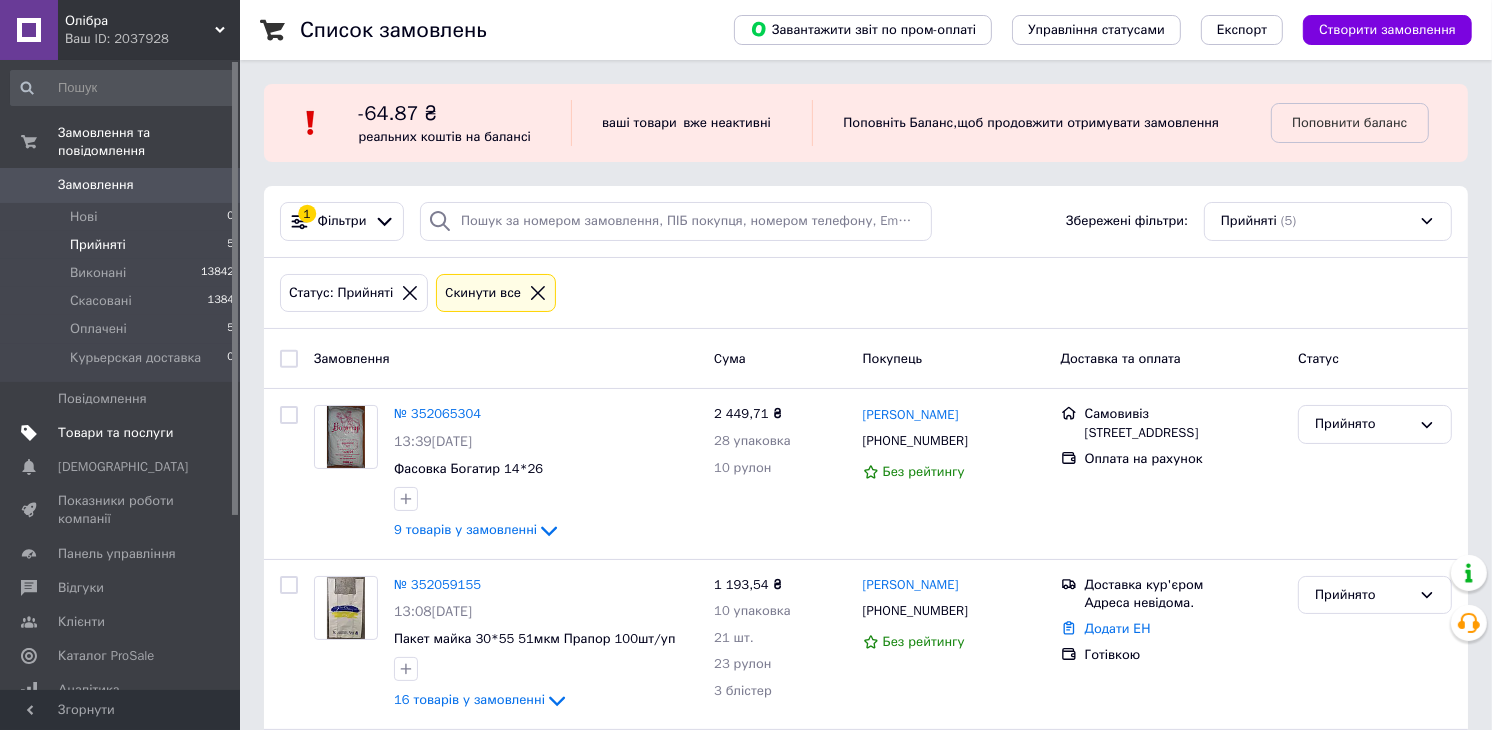 click on "Товари та послуги" at bounding box center [115, 433] 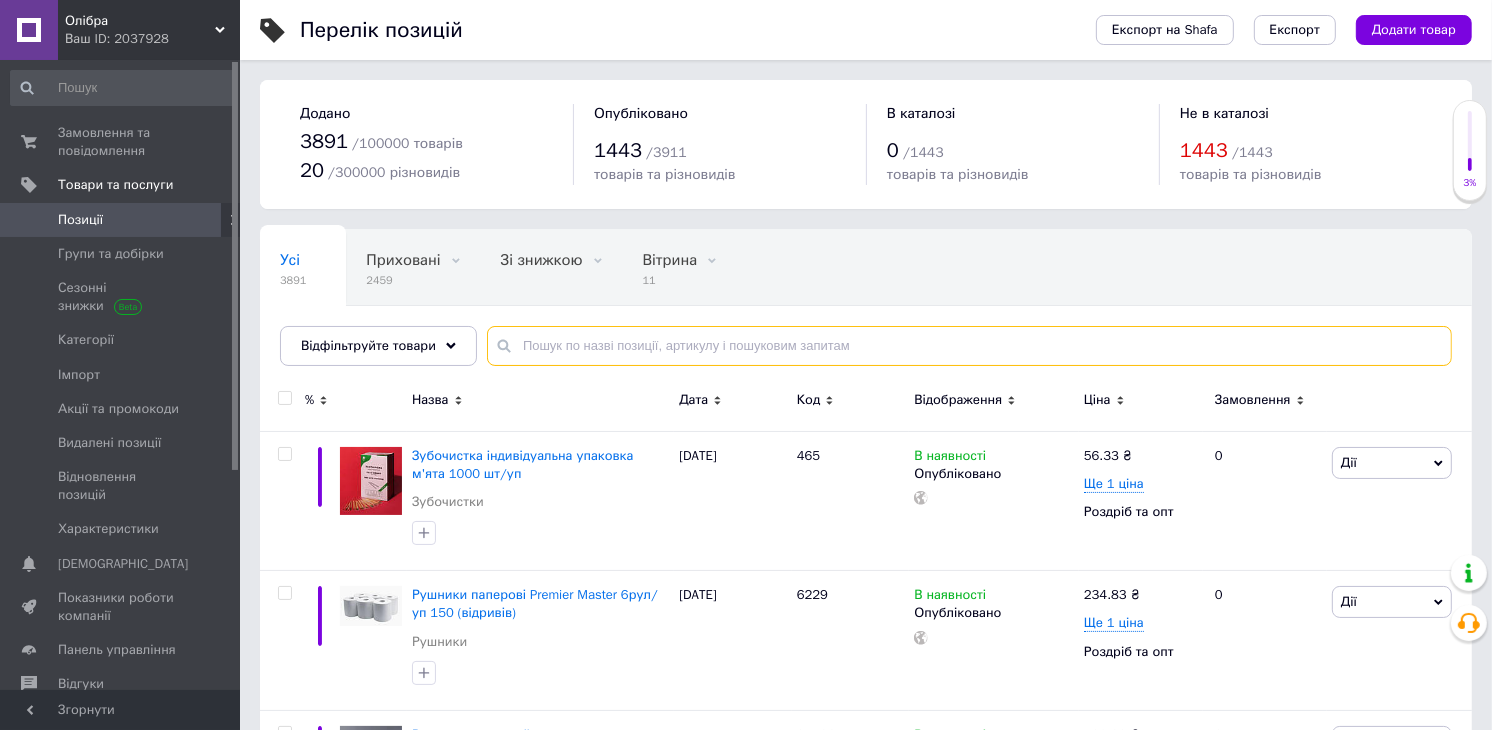 click at bounding box center (969, 346) 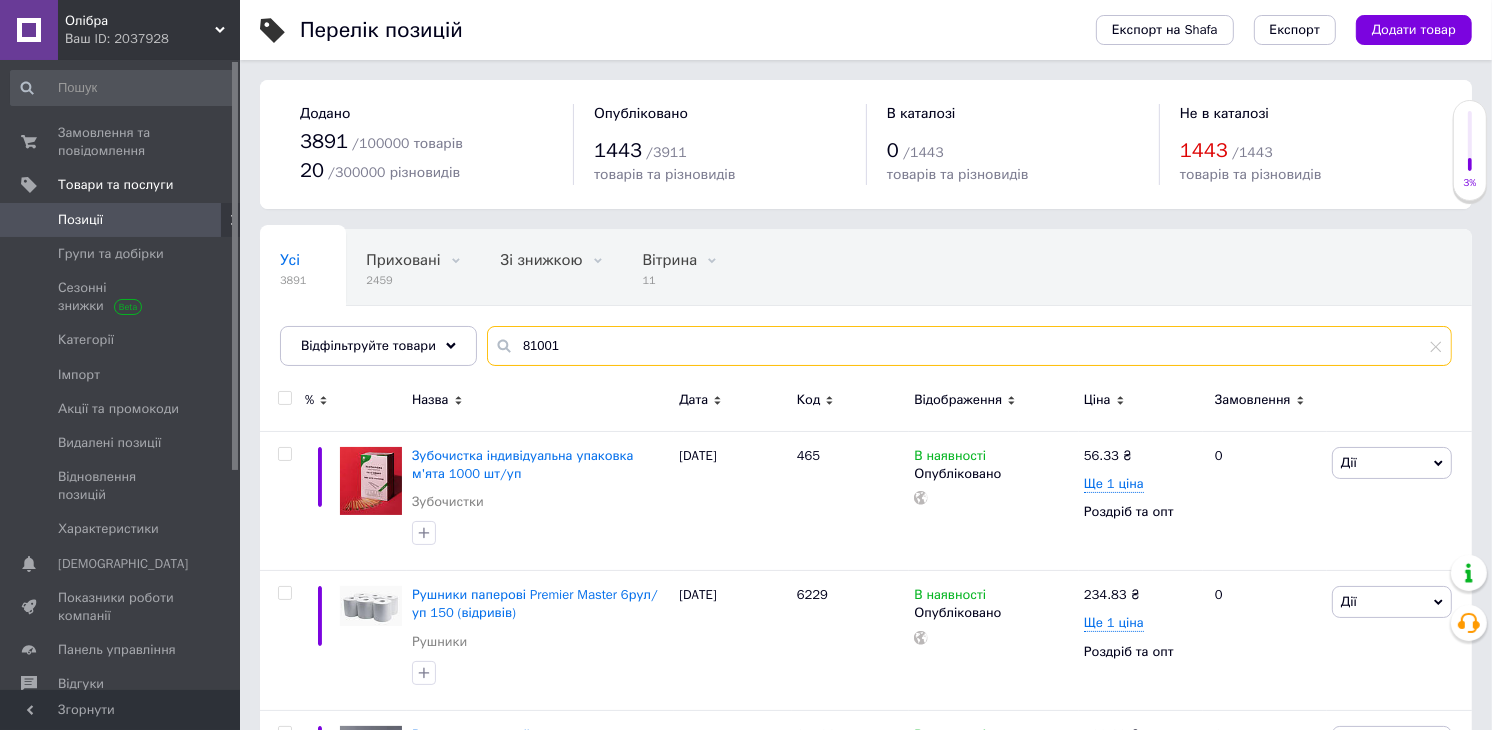 type on "81001" 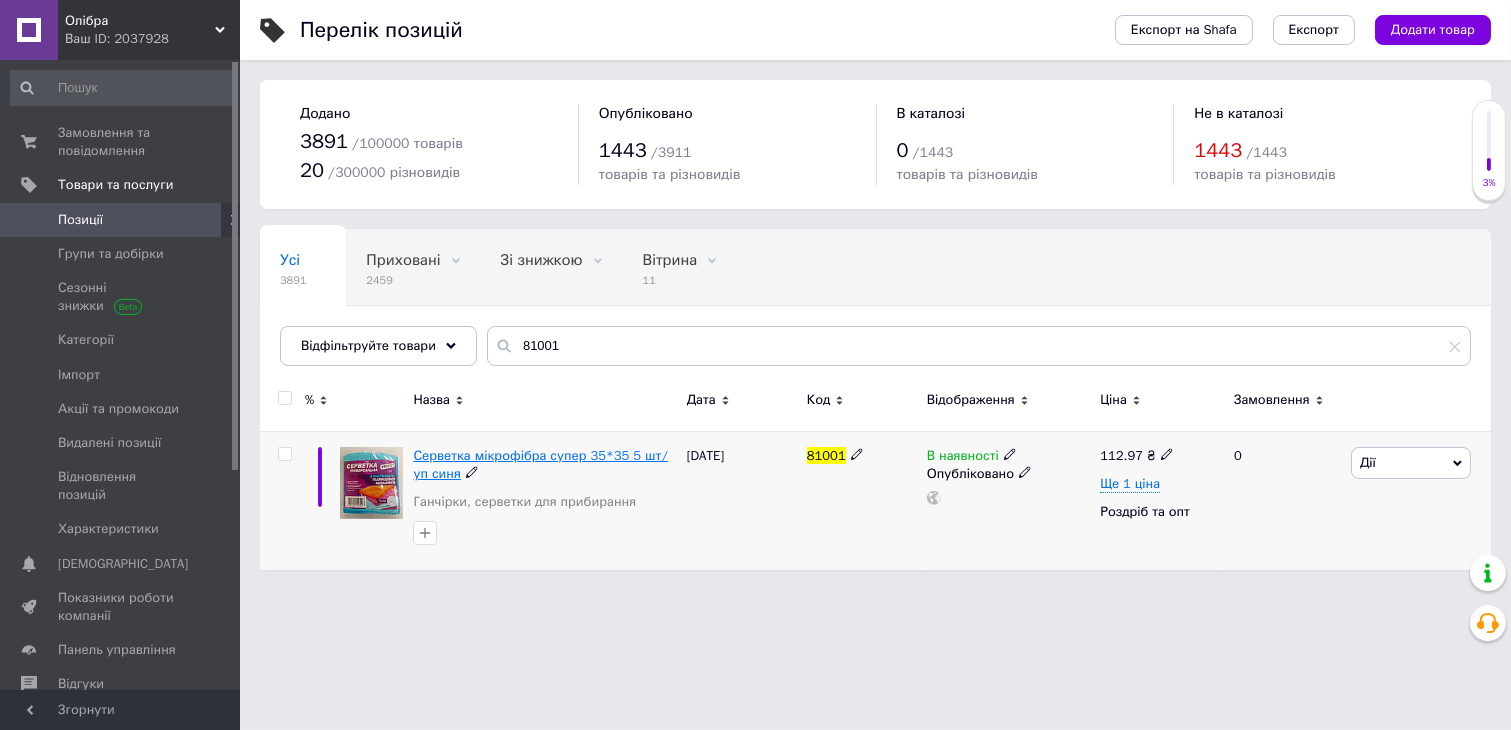 click on "Серветка мікрофібра супер 35*35 5 шт/уп синя" at bounding box center (540, 464) 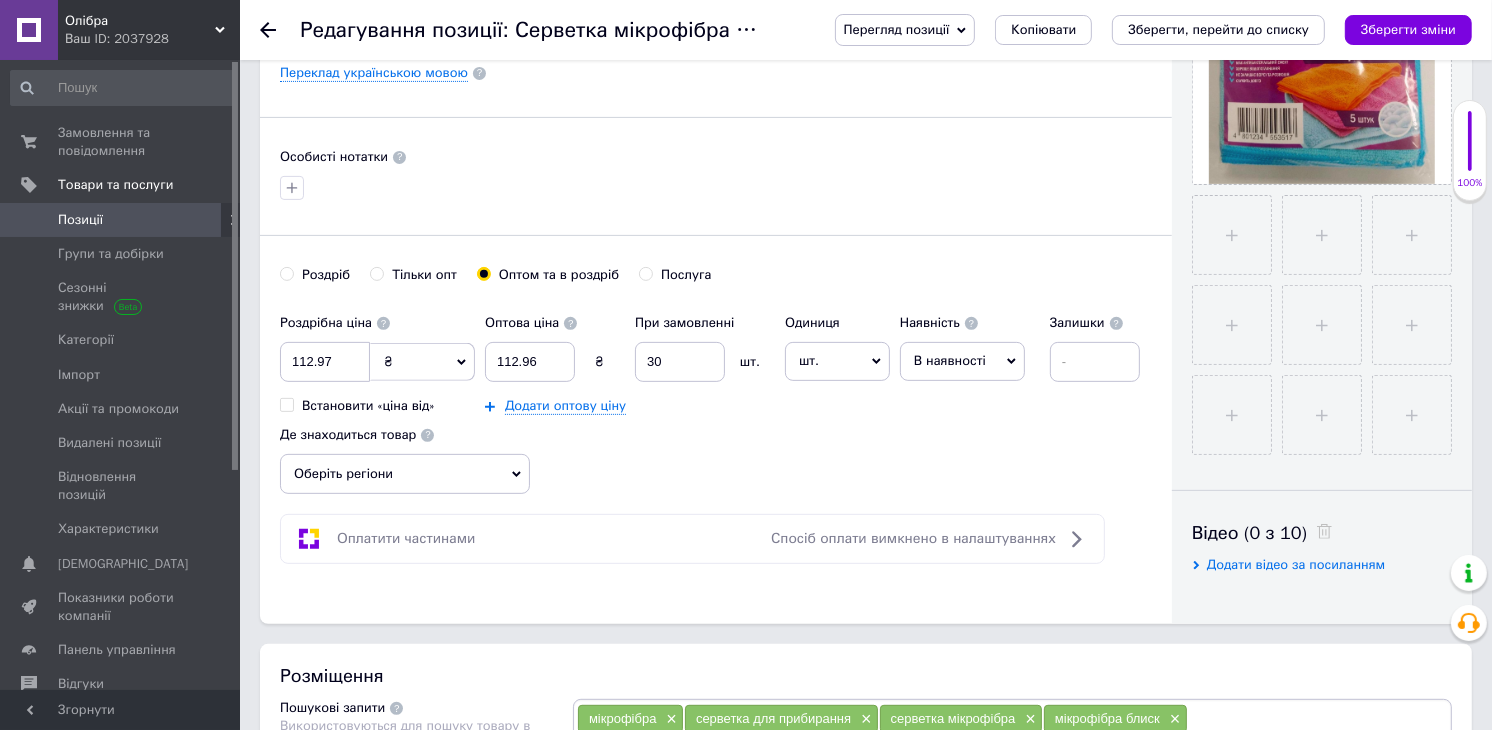 scroll, scrollTop: 666, scrollLeft: 0, axis: vertical 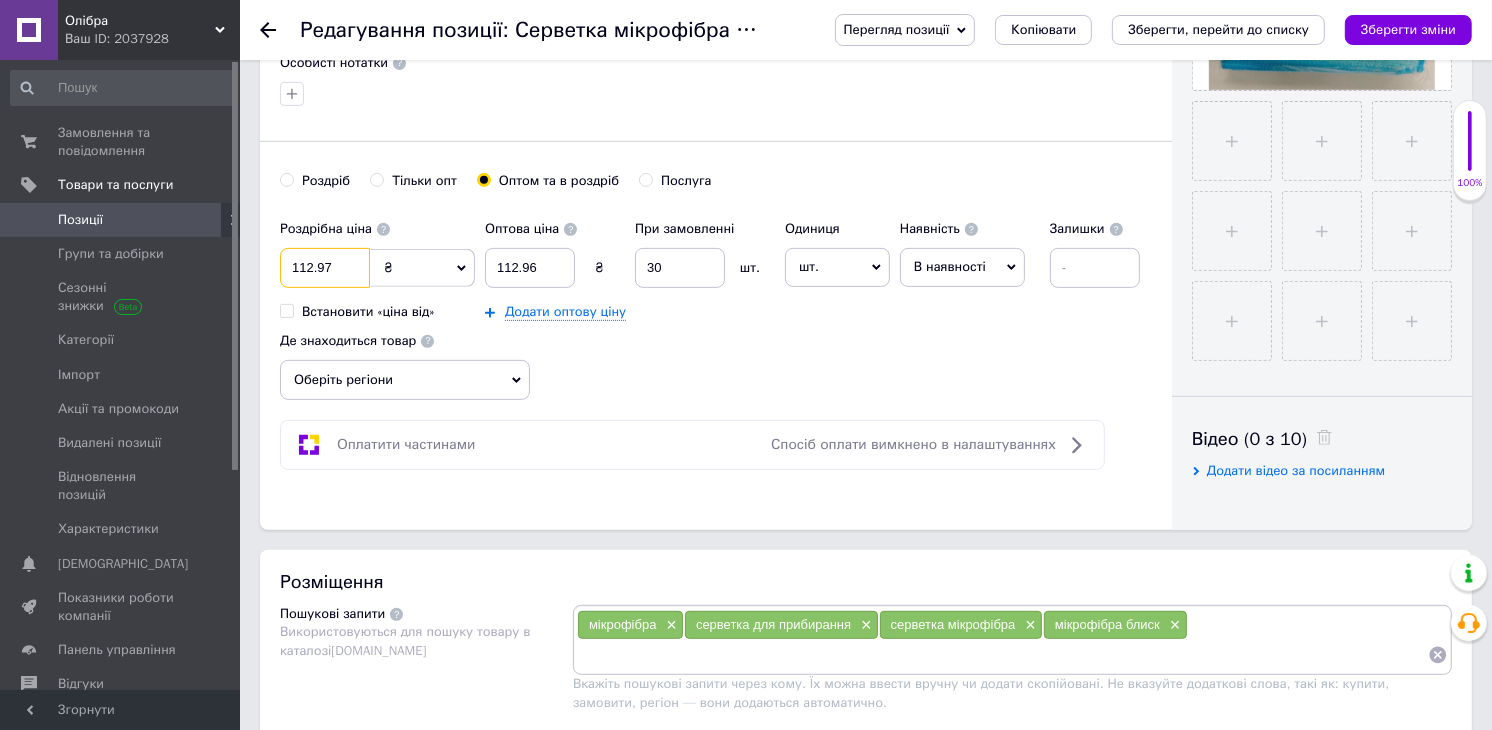 drag, startPoint x: 336, startPoint y: 264, endPoint x: 398, endPoint y: 295, distance: 69.31811 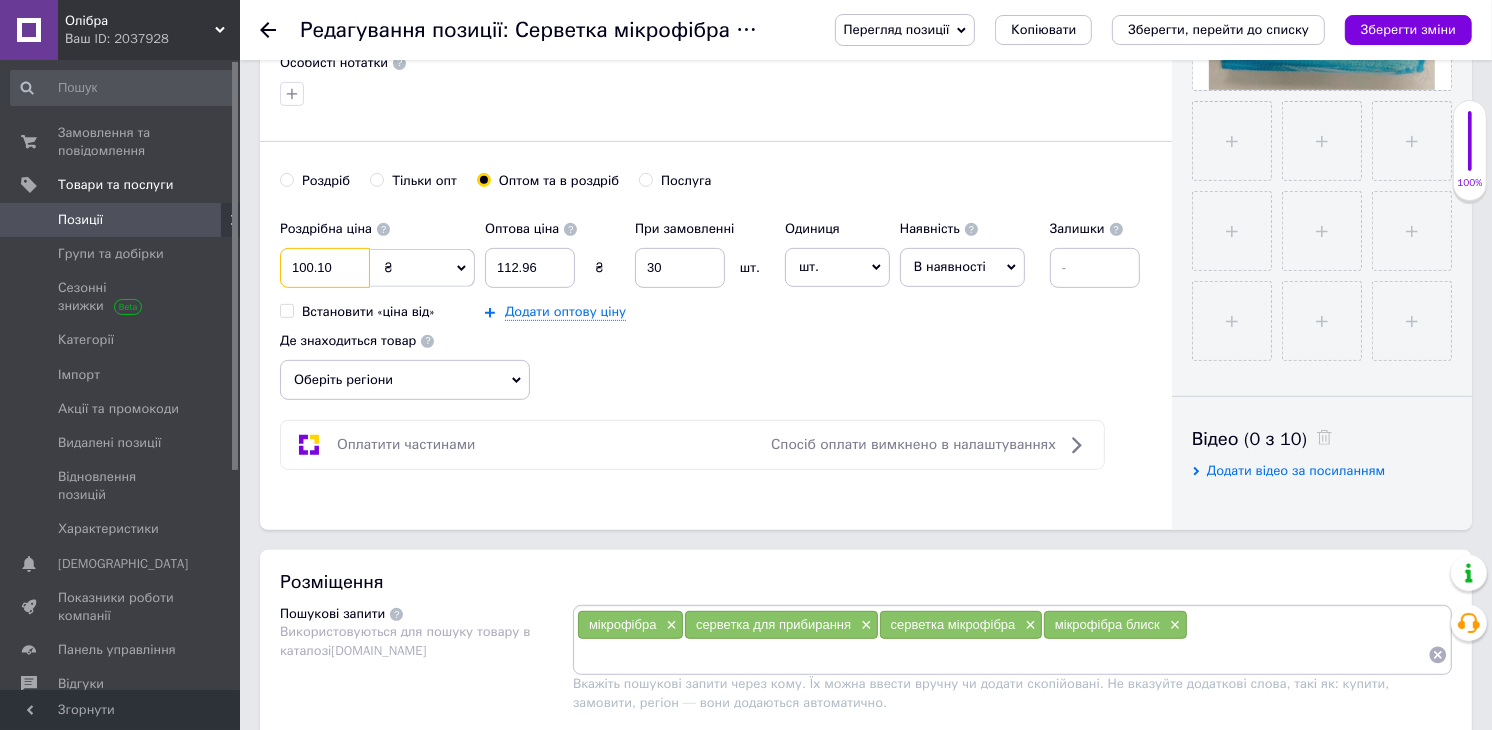 type on "100.10" 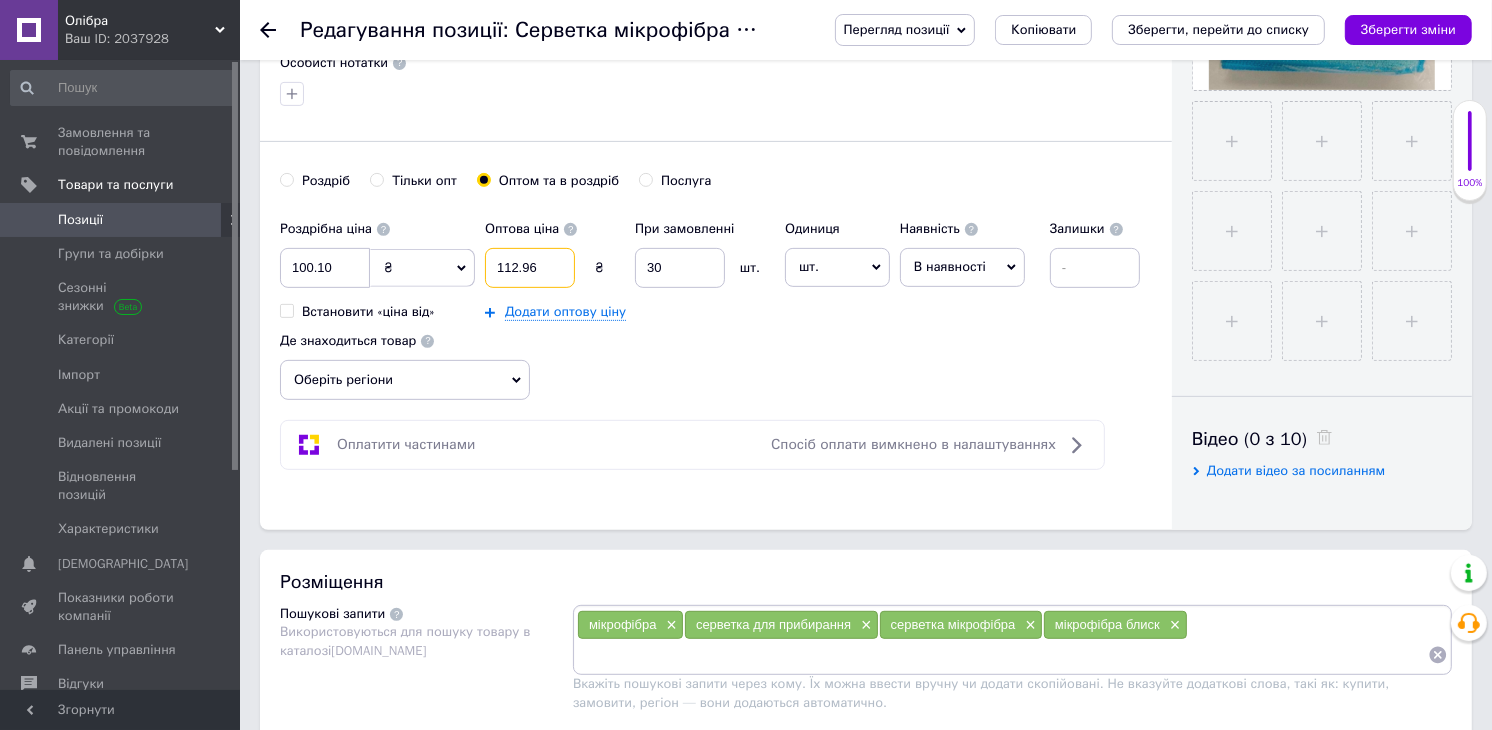 click on "112.96" at bounding box center [530, 268] 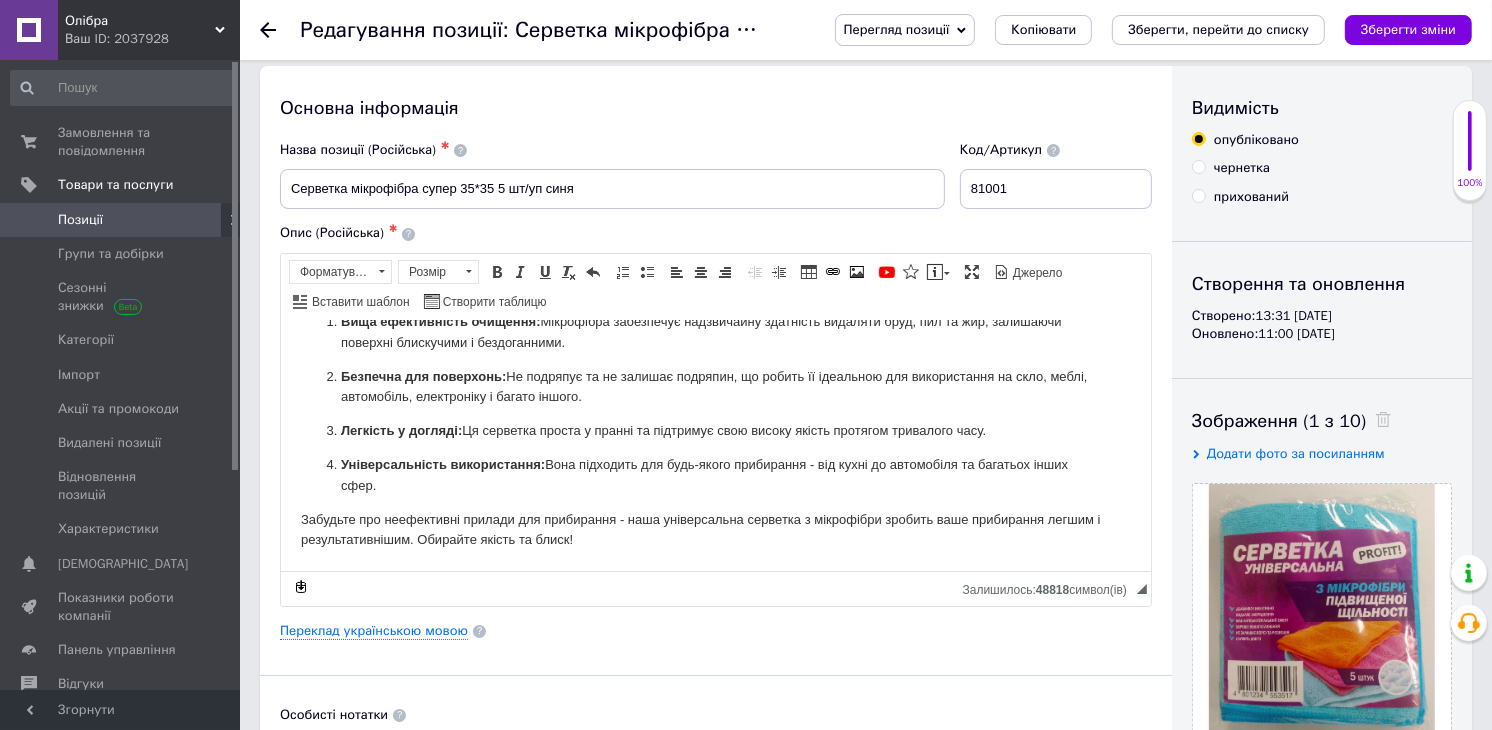 scroll, scrollTop: 0, scrollLeft: 0, axis: both 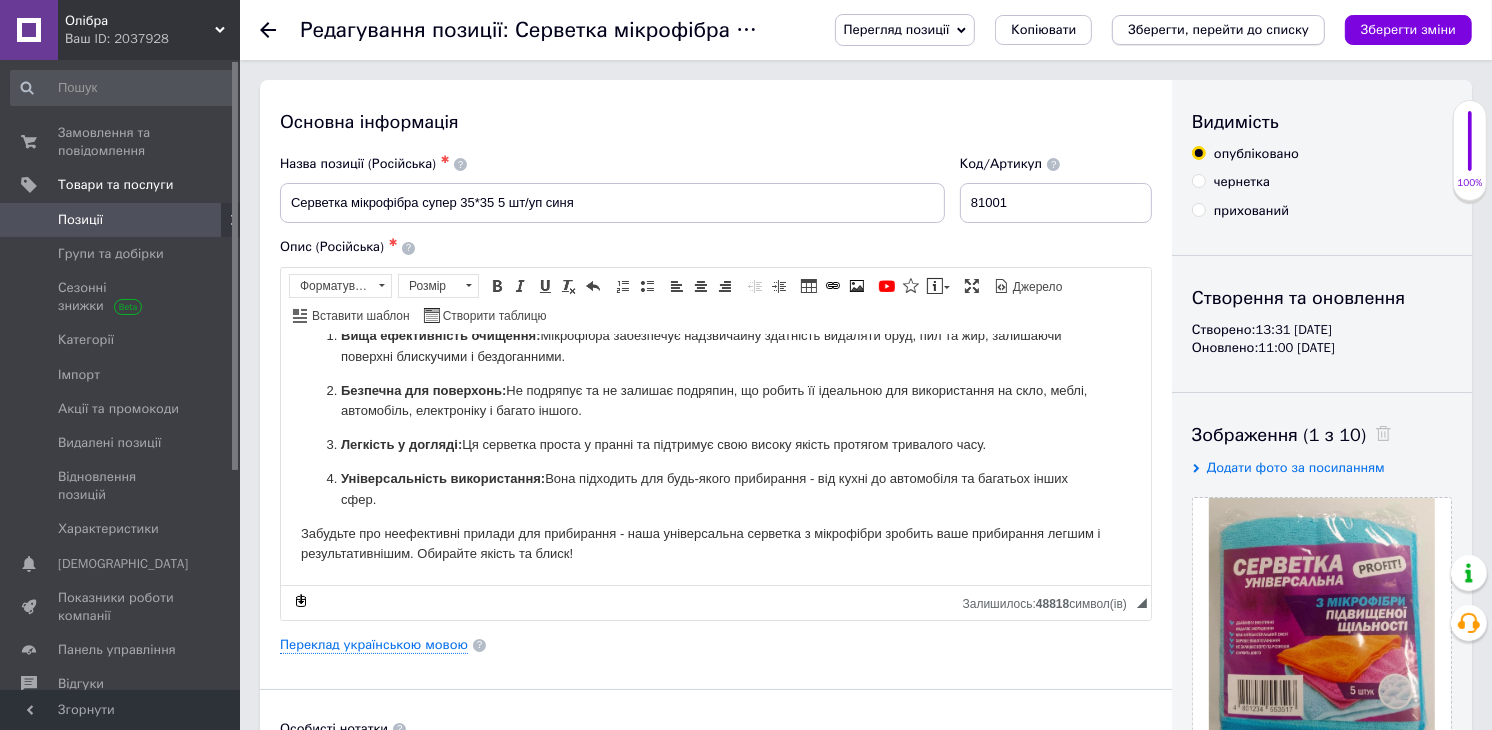type on "100.09" 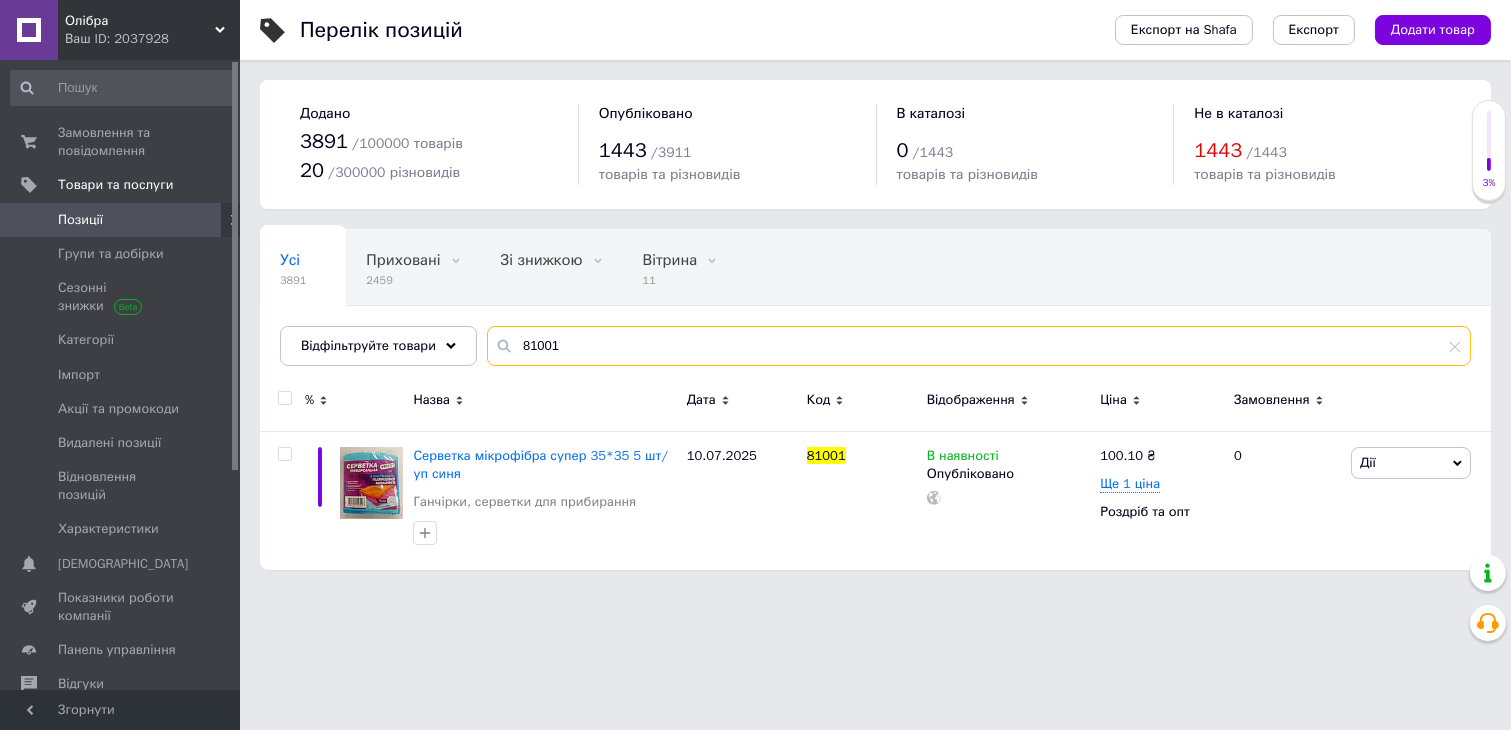 click on "81001" at bounding box center (979, 346) 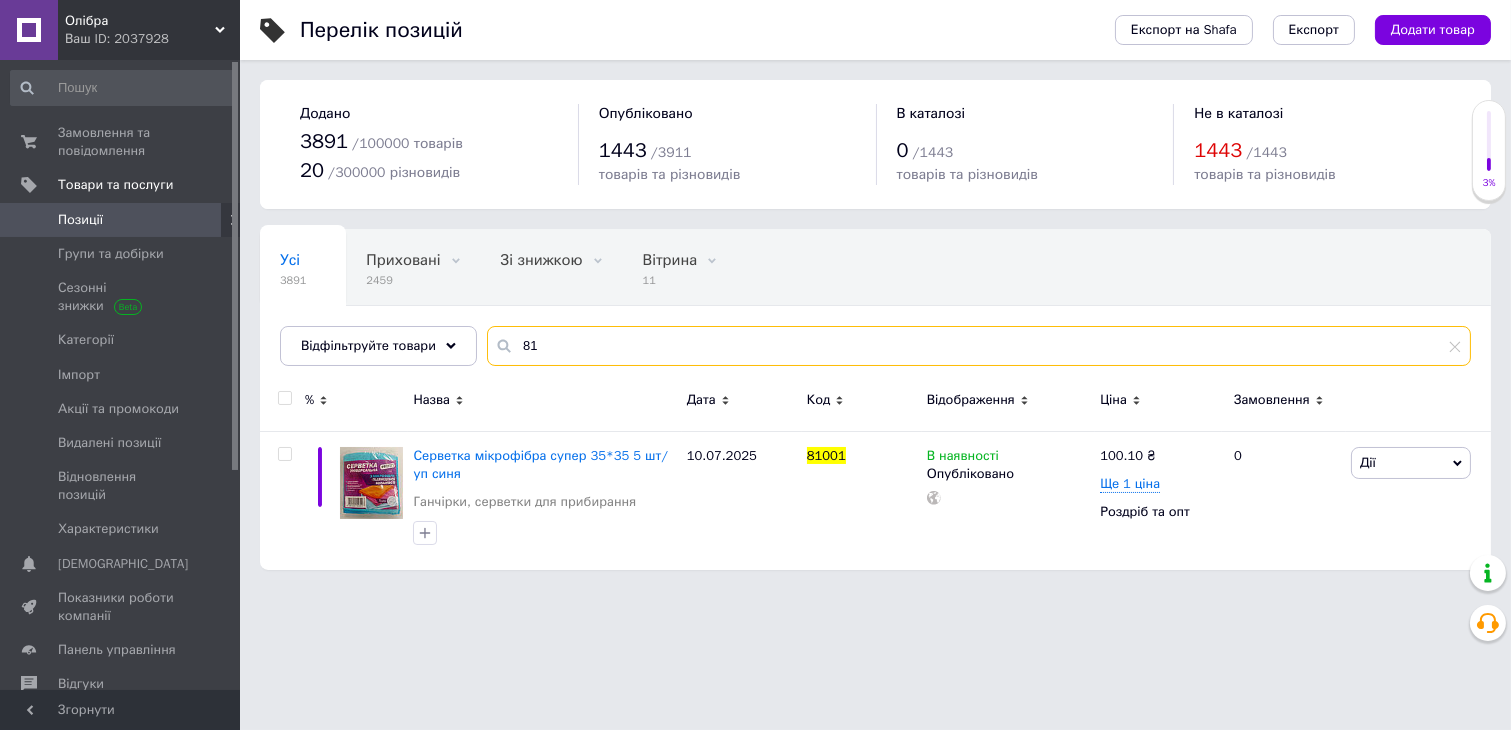 type on "8" 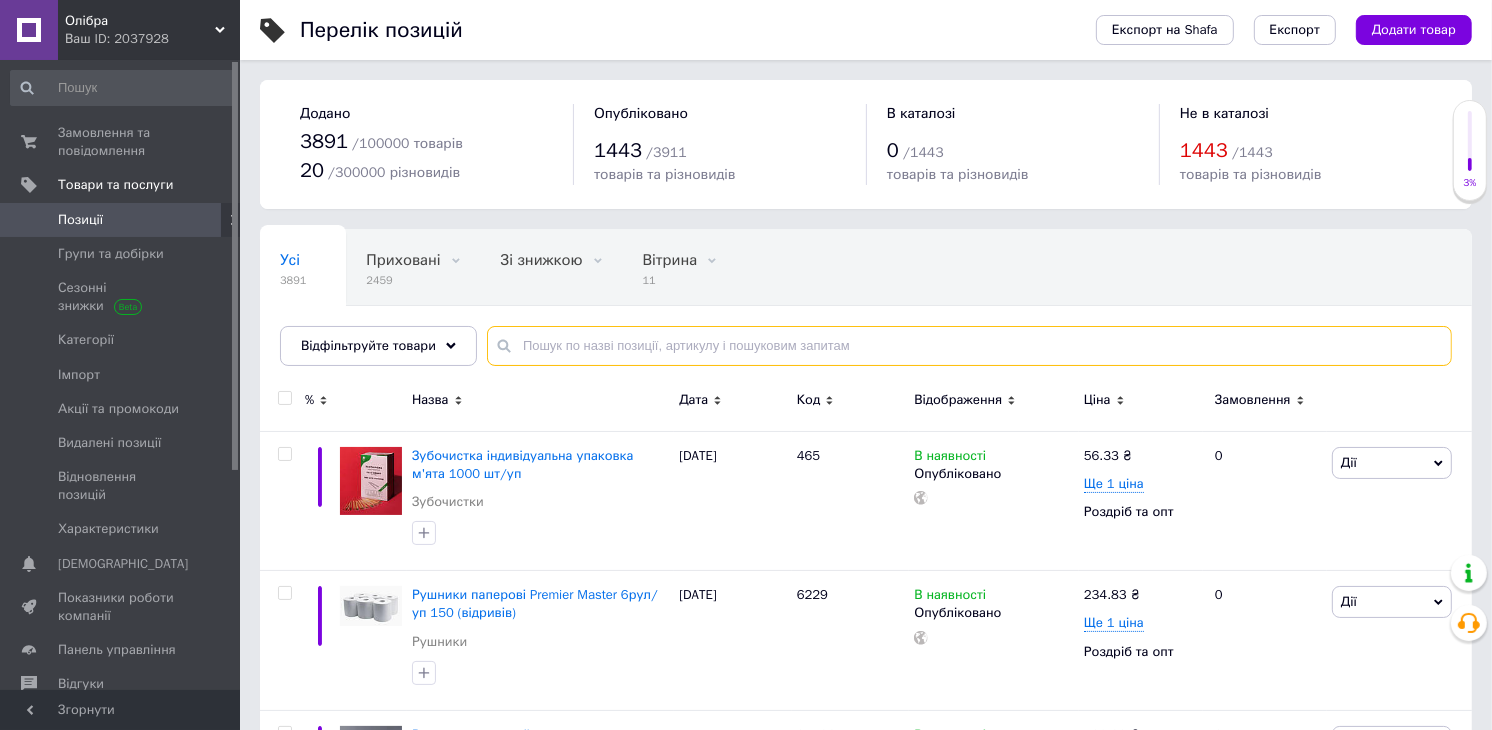 type 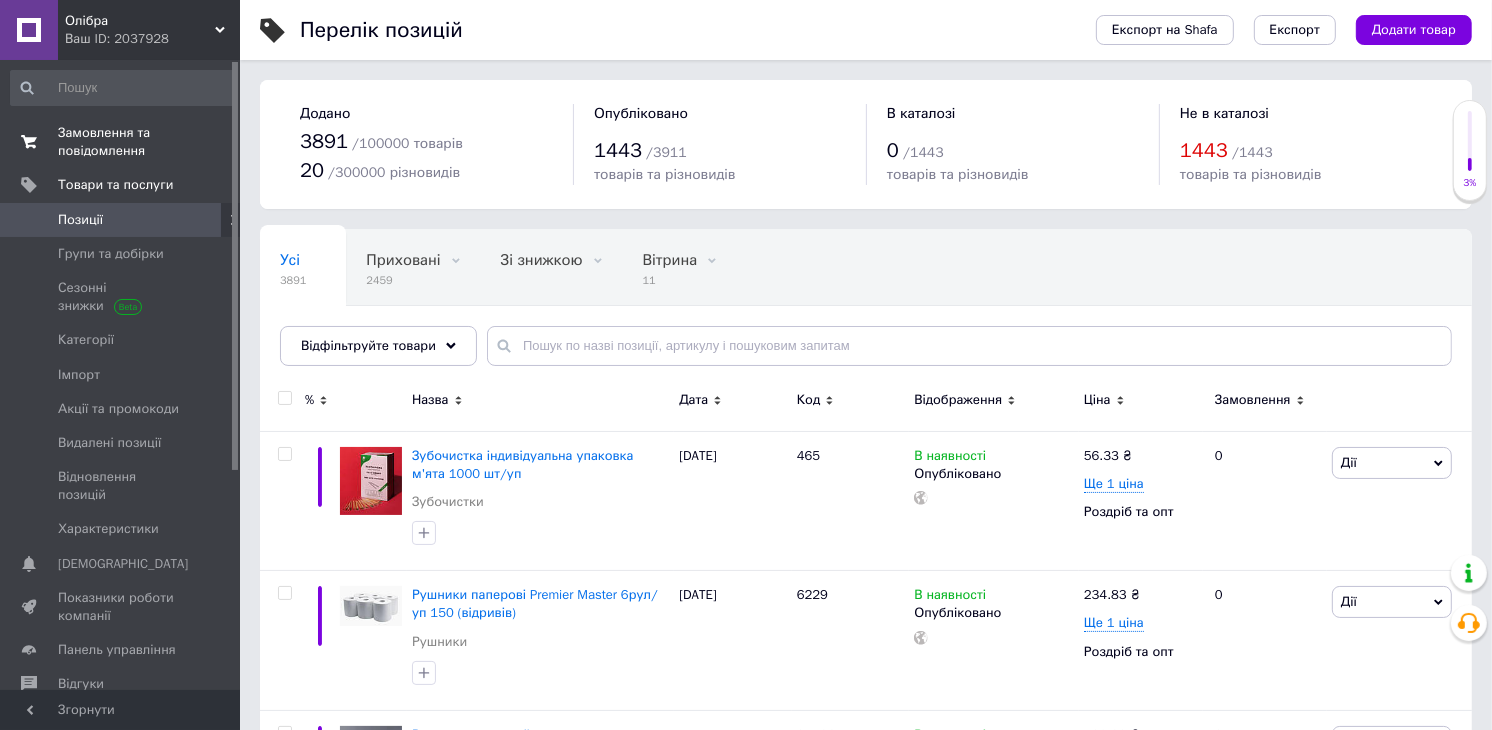 click on "Замовлення та повідомлення" at bounding box center [121, 142] 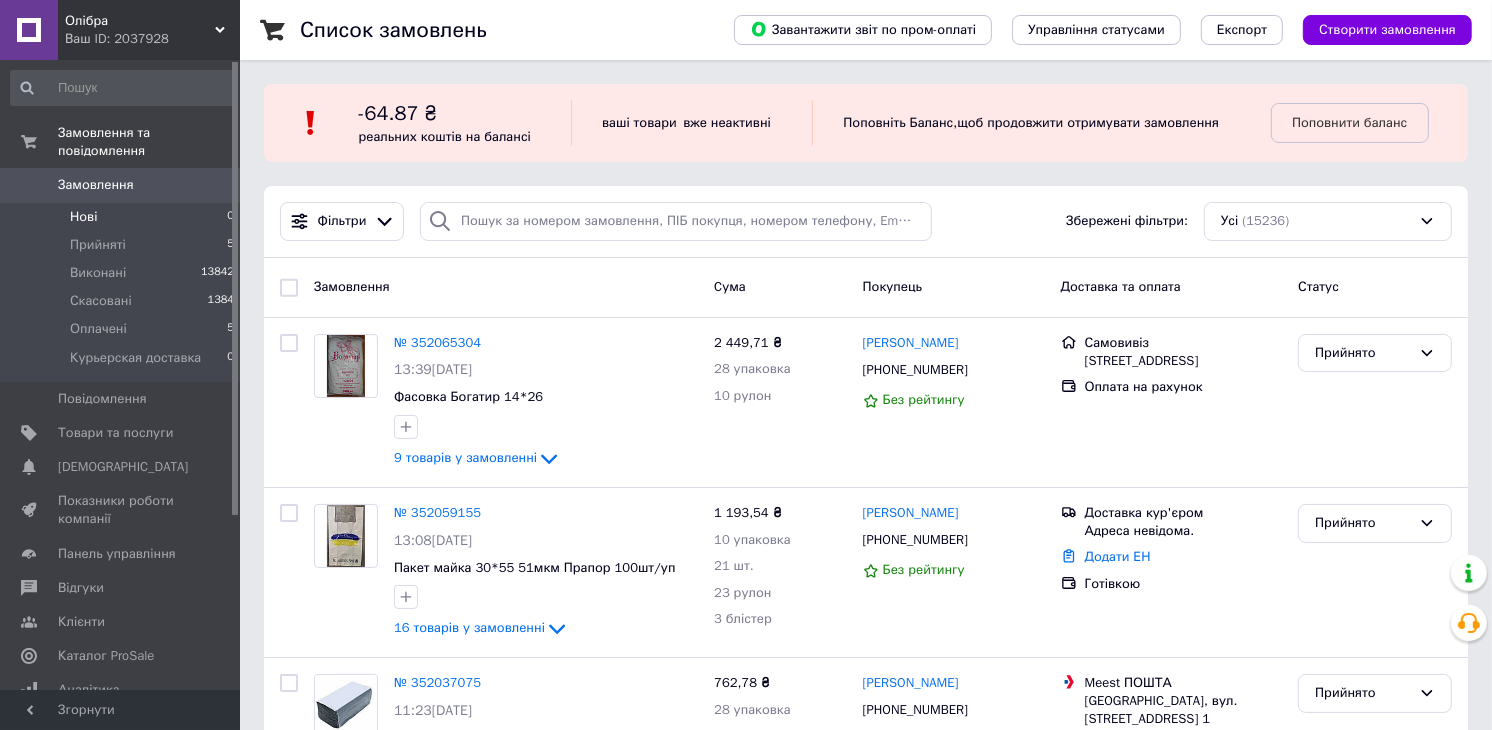 click on "Нові" at bounding box center (83, 217) 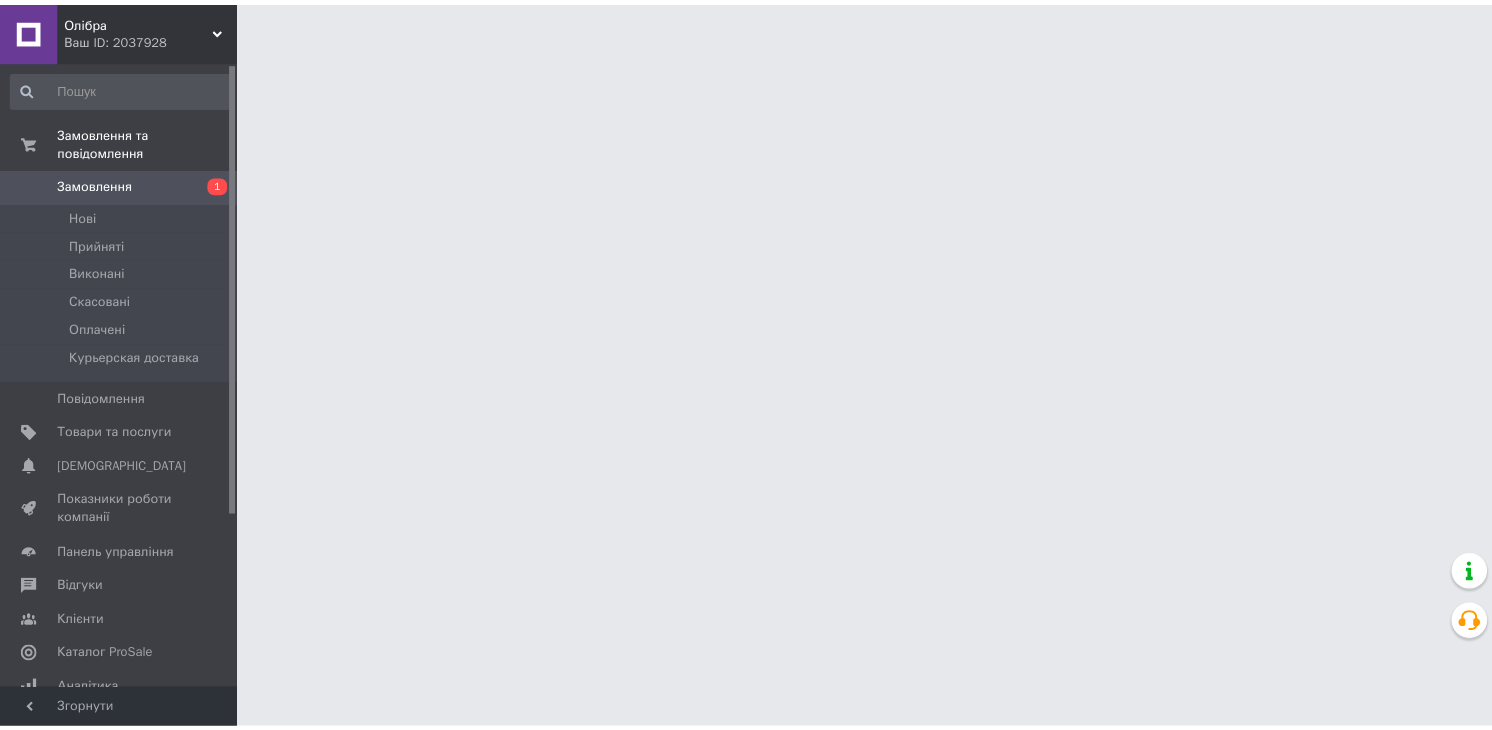 scroll, scrollTop: 0, scrollLeft: 0, axis: both 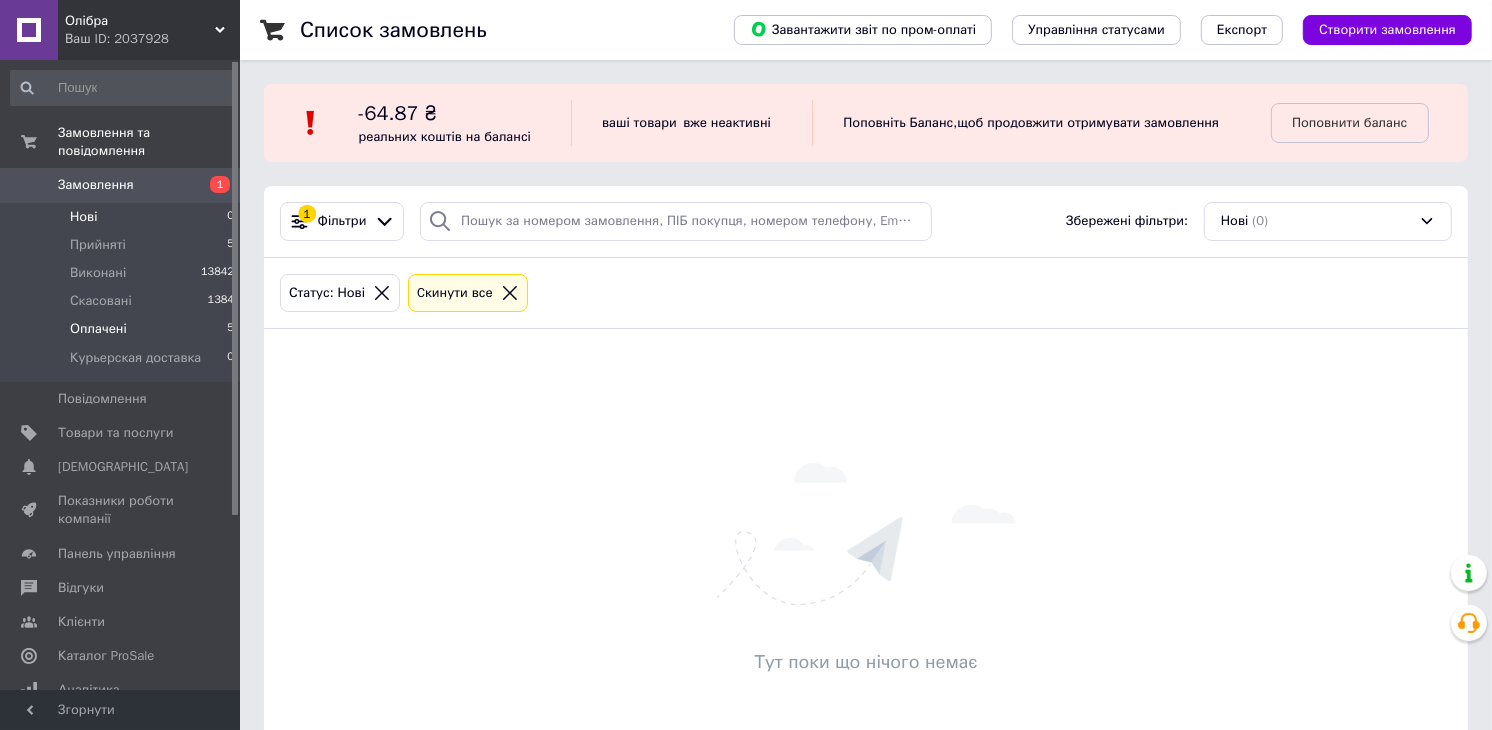 click on "Оплачені 5" at bounding box center [123, 329] 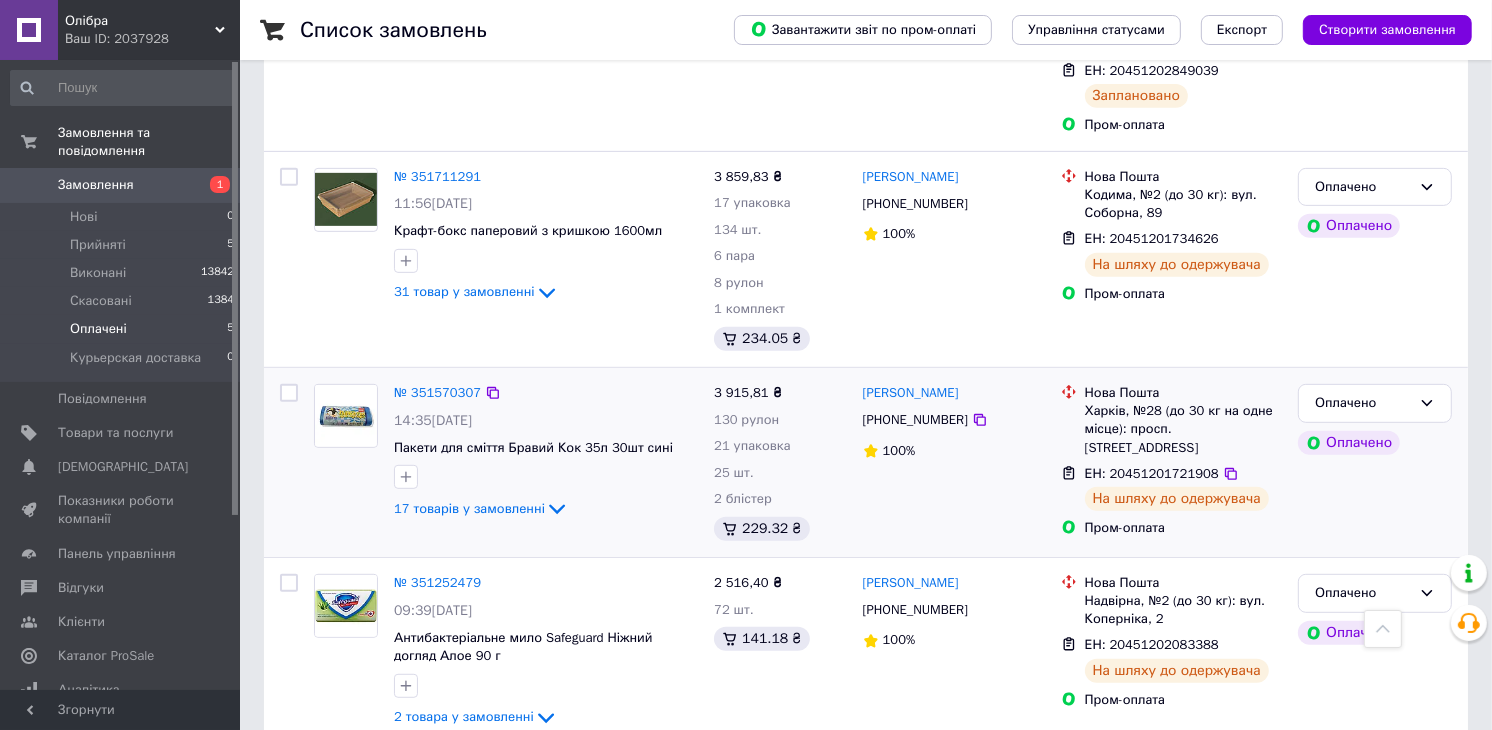 scroll, scrollTop: 736, scrollLeft: 0, axis: vertical 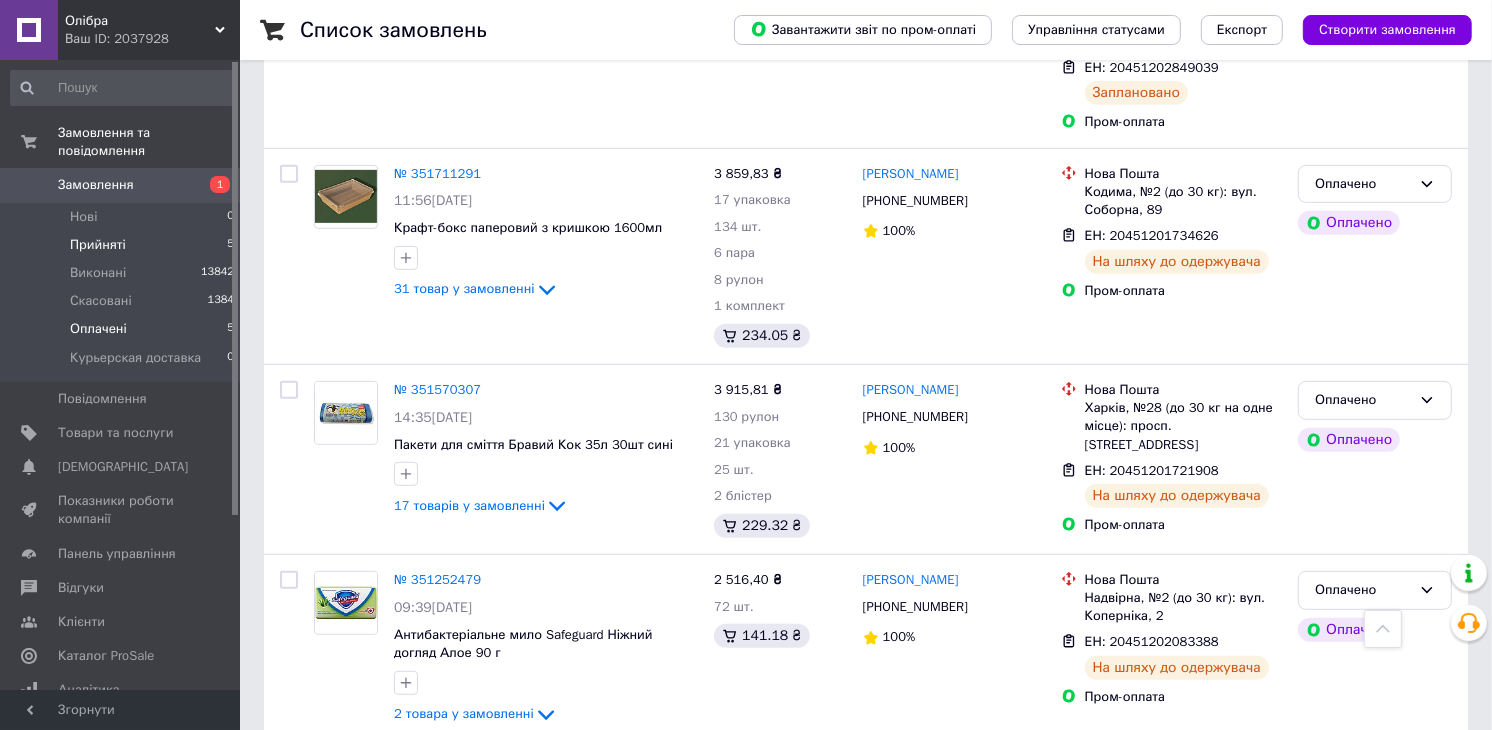 click on "Прийняті" at bounding box center (98, 245) 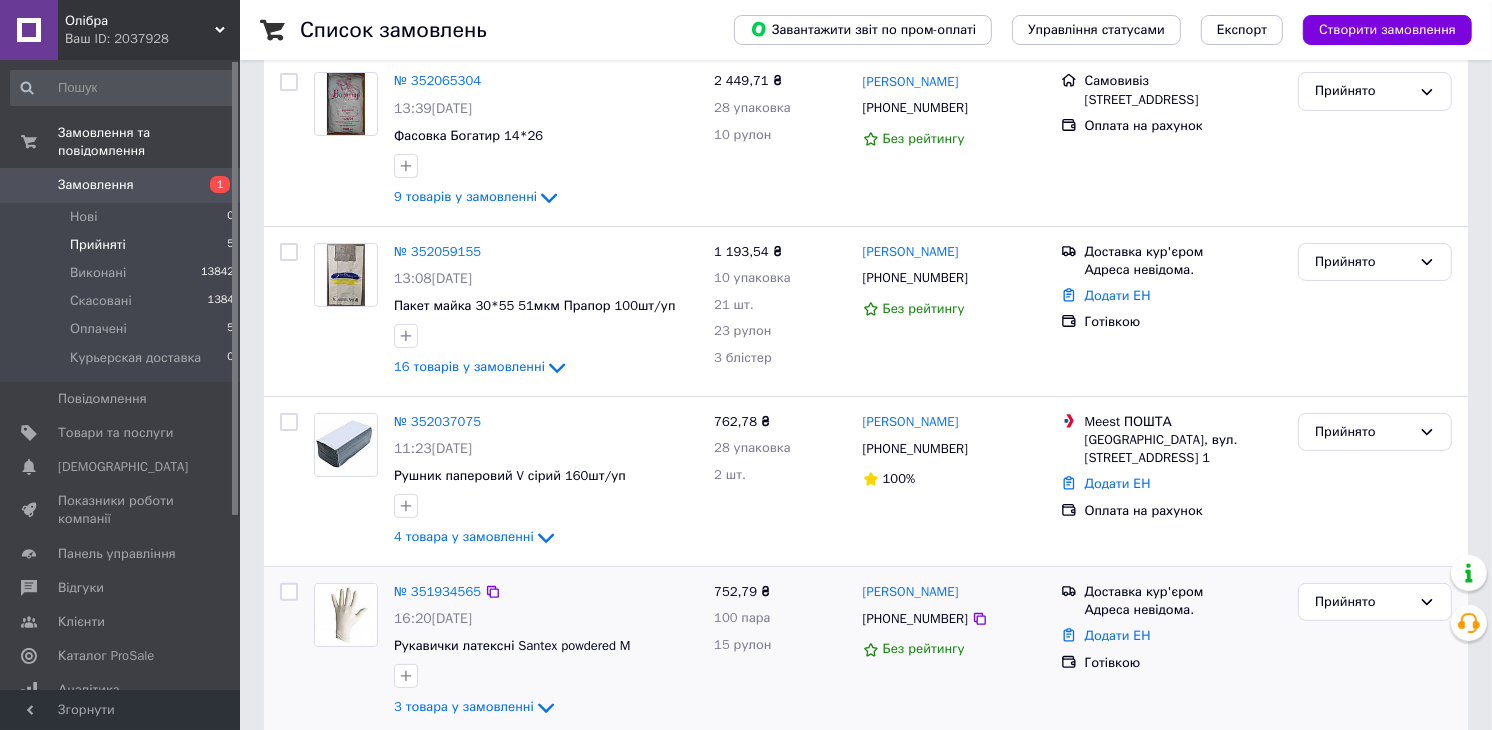 scroll, scrollTop: 444, scrollLeft: 0, axis: vertical 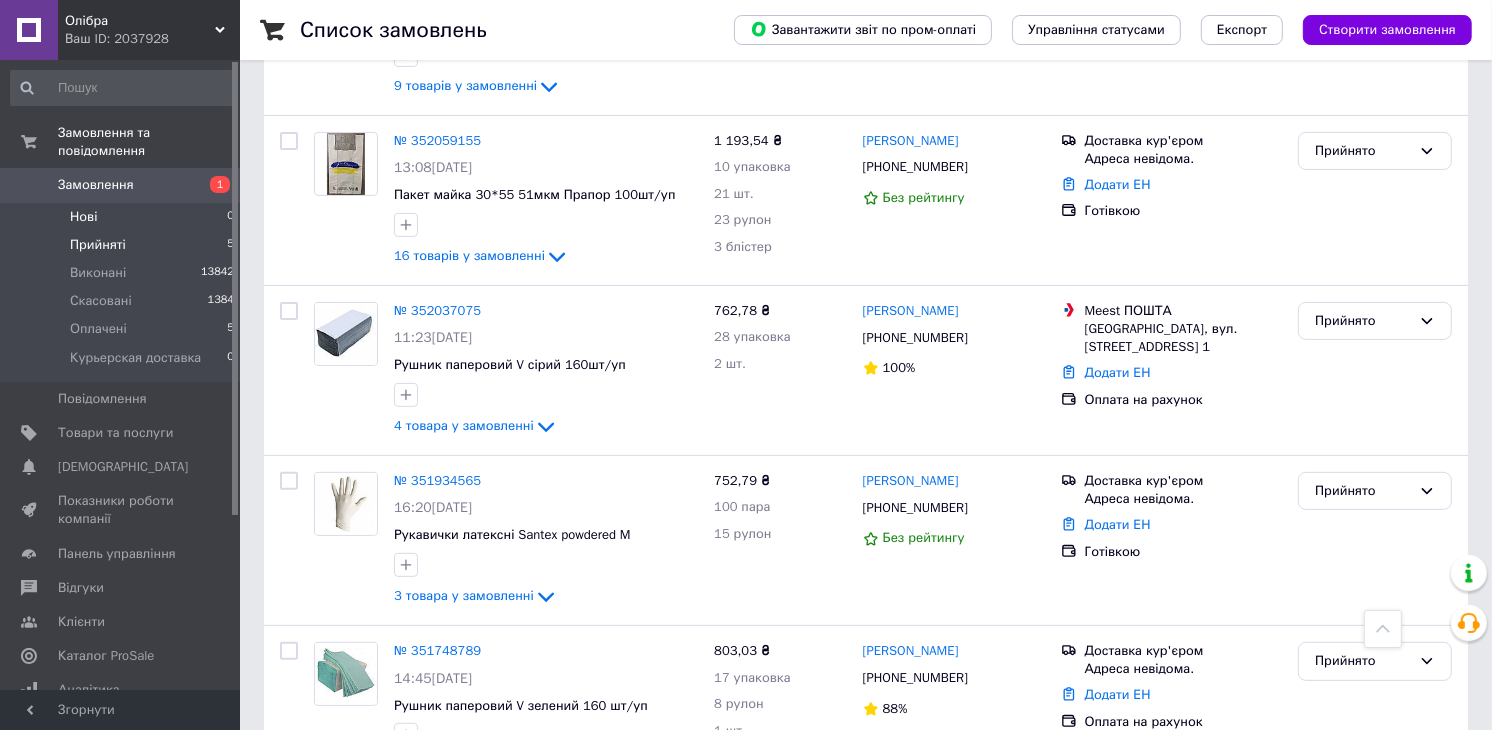 click on "Нові" at bounding box center [83, 217] 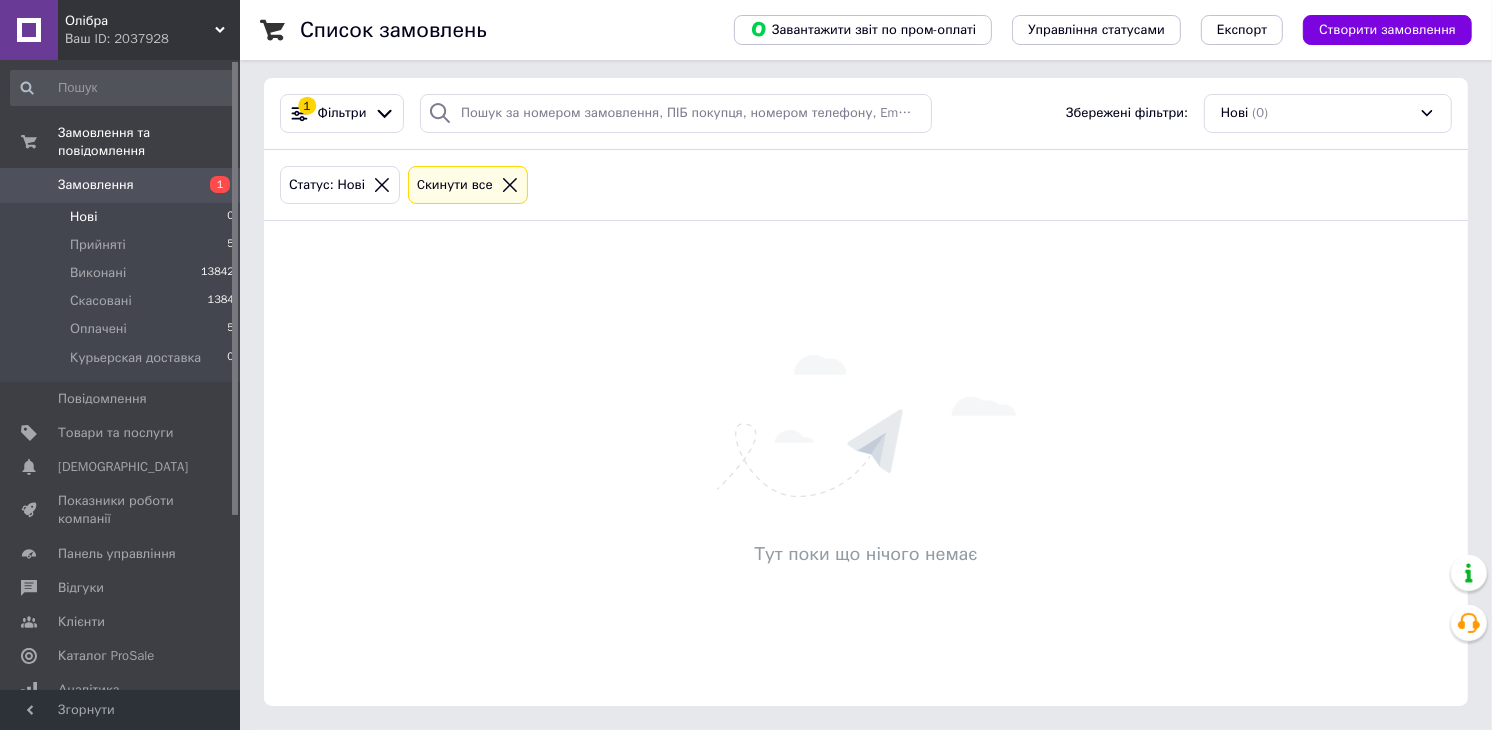 scroll, scrollTop: 0, scrollLeft: 0, axis: both 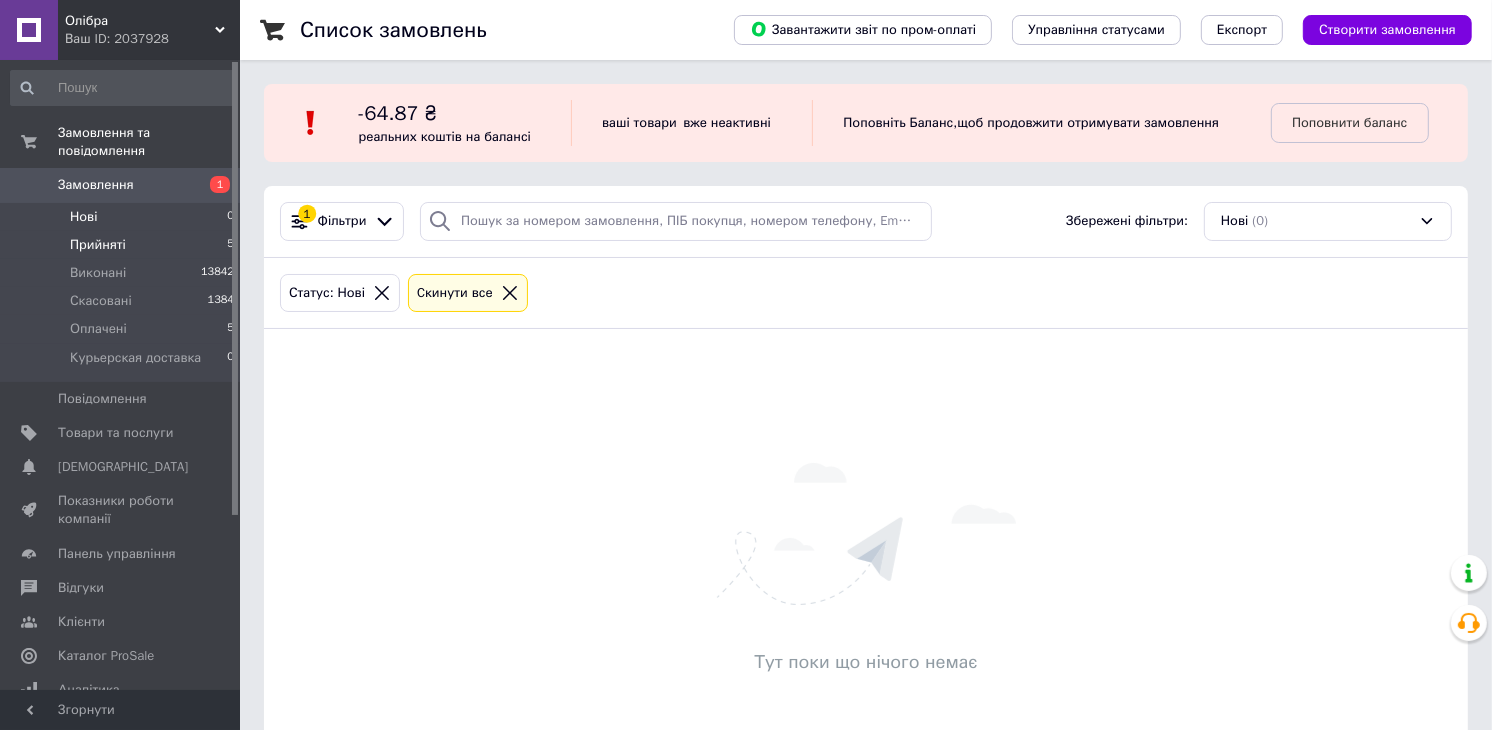 click on "Прийняті" at bounding box center [98, 245] 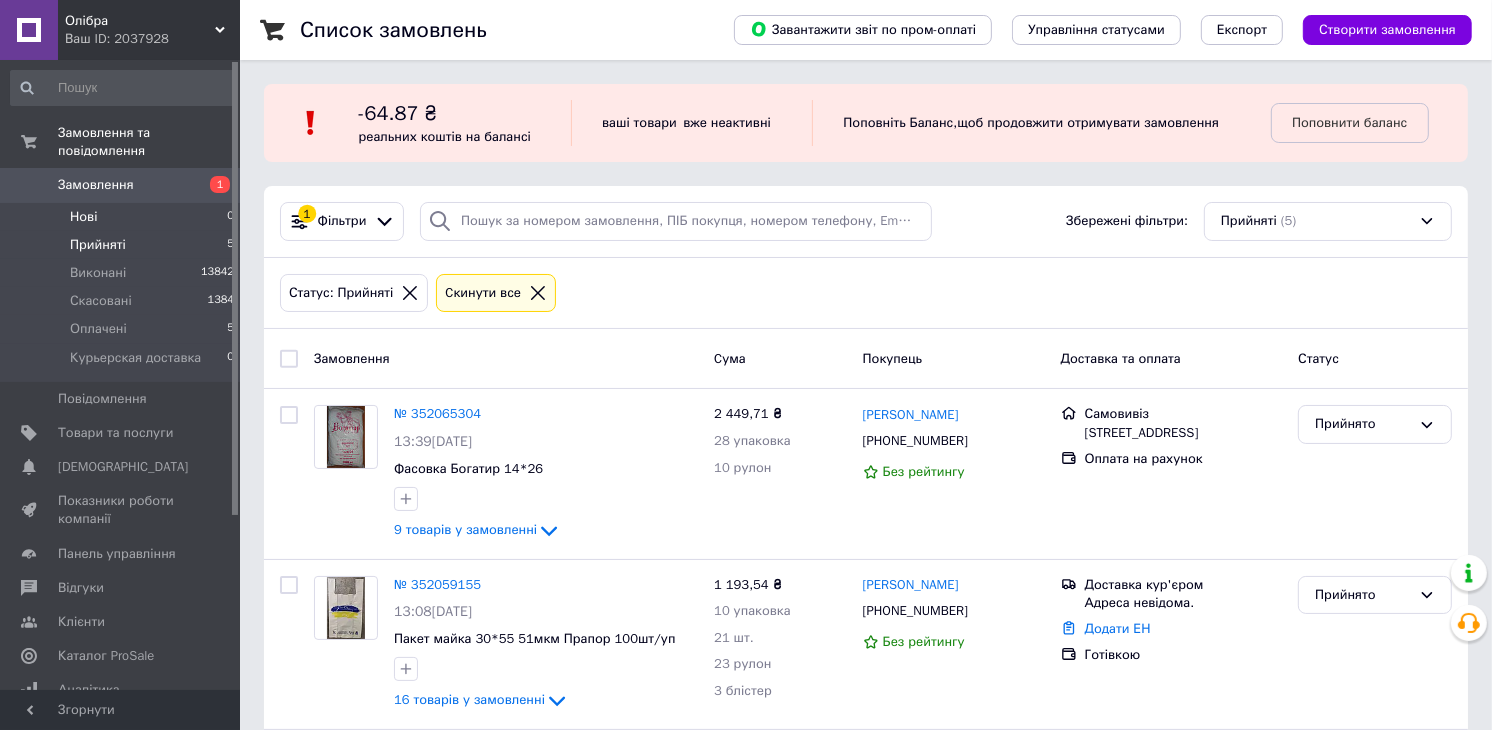 click on "Нові 0" at bounding box center [123, 217] 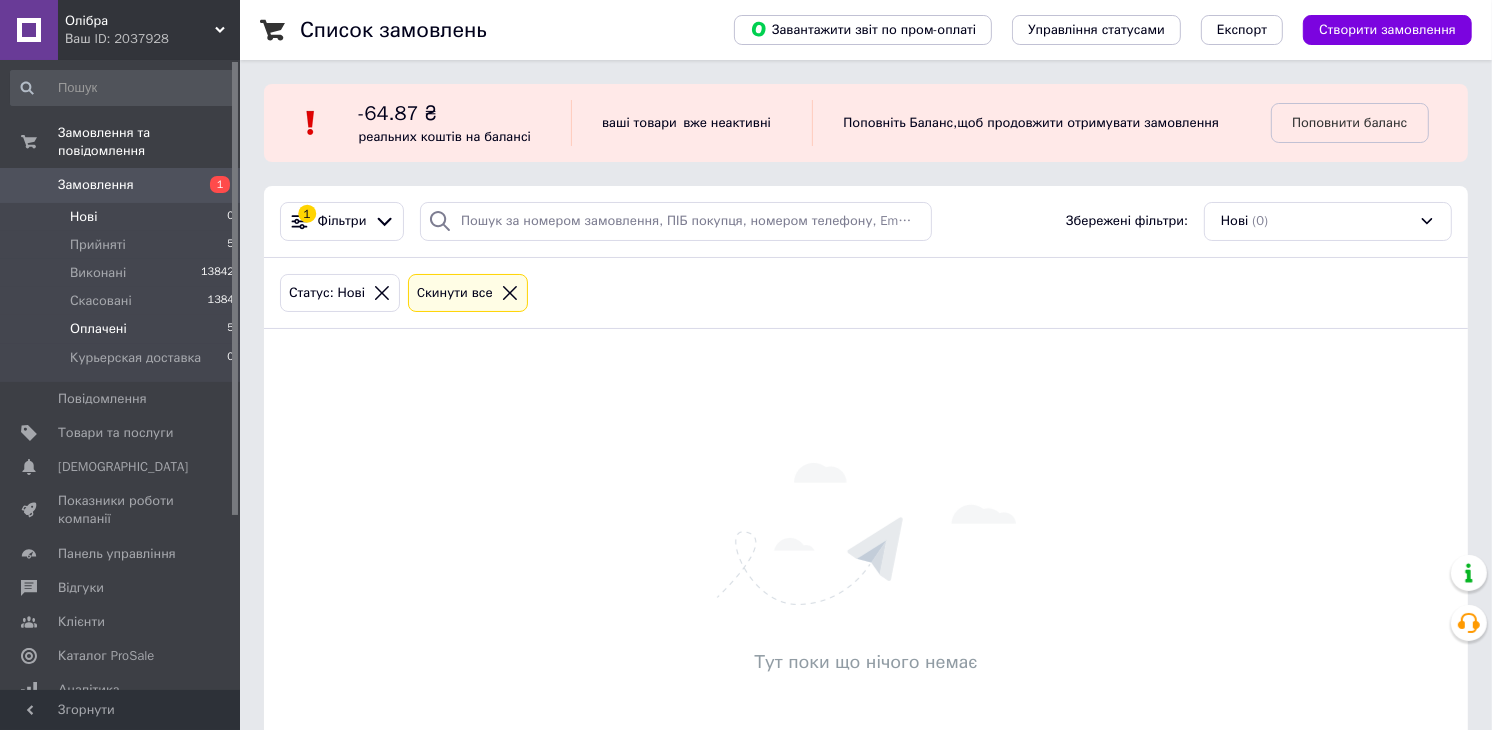 click on "Оплачені 5" at bounding box center (123, 329) 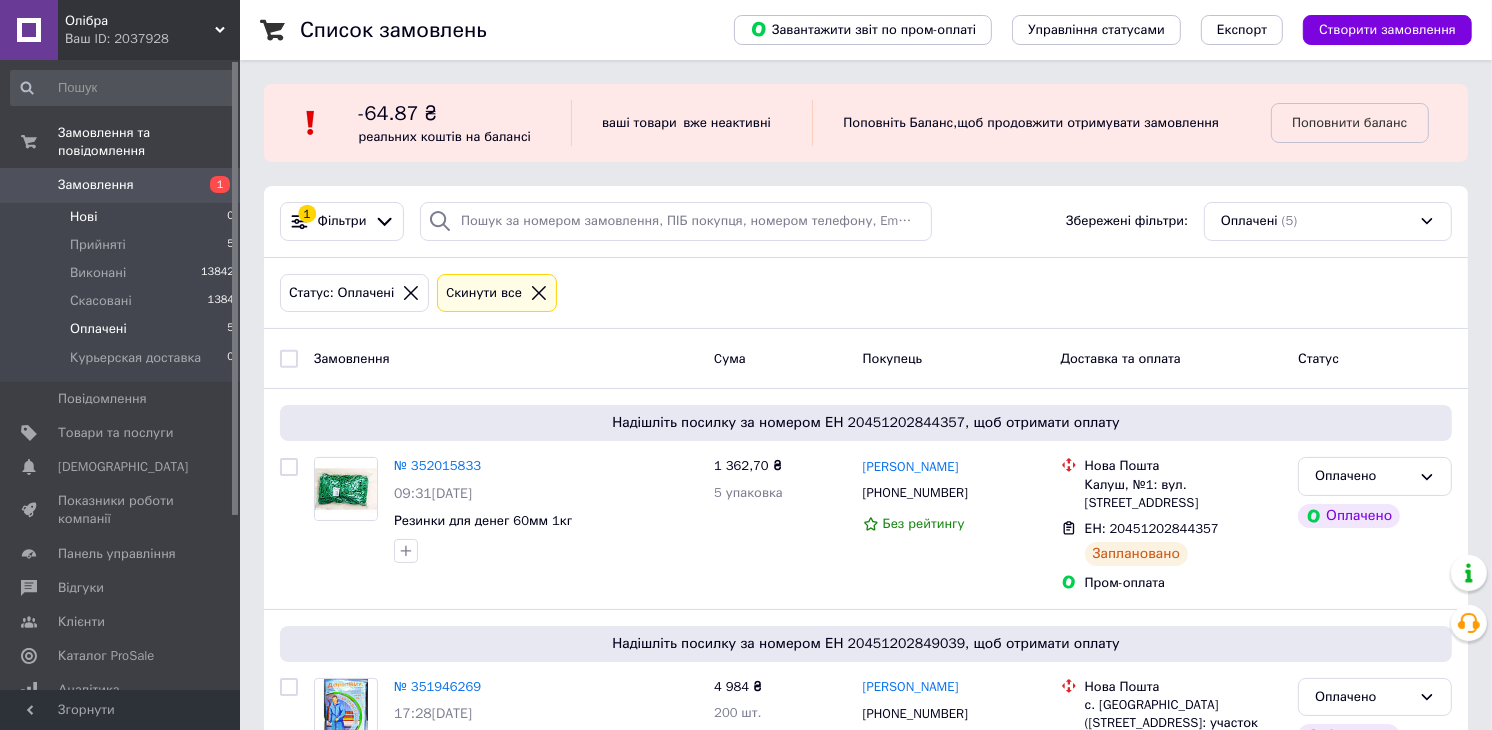 click on "Нові 0" at bounding box center [123, 217] 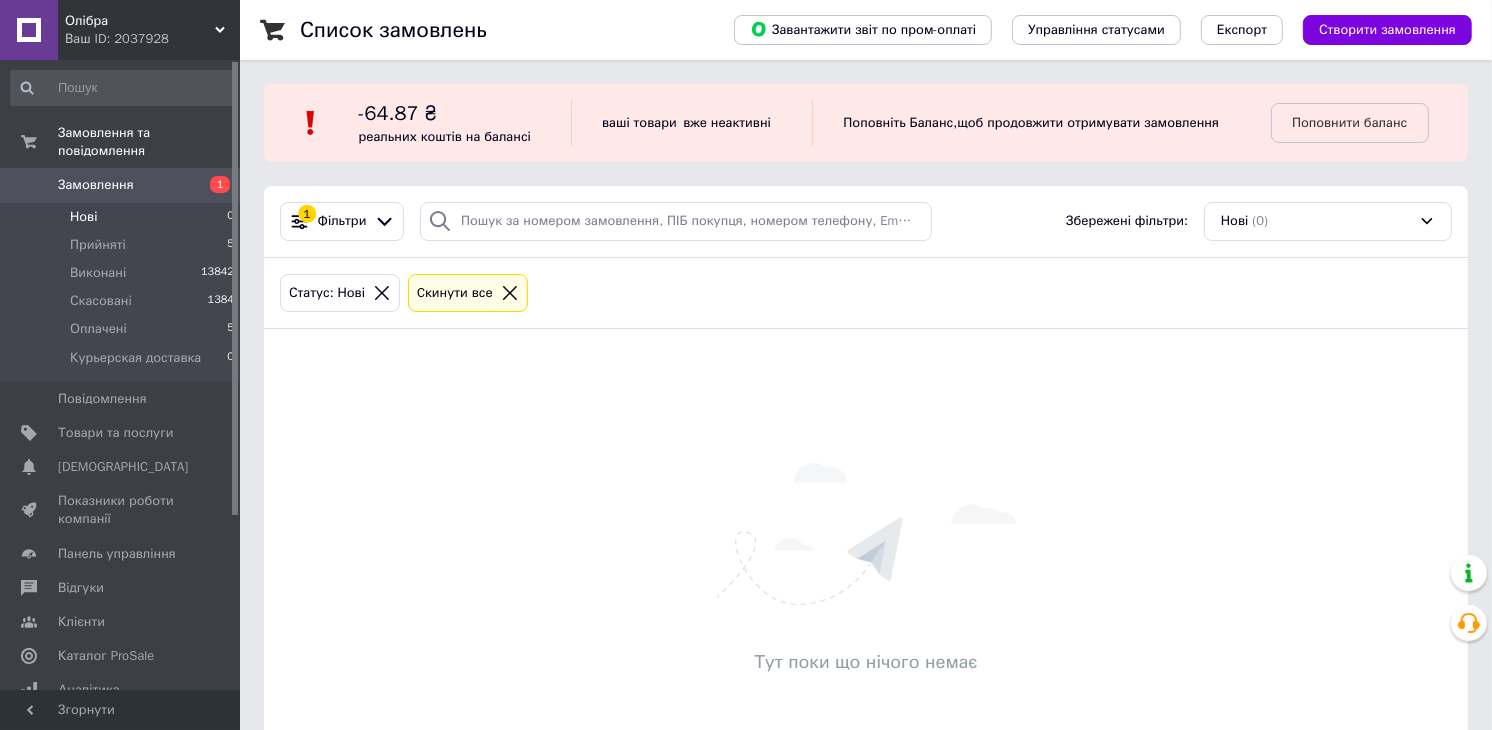 click on "Нові 0" at bounding box center [123, 217] 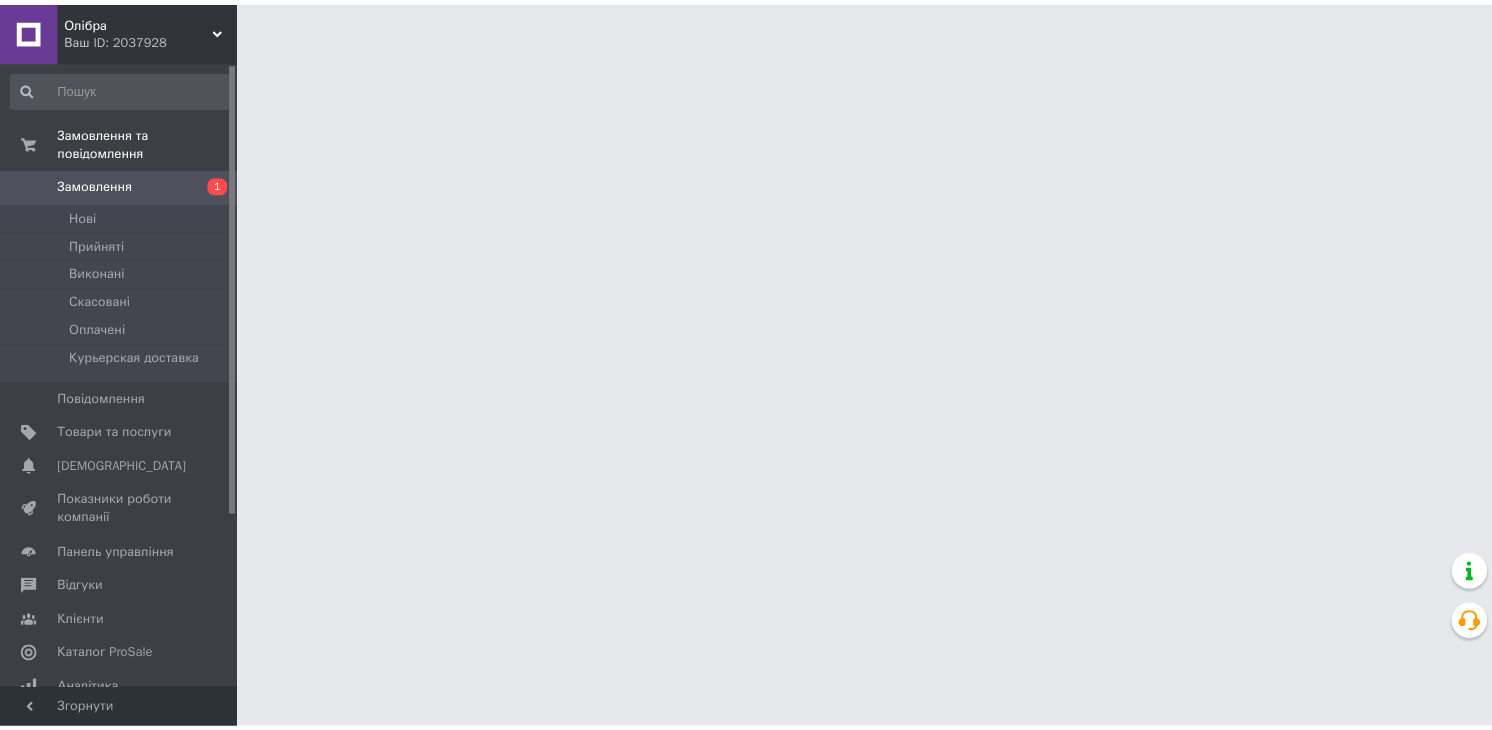 scroll, scrollTop: 0, scrollLeft: 0, axis: both 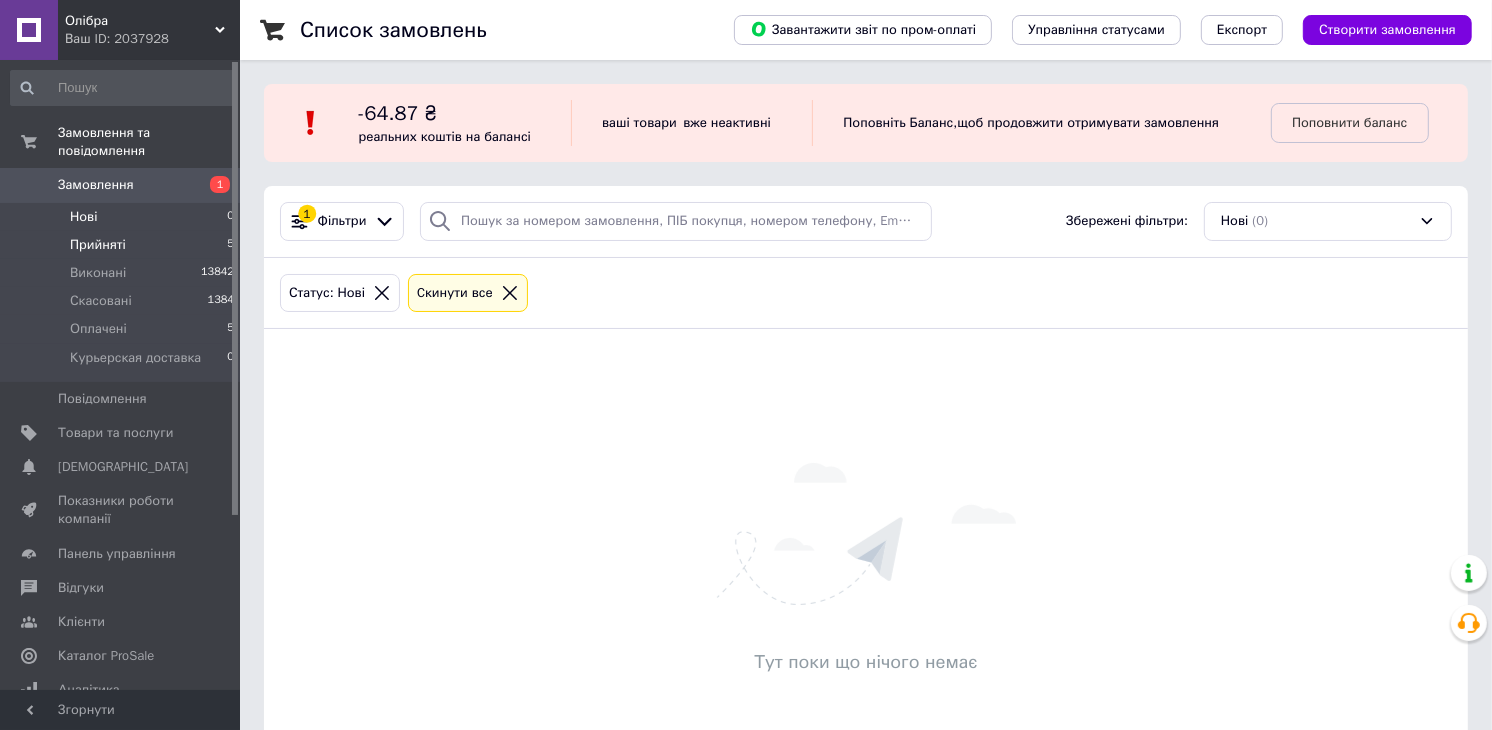 click on "Прийняті" at bounding box center [98, 245] 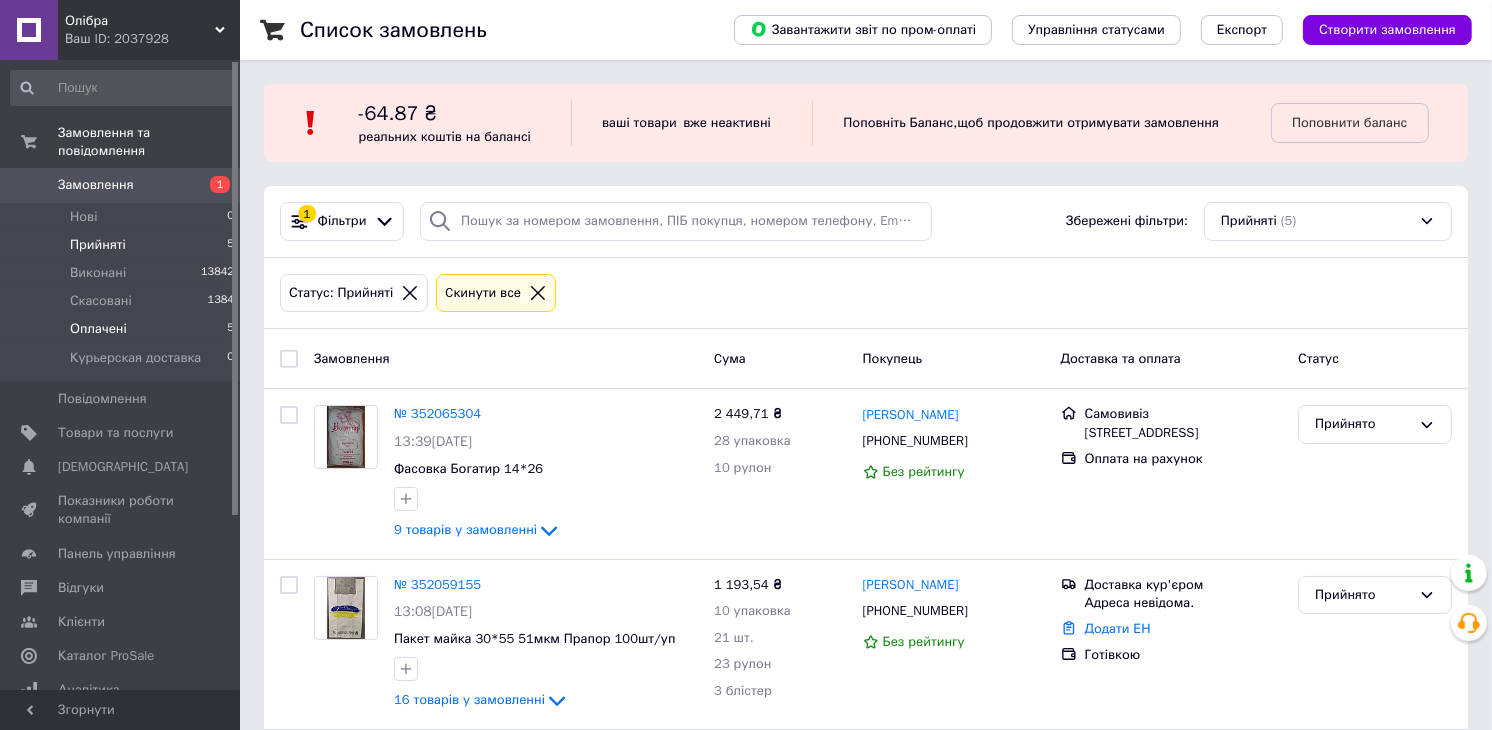 drag, startPoint x: 133, startPoint y: 295, endPoint x: 190, endPoint y: 307, distance: 58.249462 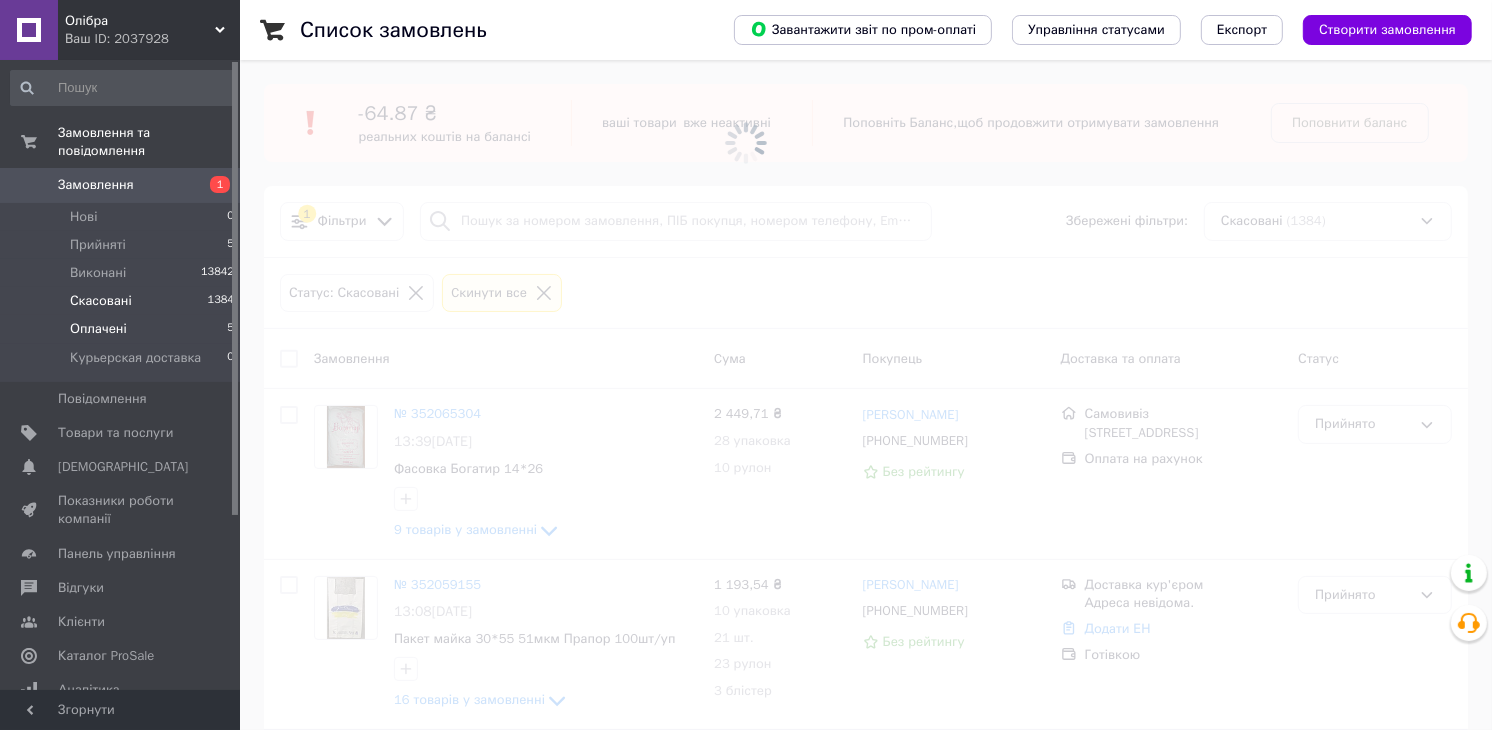 click on "Оплачені 5" at bounding box center (123, 329) 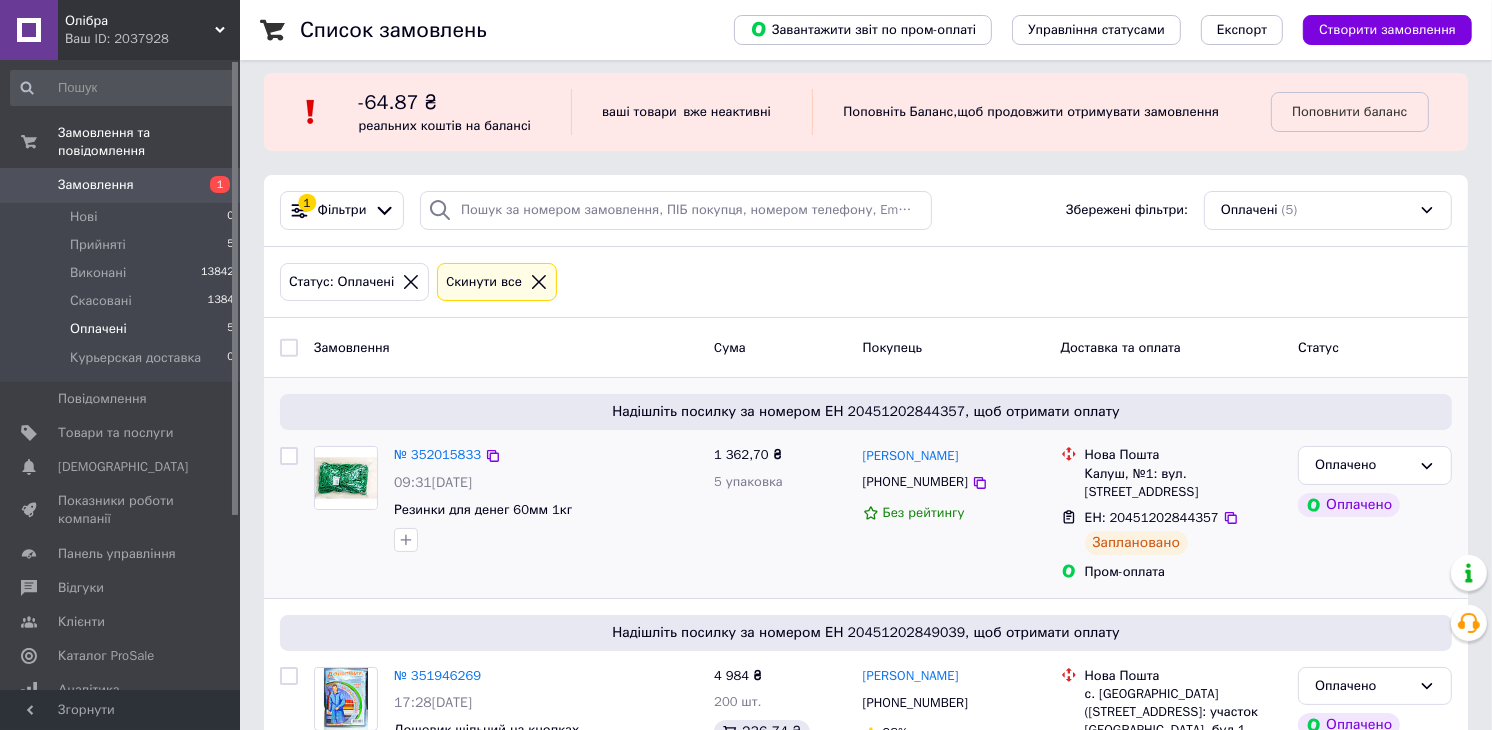 scroll, scrollTop: 0, scrollLeft: 0, axis: both 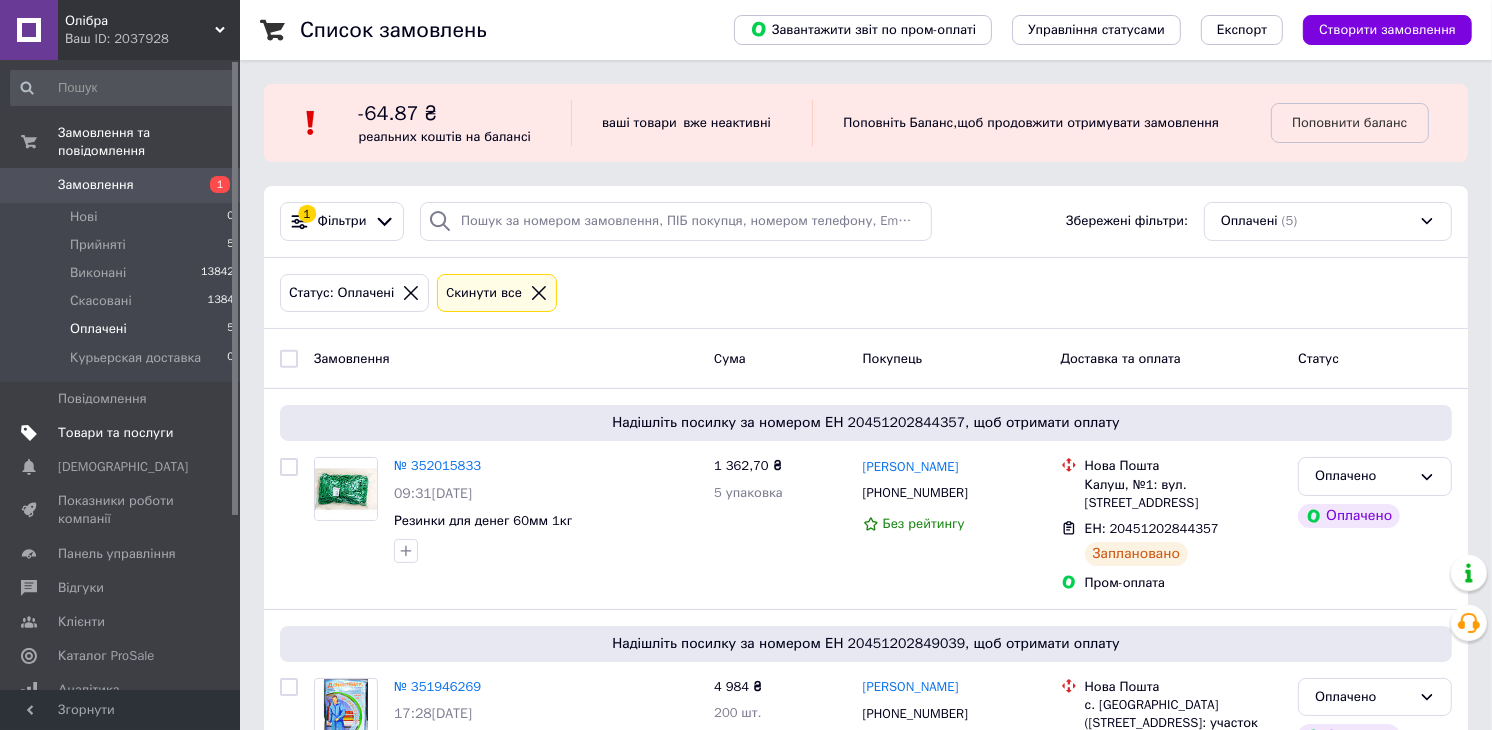 click on "Товари та послуги" at bounding box center (115, 433) 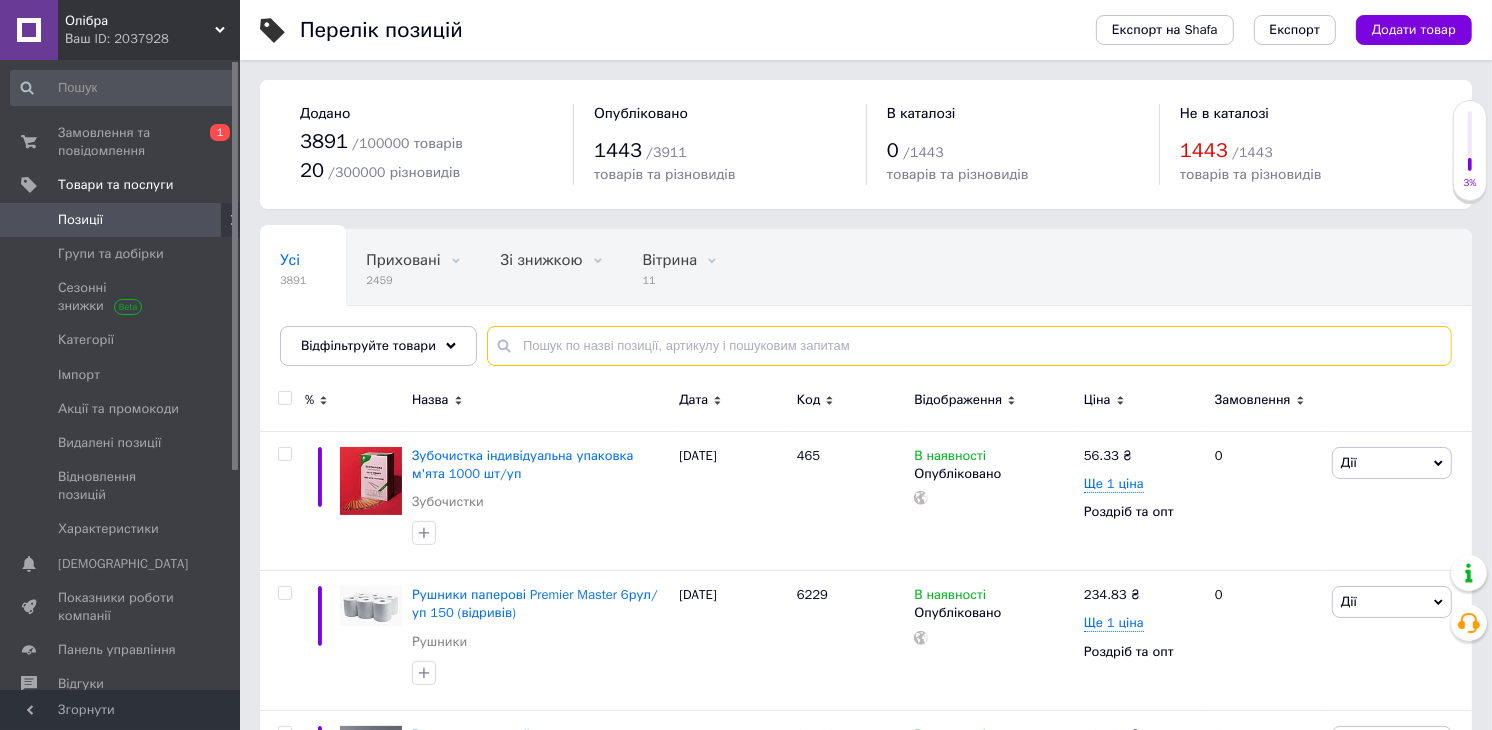 click at bounding box center [969, 346] 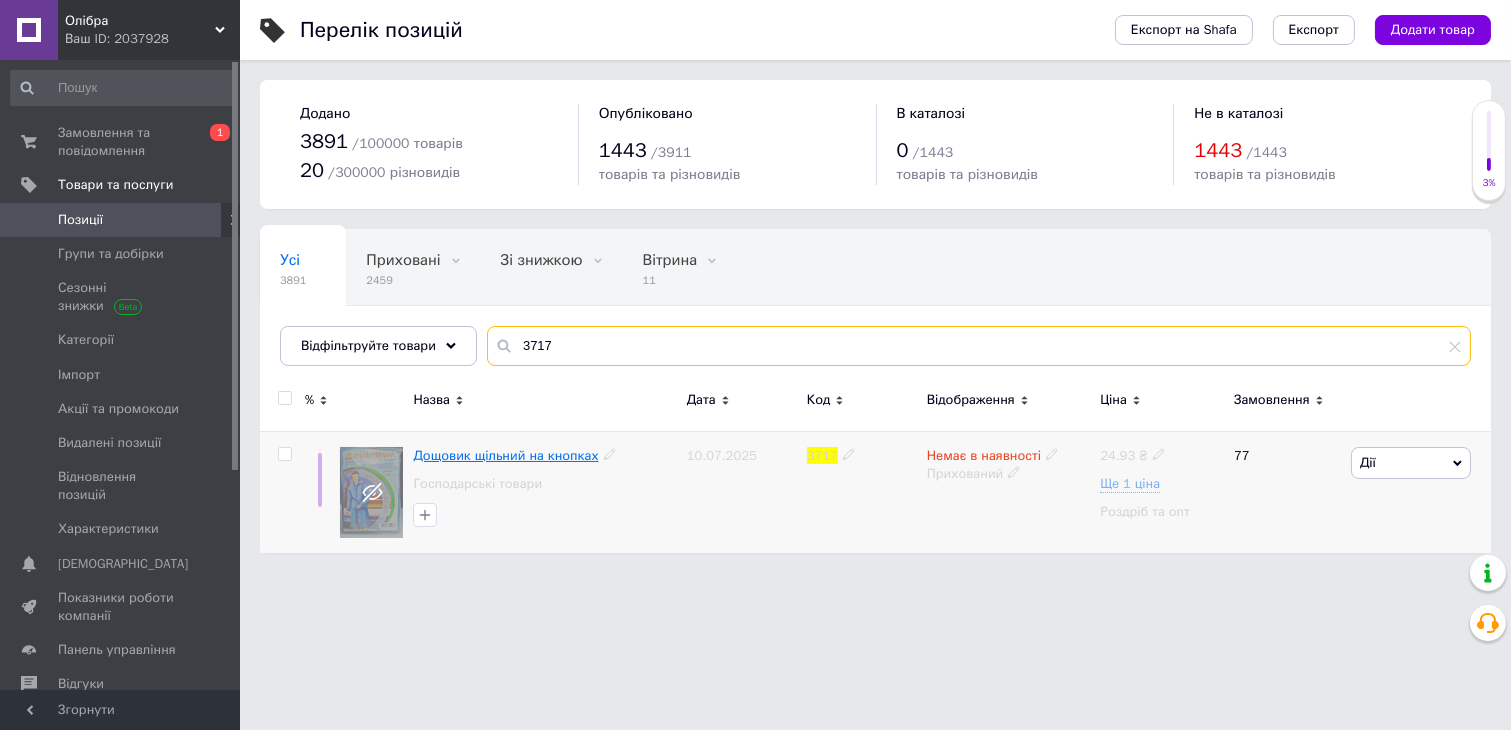 type on "3717" 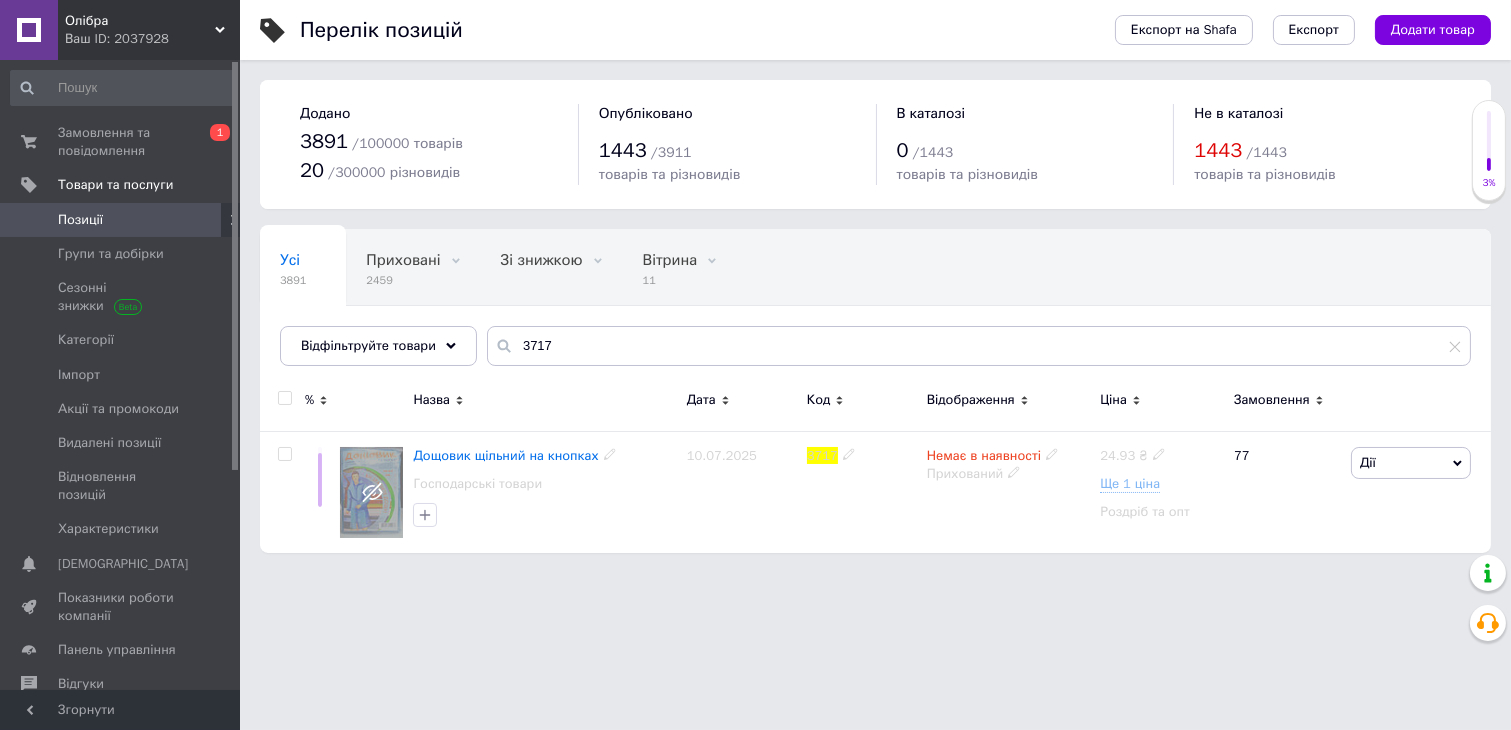 click on "Дощовик щільний на кнопках" at bounding box center (505, 455) 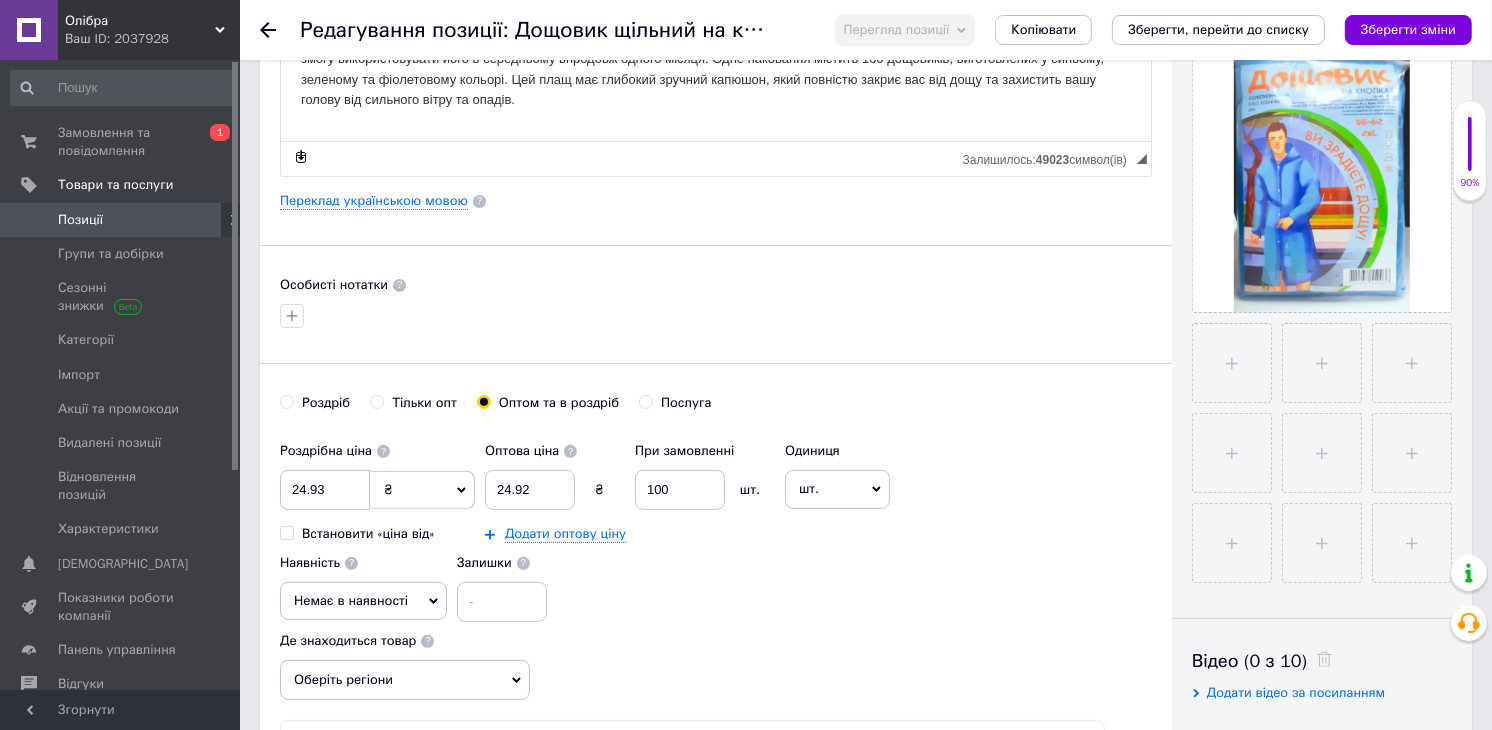 scroll, scrollTop: 0, scrollLeft: 0, axis: both 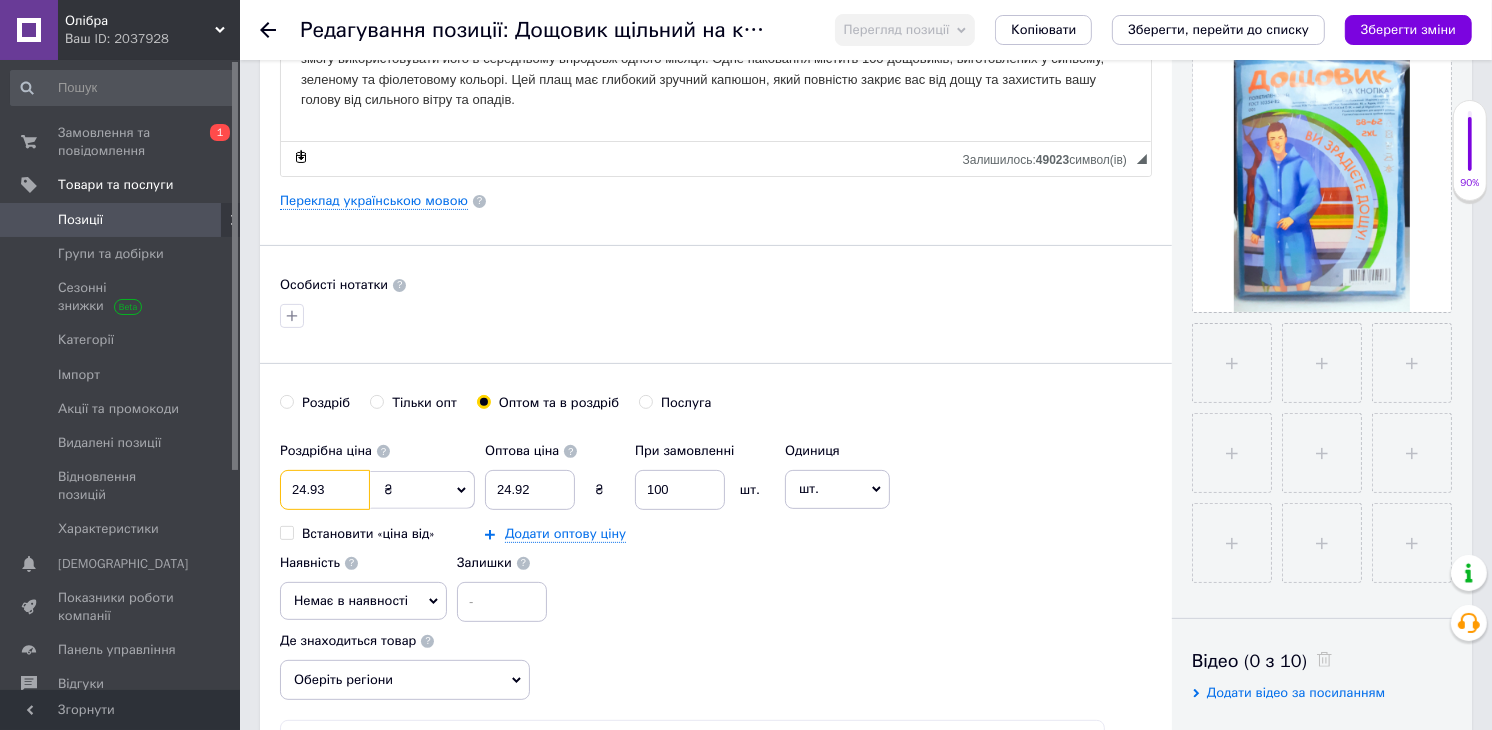 drag, startPoint x: 342, startPoint y: 491, endPoint x: 392, endPoint y: 516, distance: 55.9017 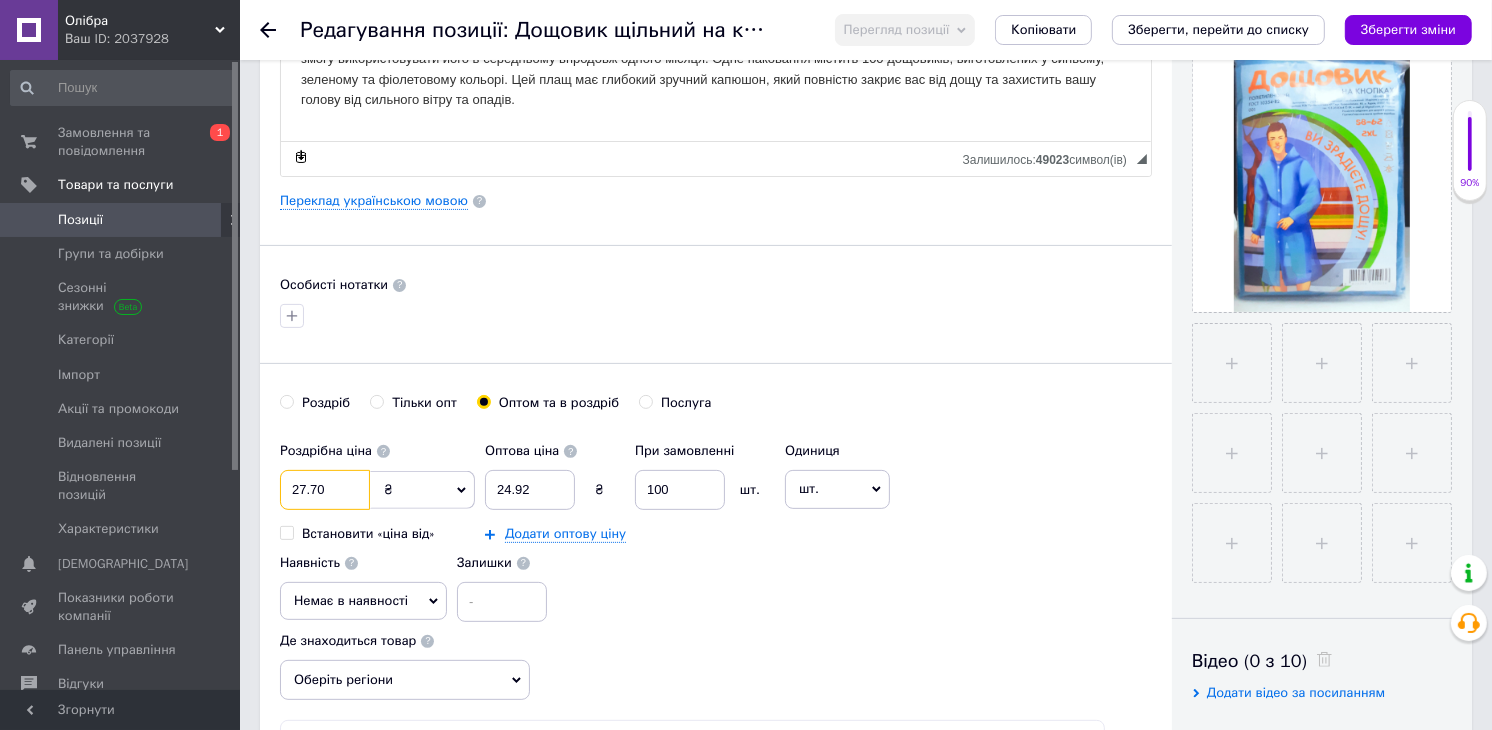 type on "27.70" 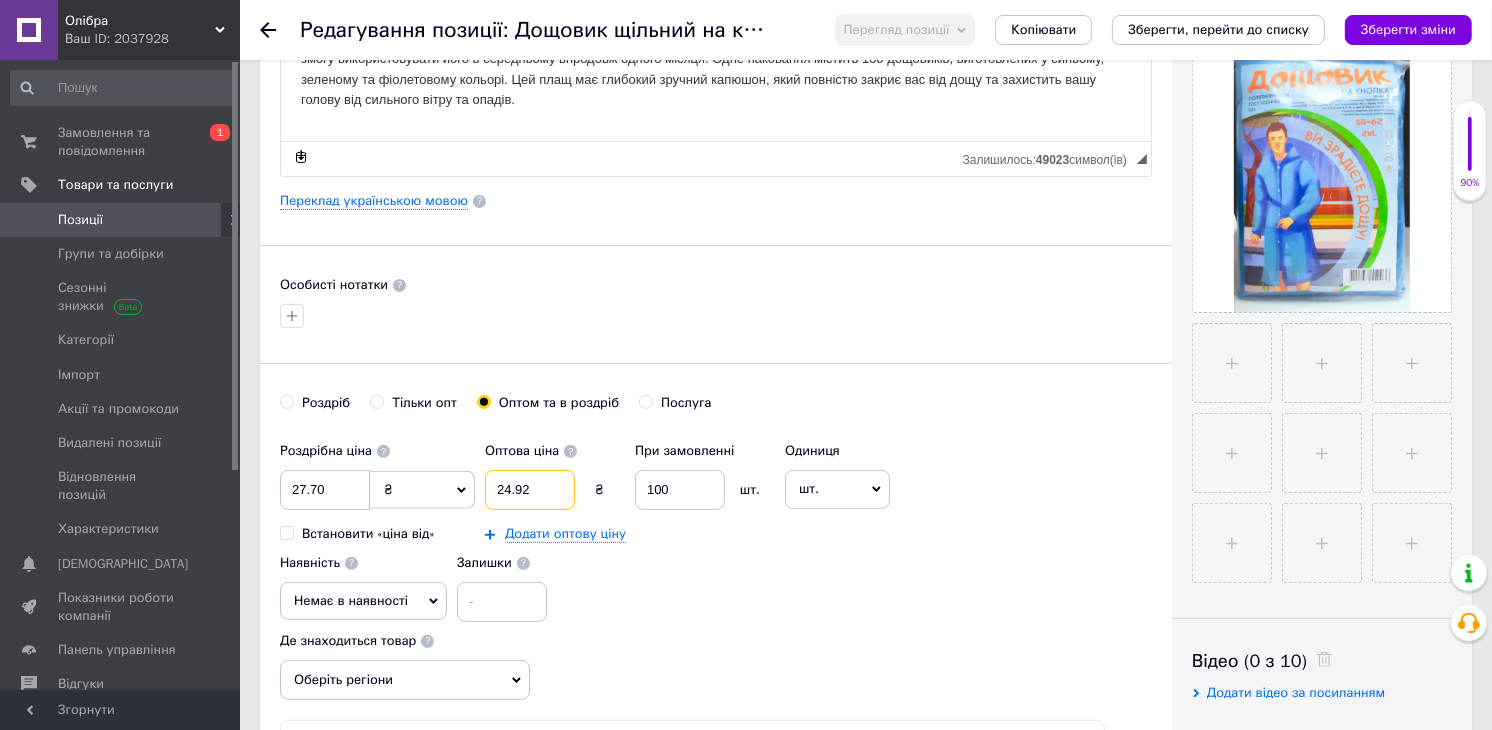 click on "24.92" at bounding box center [530, 490] 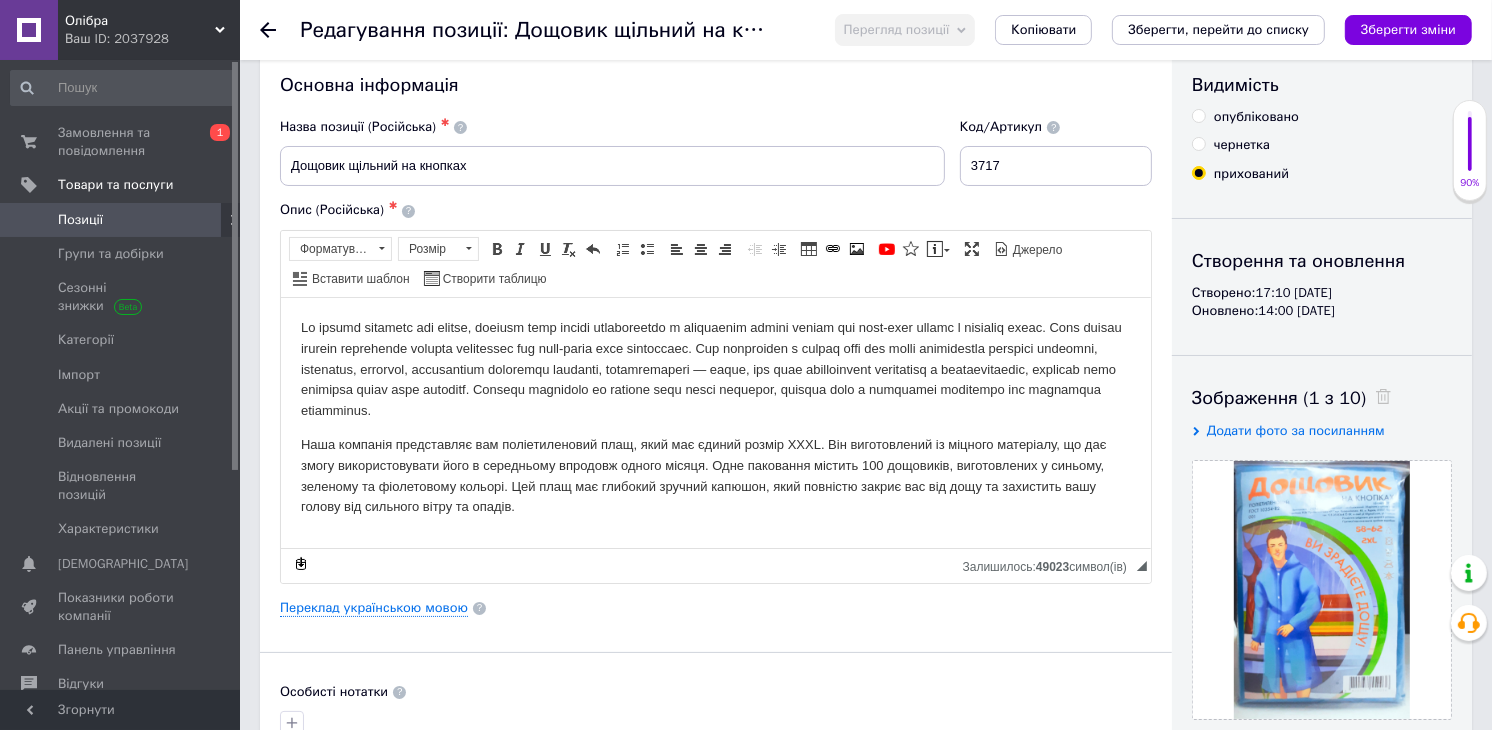 scroll, scrollTop: 0, scrollLeft: 0, axis: both 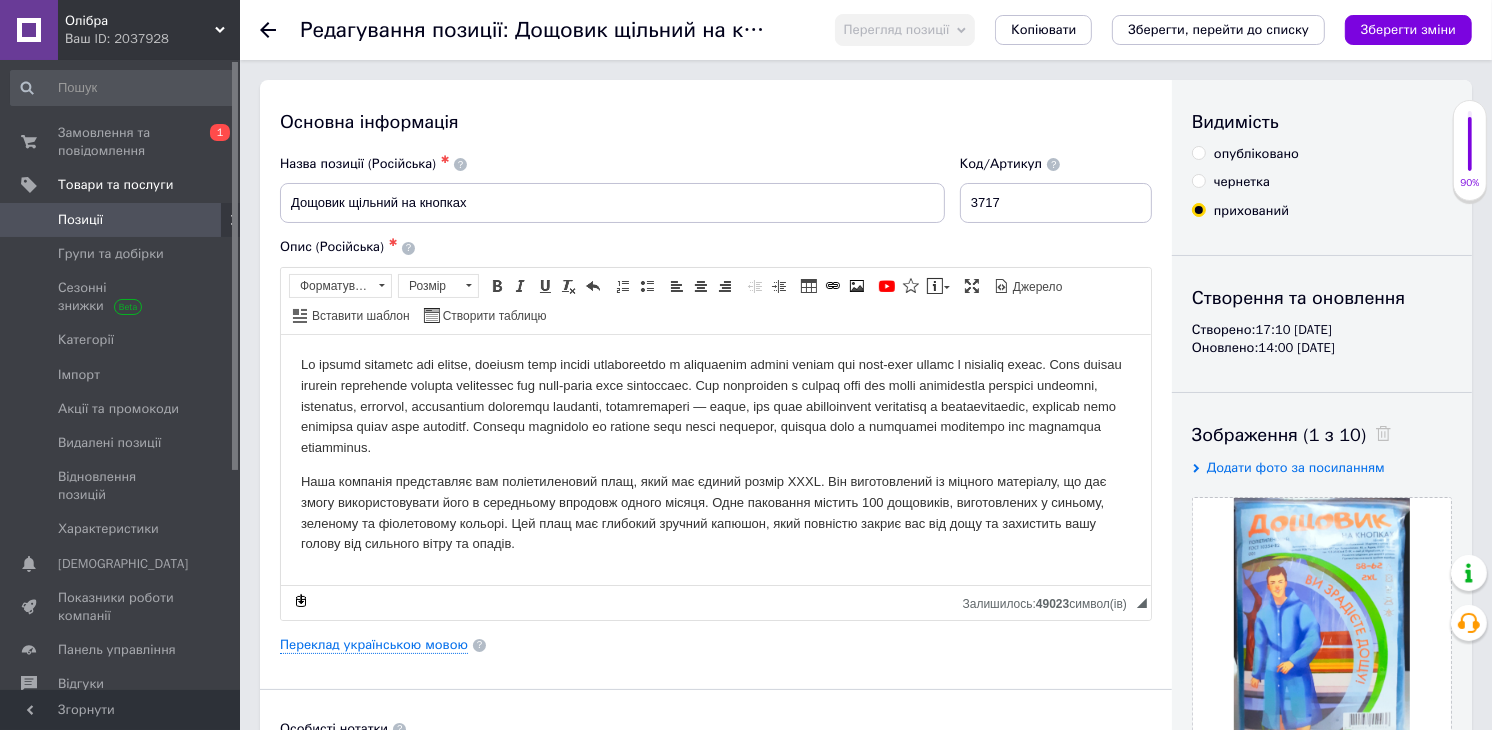 type on "27.69" 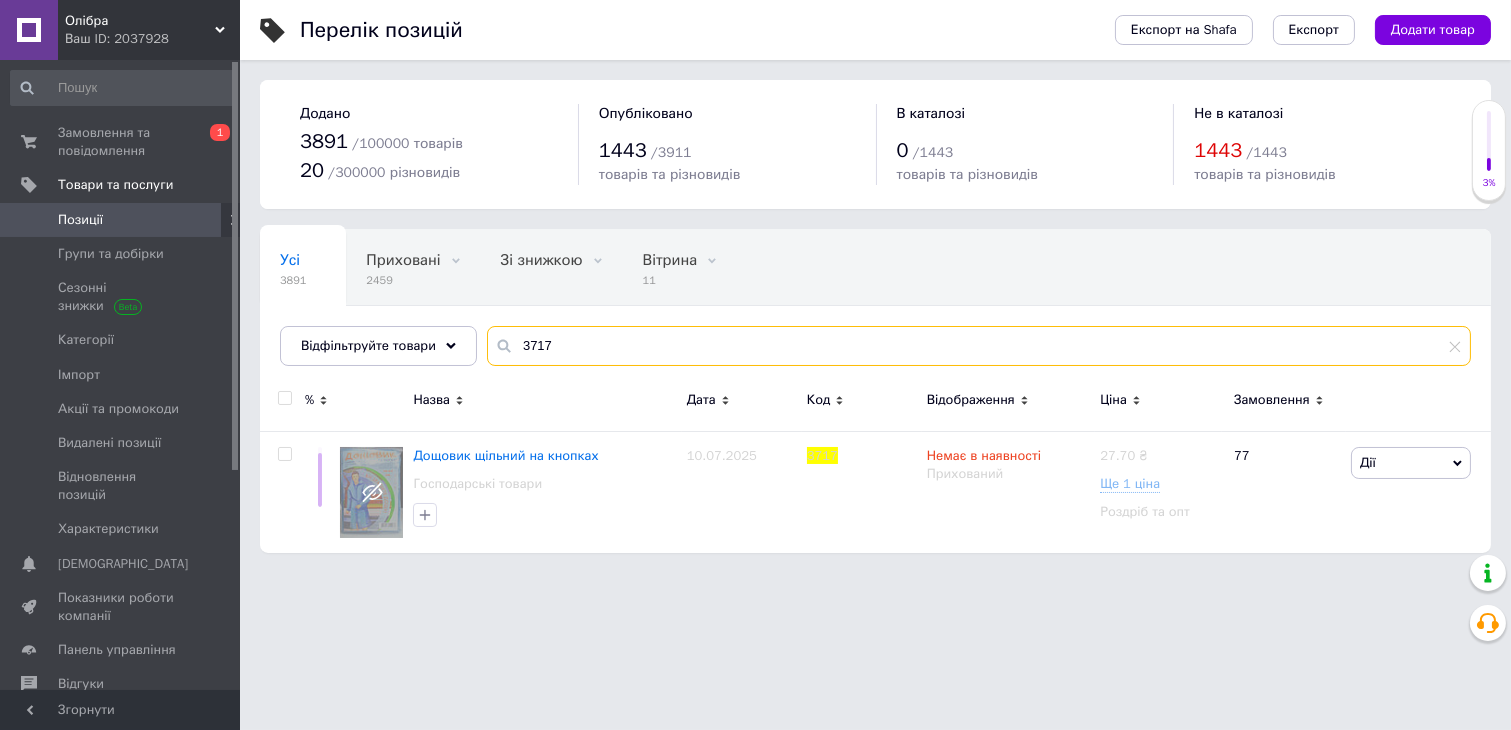 click on "3717" at bounding box center (979, 346) 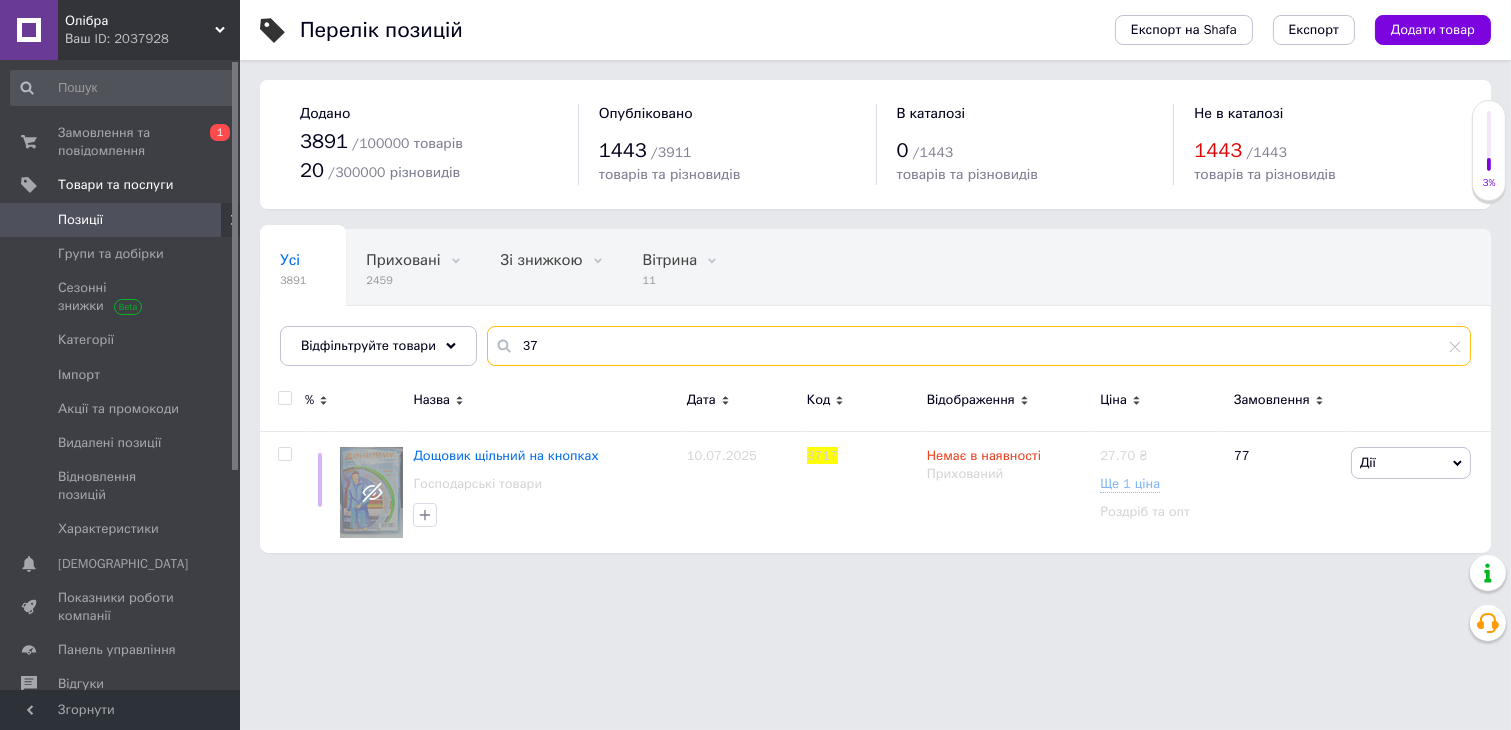 type on "3" 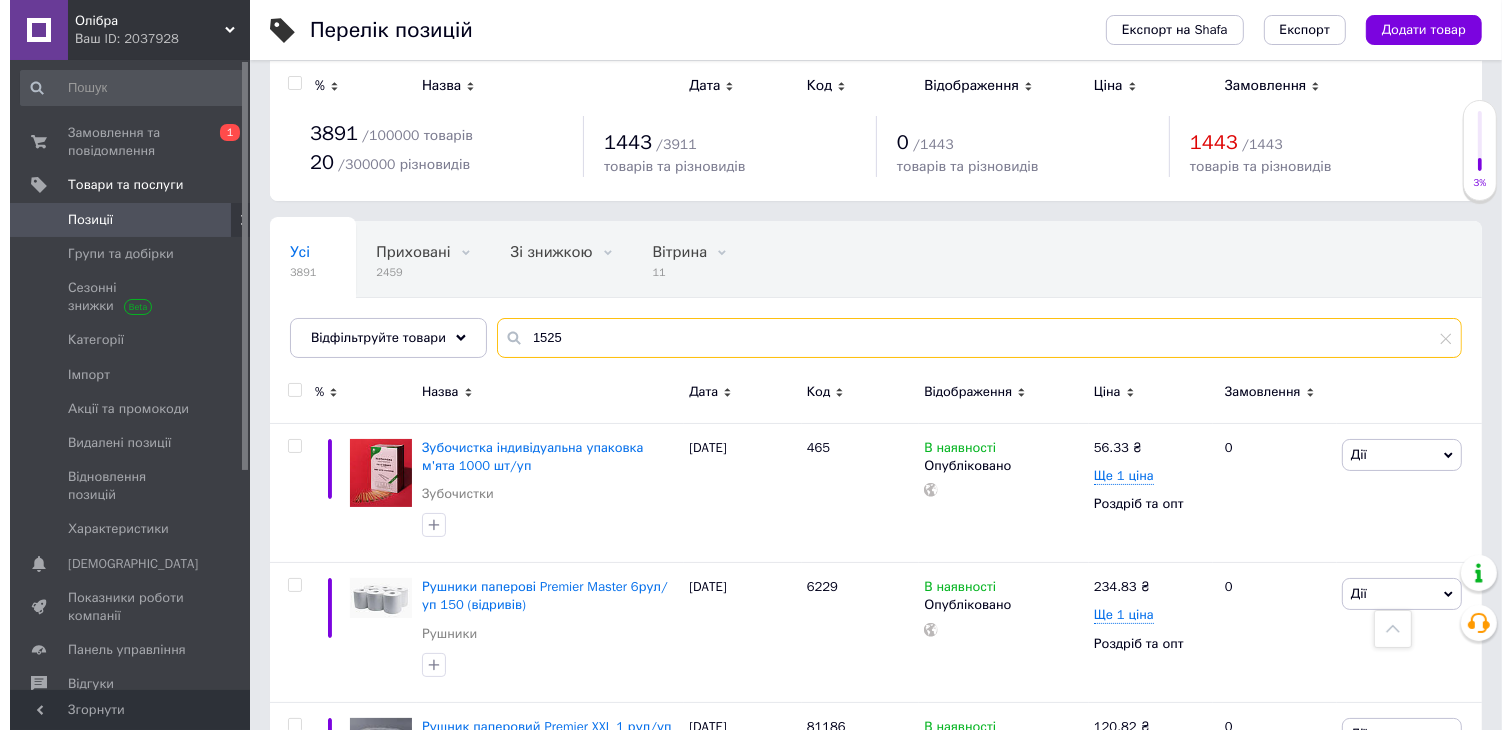 scroll, scrollTop: 0, scrollLeft: 0, axis: both 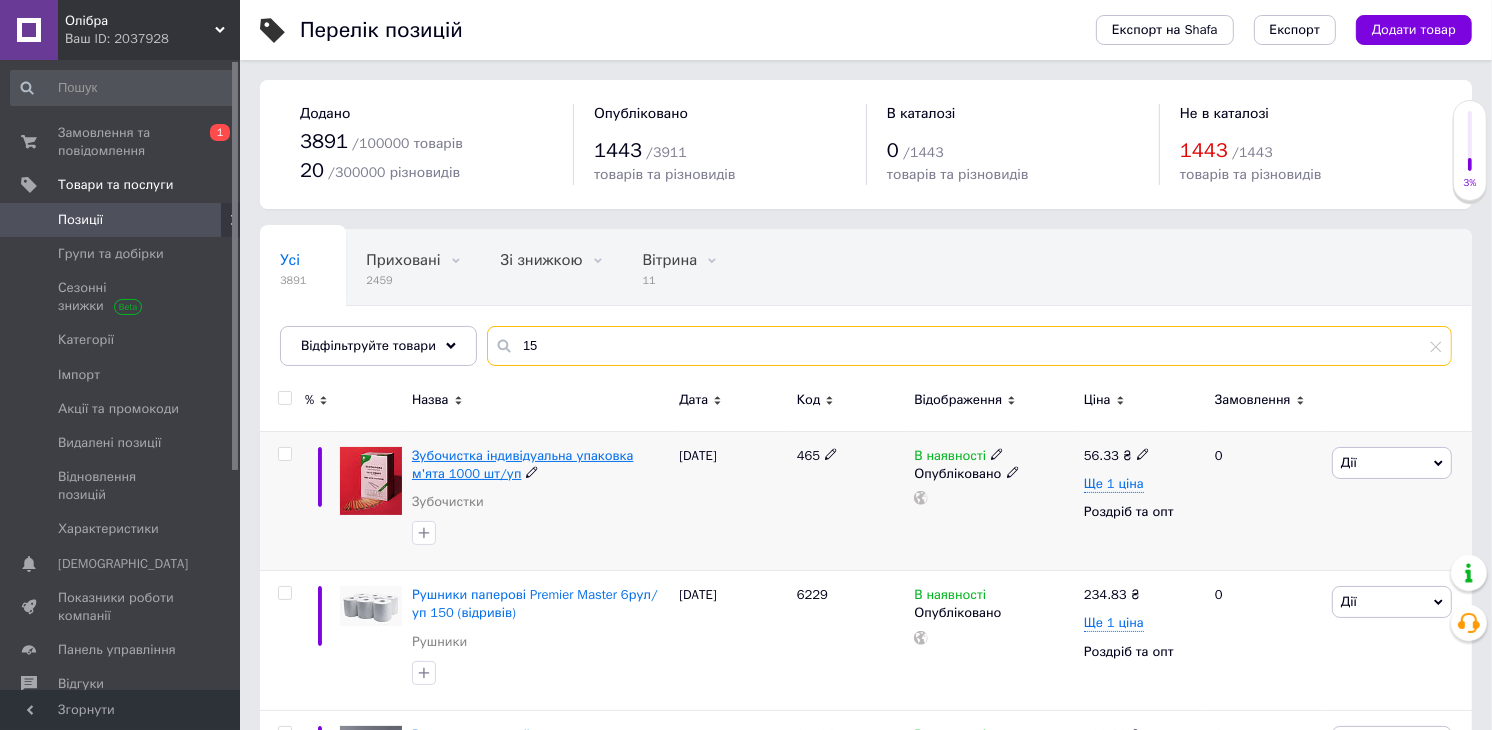 type on "1" 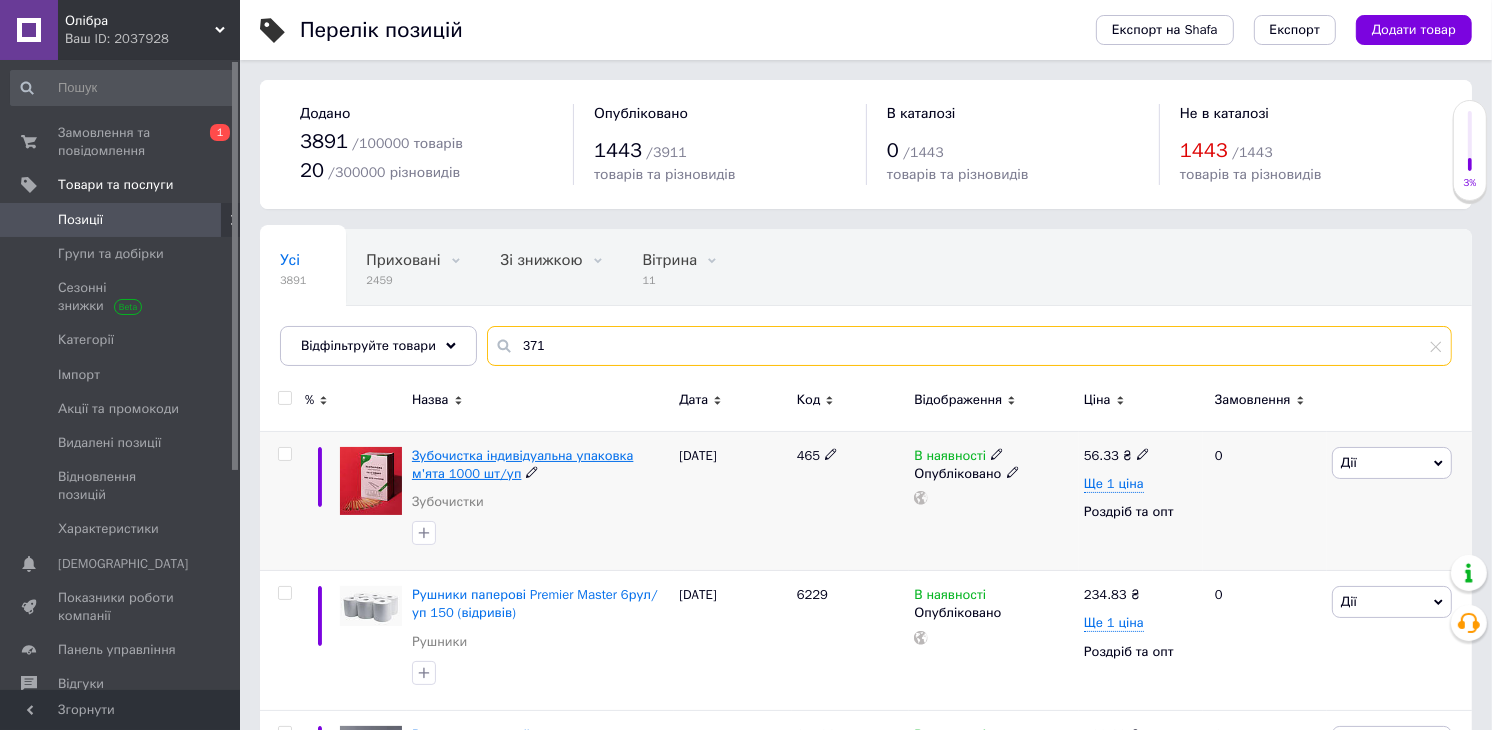type on "3717" 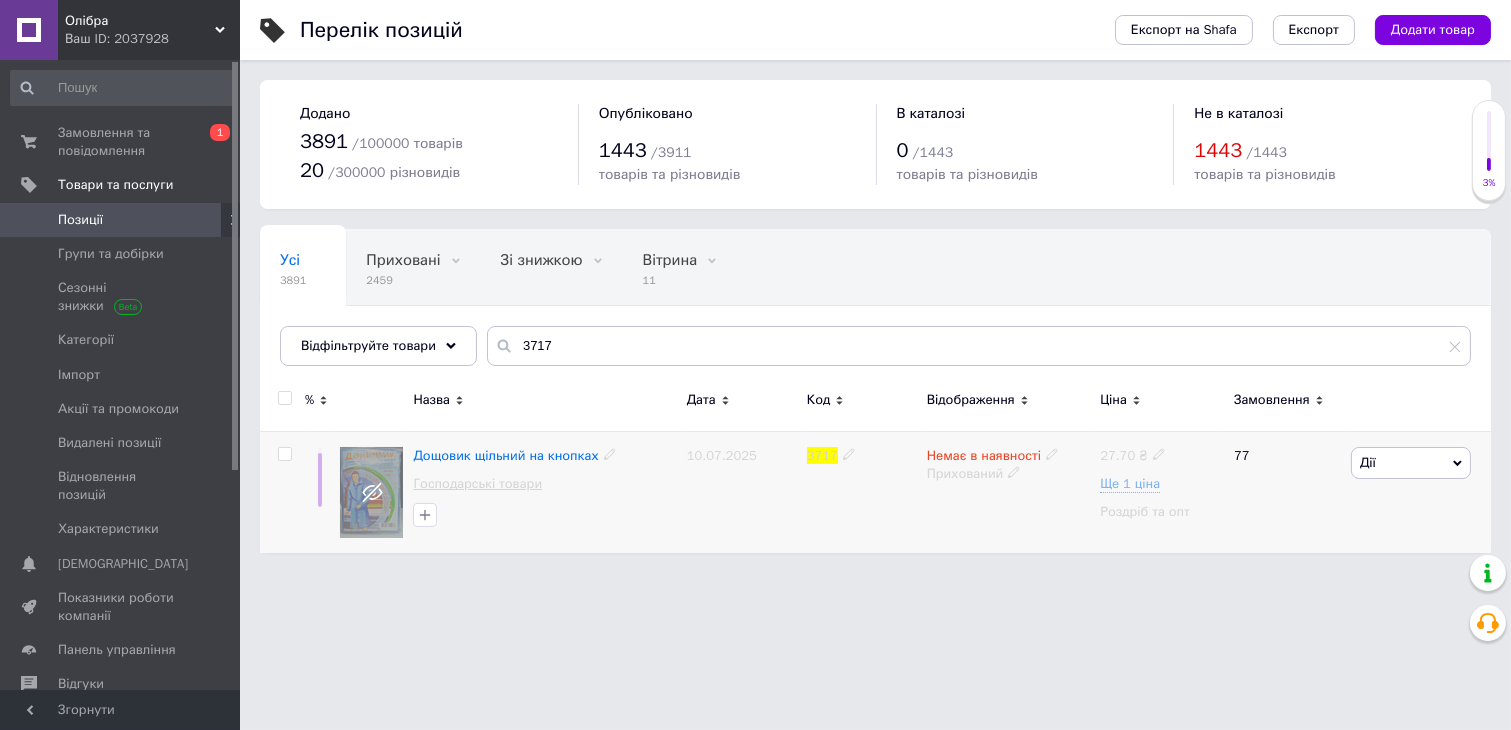 click on "Господарські товари" at bounding box center (477, 484) 